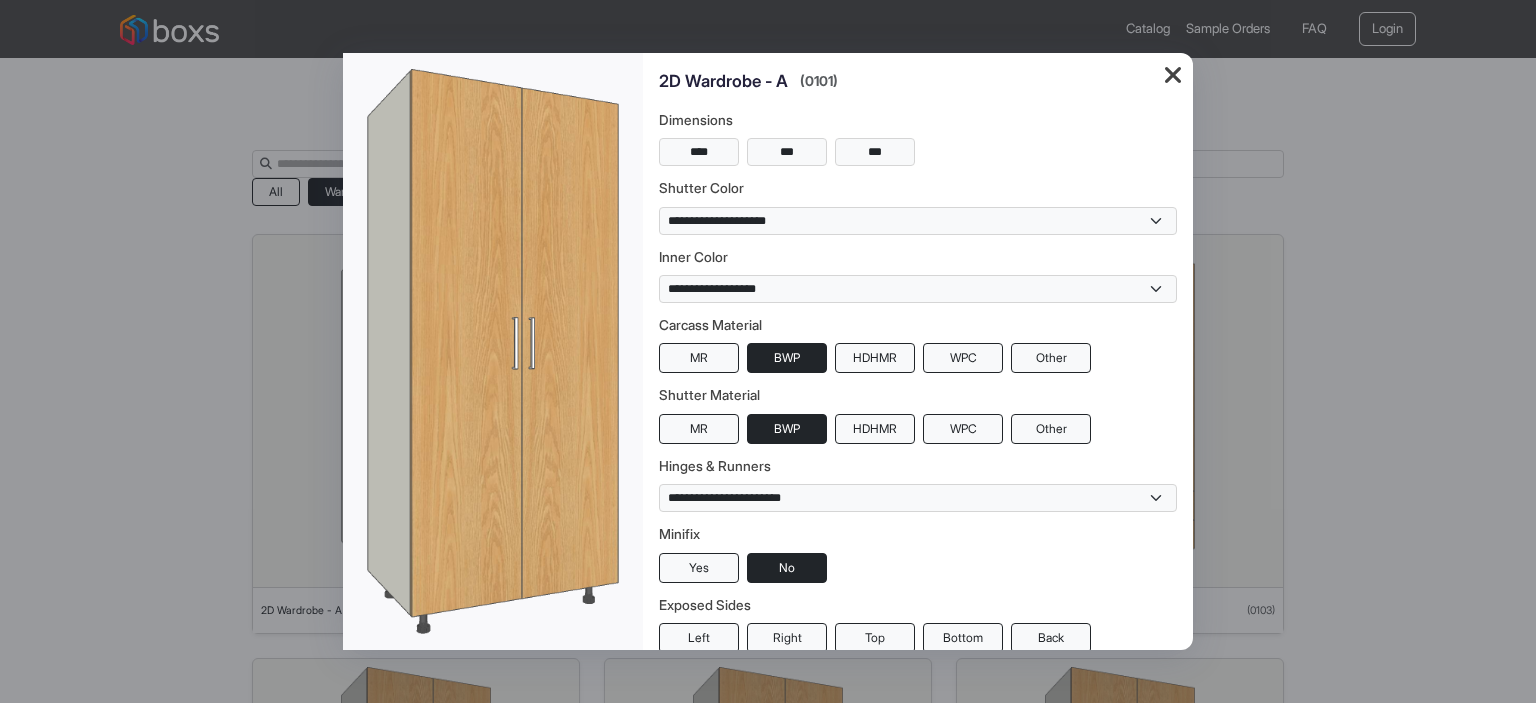 scroll, scrollTop: 0, scrollLeft: 0, axis: both 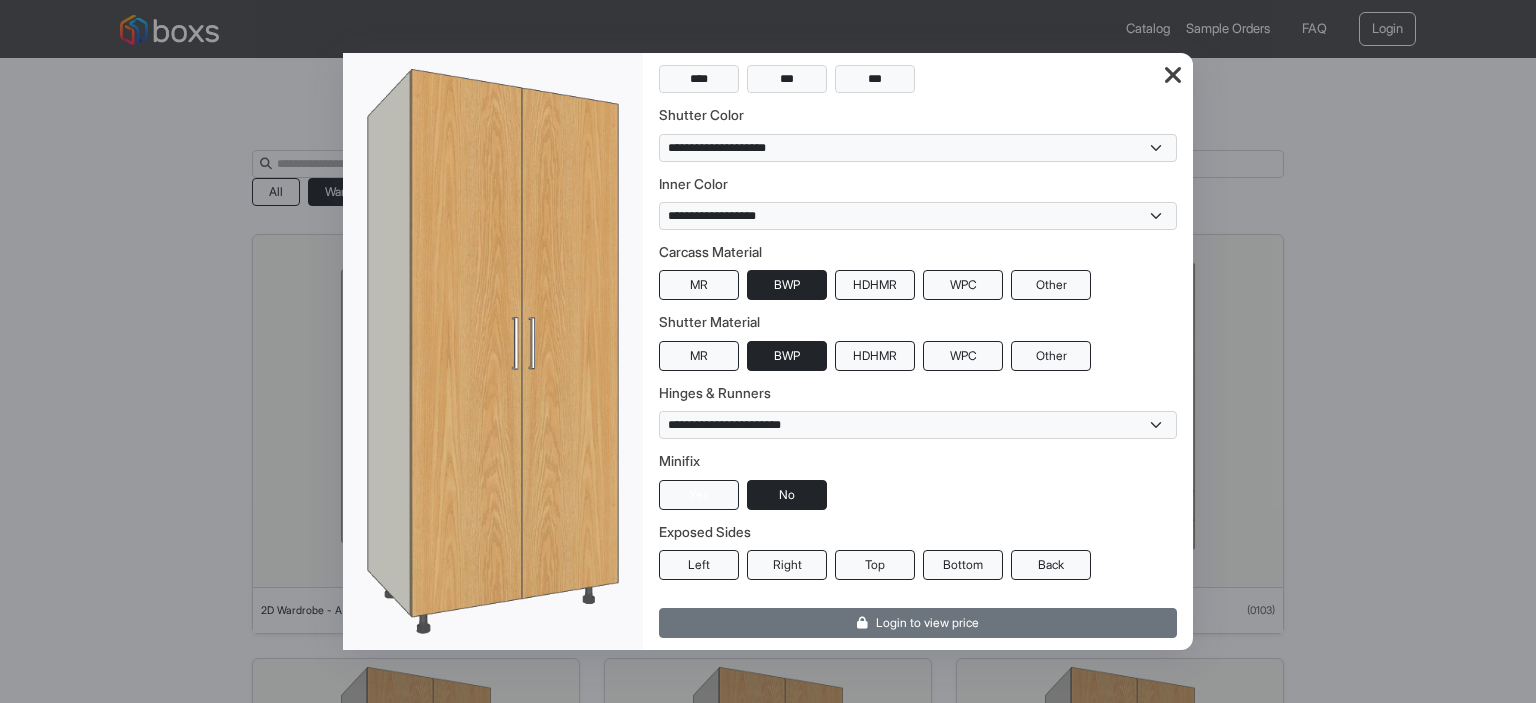 click on "Yes" at bounding box center (699, 495) 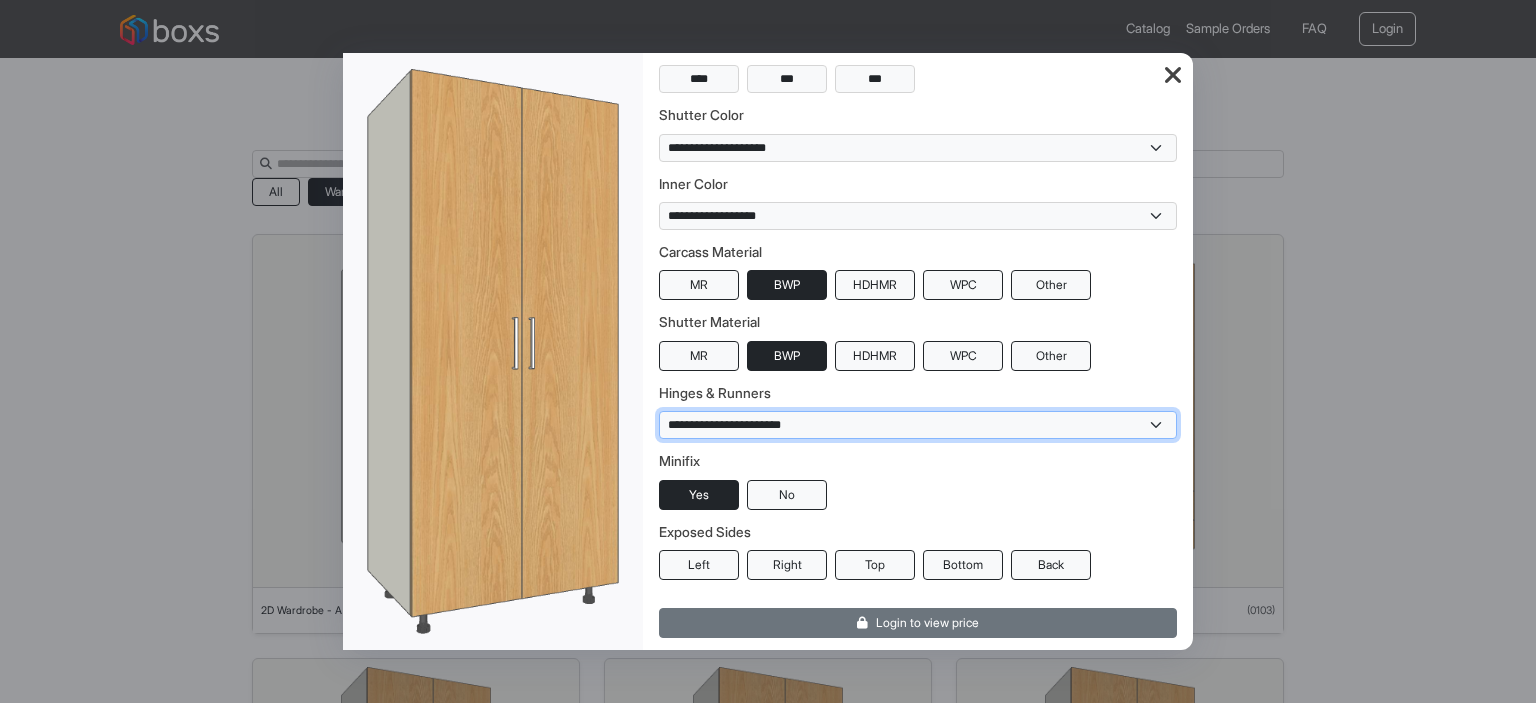 click on "**********" at bounding box center (918, 425) 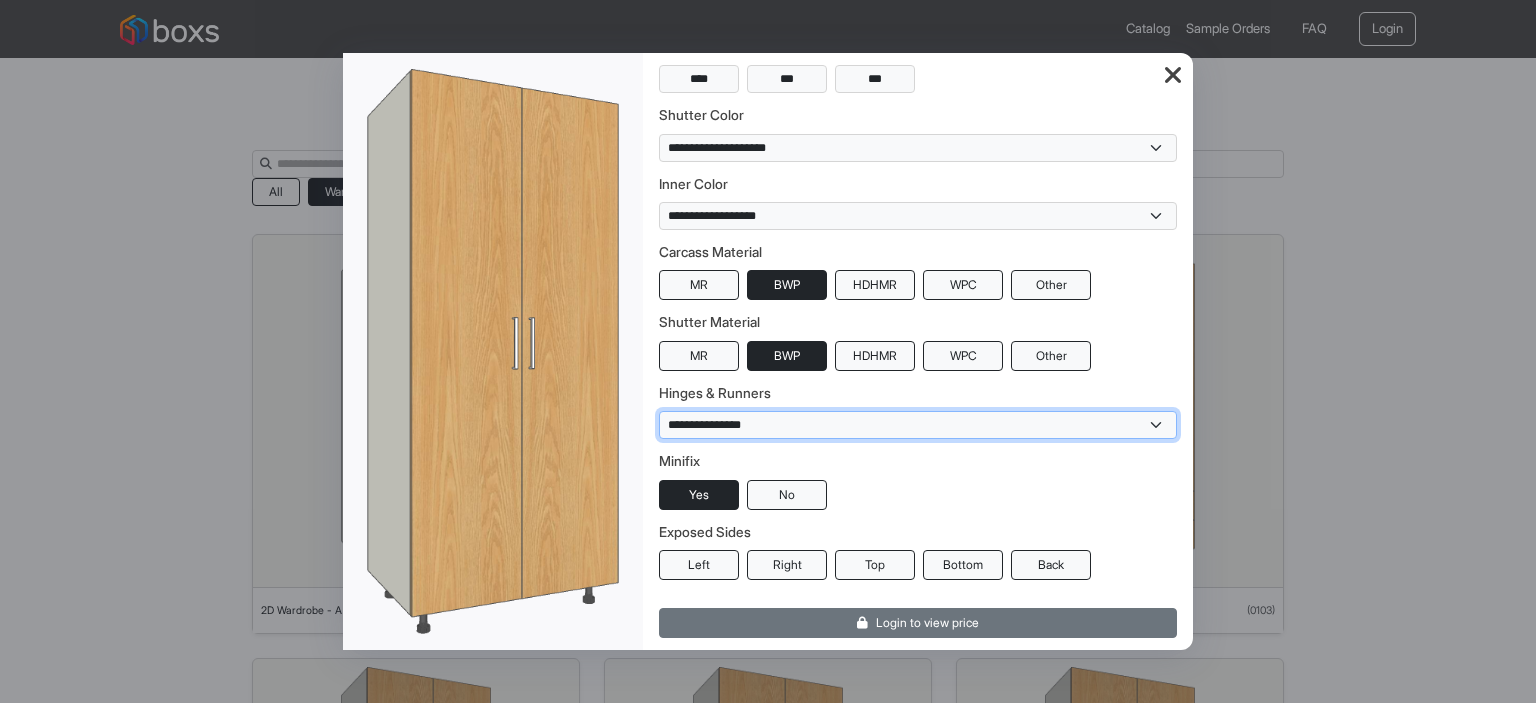 click on "**********" at bounding box center (918, 425) 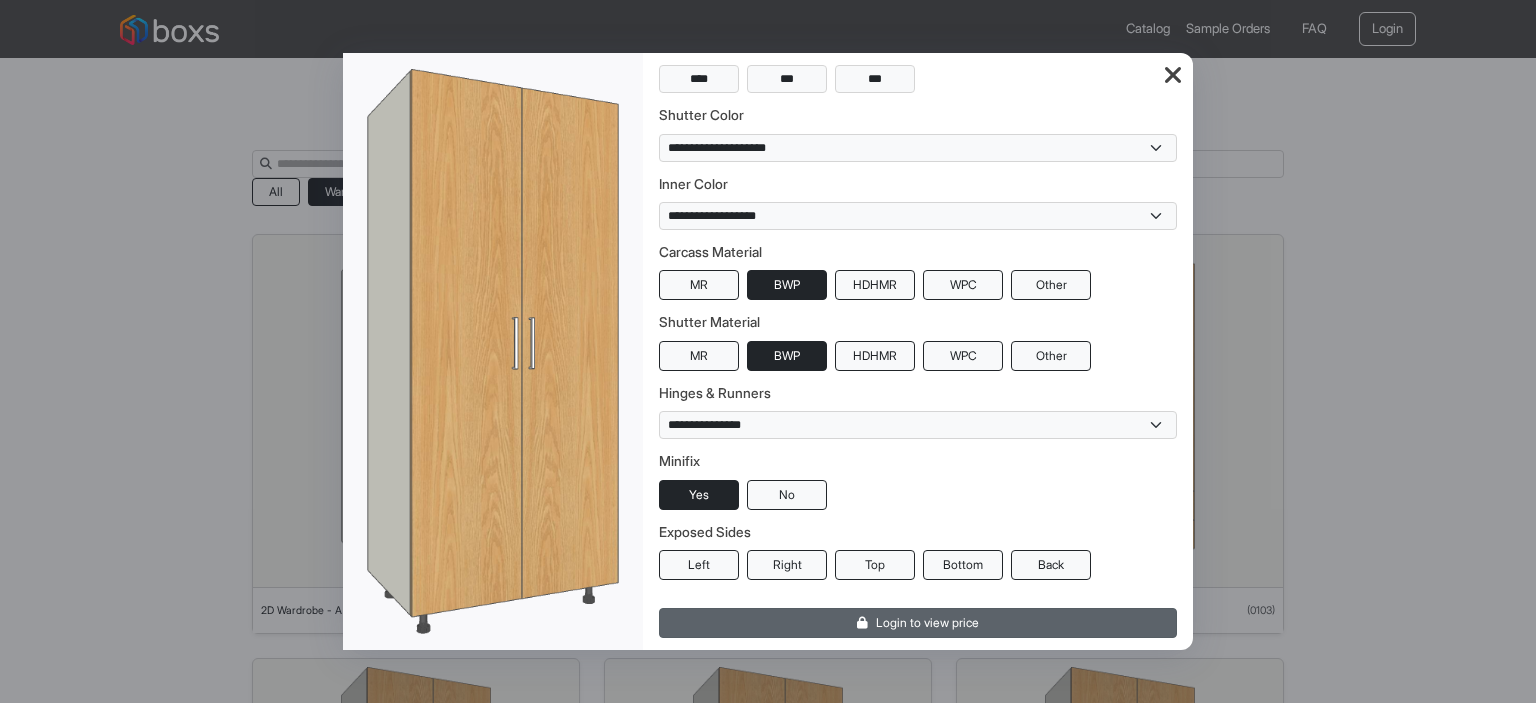click on "Login to view price" at bounding box center (918, 623) 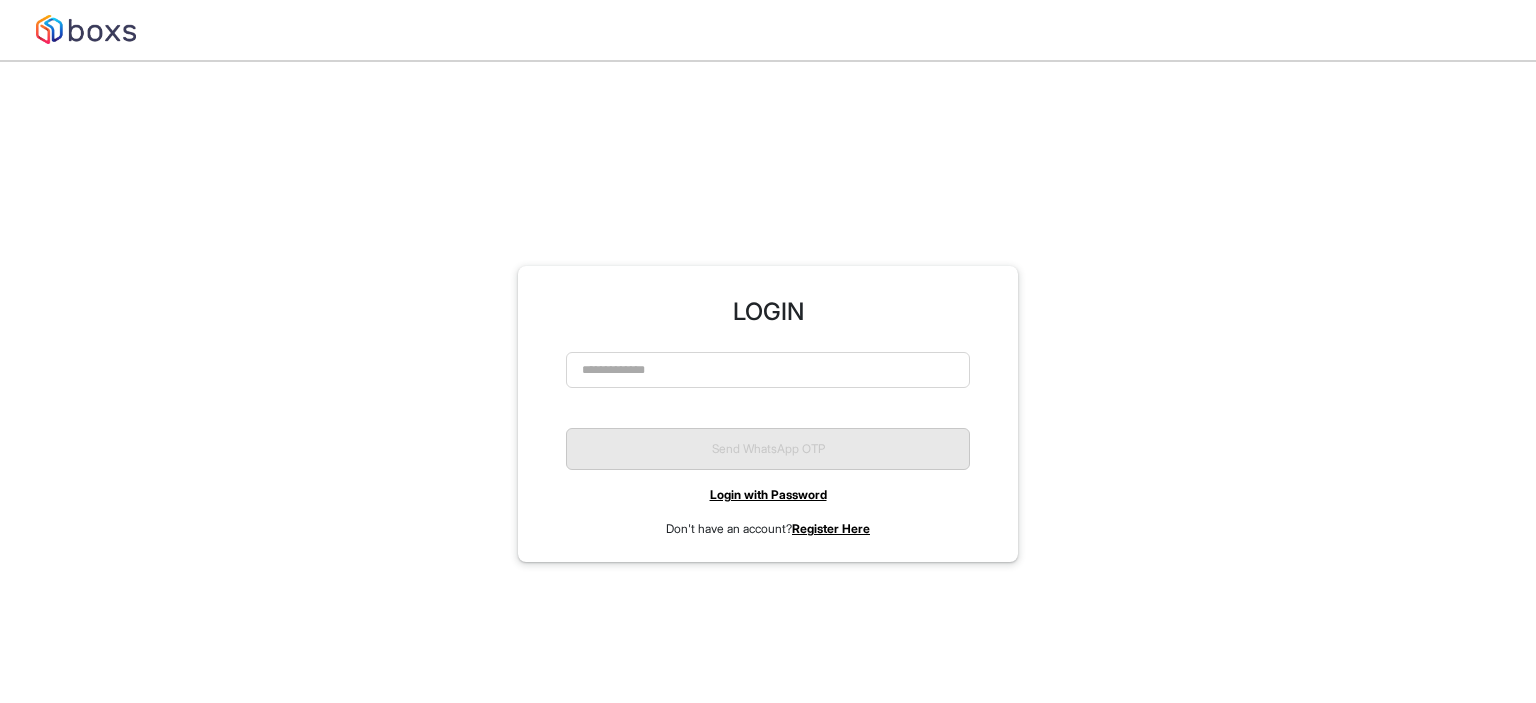 scroll, scrollTop: 0, scrollLeft: 0, axis: both 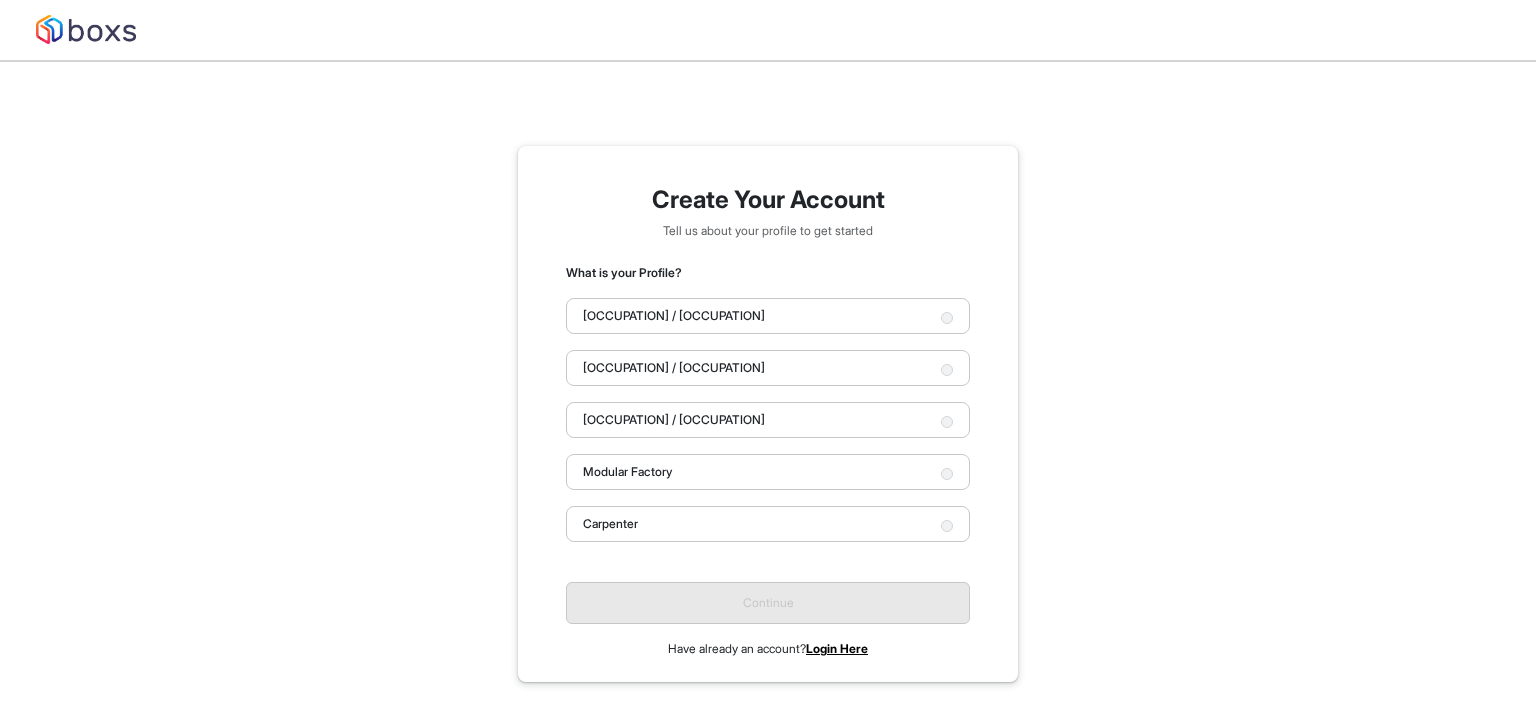 click on "[OCCUPATION] / [OCCUPATION]" at bounding box center [674, 368] 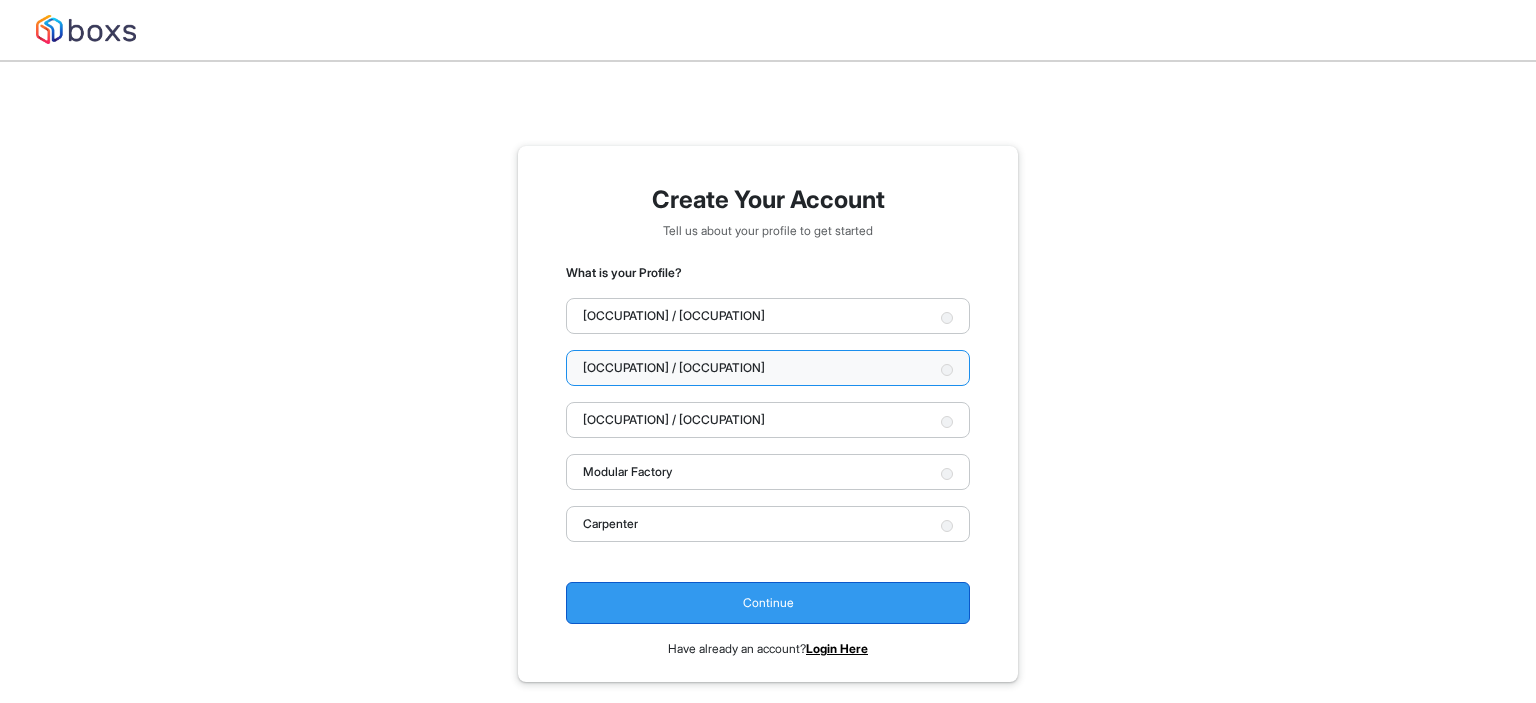 click on "Continue" at bounding box center [768, 603] 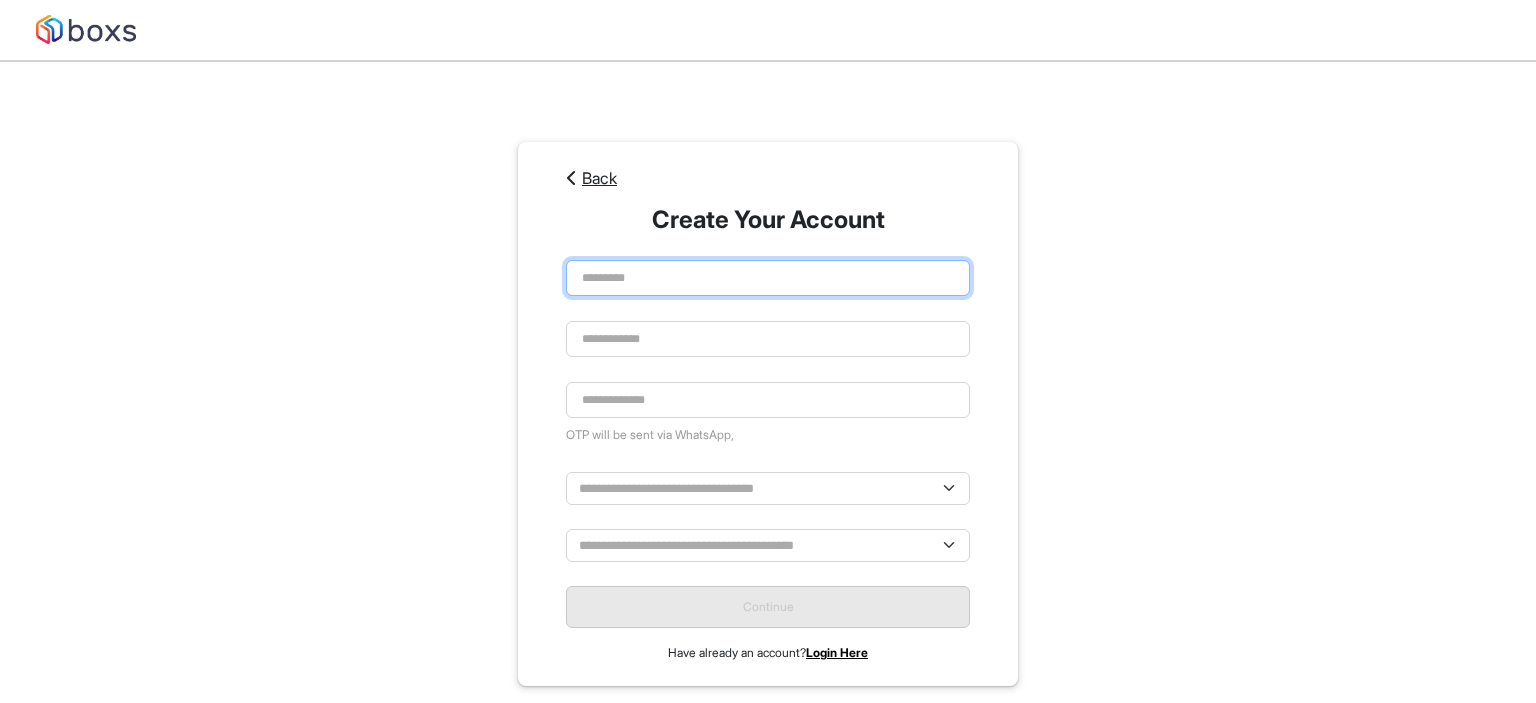click at bounding box center [768, 278] 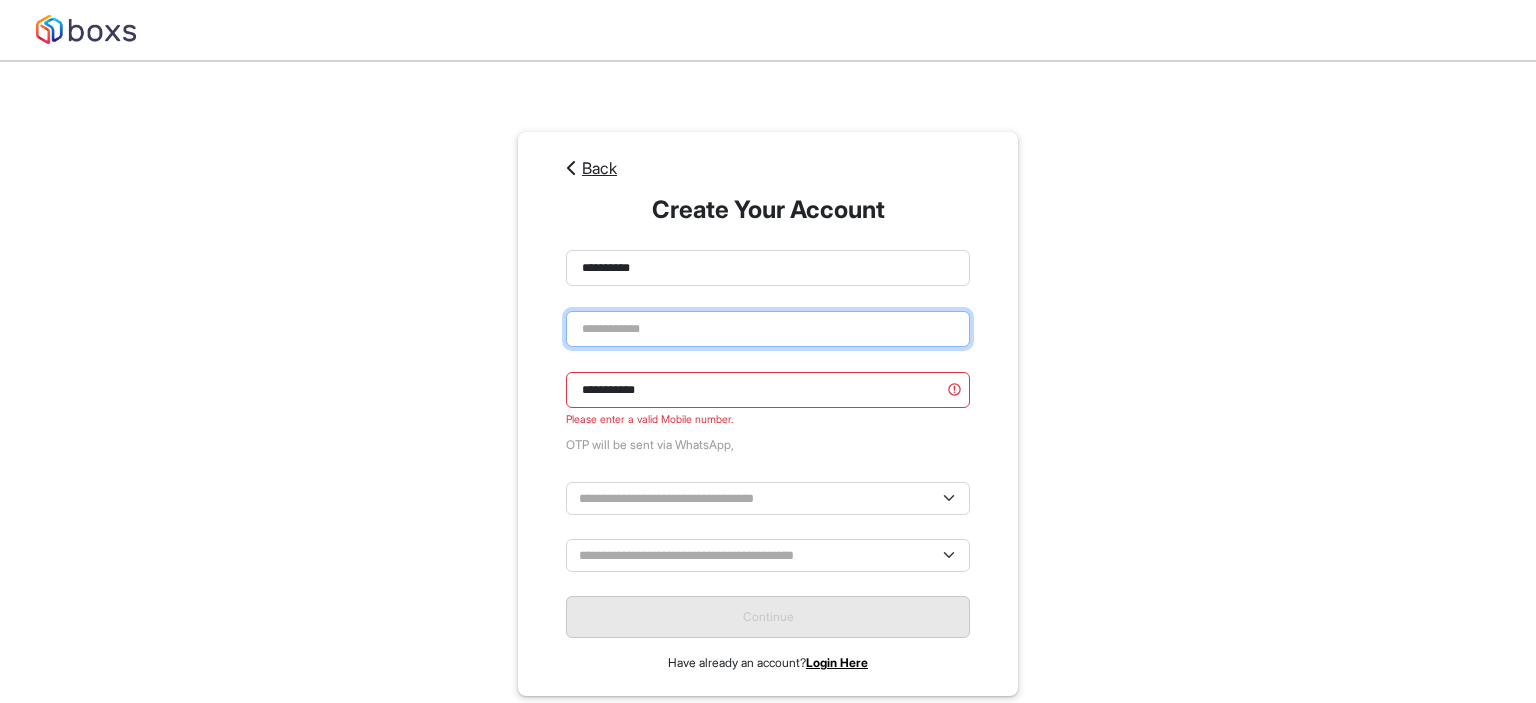 click at bounding box center (768, 329) 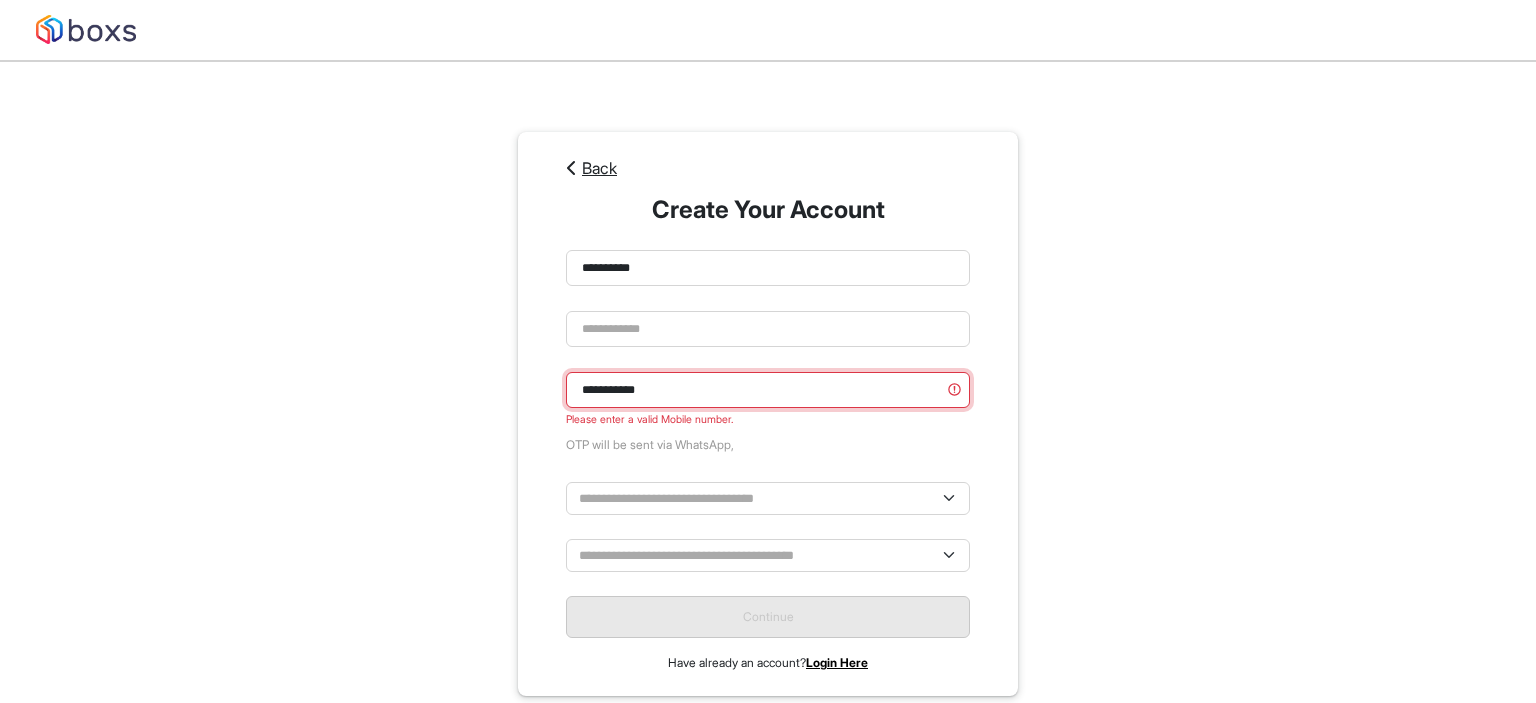 click on "**********" at bounding box center (768, 390) 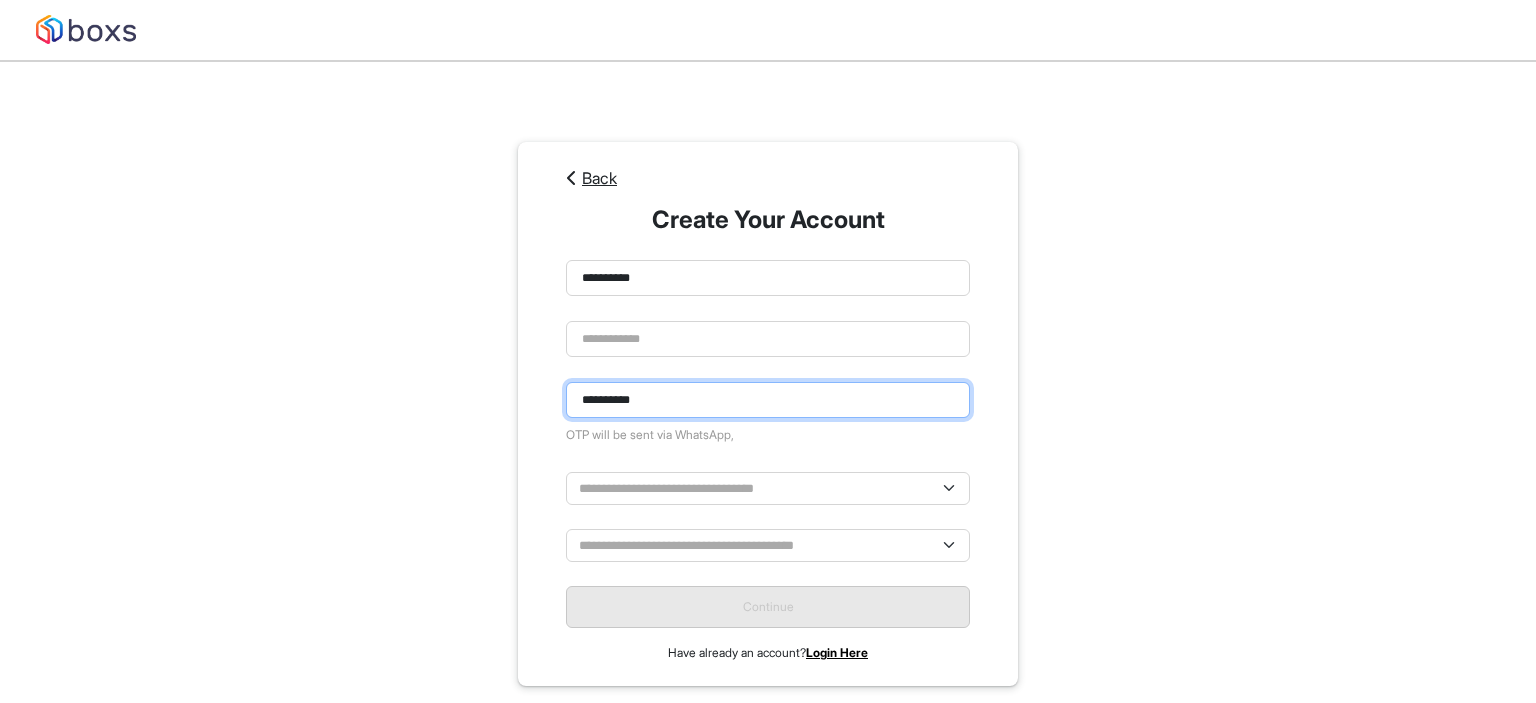type on "**********" 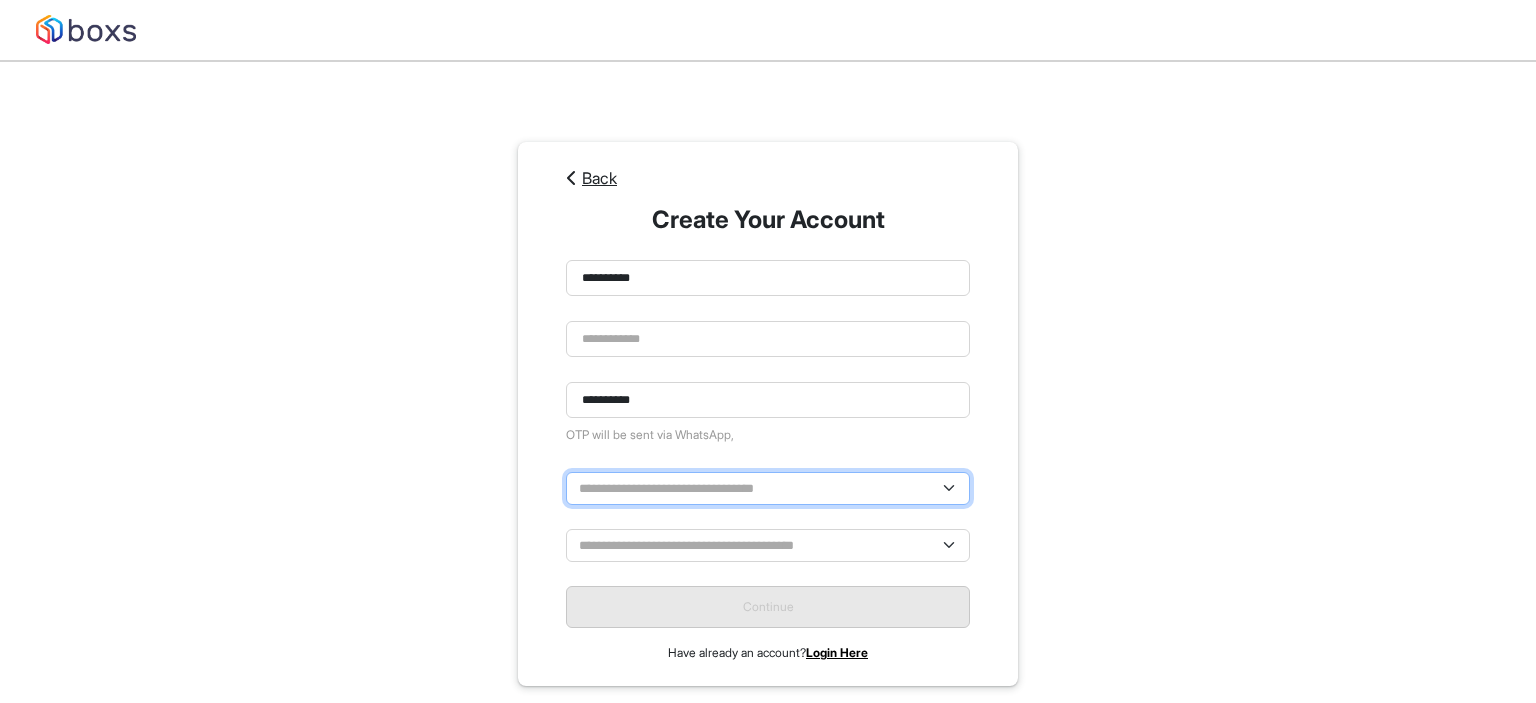 click on "**********" at bounding box center [768, 488] 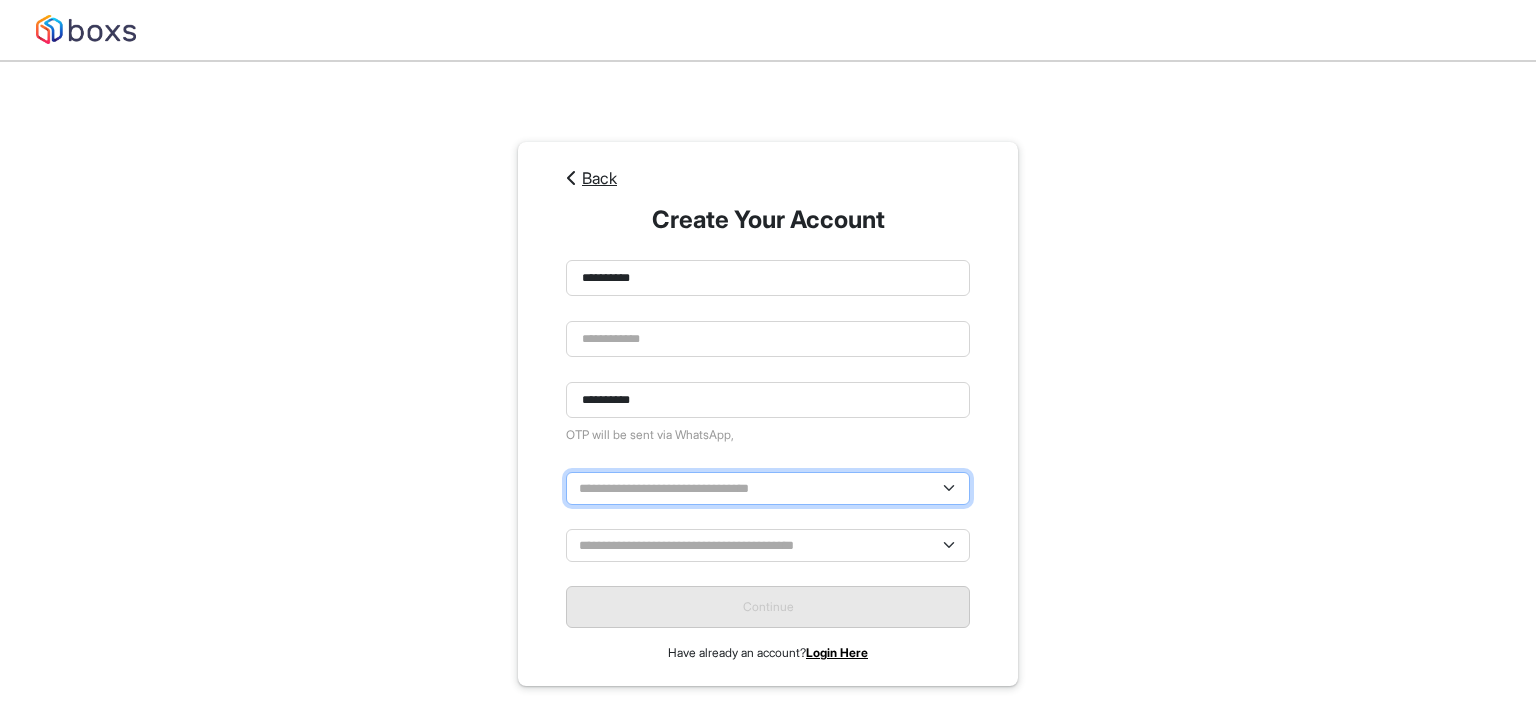 click on "**********" at bounding box center (768, 488) 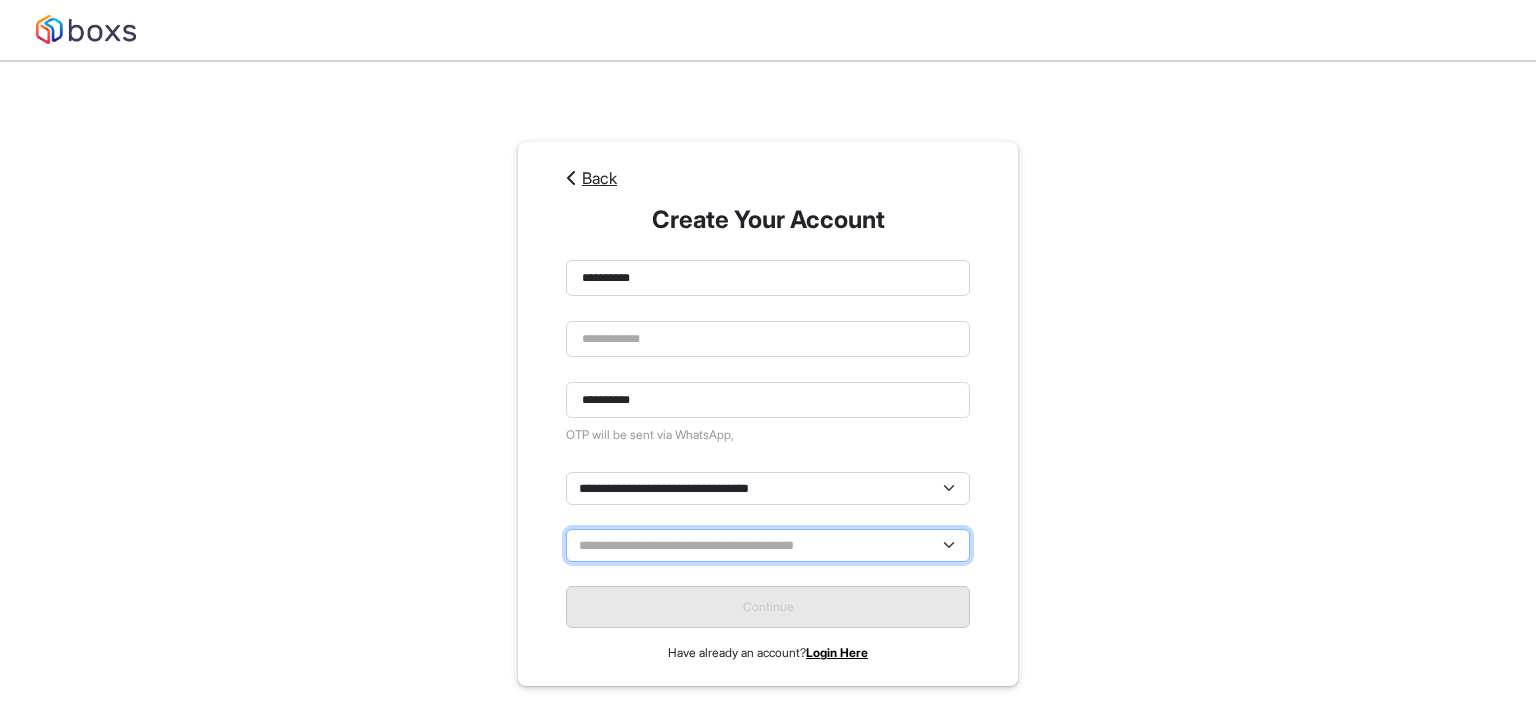 click on "**********" at bounding box center (768, 545) 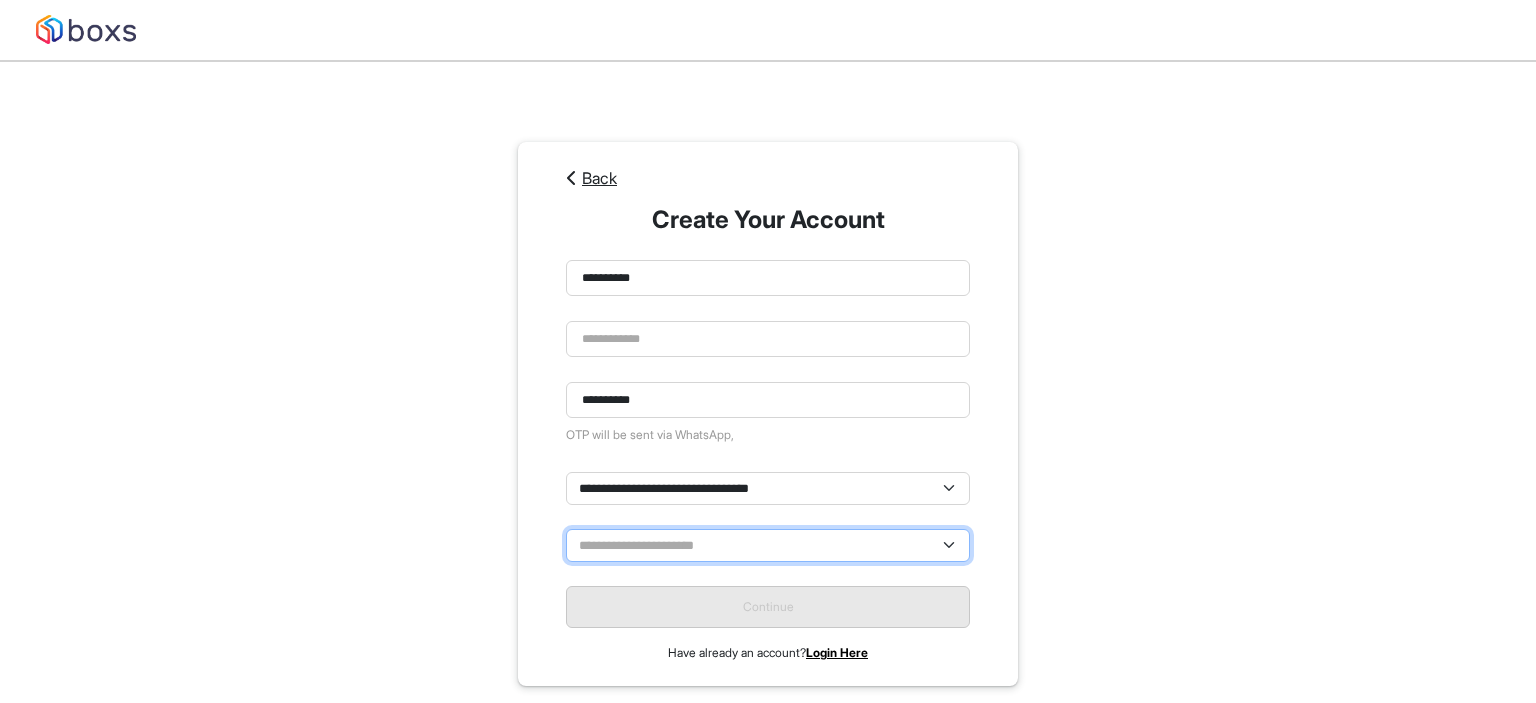 click on "**********" at bounding box center (768, 545) 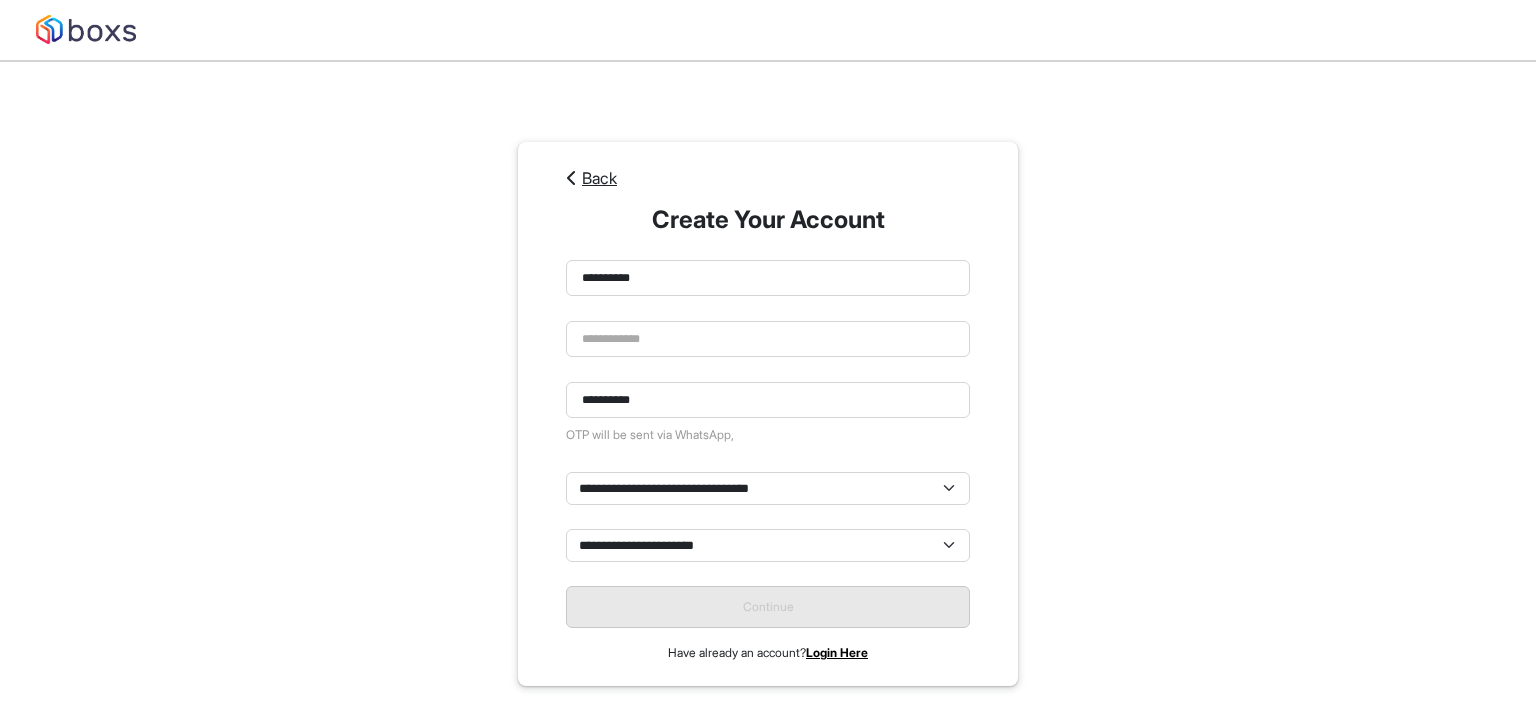 click on "**********" at bounding box center [768, 414] 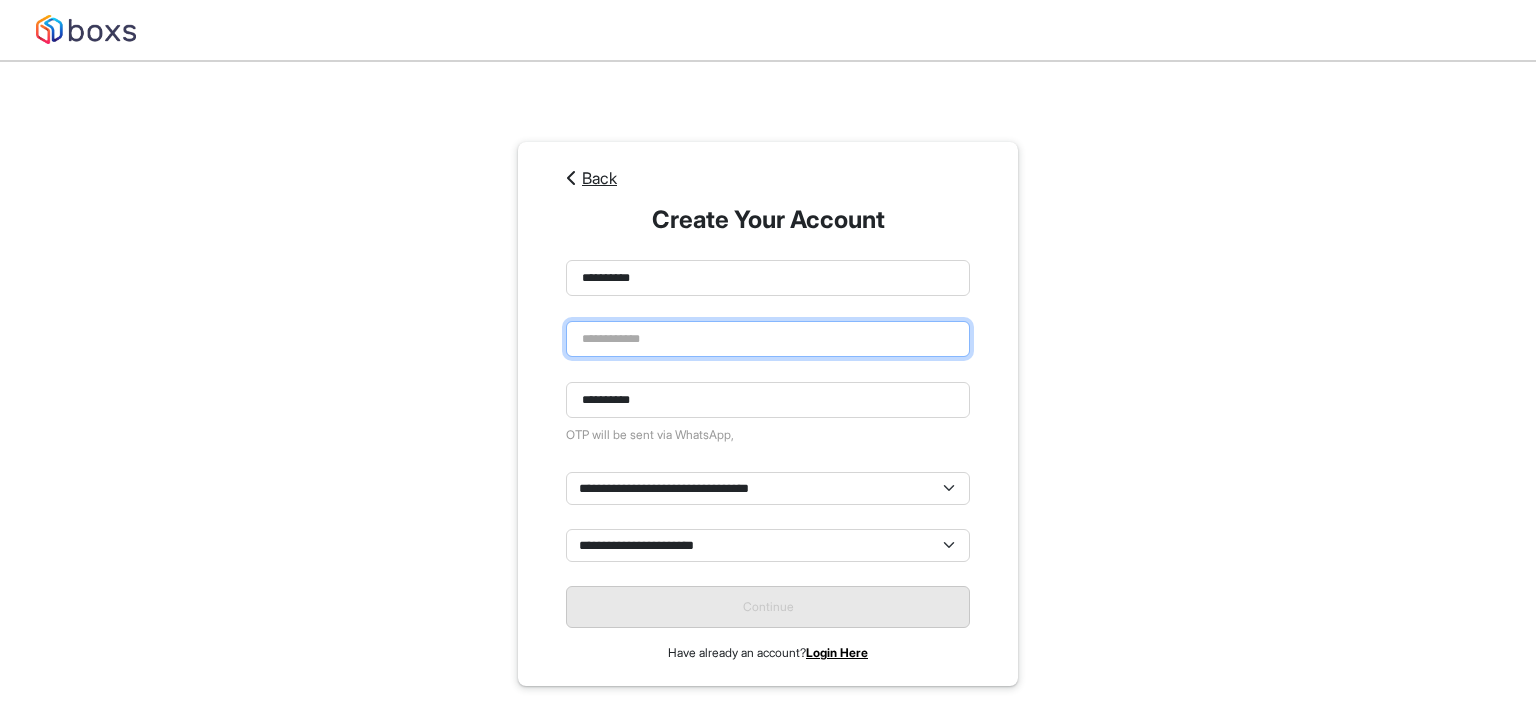 click at bounding box center (768, 339) 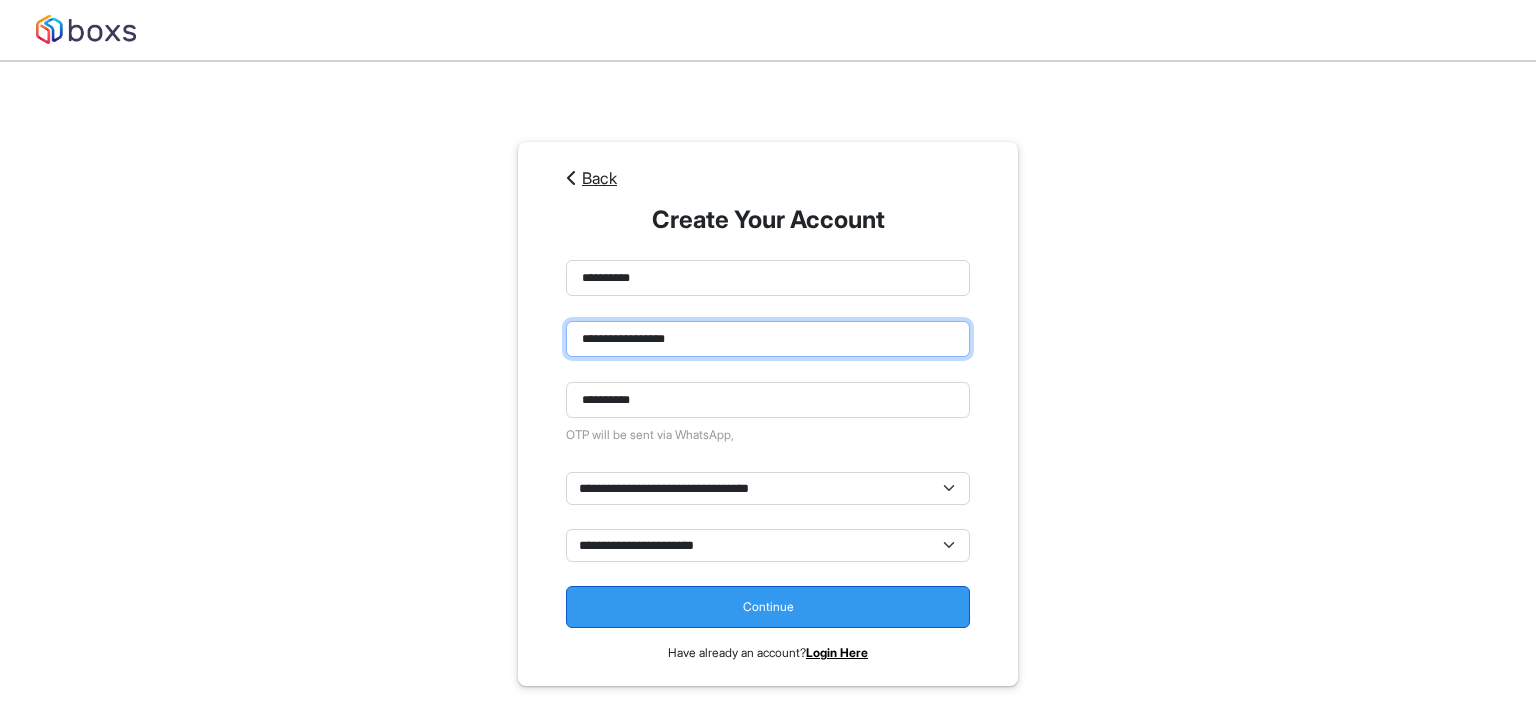 type on "**********" 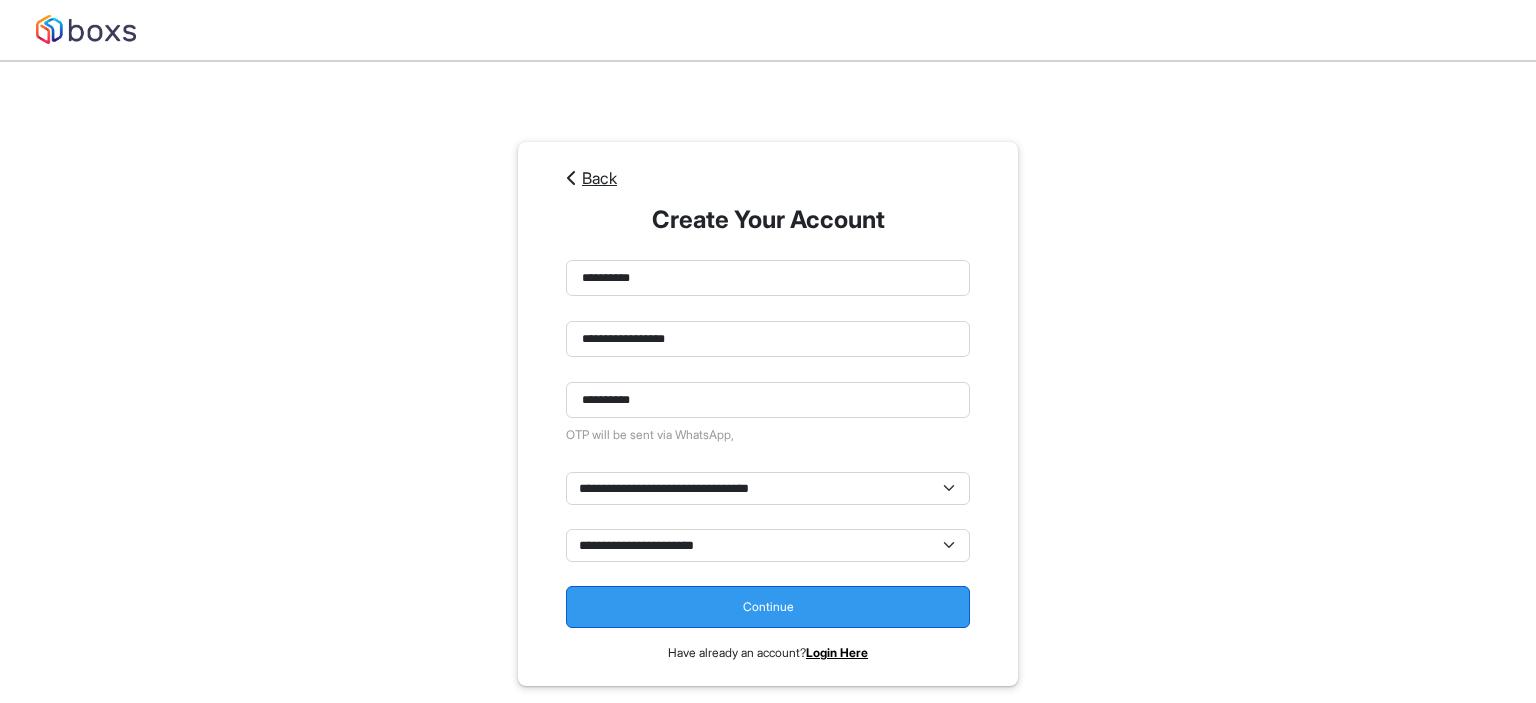 click on "Continue" at bounding box center [768, 607] 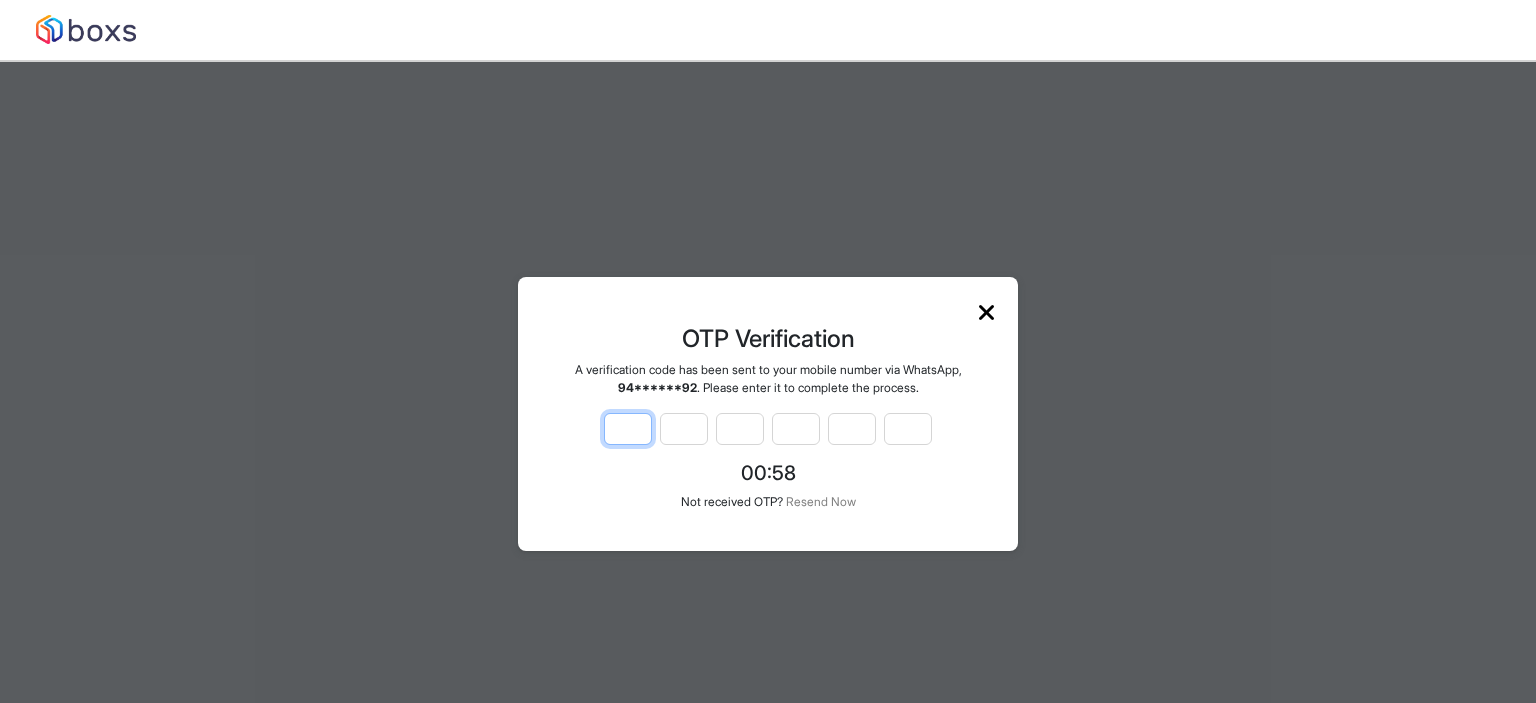 click at bounding box center [628, 429] 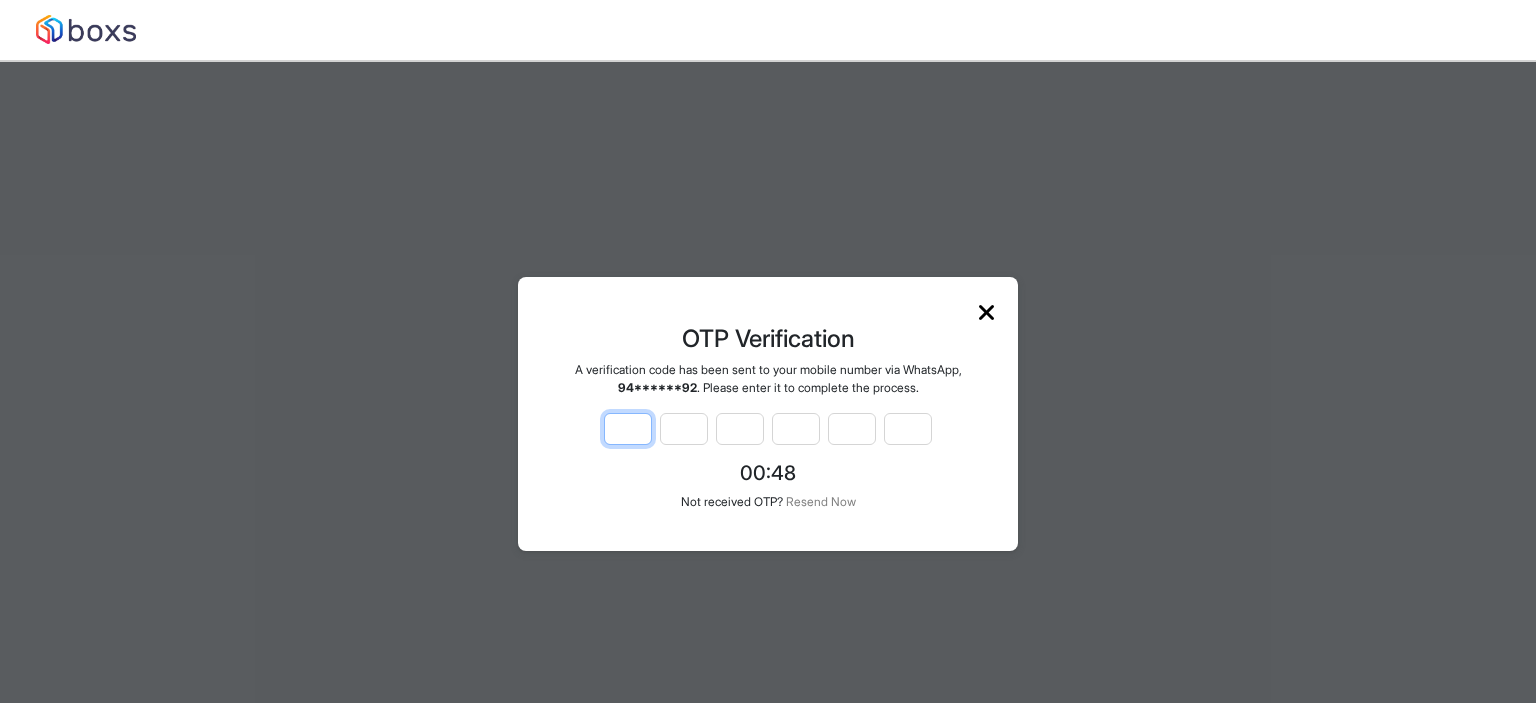 type on "*" 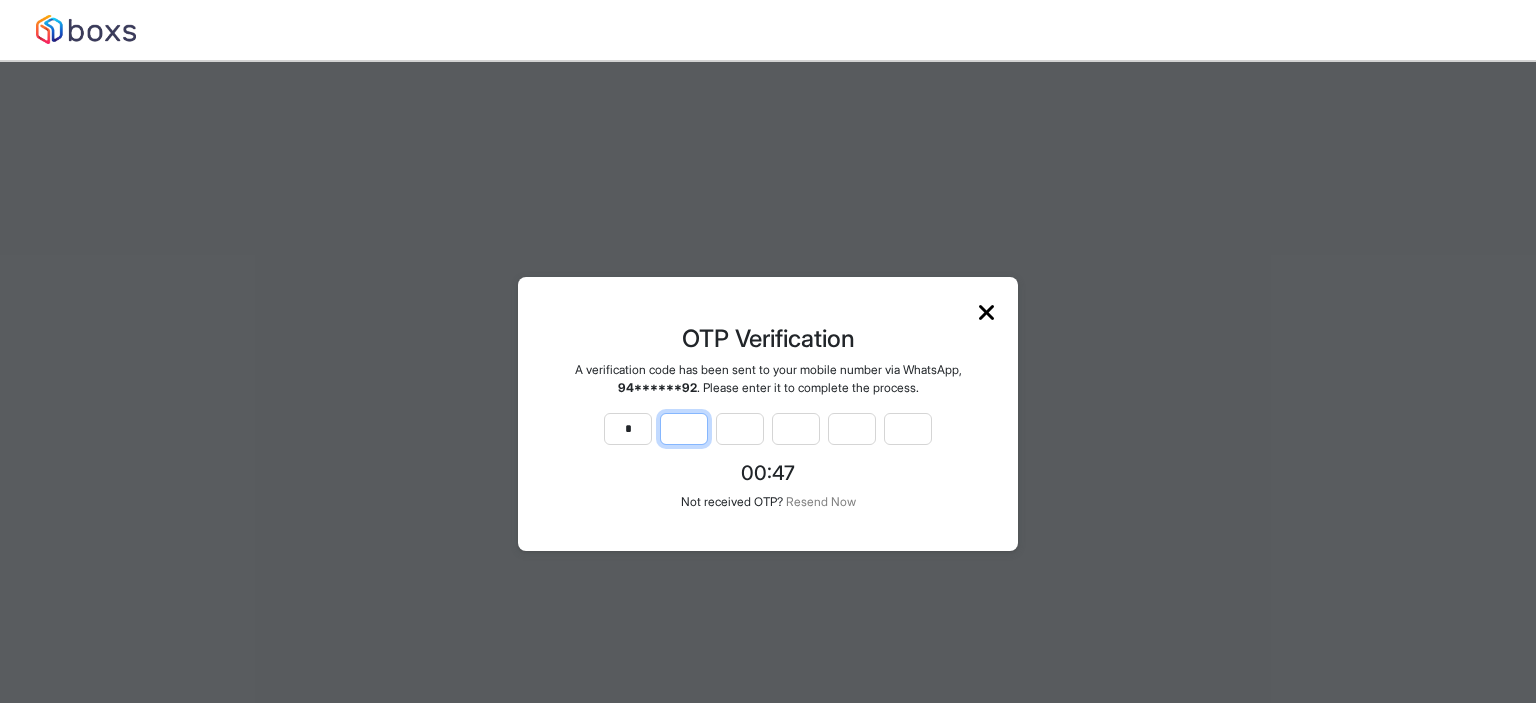 type on "*" 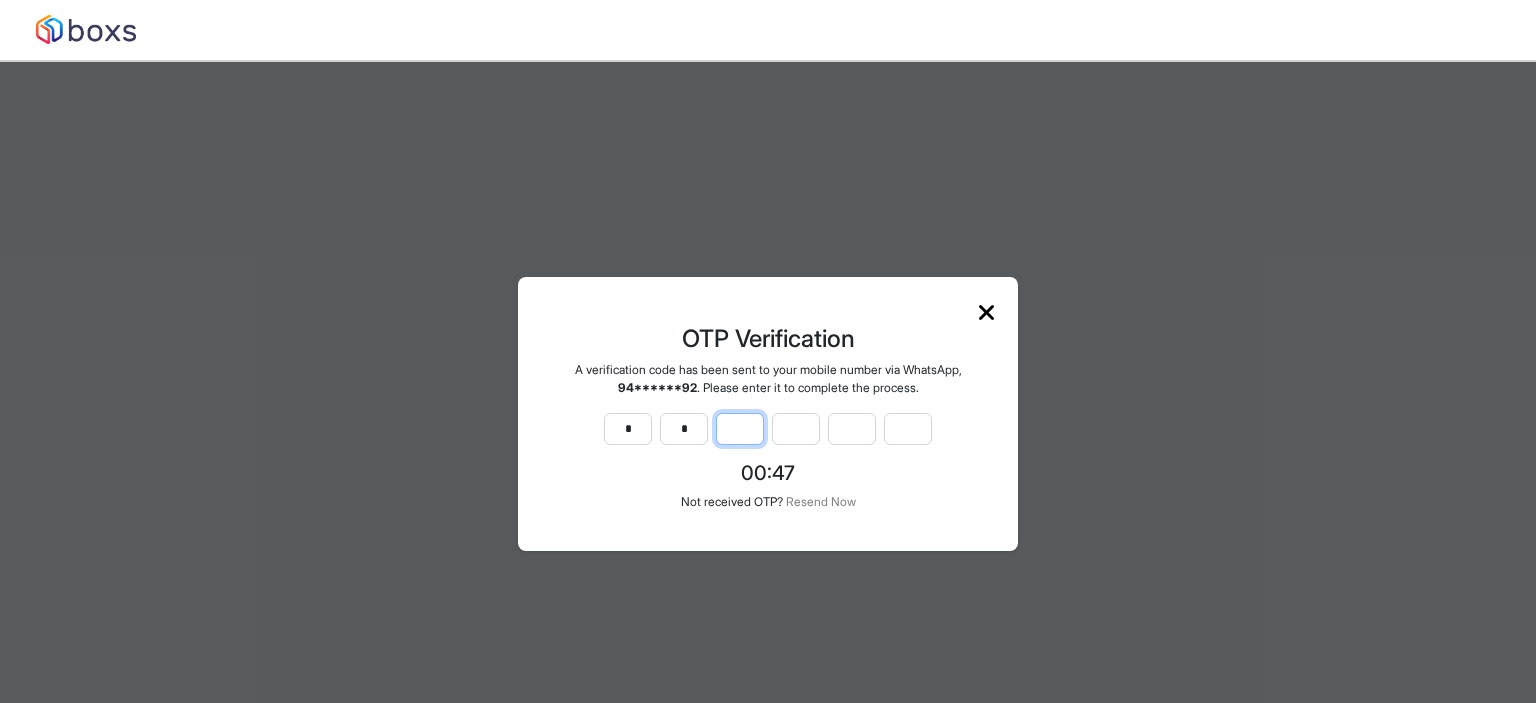 type on "*" 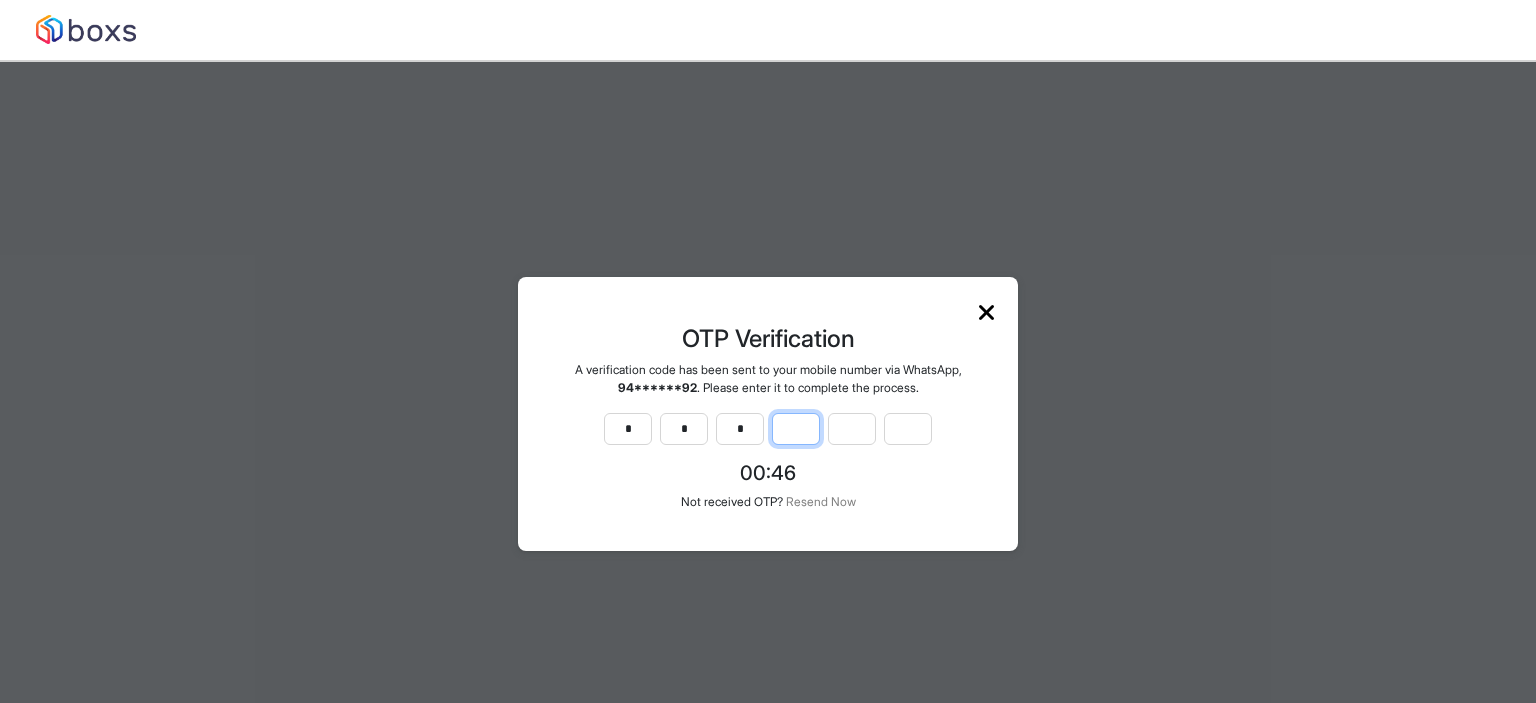 type on "*" 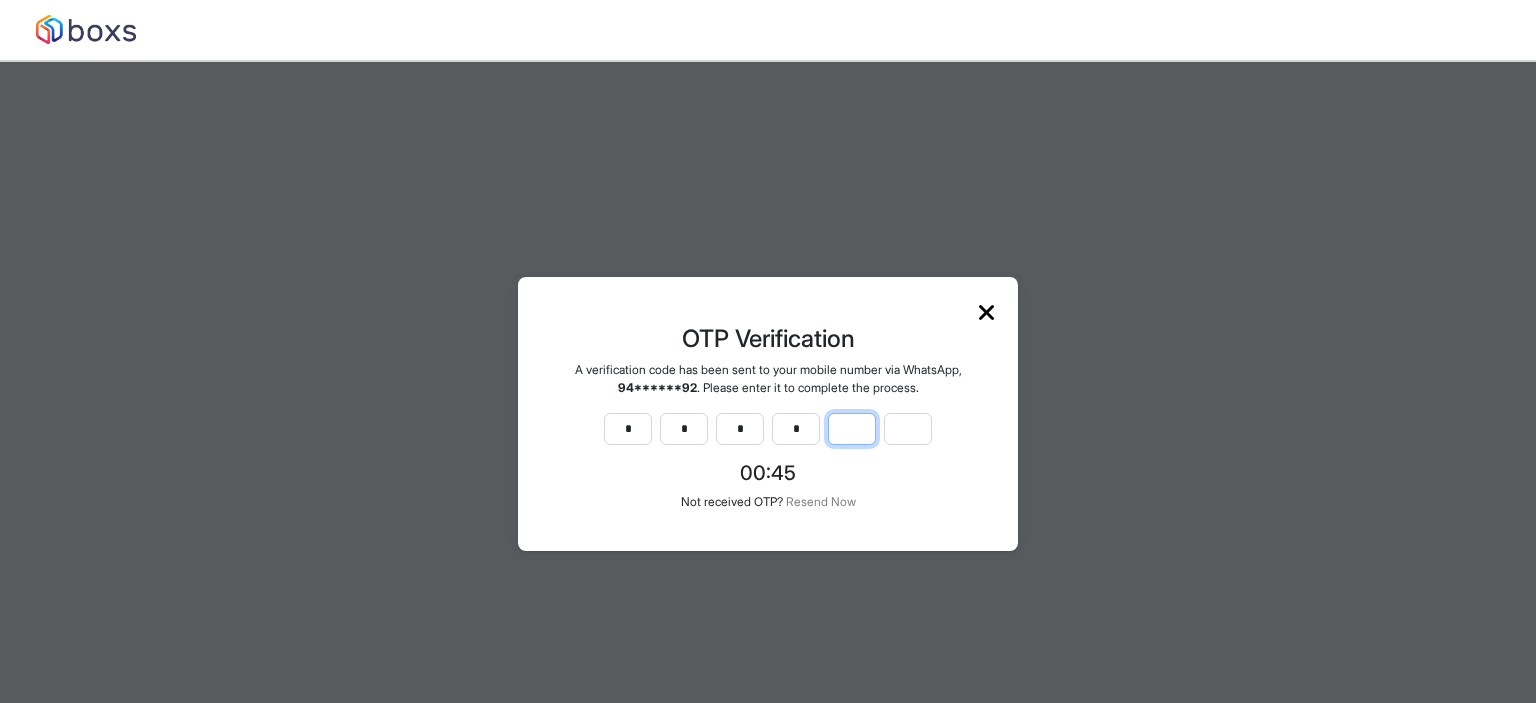 type on "*" 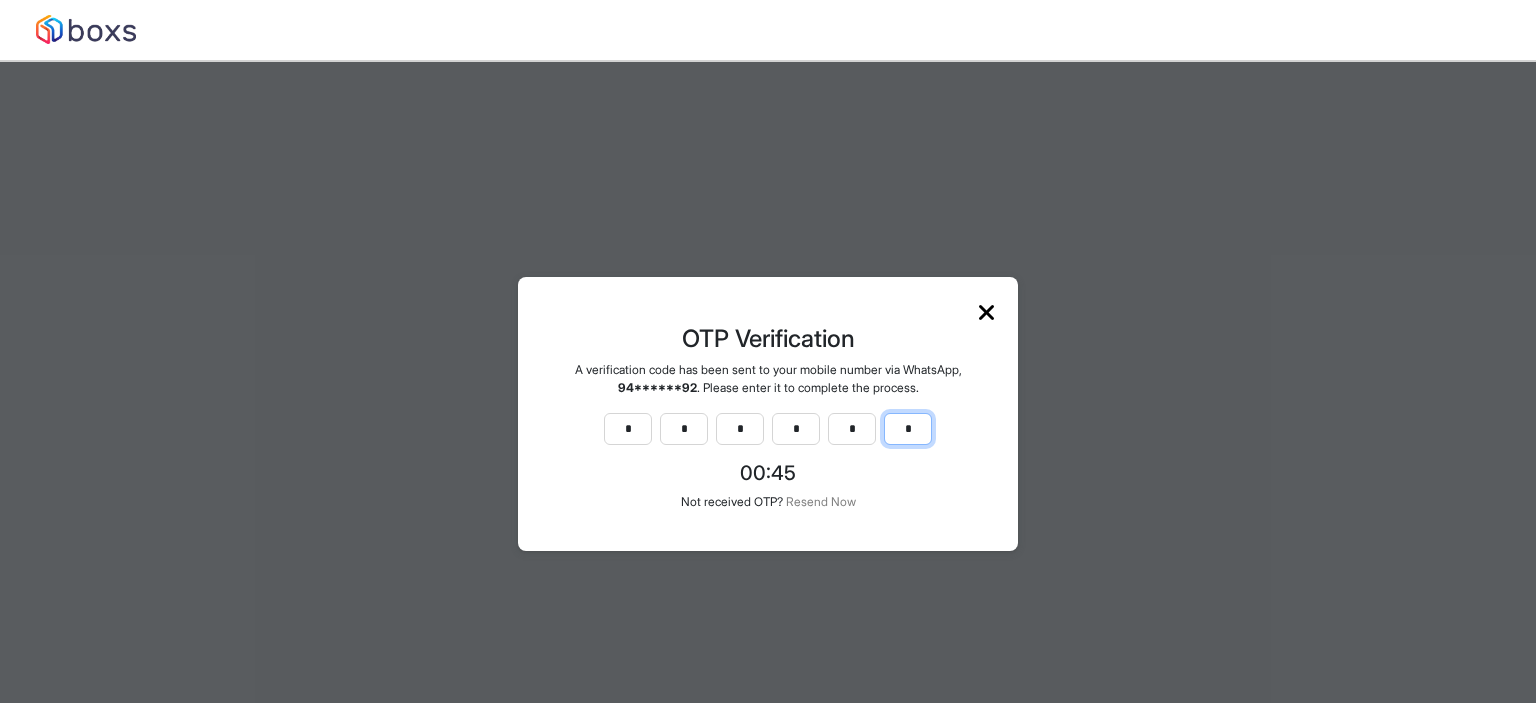 type on "*" 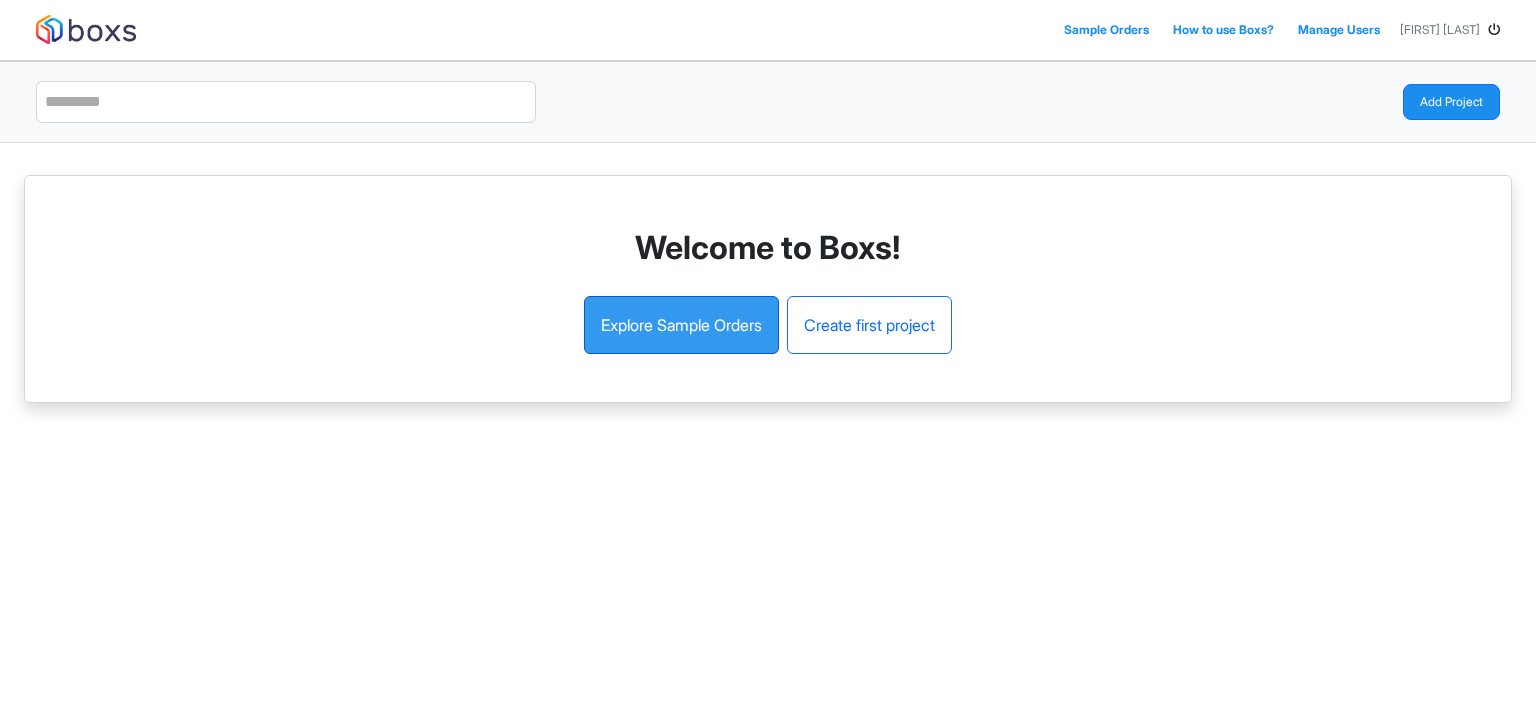 click on "Explore Sample Orders" at bounding box center (681, 325) 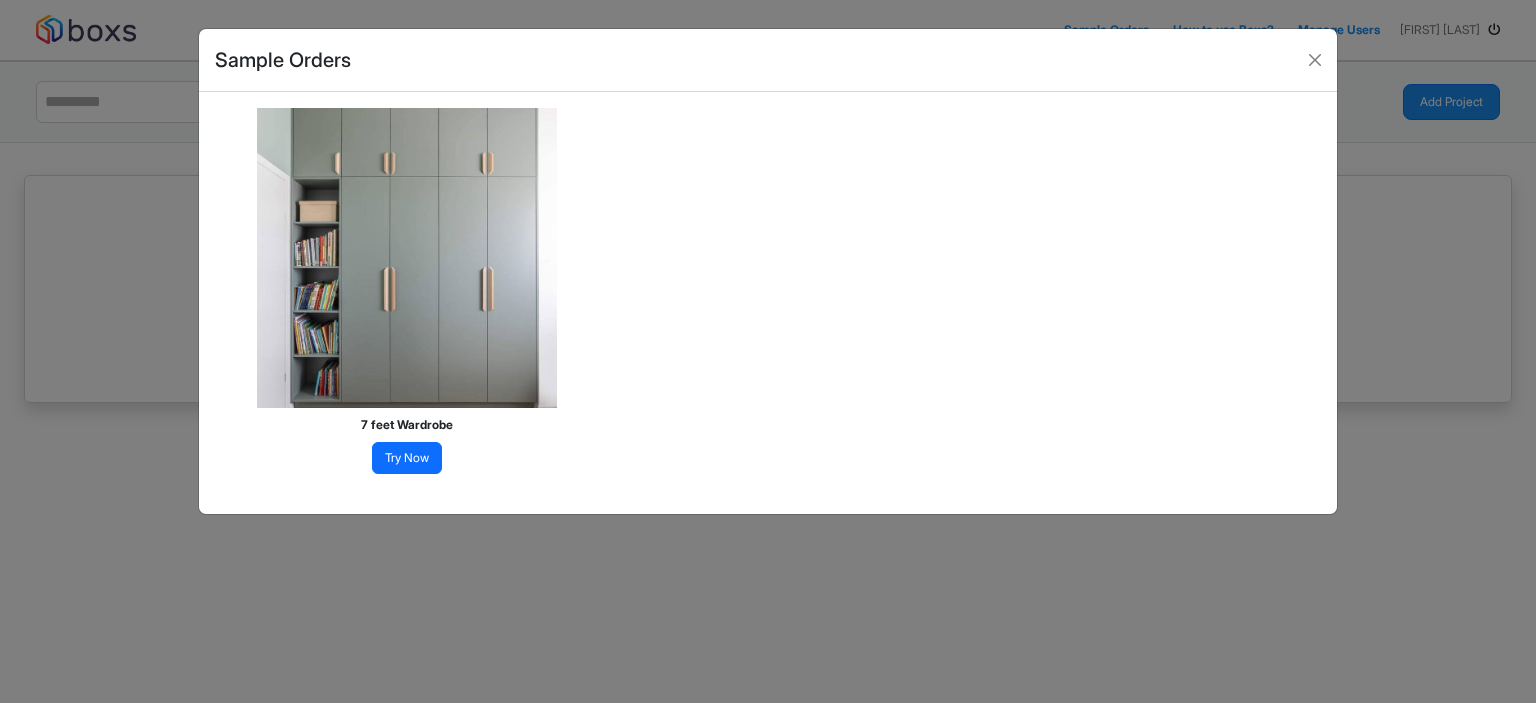 click on "Try Now" at bounding box center [407, 458] 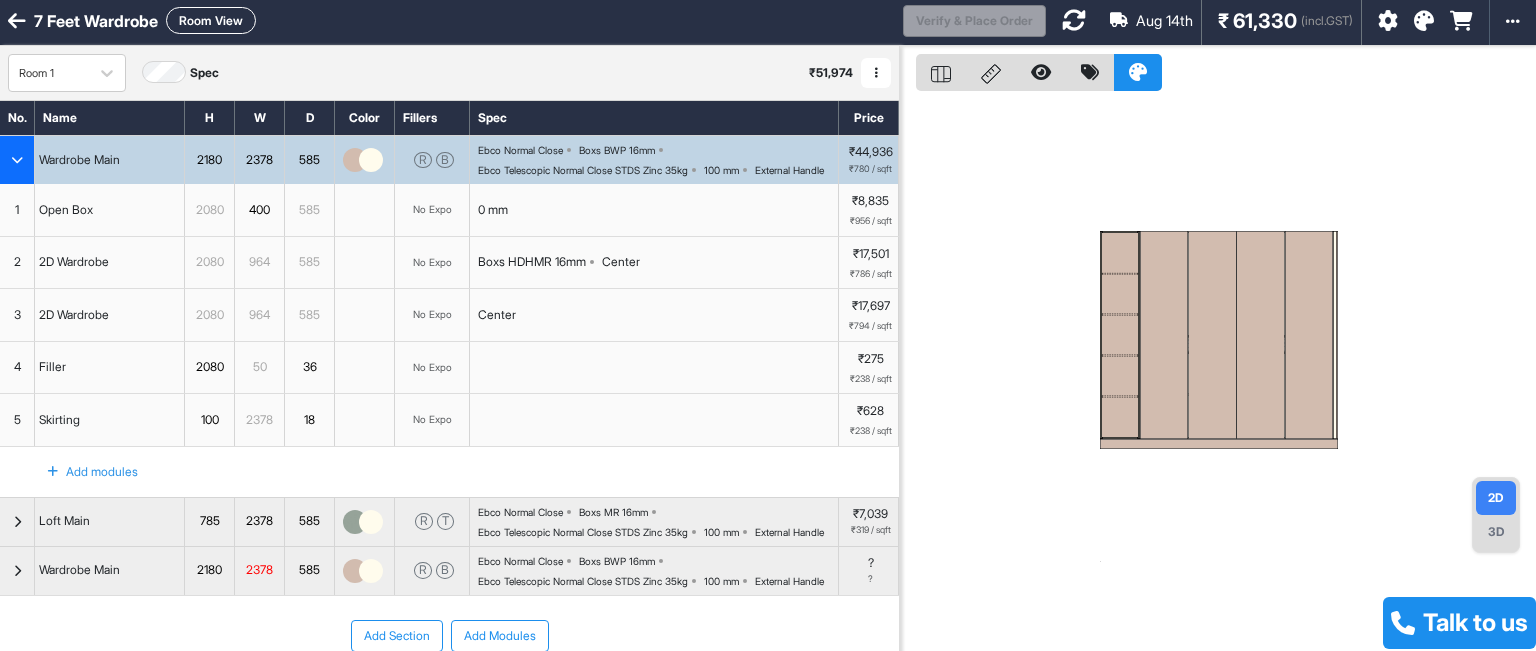 scroll, scrollTop: 0, scrollLeft: 0, axis: both 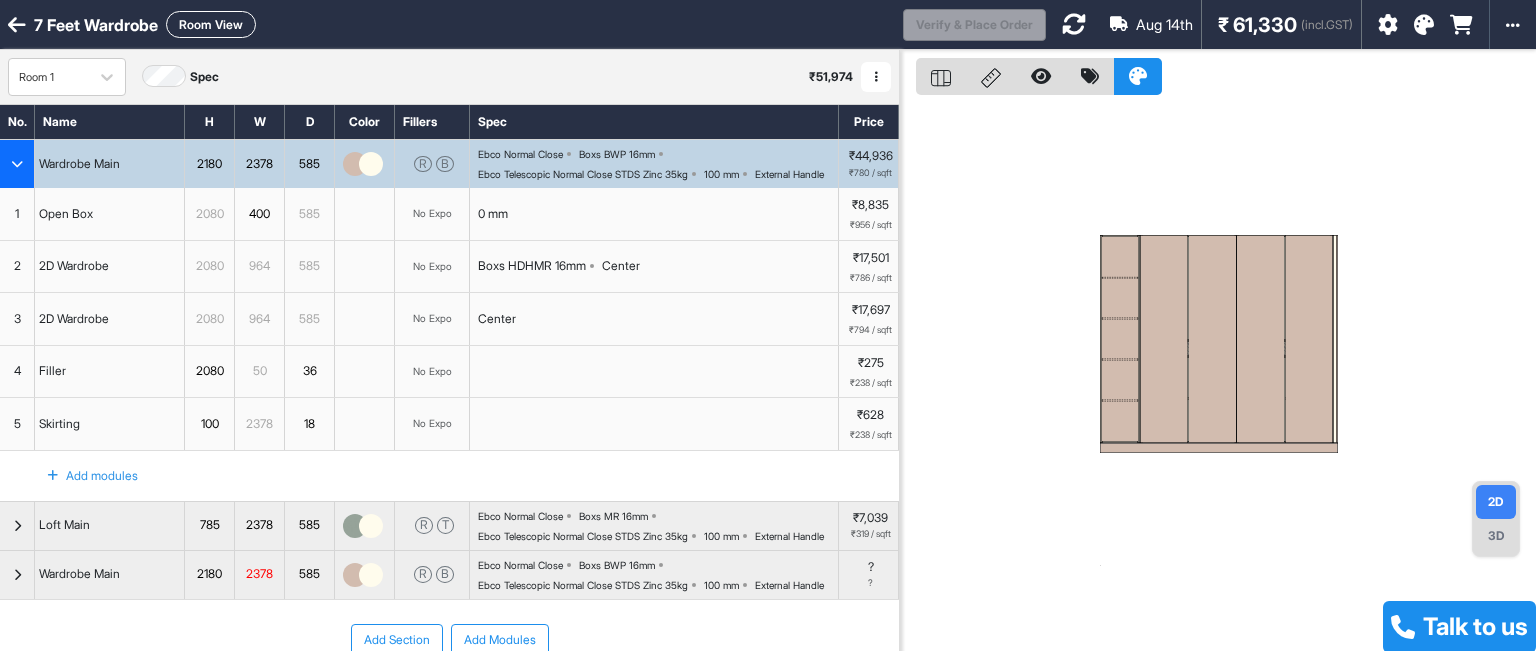 click at bounding box center (876, 77) 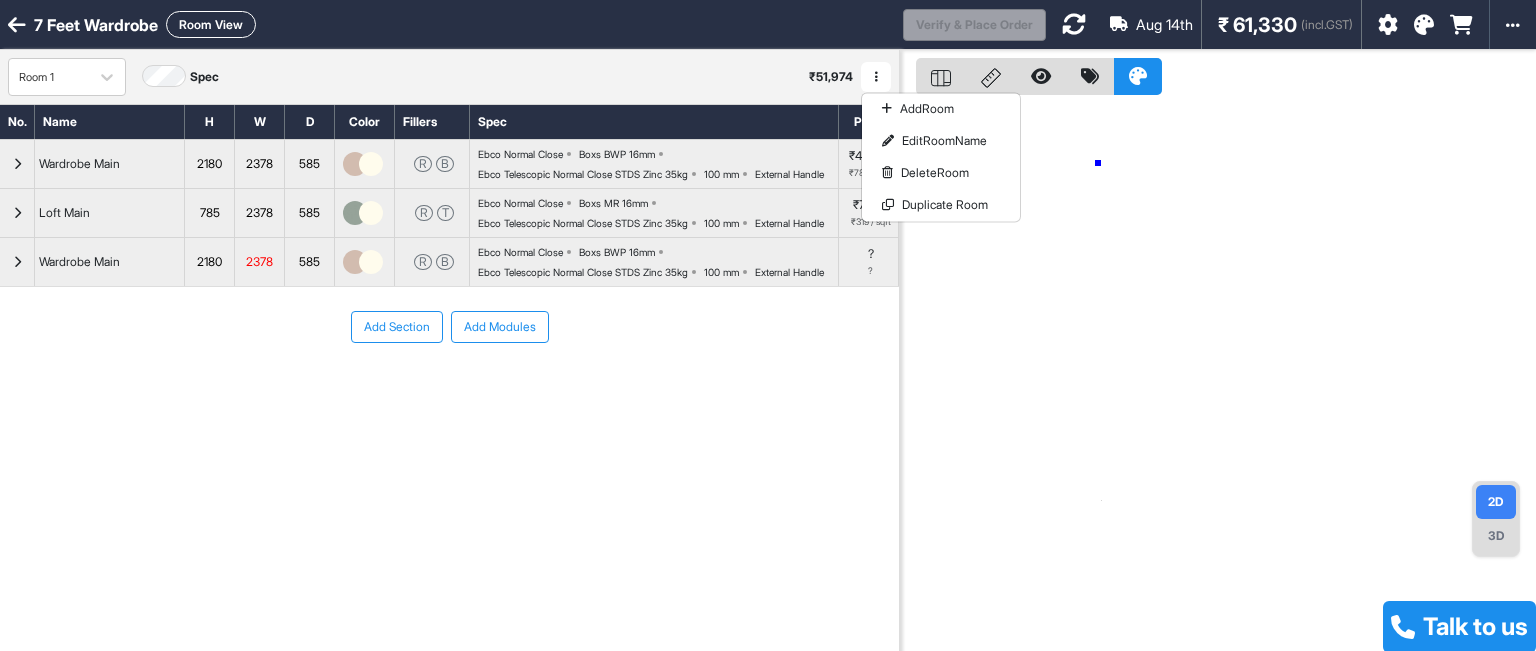 click at bounding box center [1218, 375] 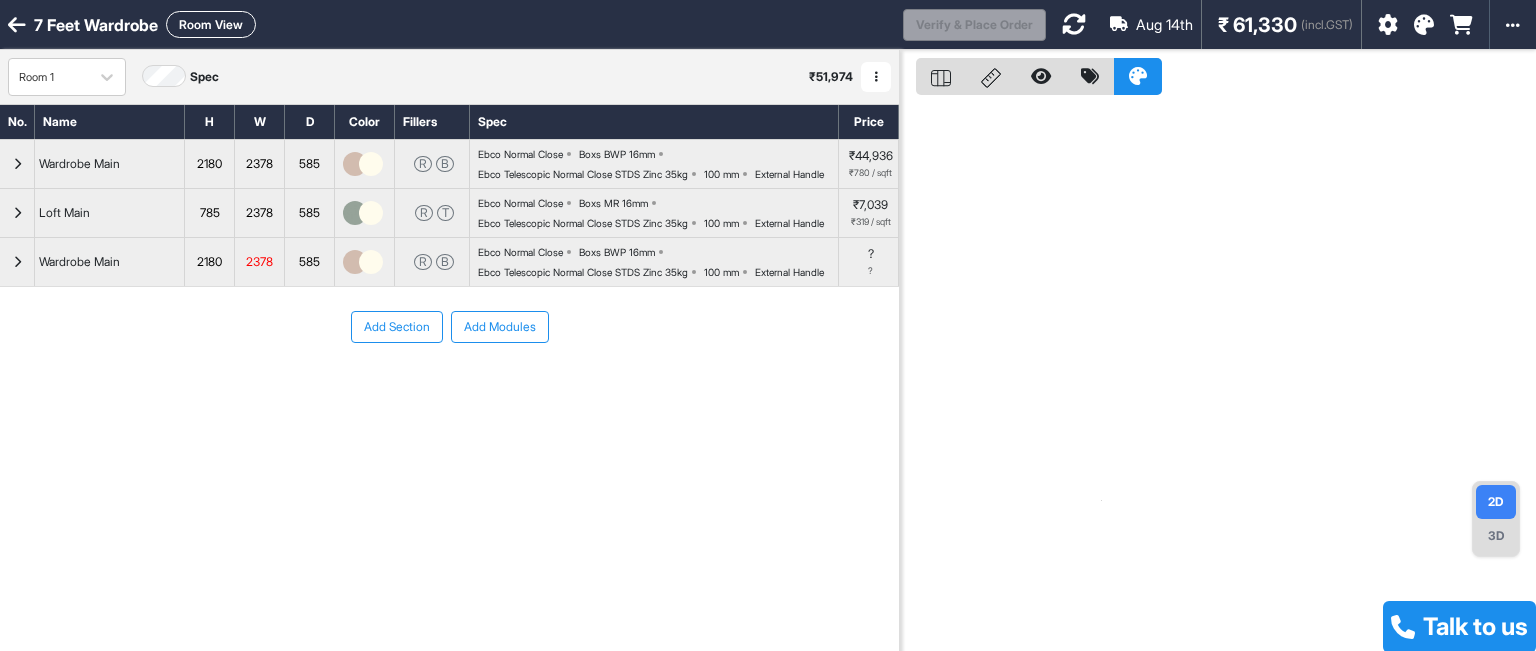 click at bounding box center [1218, 375] 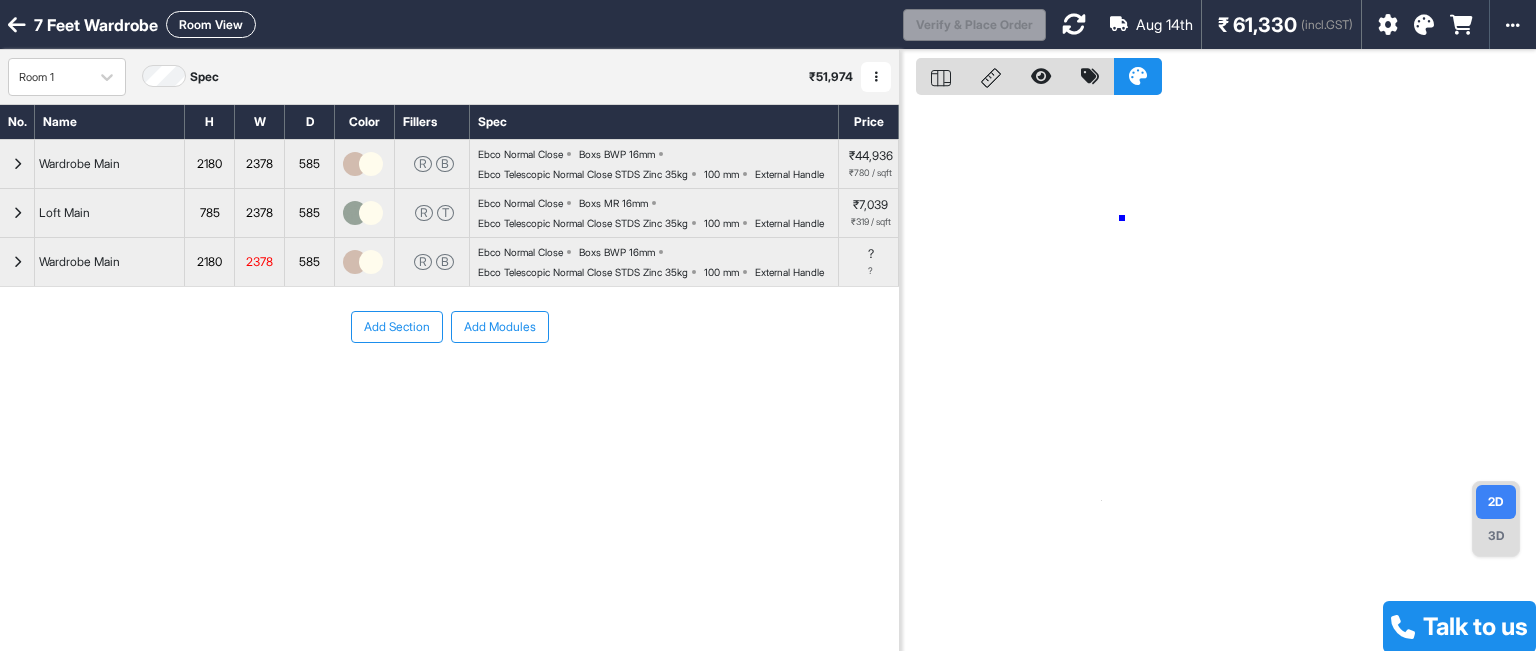 click at bounding box center (1218, 375) 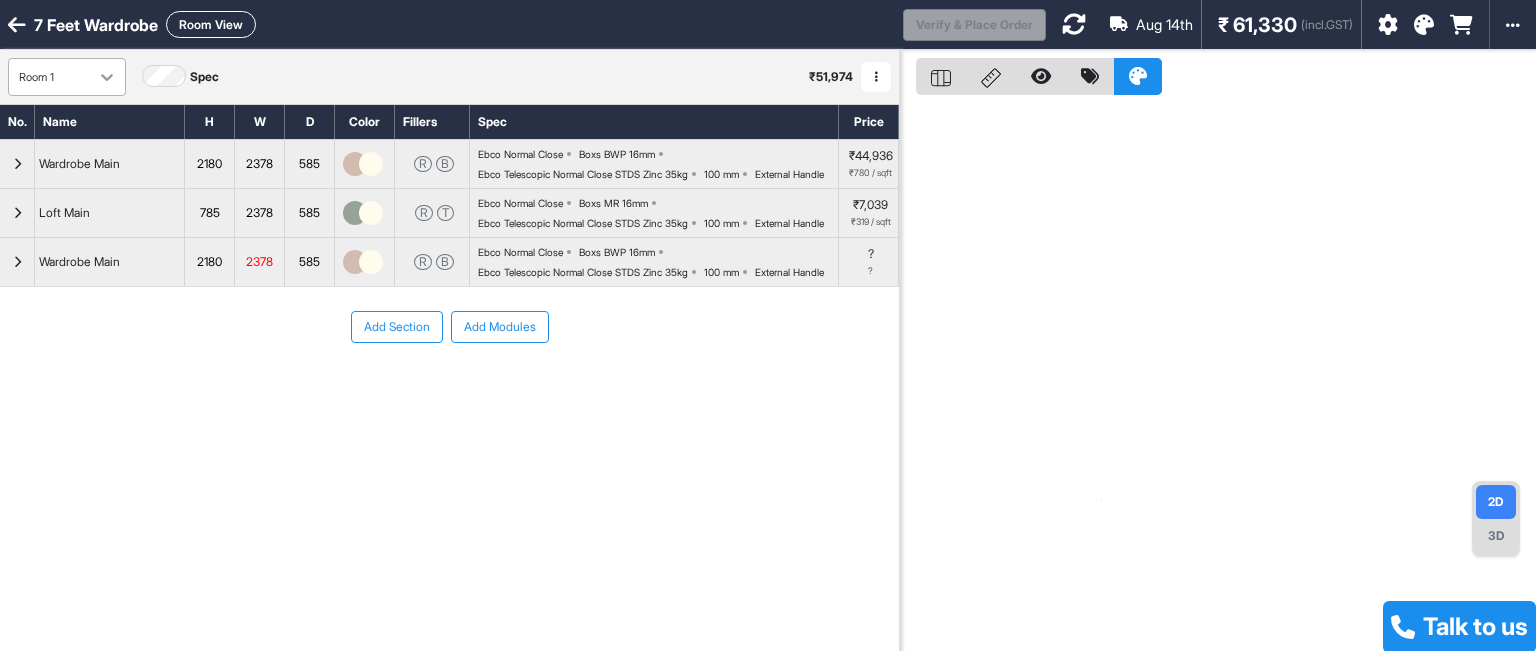 click 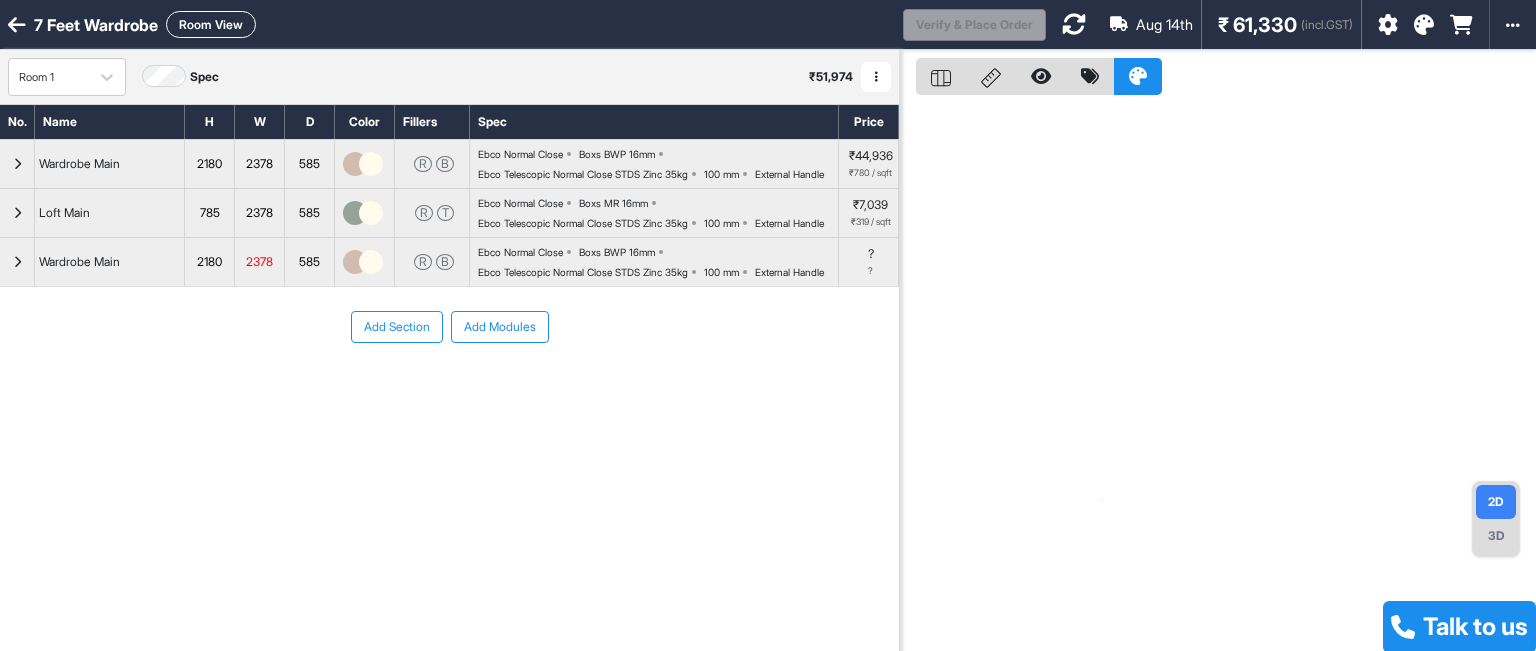 click on "Add Section Add Modules" at bounding box center [449, 387] 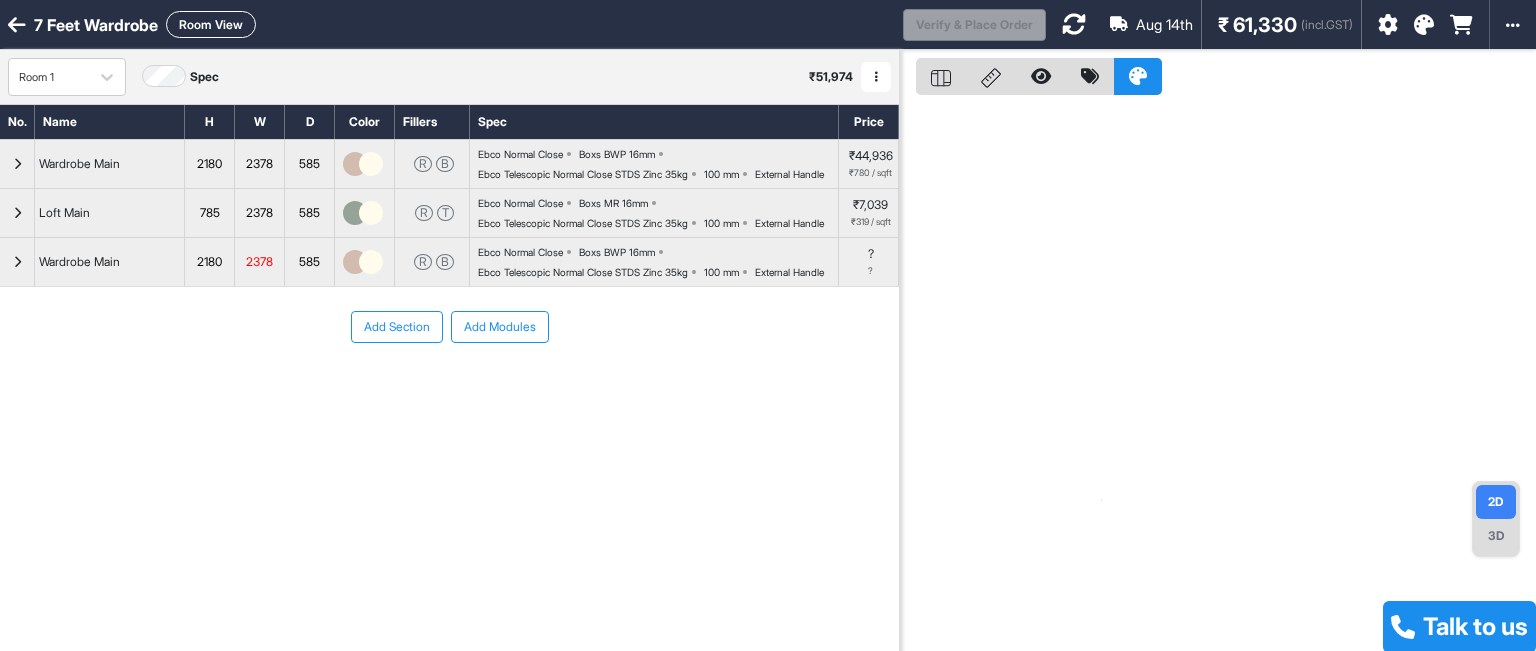 click on "Ebco Normal Close Boxs BWP 16mm Ebco Telescopic Normal Close STDS Zinc 35kg 100 mm External Handle" at bounding box center [658, 164] 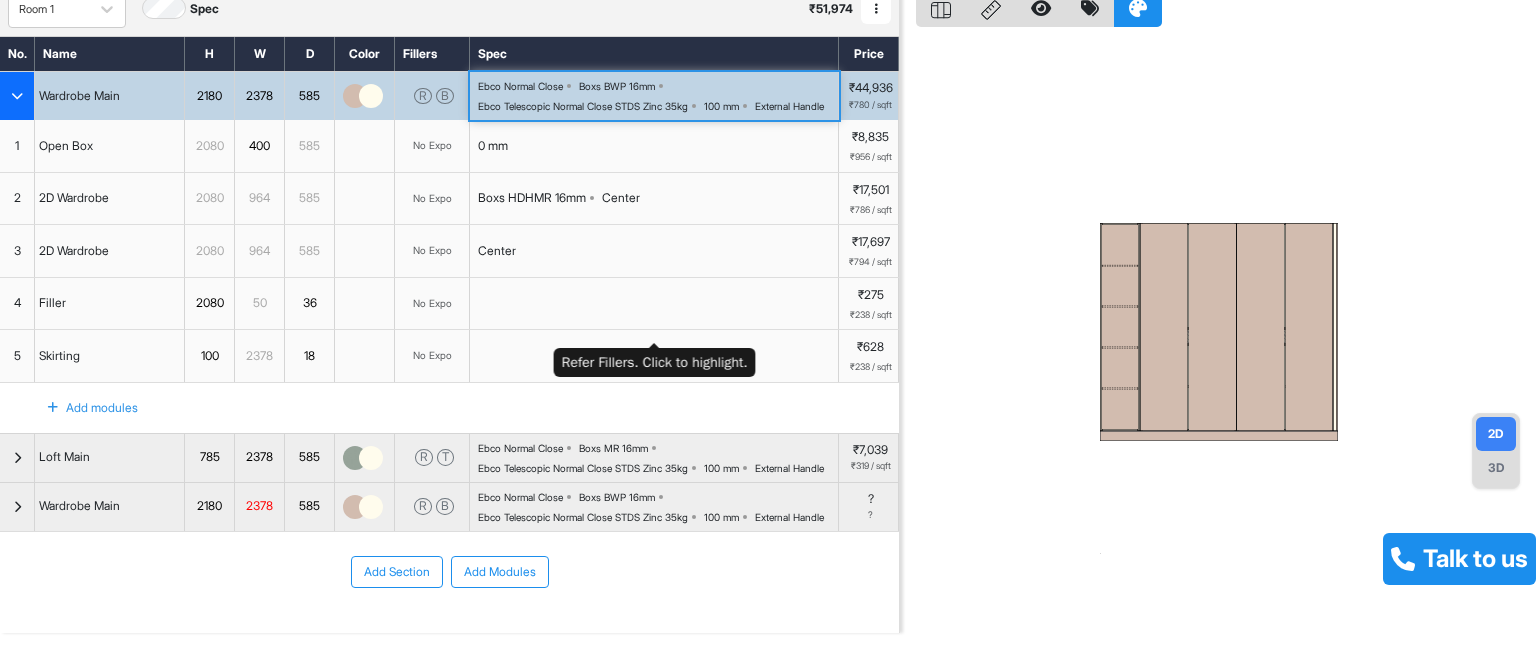 scroll, scrollTop: 100, scrollLeft: 0, axis: vertical 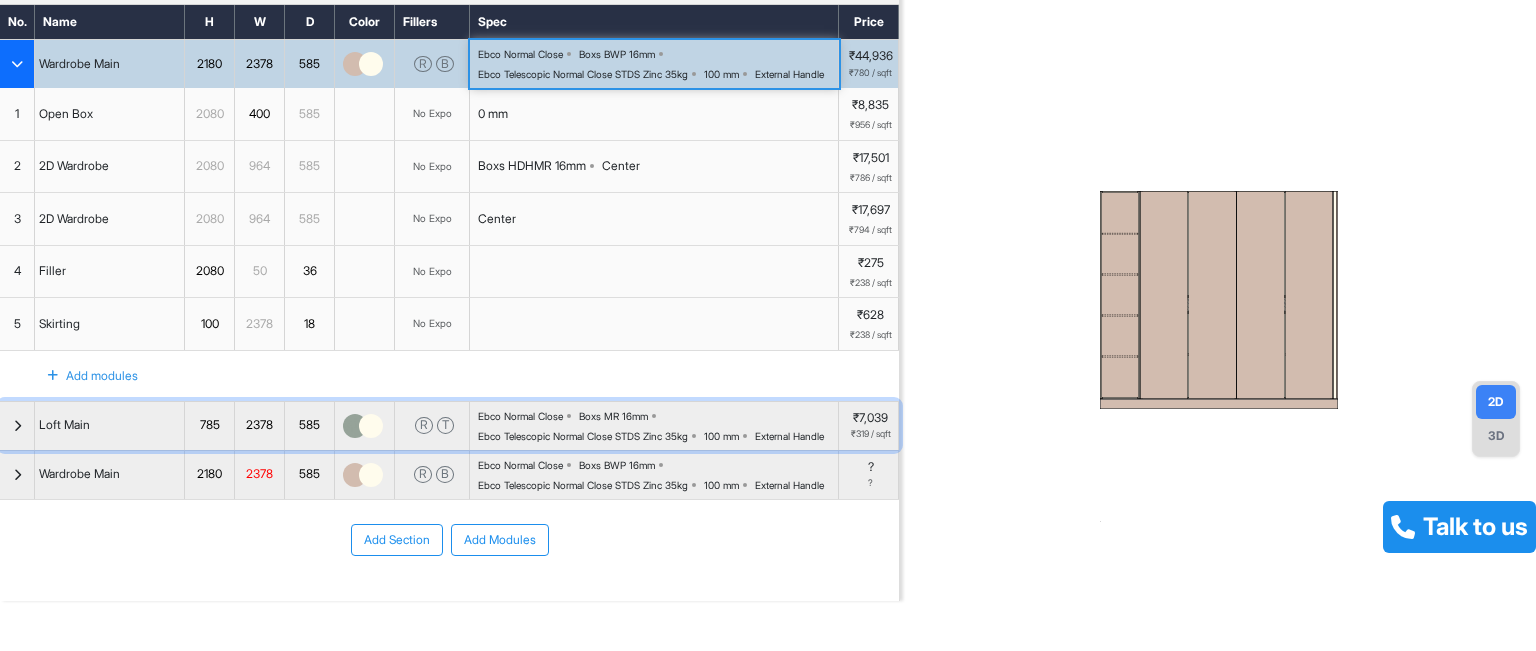 click on "Ebco Normal Close Boxs MR 16mm Ebco Telescopic Normal Close STDS Zinc 35kg 100 mm External Handle" at bounding box center (658, 426) 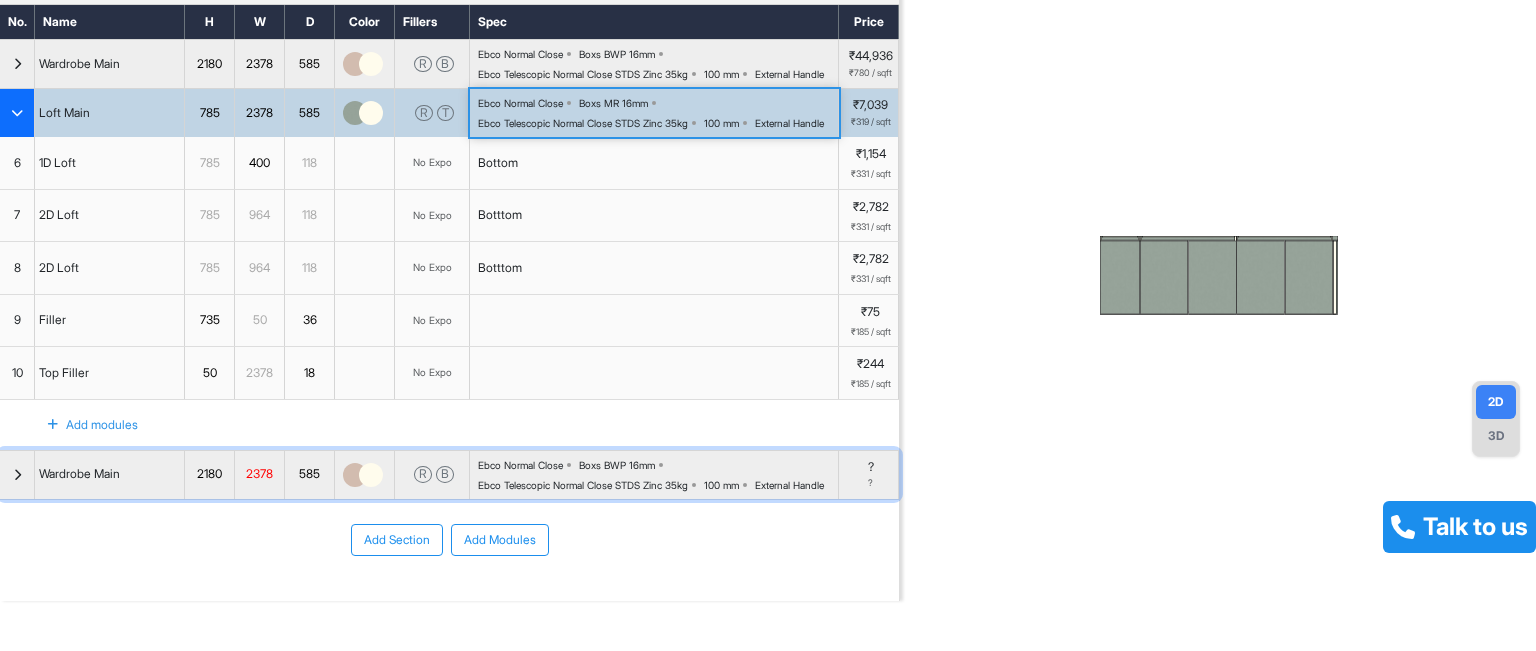 click on "Ebco Normal Close Boxs BWP 16mm Ebco Telescopic Normal Close STDS Zinc 35kg 100 mm External Handle" at bounding box center (658, 475) 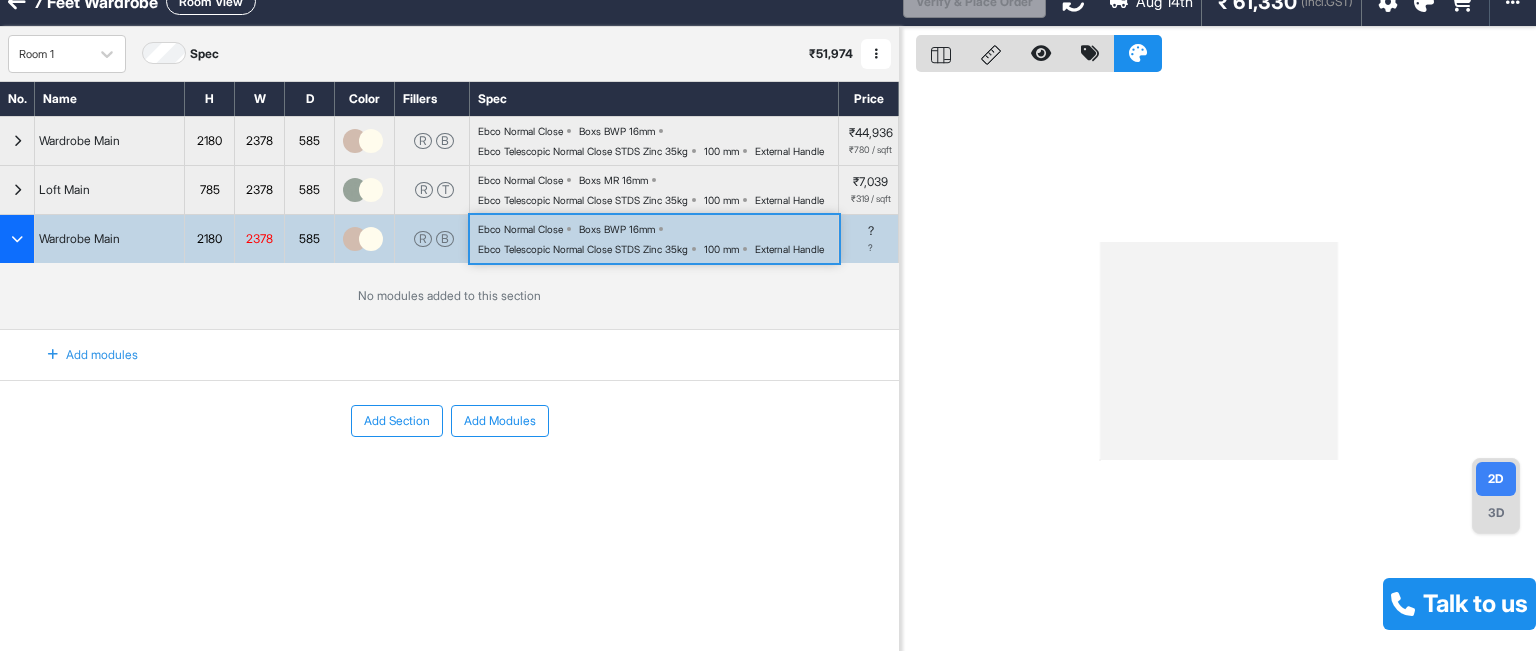 scroll, scrollTop: 0, scrollLeft: 0, axis: both 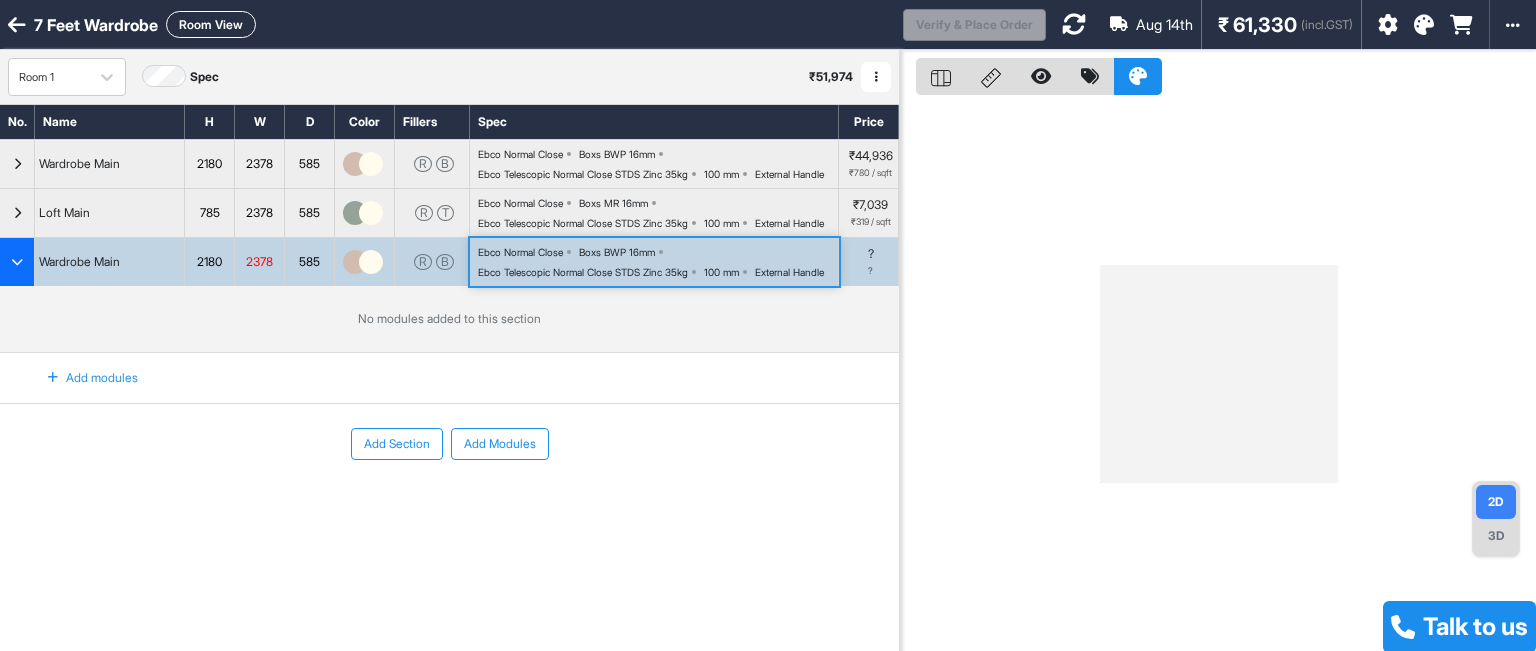 click at bounding box center (17, 262) 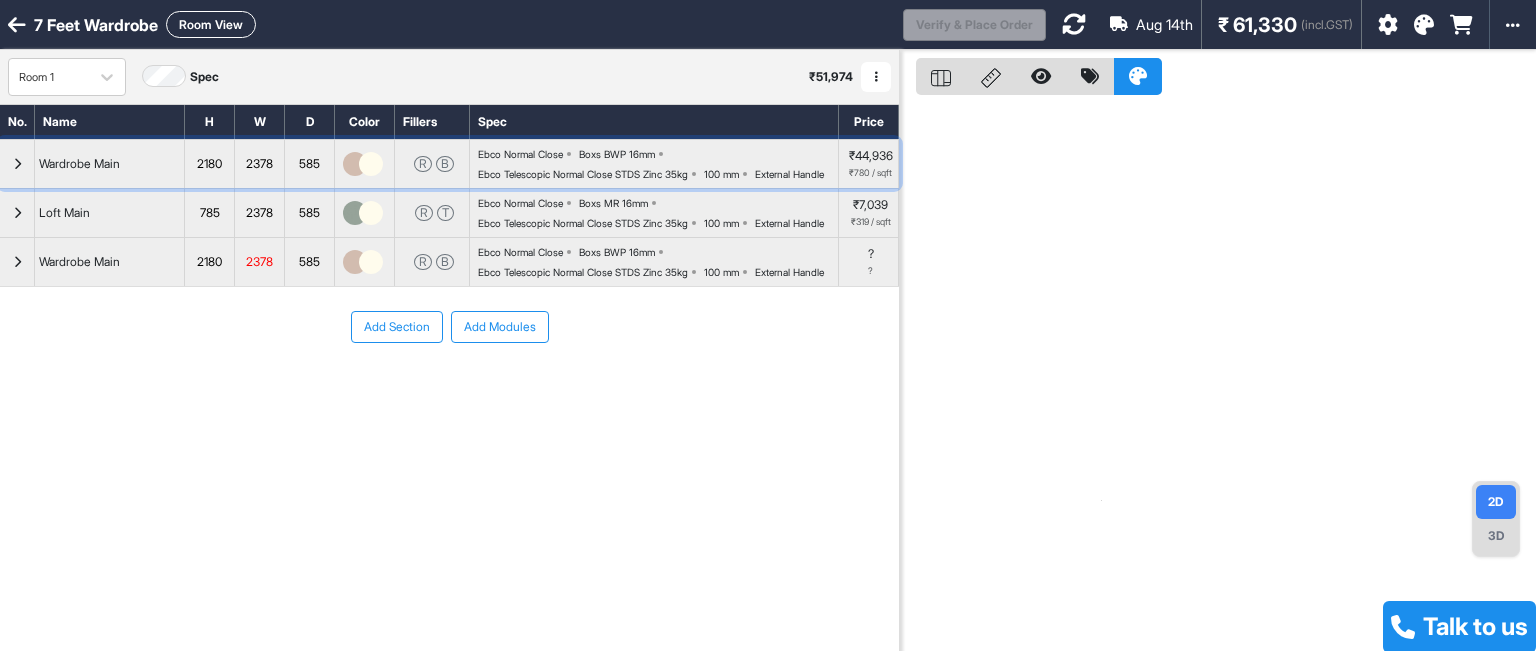click on "Ebco Telescopic Normal Close STDS Zinc 35kg" at bounding box center [583, 174] 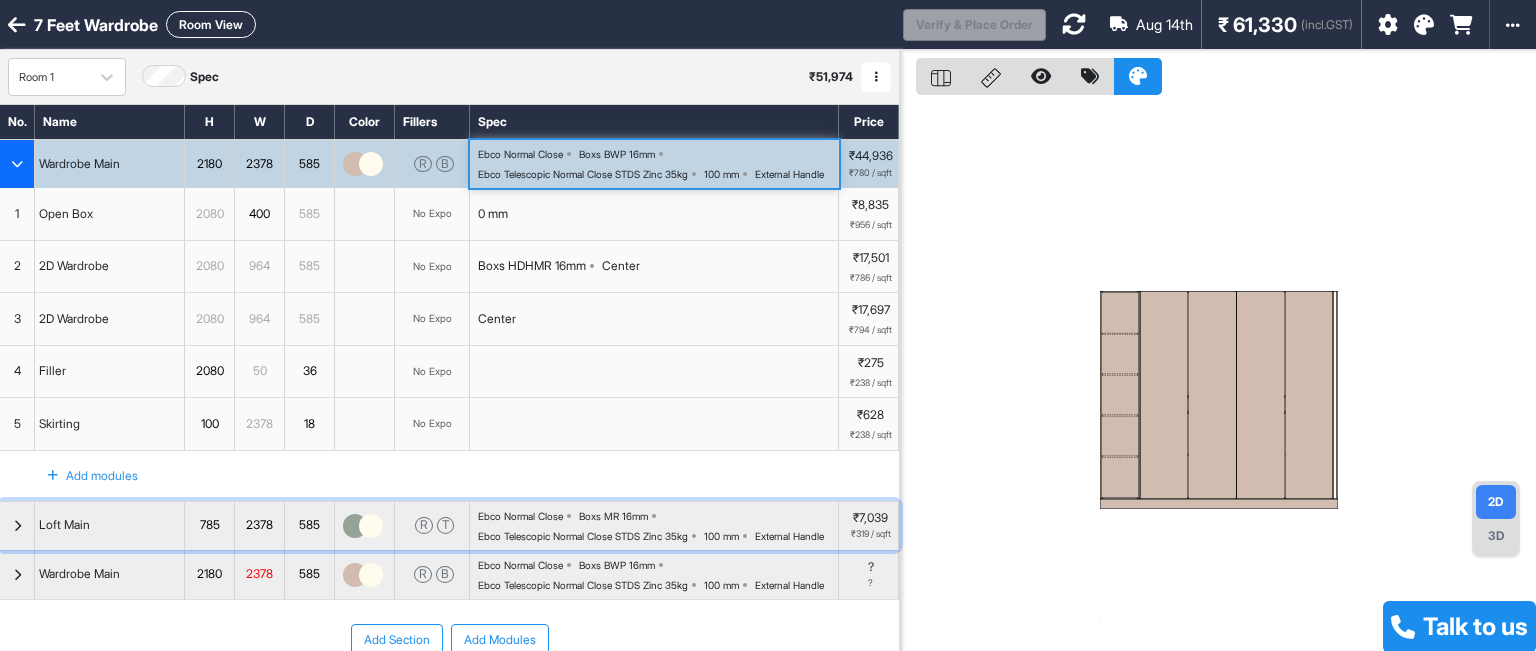 click on "Ebco Normal Close Boxs MR 16mm Ebco Telescopic Normal Close STDS Zinc 35kg 100 mm External Handle" at bounding box center [658, 526] 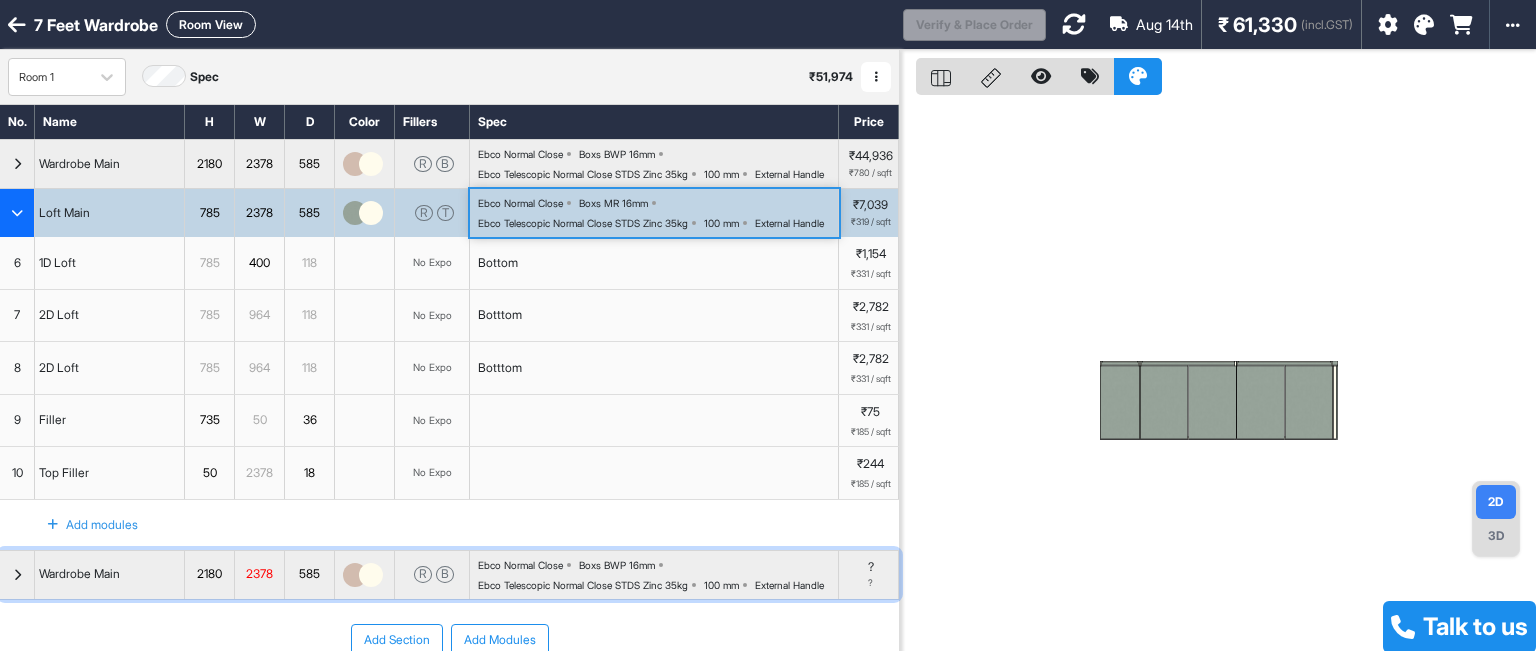 click on "Boxs BWP 16mm" at bounding box center (617, 565) 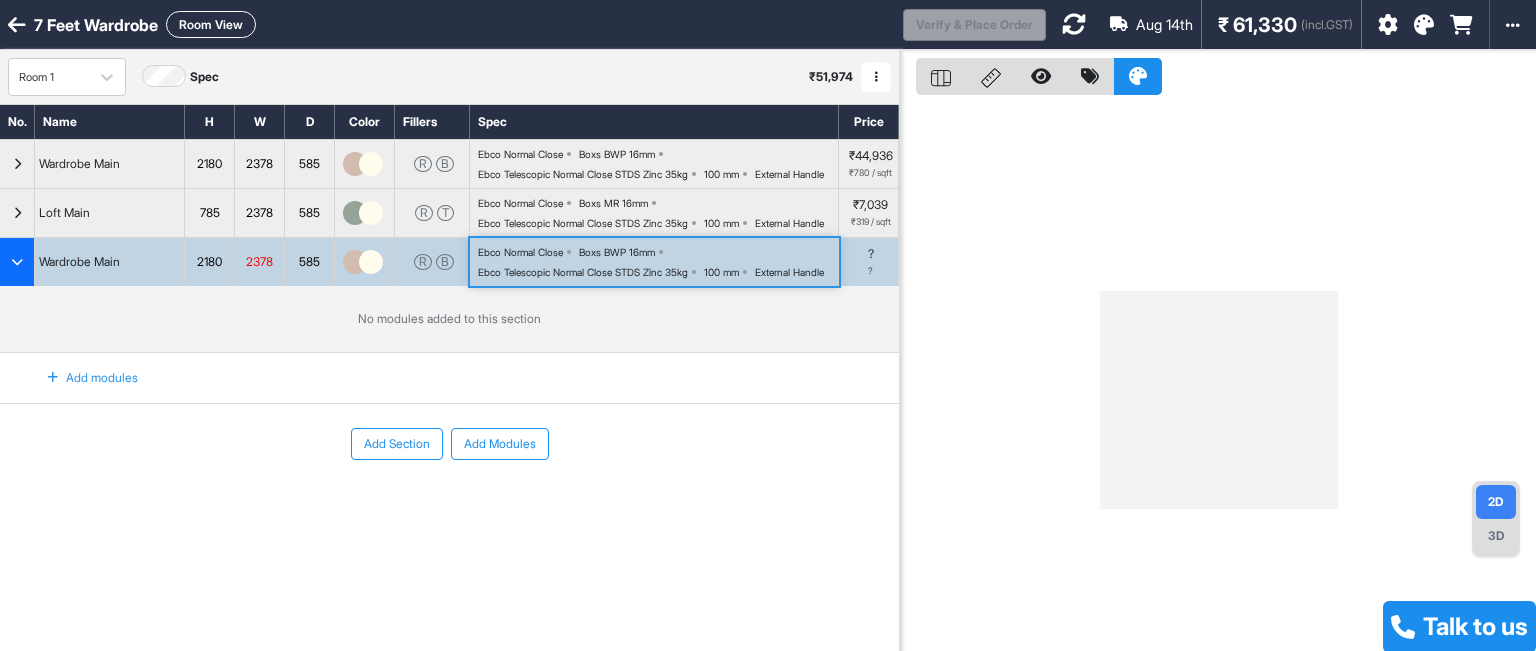 click at bounding box center [17, 25] 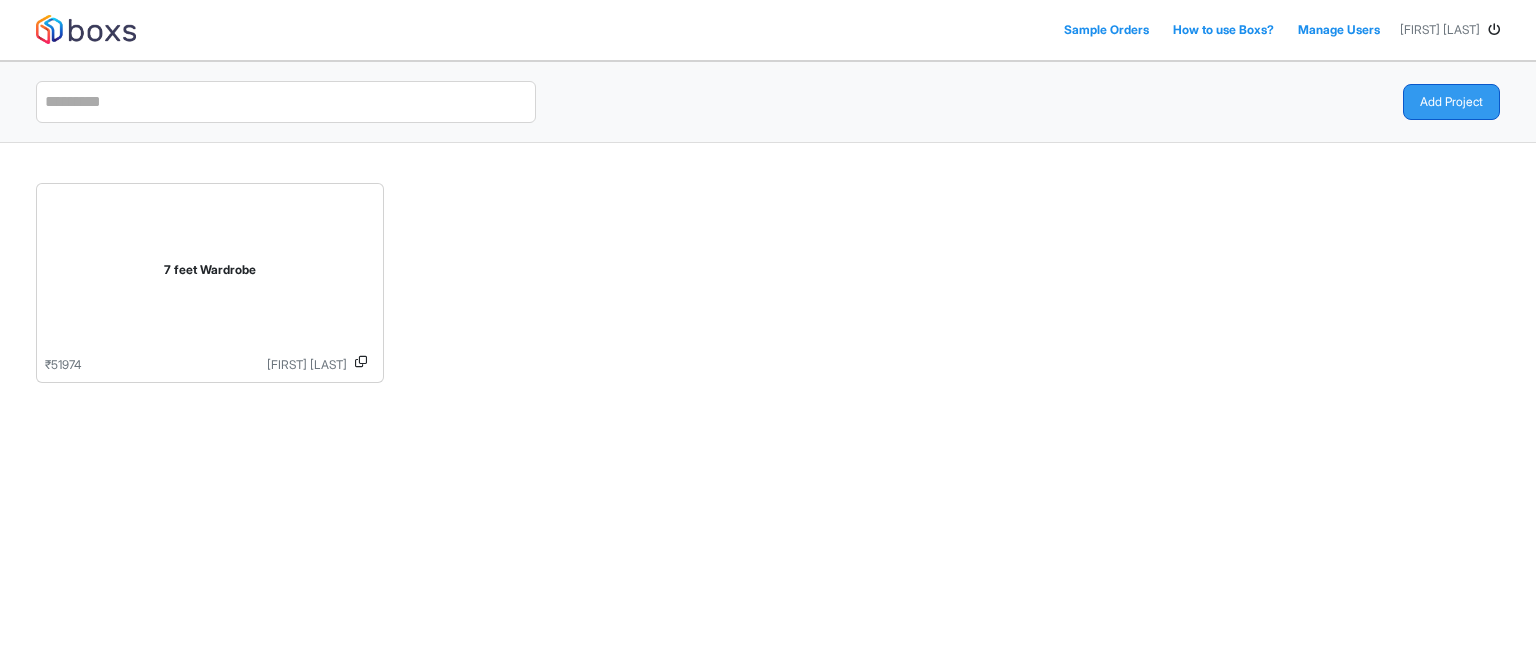 click on "Add Project" at bounding box center [1451, 102] 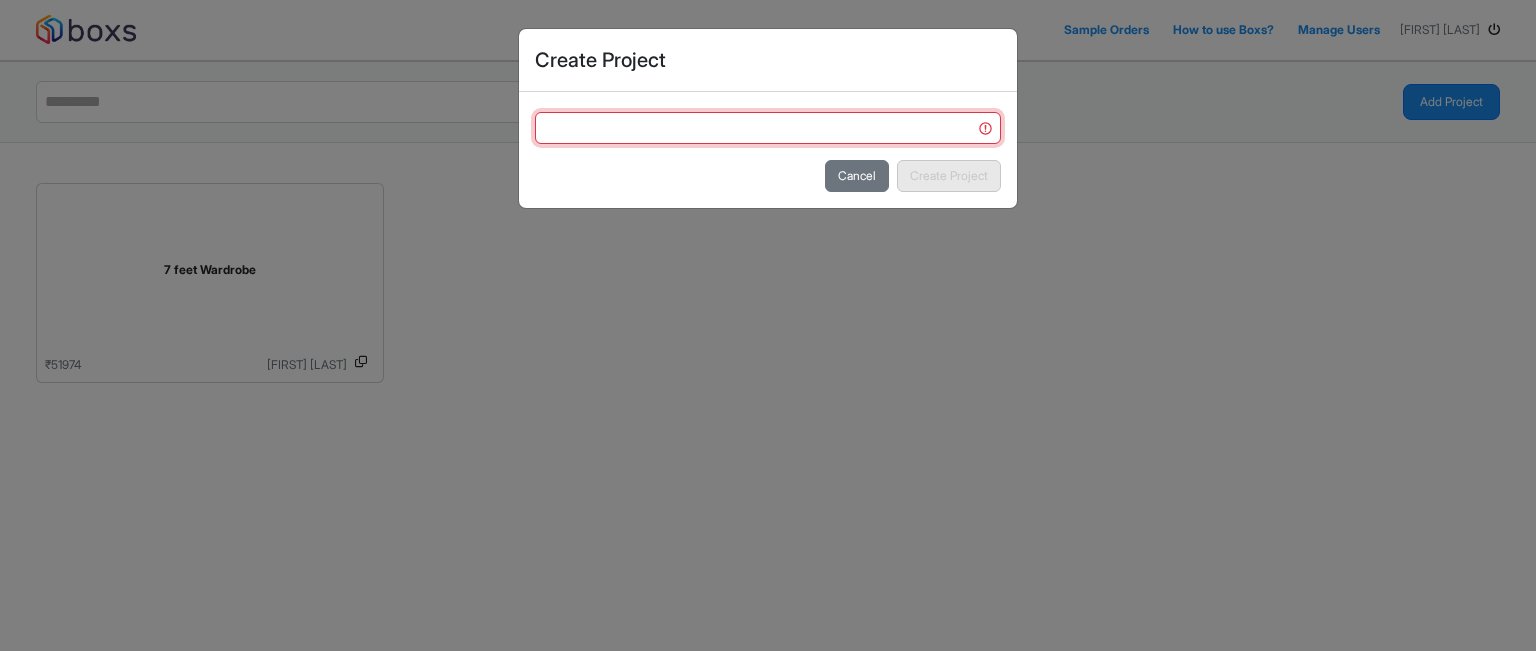 click at bounding box center [768, 128] 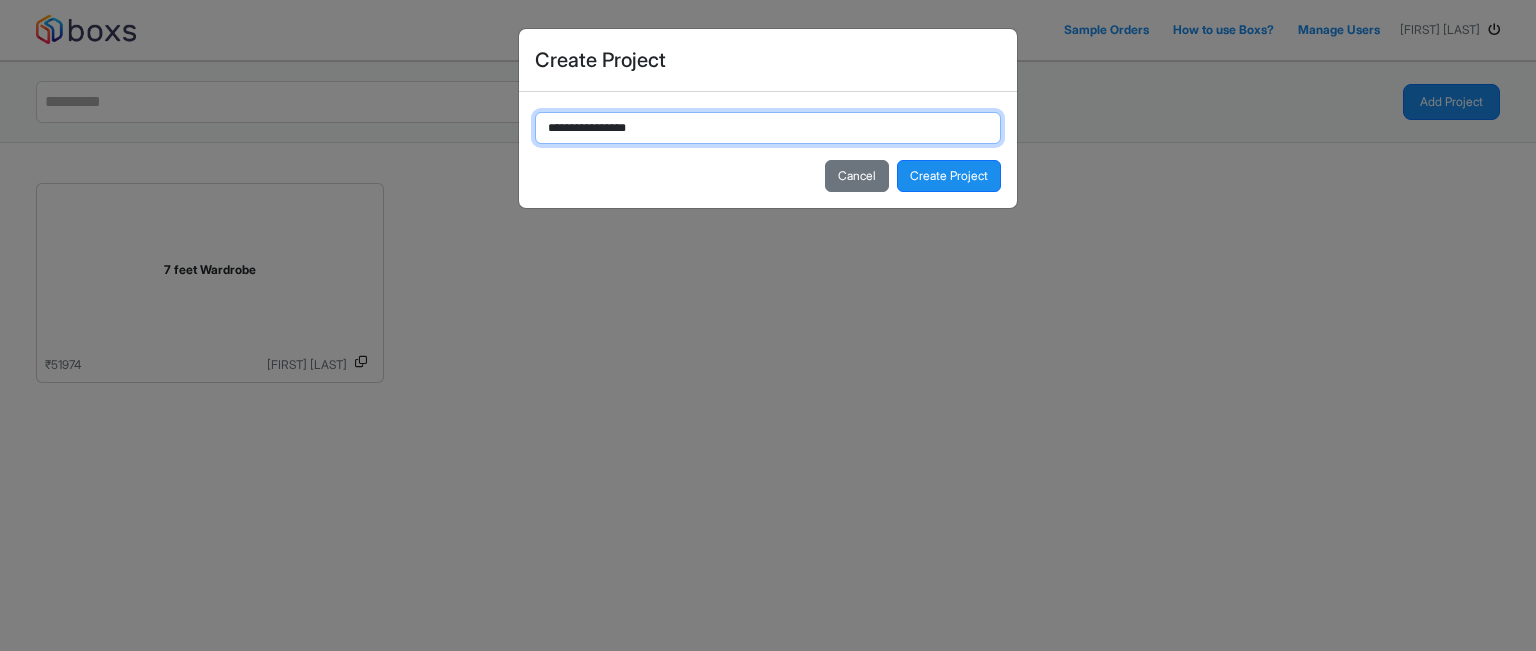 type on "**********" 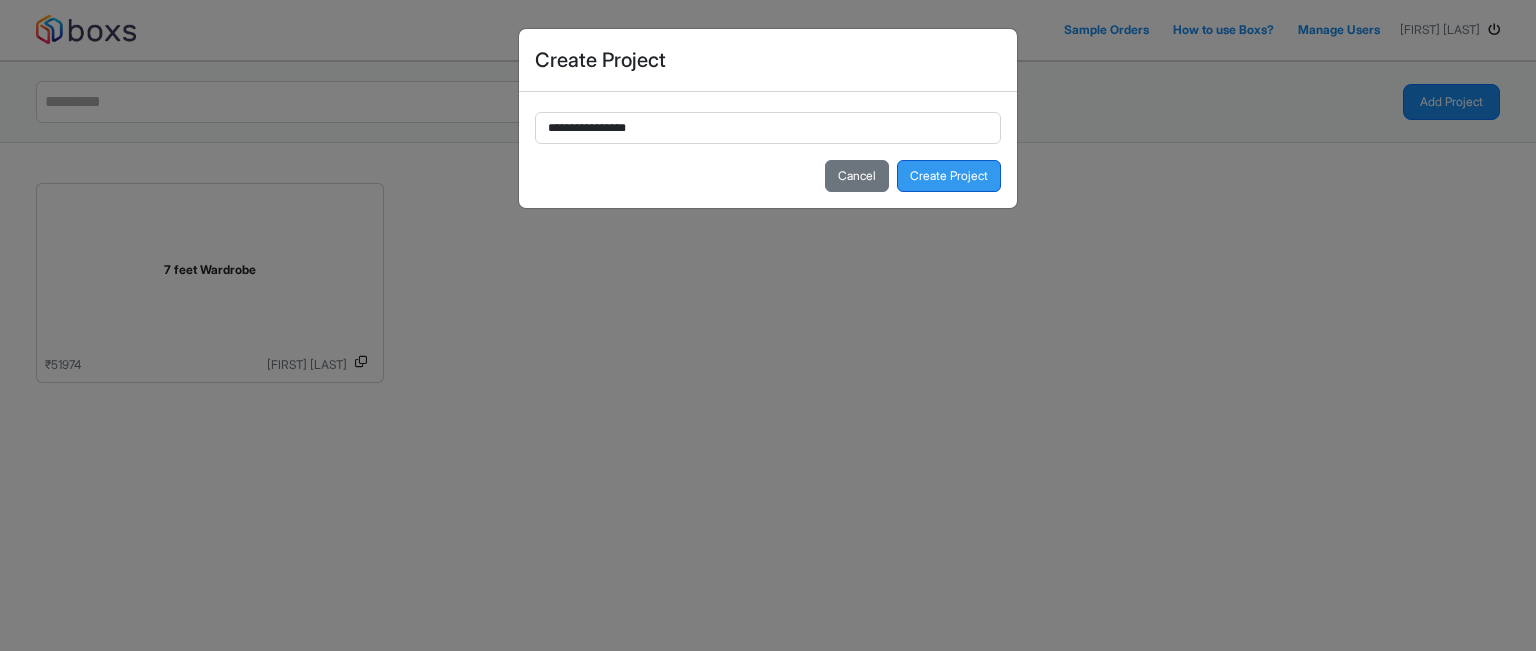 click on "Create Project" at bounding box center [949, 176] 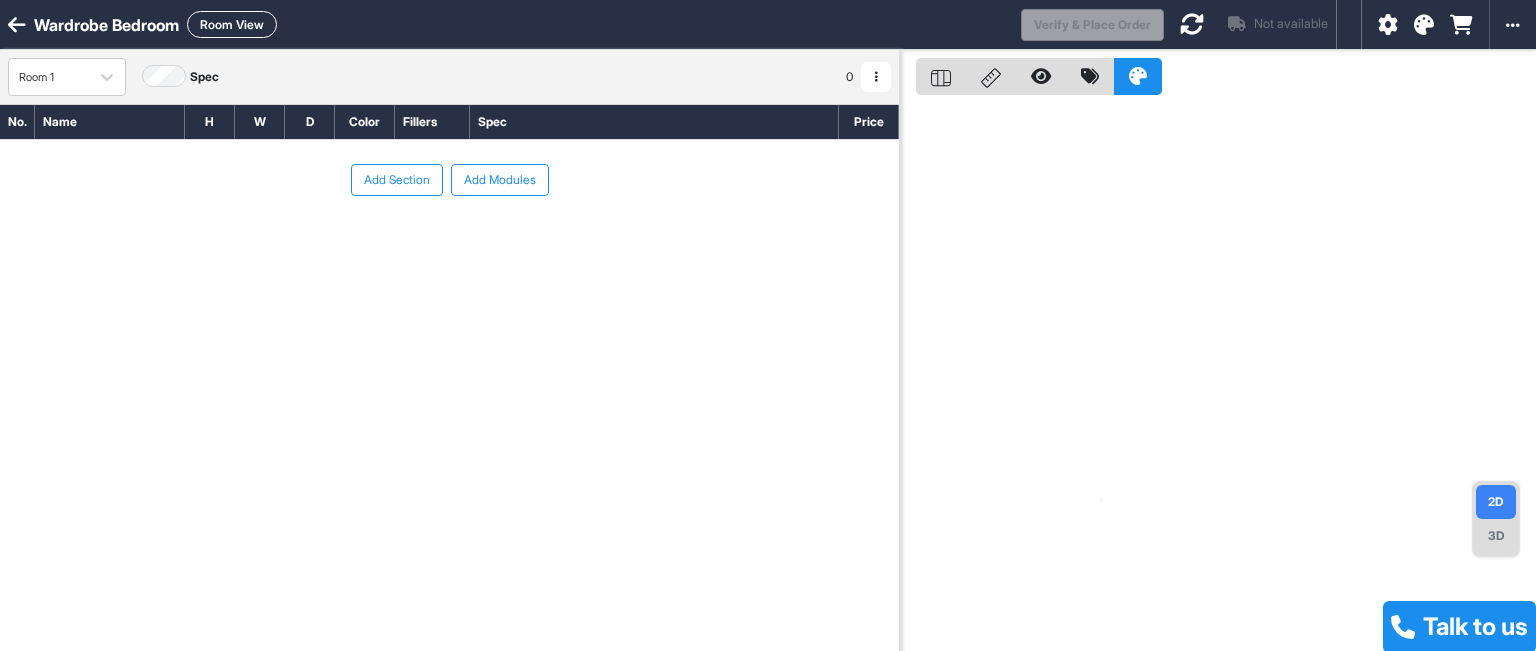 click on "Add Section" at bounding box center (397, 180) 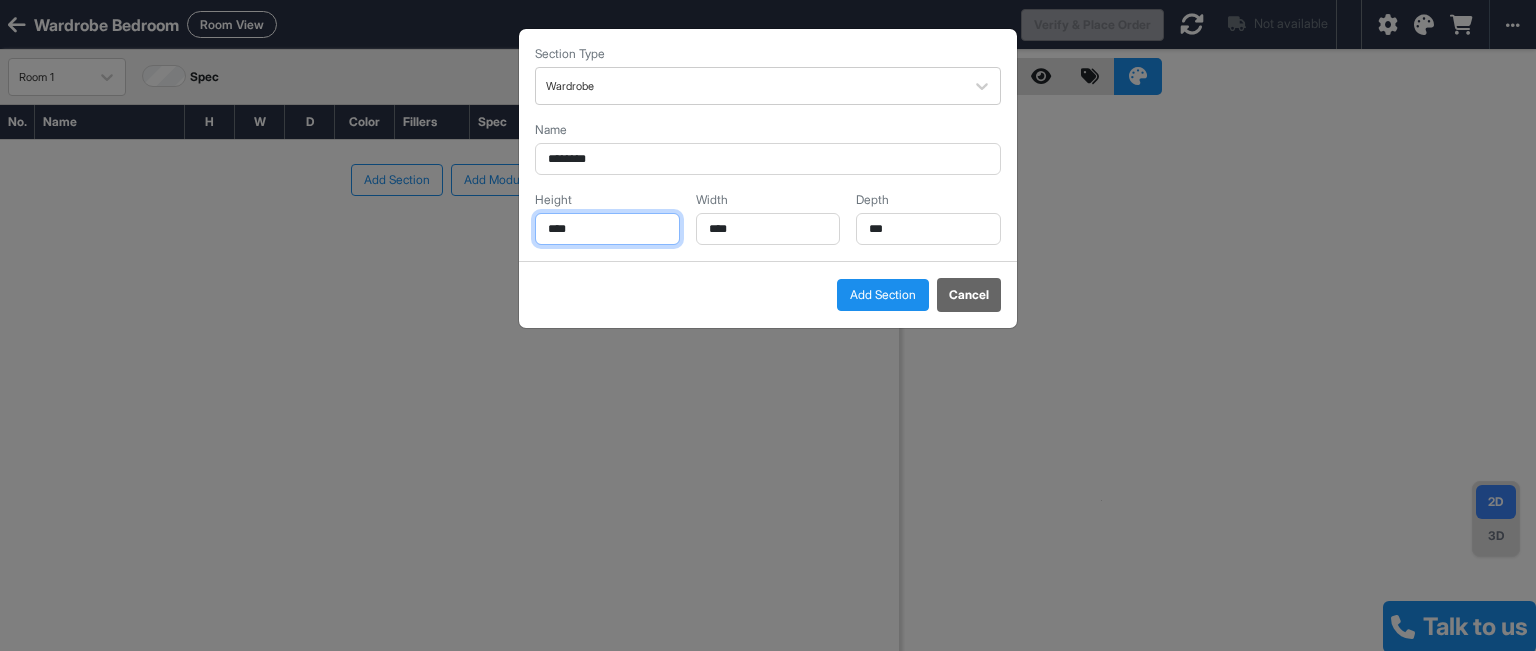 click on "****" at bounding box center (607, 229) 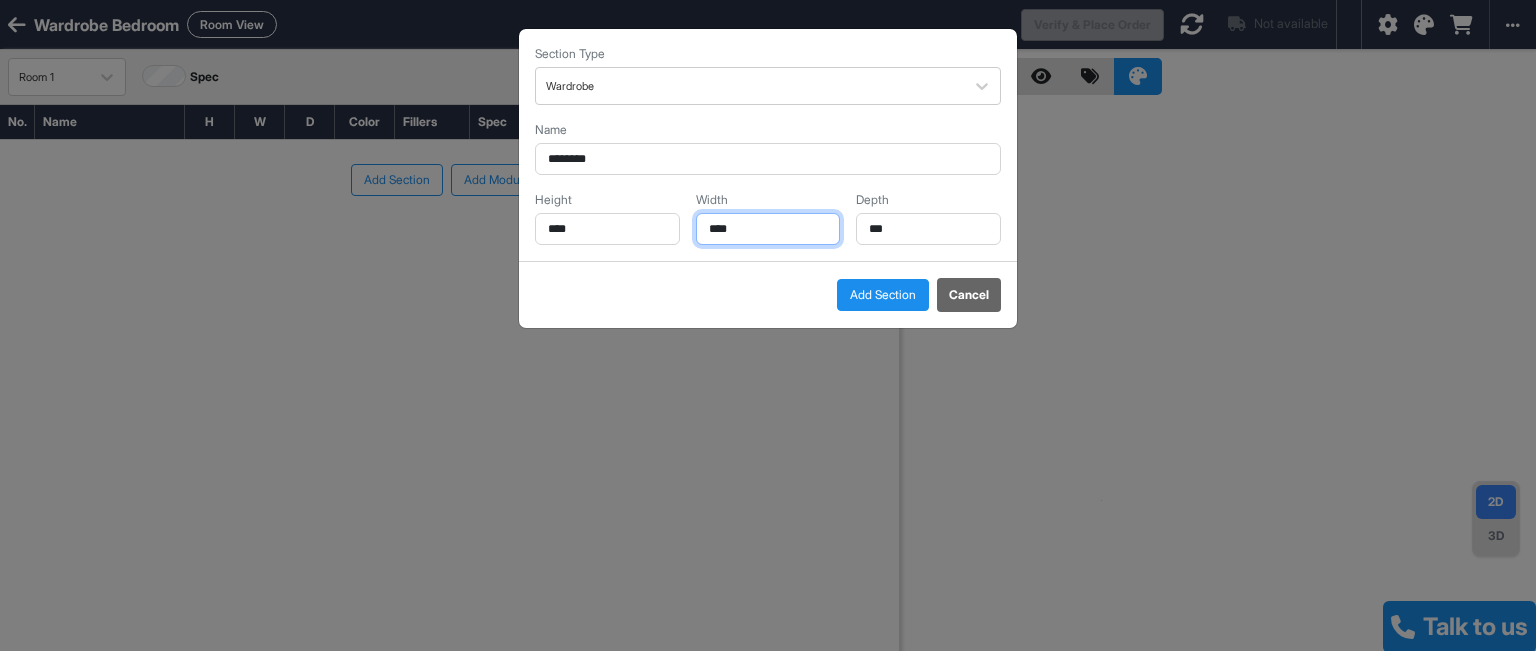 click on "****" at bounding box center [768, 229] 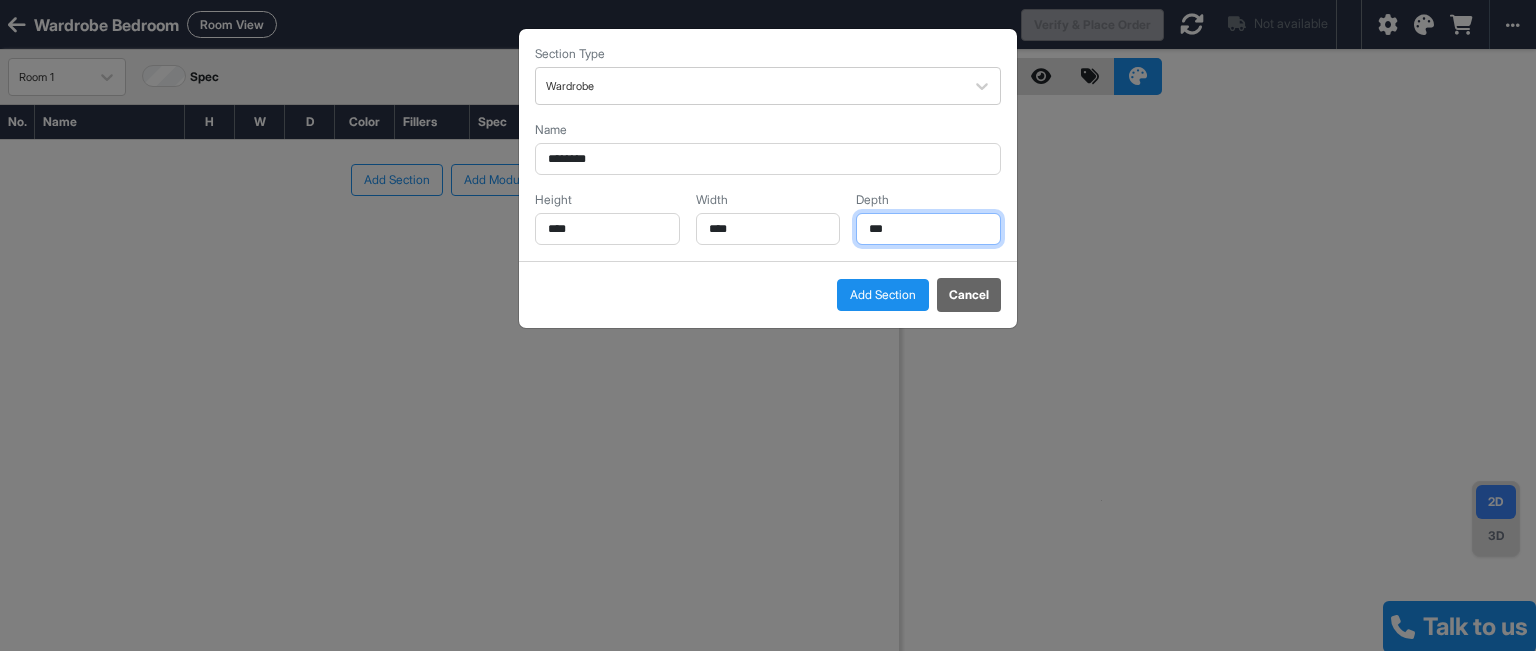 click on "***" at bounding box center (928, 229) 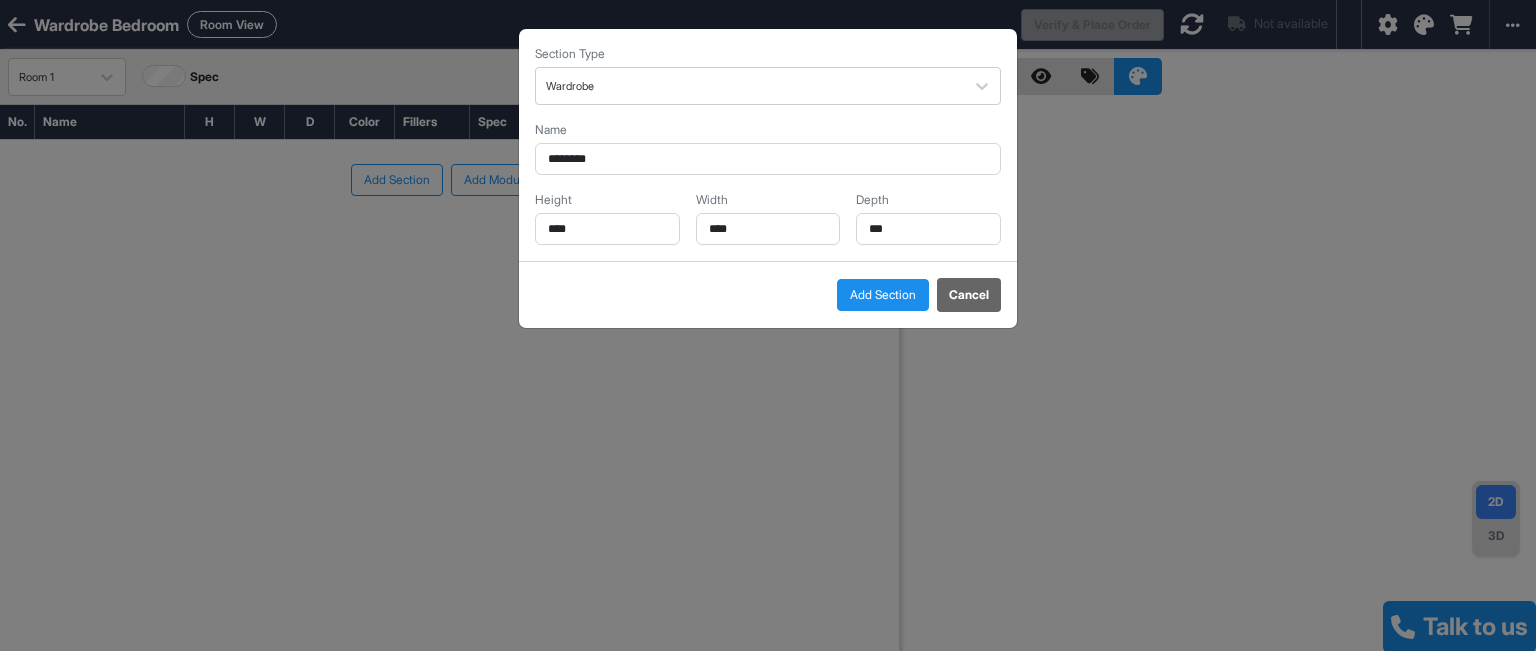 click on "Add Section" at bounding box center [883, 295] 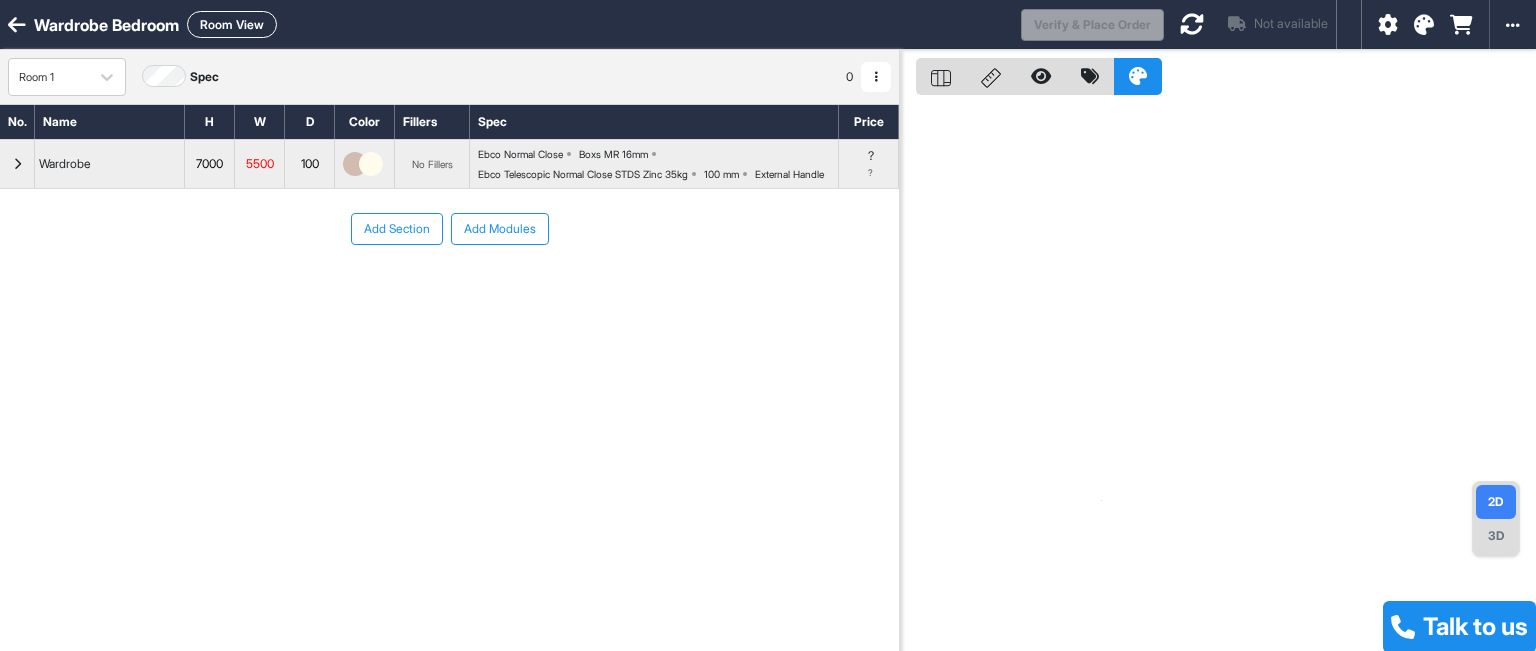 click on "7000" at bounding box center (209, 164) 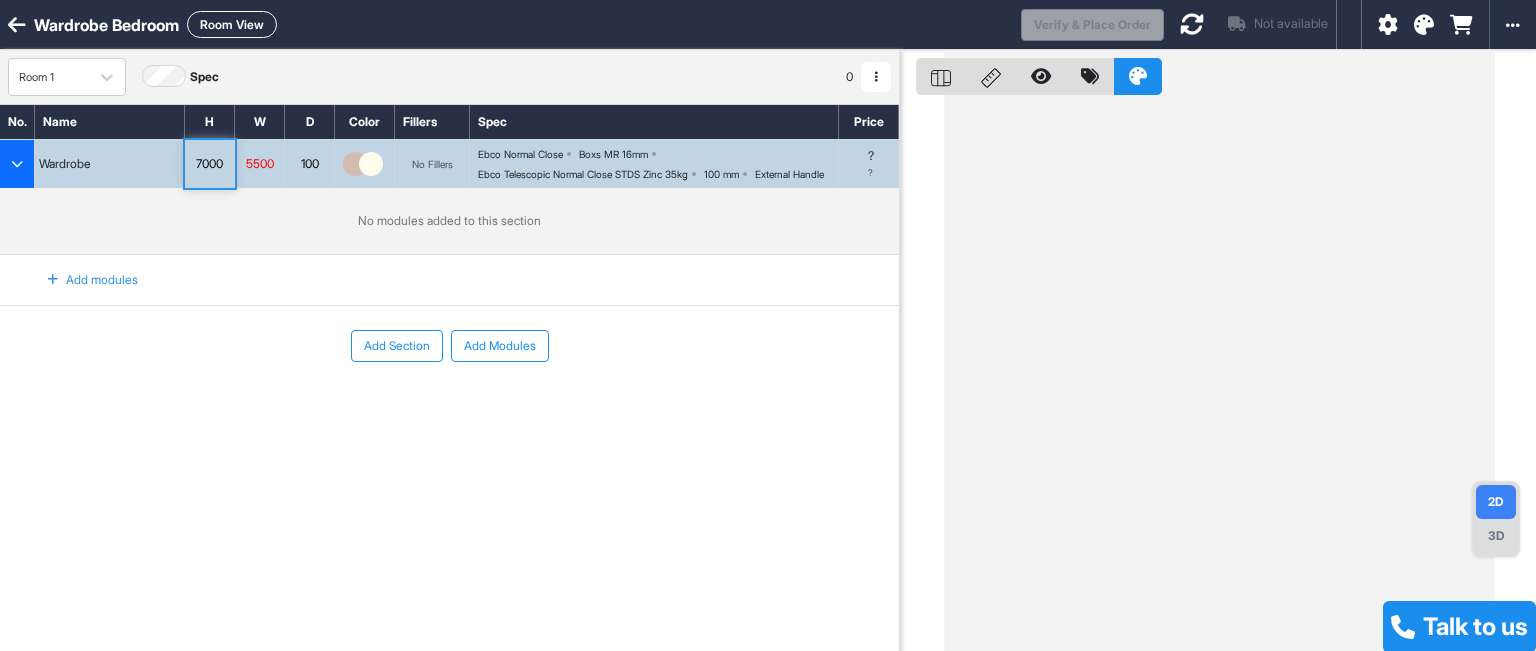 click on "7000" at bounding box center (209, 164) 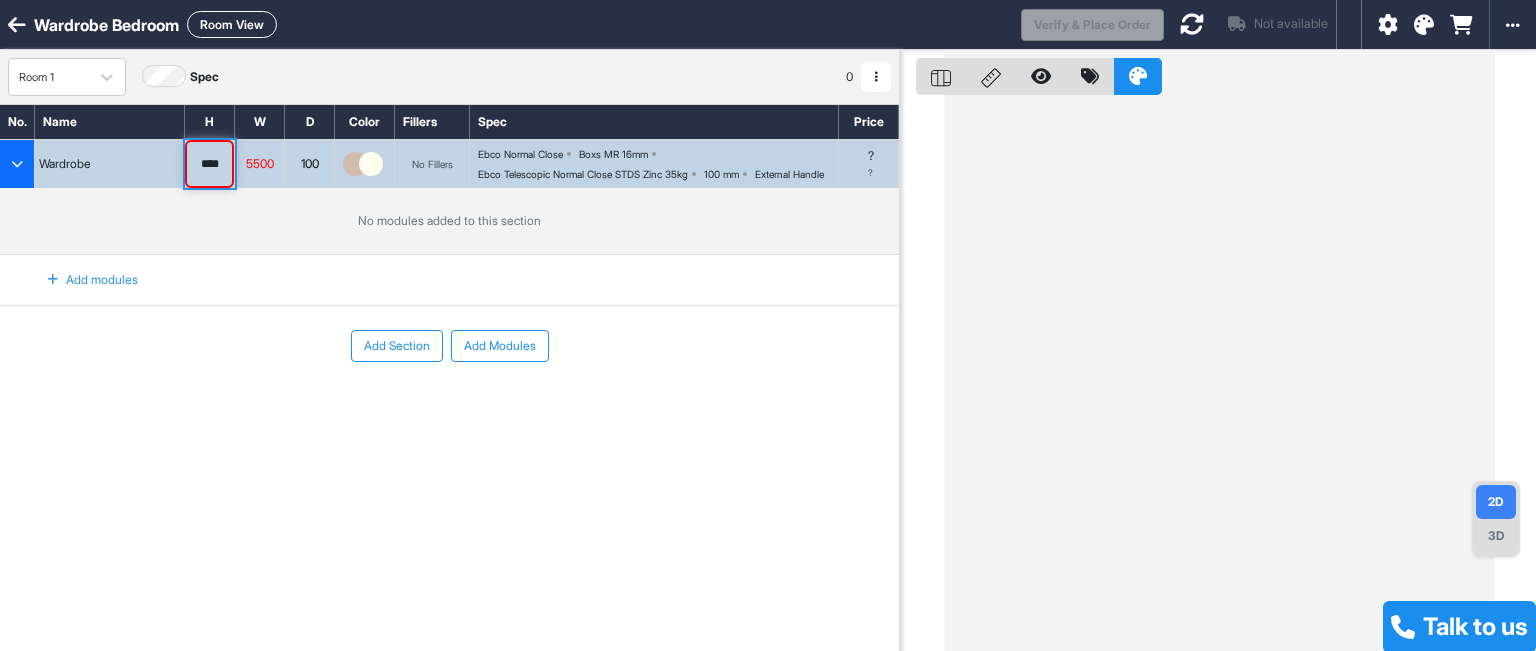 drag, startPoint x: 225, startPoint y: 176, endPoint x: 175, endPoint y: 176, distance: 50 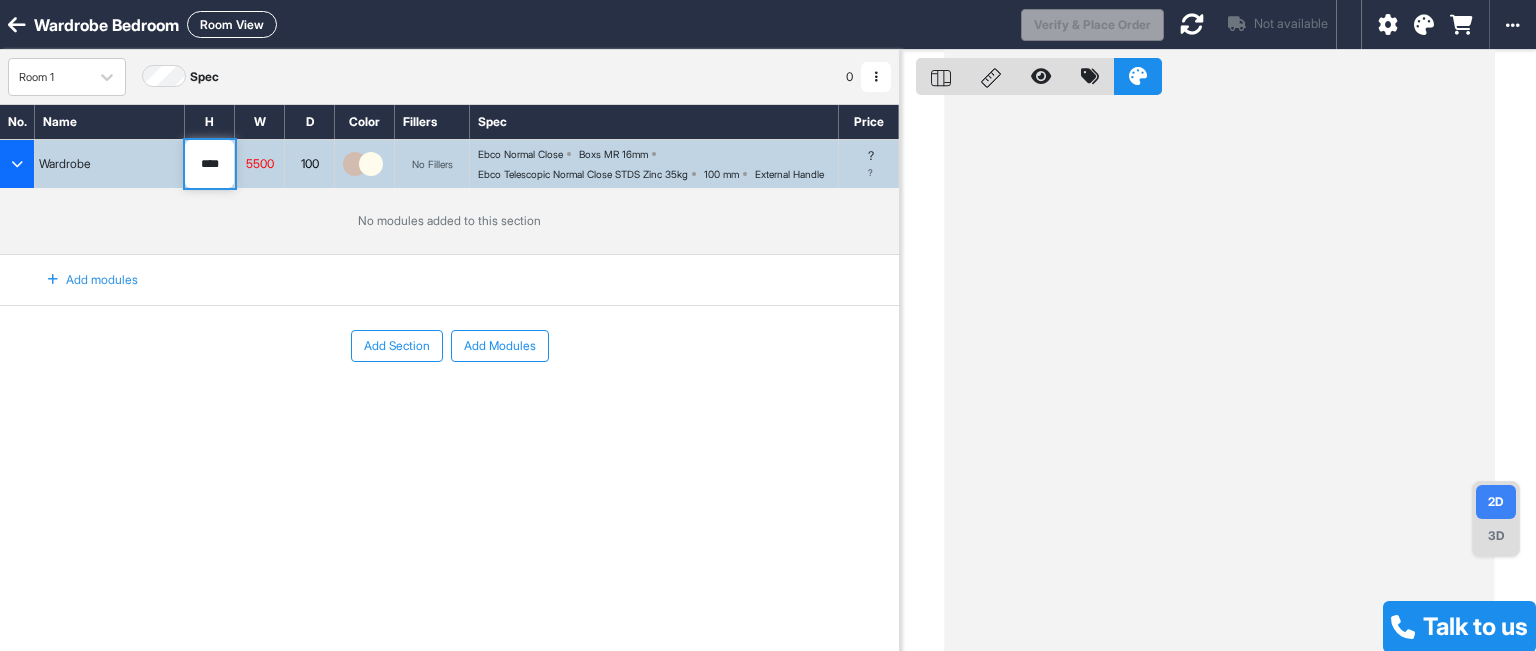 type on "****" 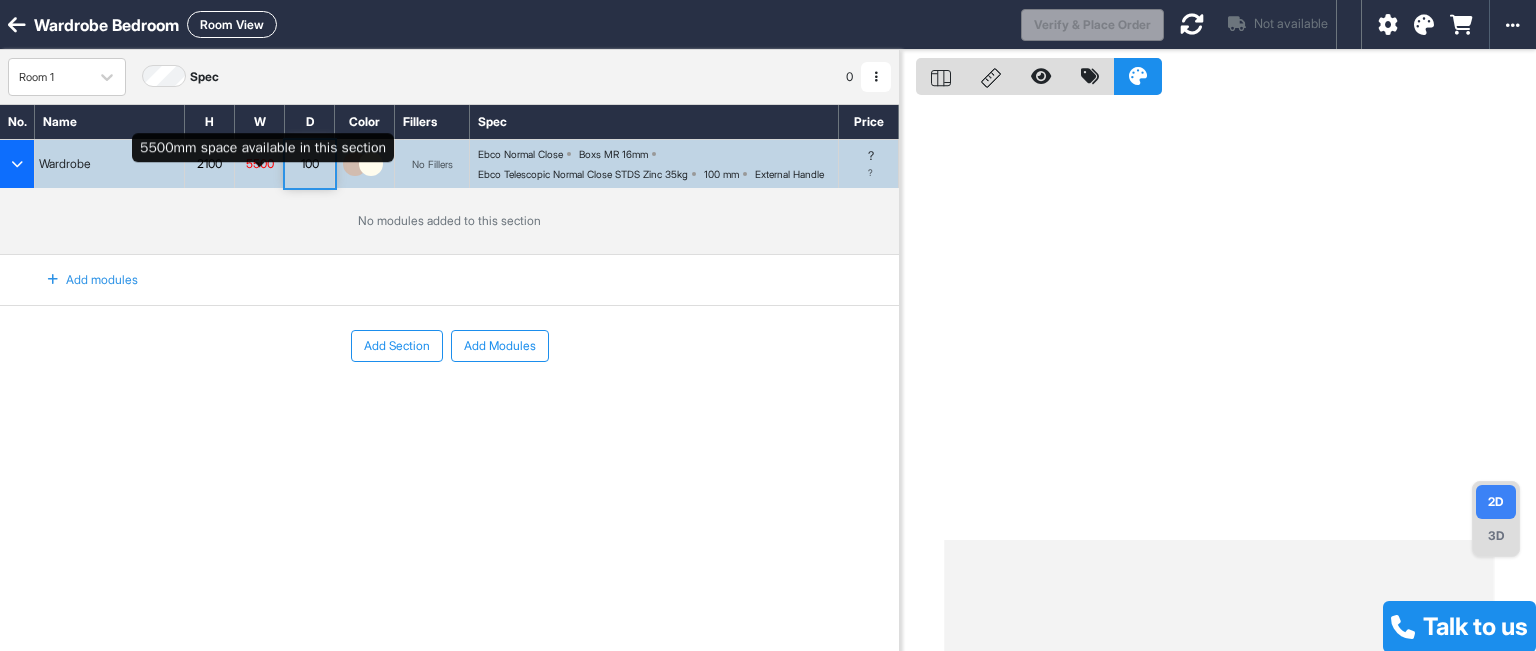 click on "5500" at bounding box center [259, 164] 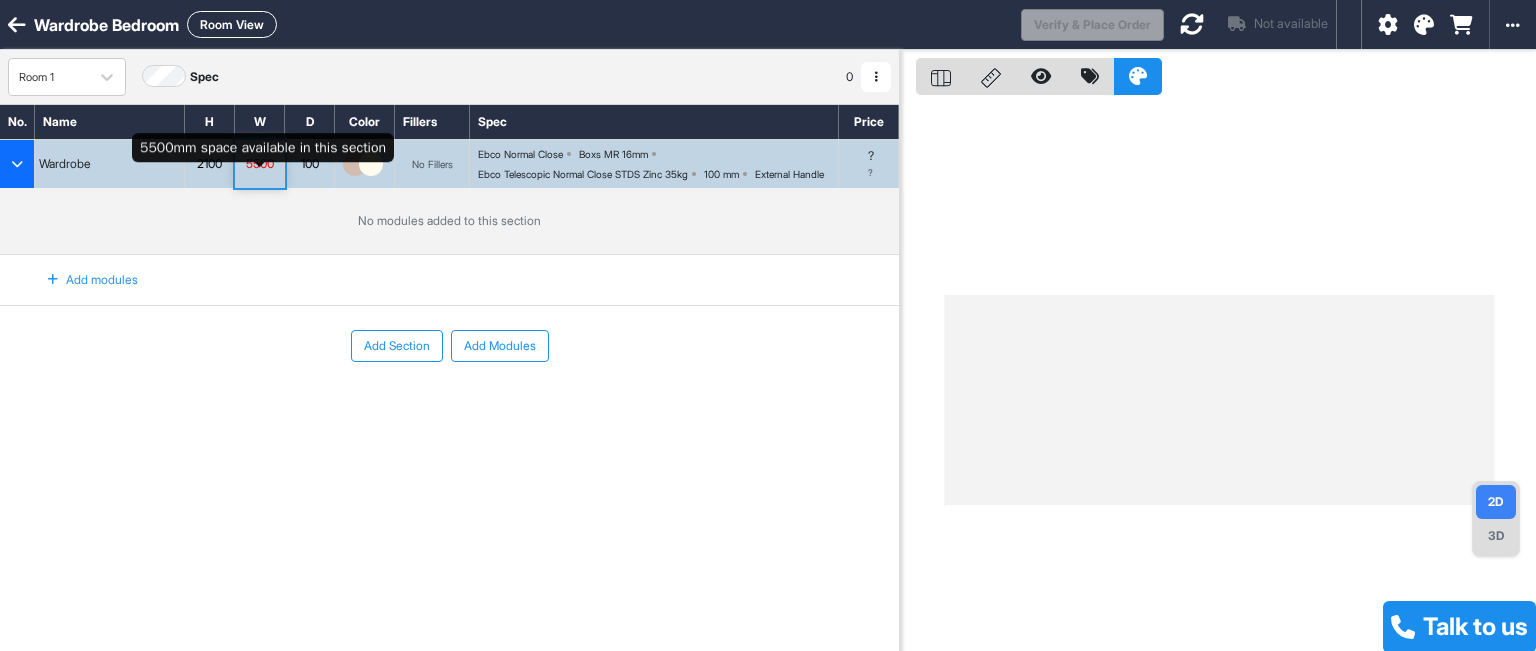click on "5500" at bounding box center (259, 164) 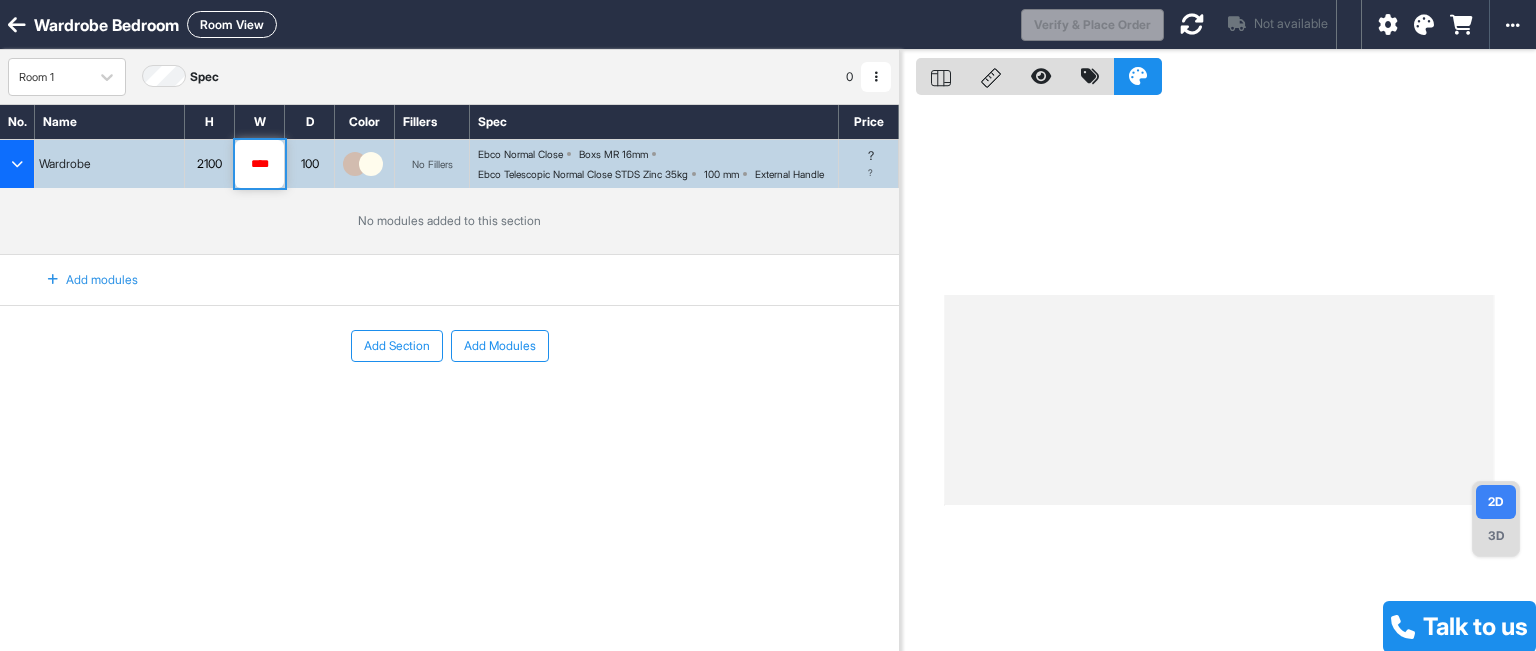drag, startPoint x: 276, startPoint y: 174, endPoint x: 237, endPoint y: 176, distance: 39.051247 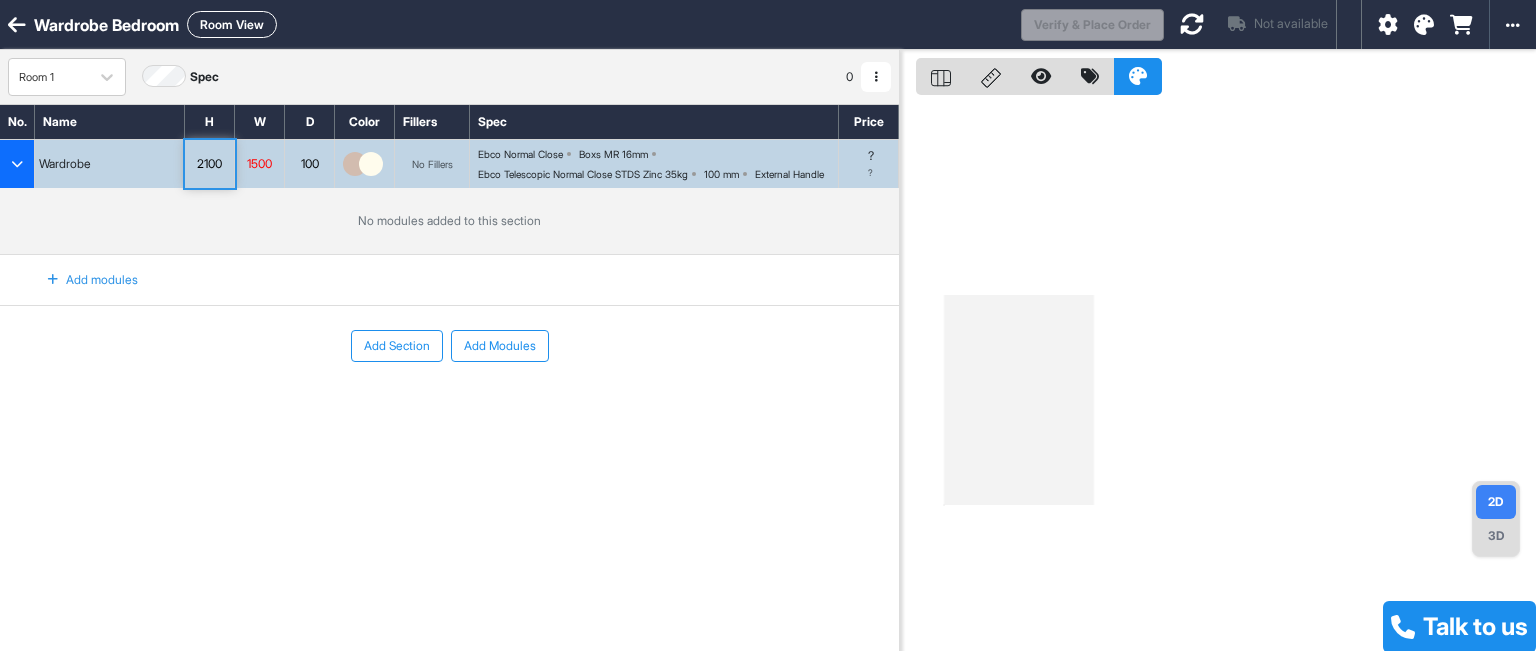 click on "No modules added to this section" at bounding box center [449, 221] 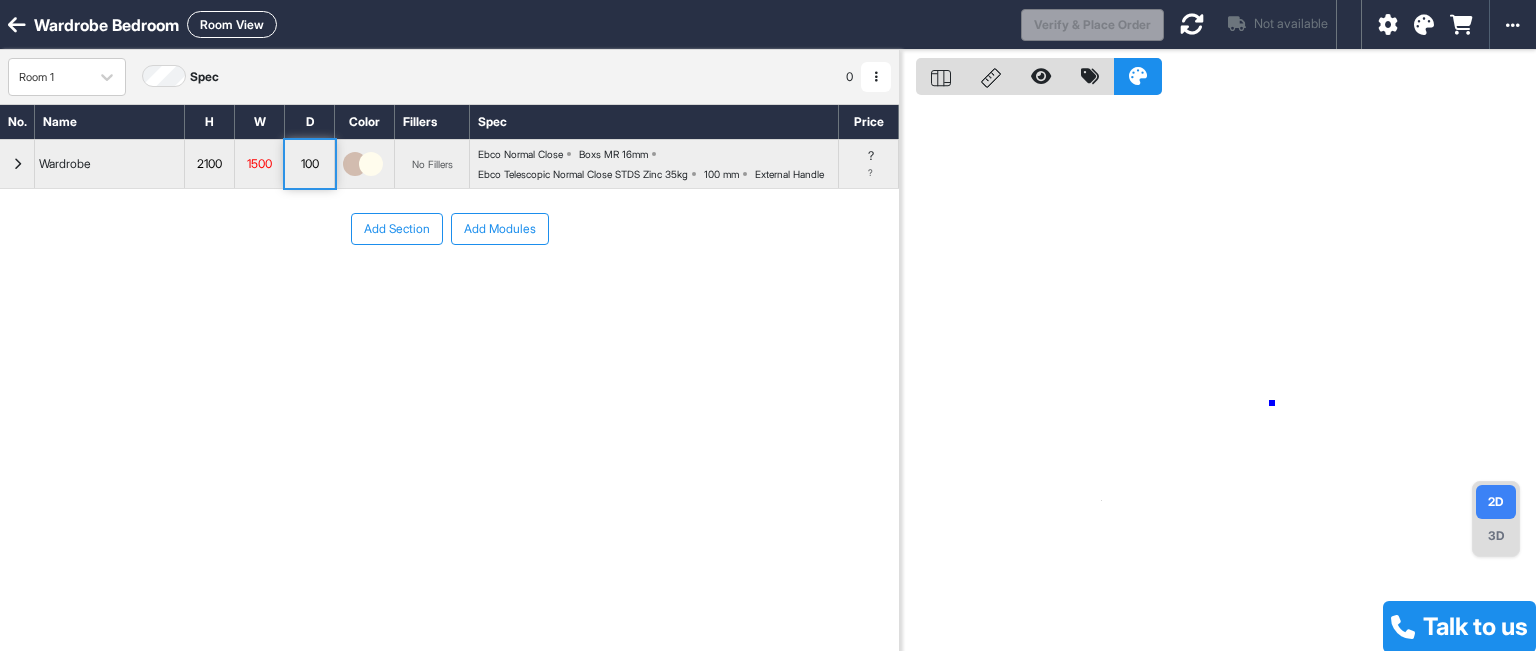 drag, startPoint x: 1272, startPoint y: 403, endPoint x: 1261, endPoint y: 339, distance: 64.93843 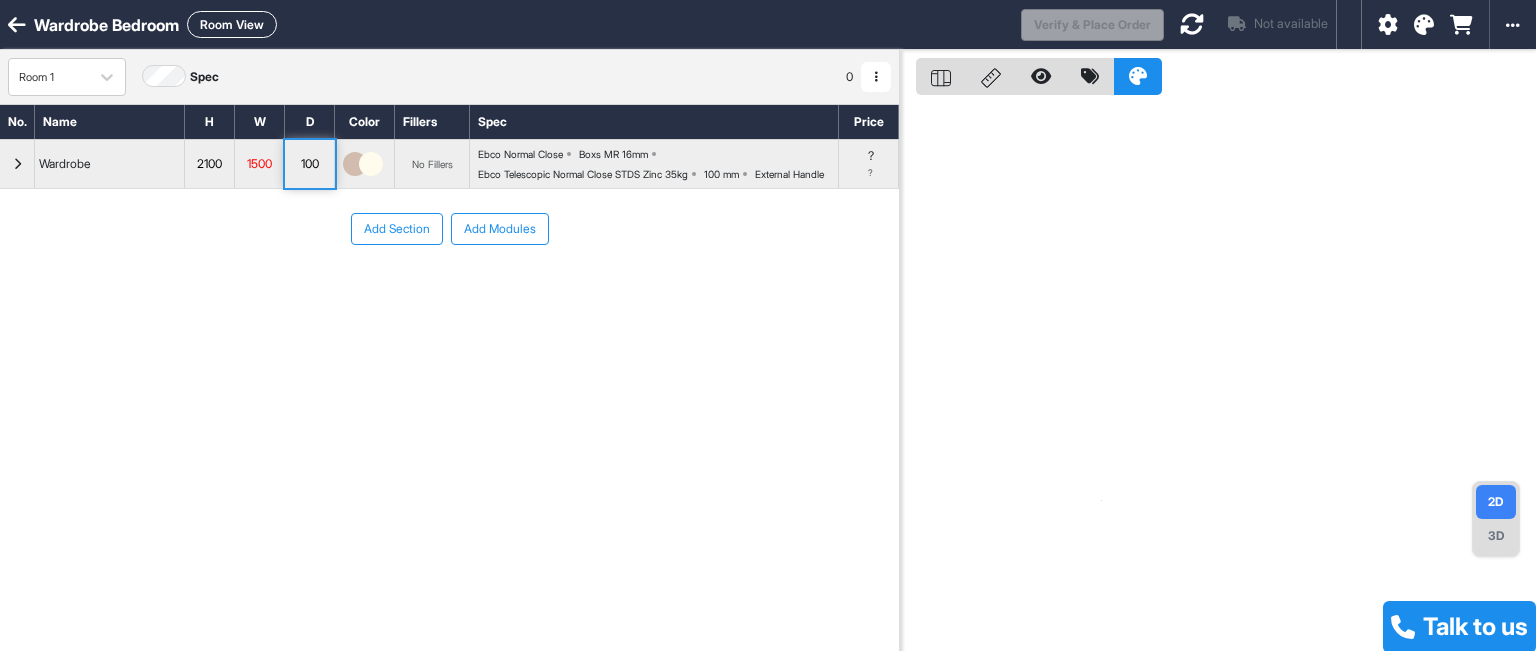 click on "Add Modules" at bounding box center (500, 229) 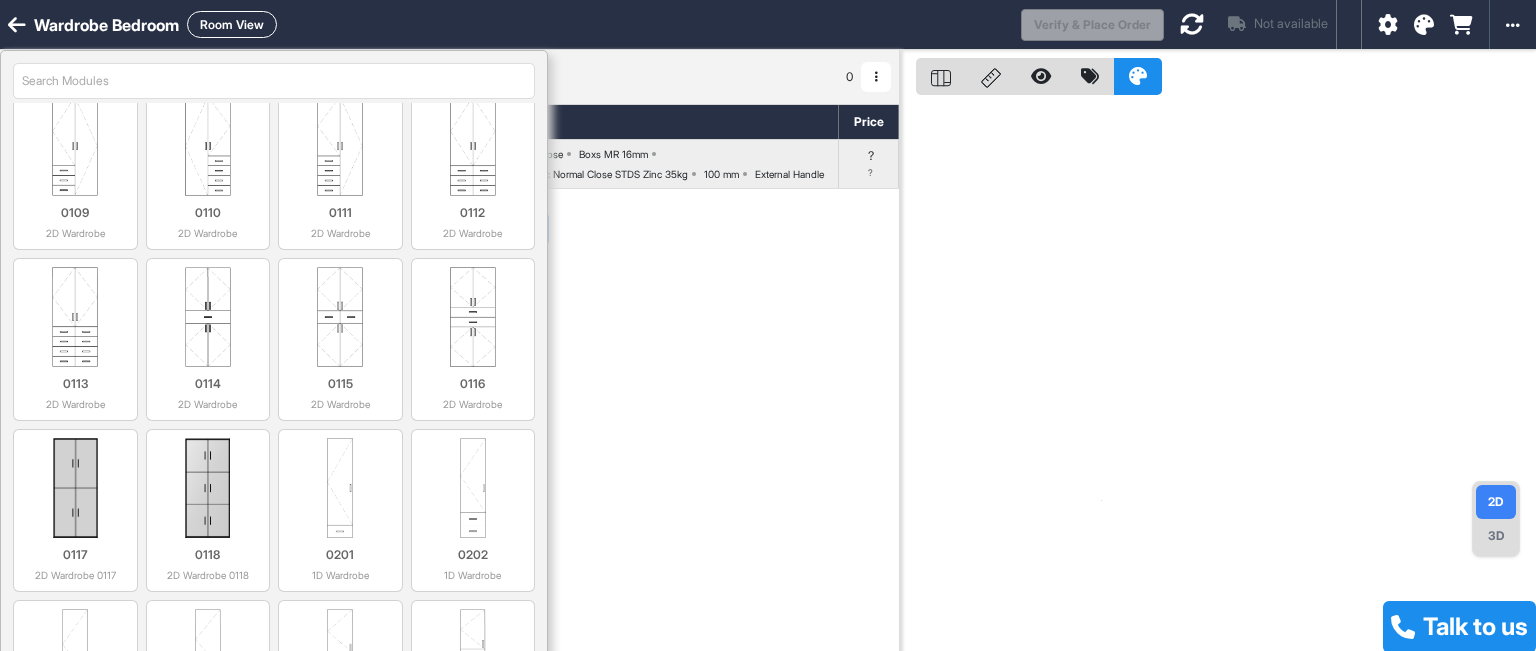 scroll, scrollTop: 0, scrollLeft: 0, axis: both 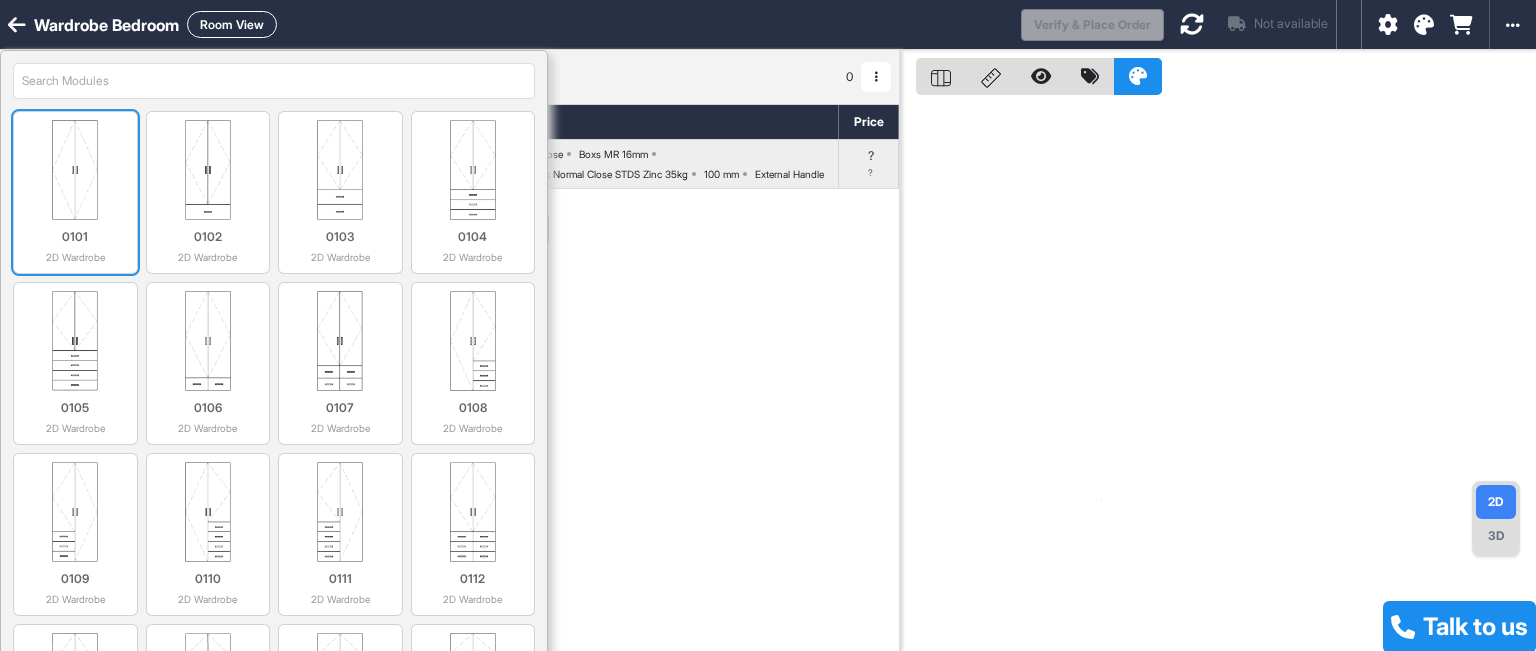 click at bounding box center [75, 170] 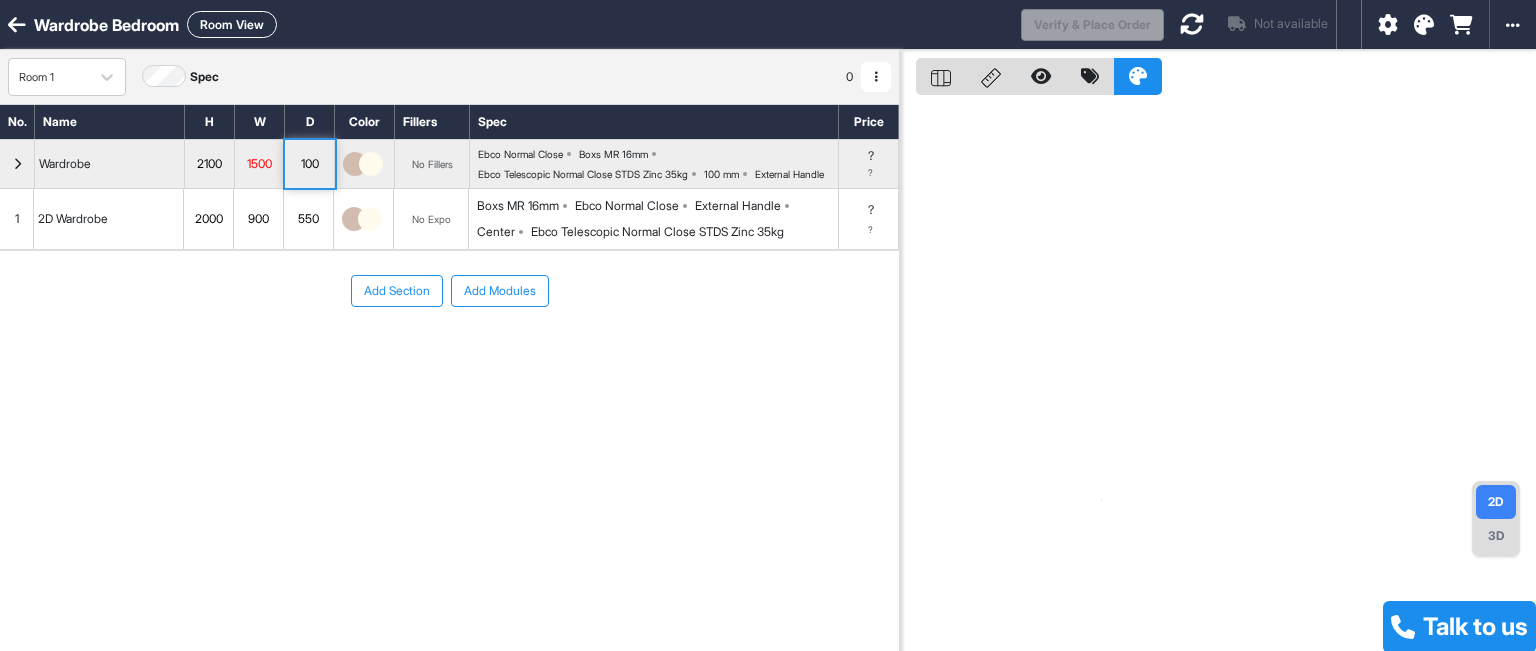 click on "Wardrobe" at bounding box center [110, 164] 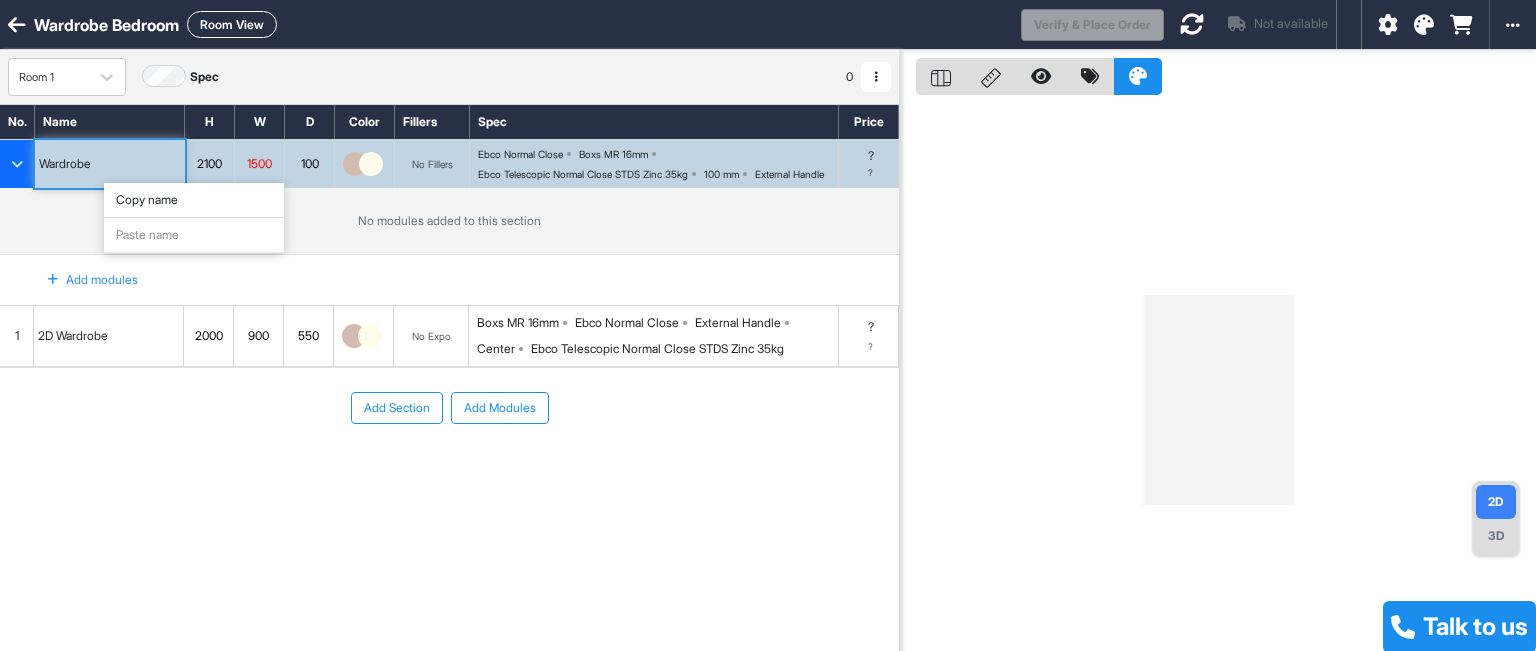 click at bounding box center (876, 77) 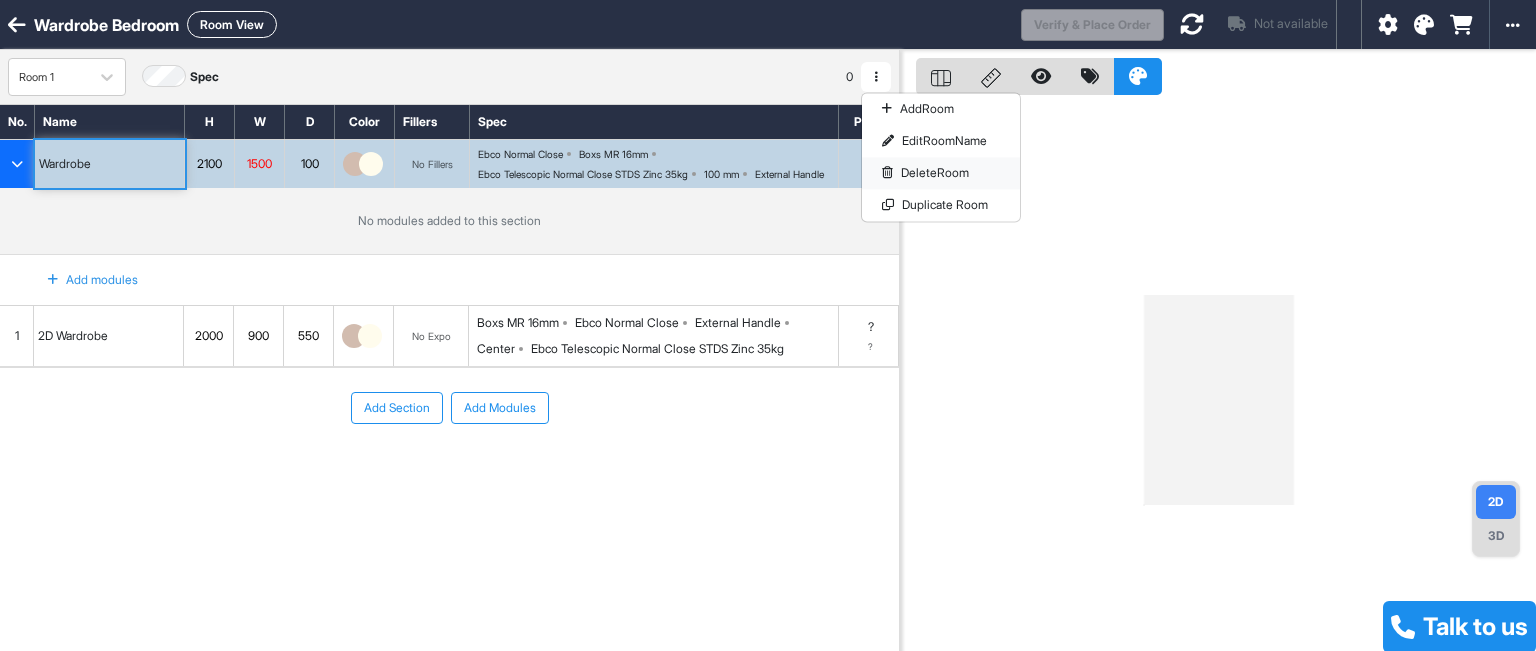 click on "Delete  Room" at bounding box center [941, 173] 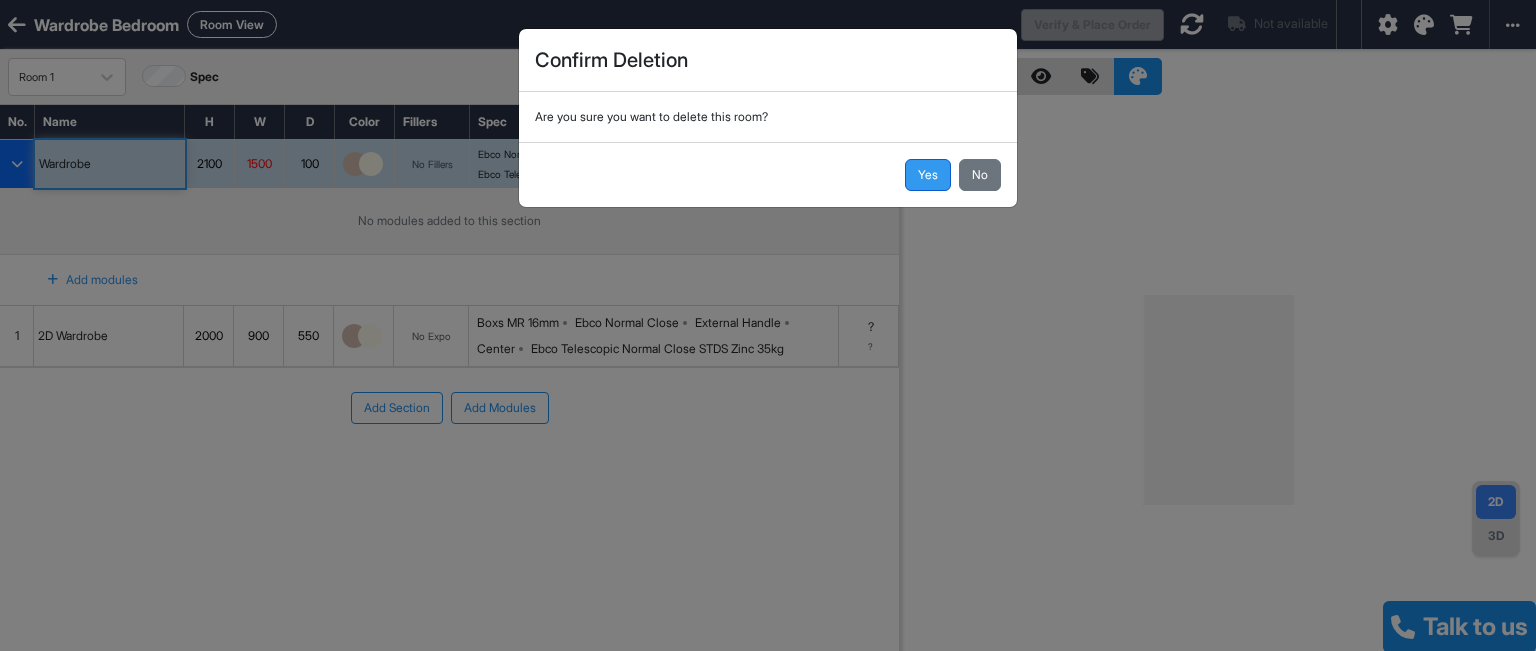 click on "Yes" at bounding box center (928, 175) 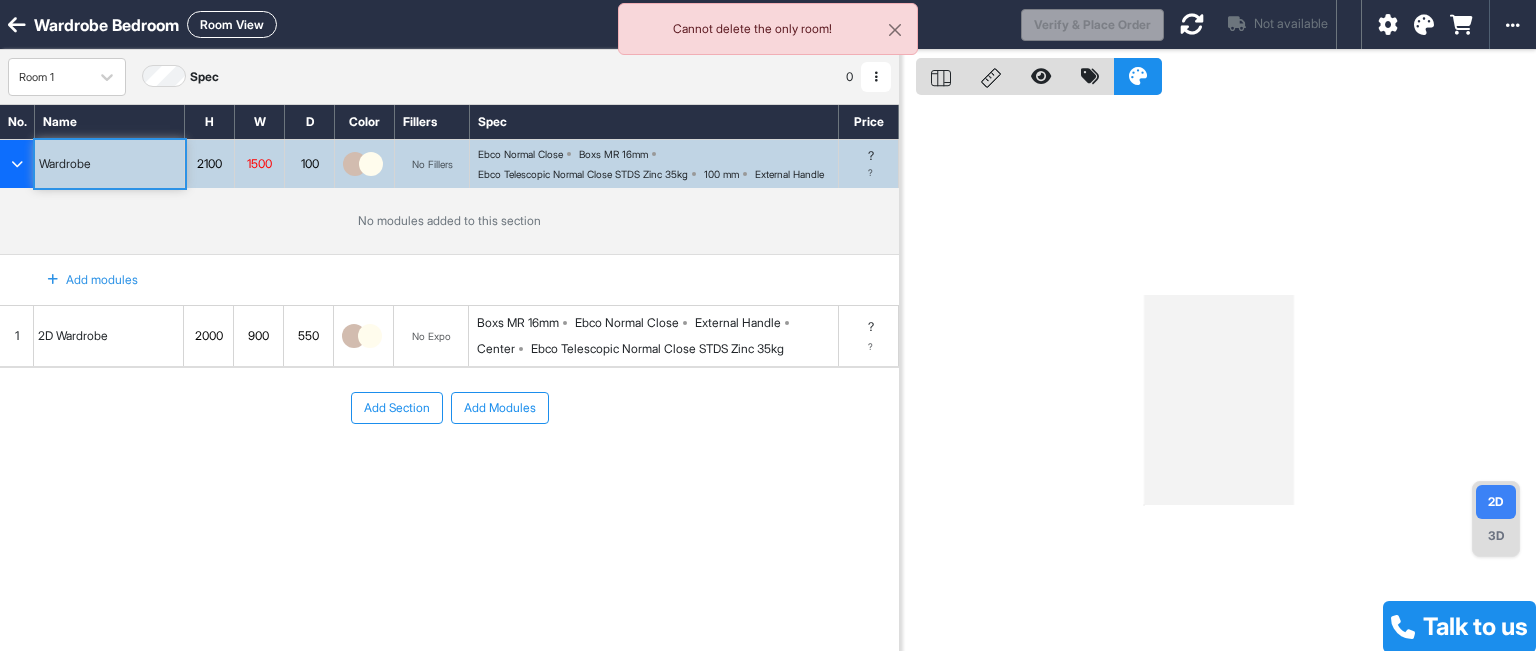 click on "Add Section Add Modules" at bounding box center (449, 468) 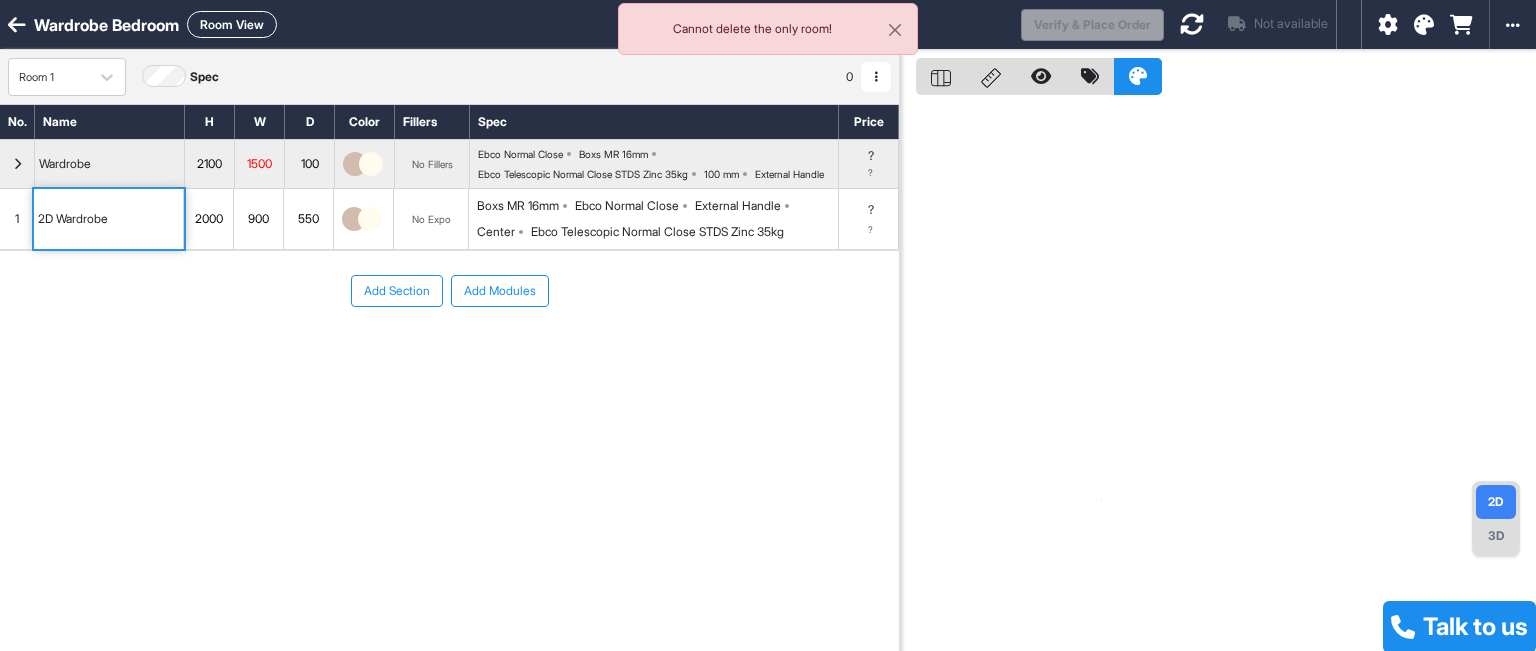 click at bounding box center [1192, 24] 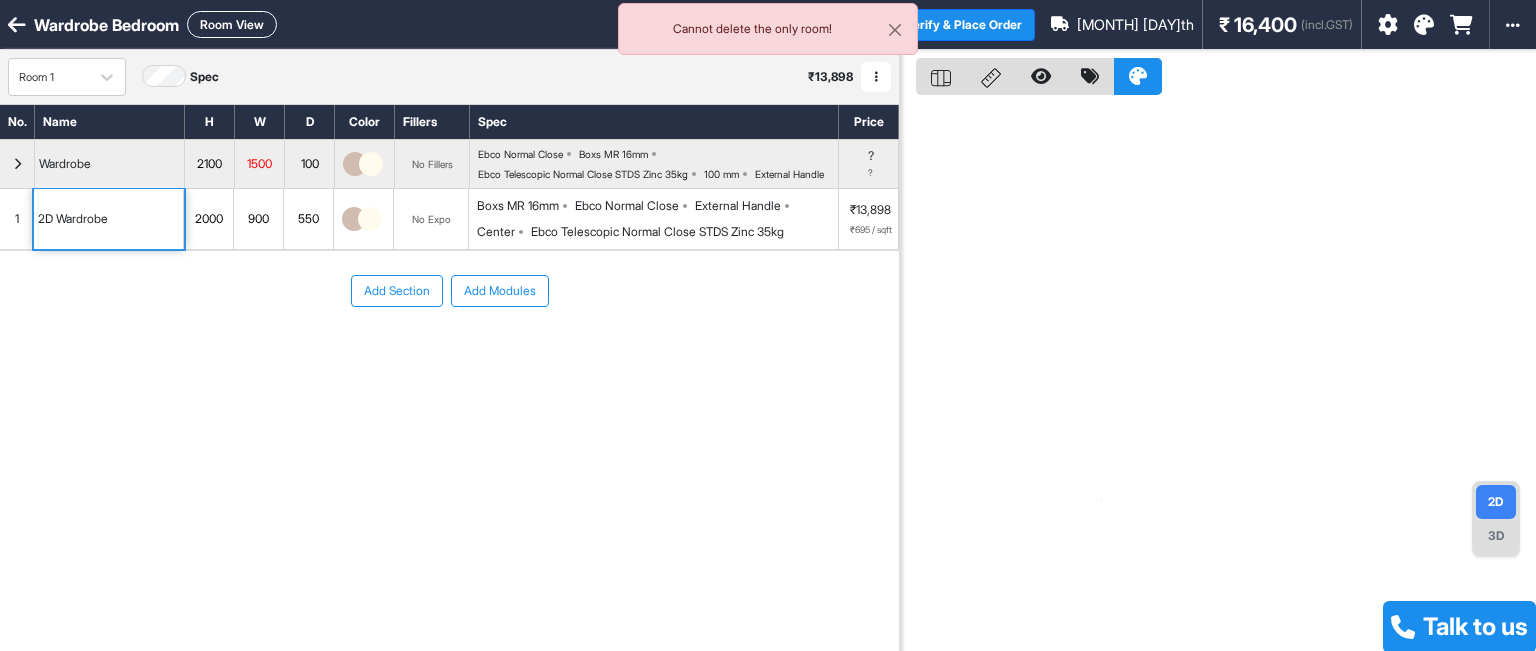 click at bounding box center [17, 164] 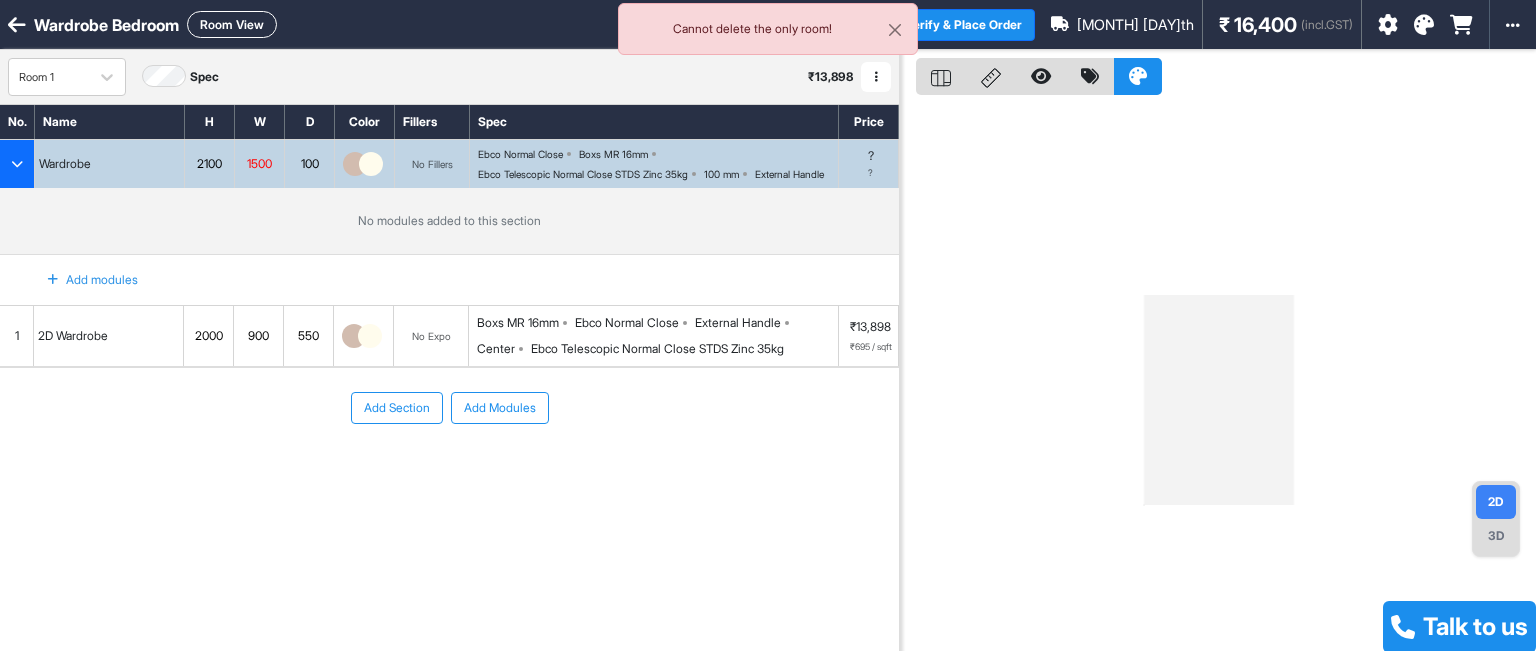 click at bounding box center [17, 164] 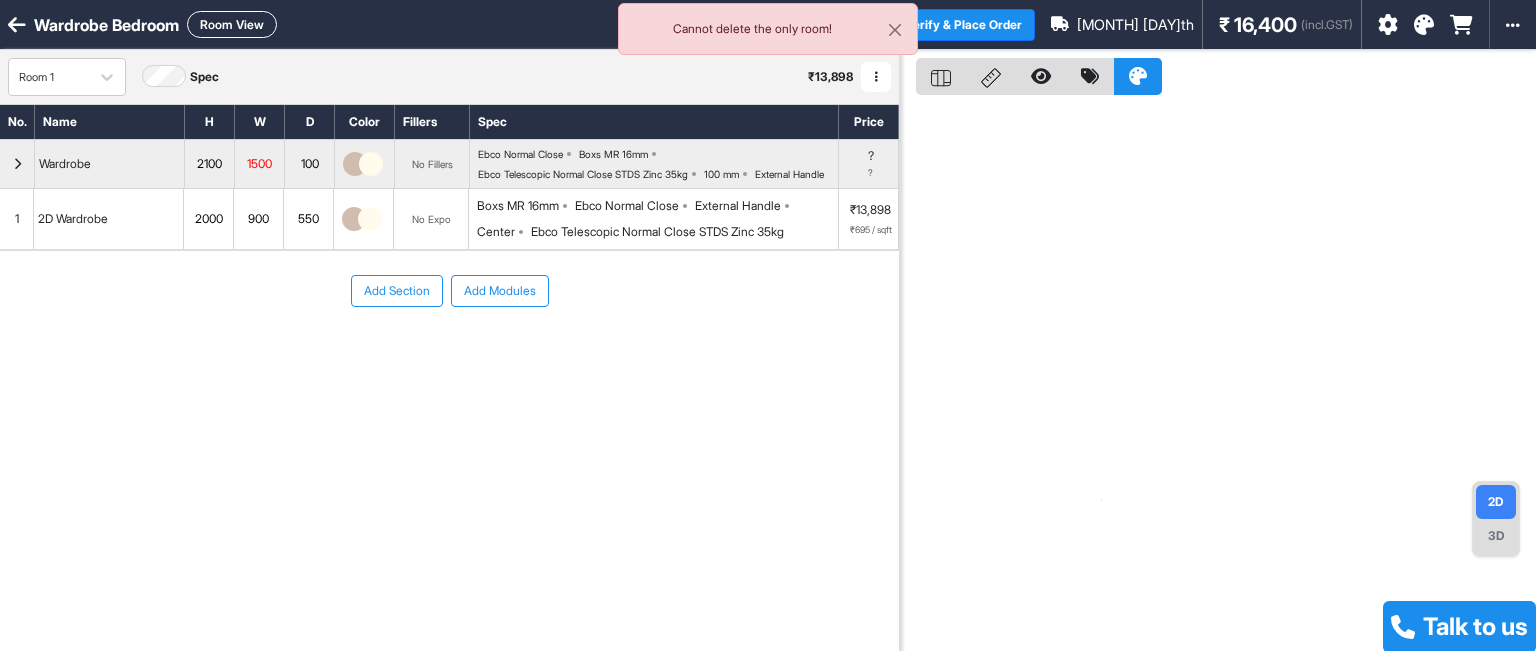 click on "Boxs MR 16mm Ebco Normal Close External Handle Center Ebco Telescopic Normal Close STDS Zinc 35kg" at bounding box center (657, 219) 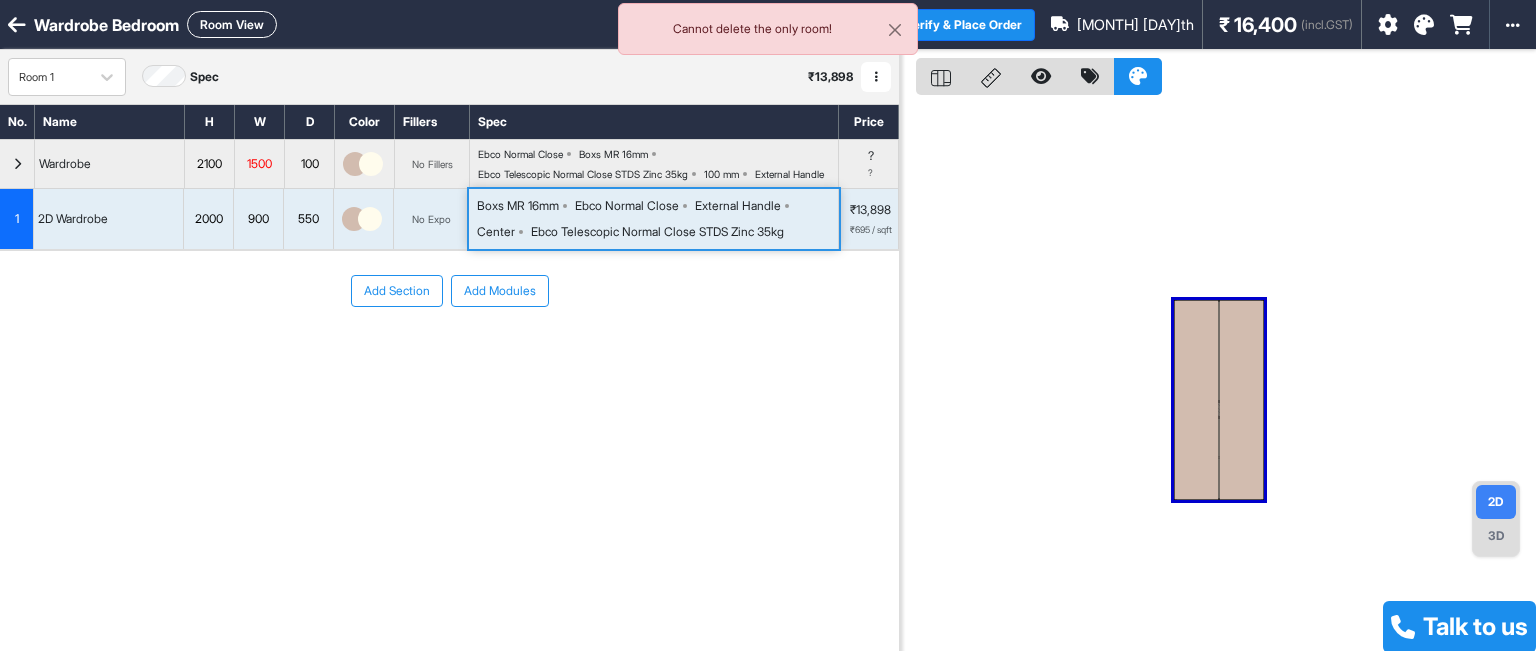 click on "External Handle" at bounding box center [738, 206] 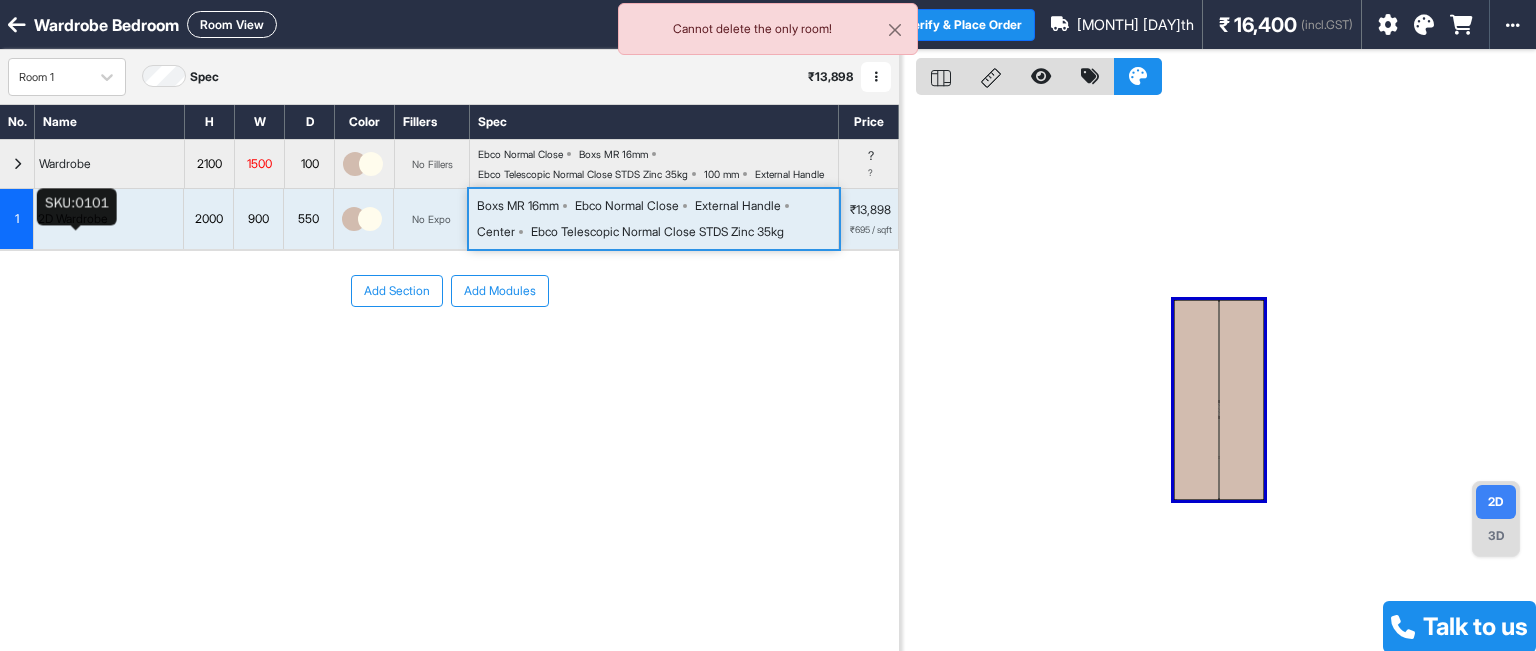 click on "2D Wardrobe" at bounding box center [73, 219] 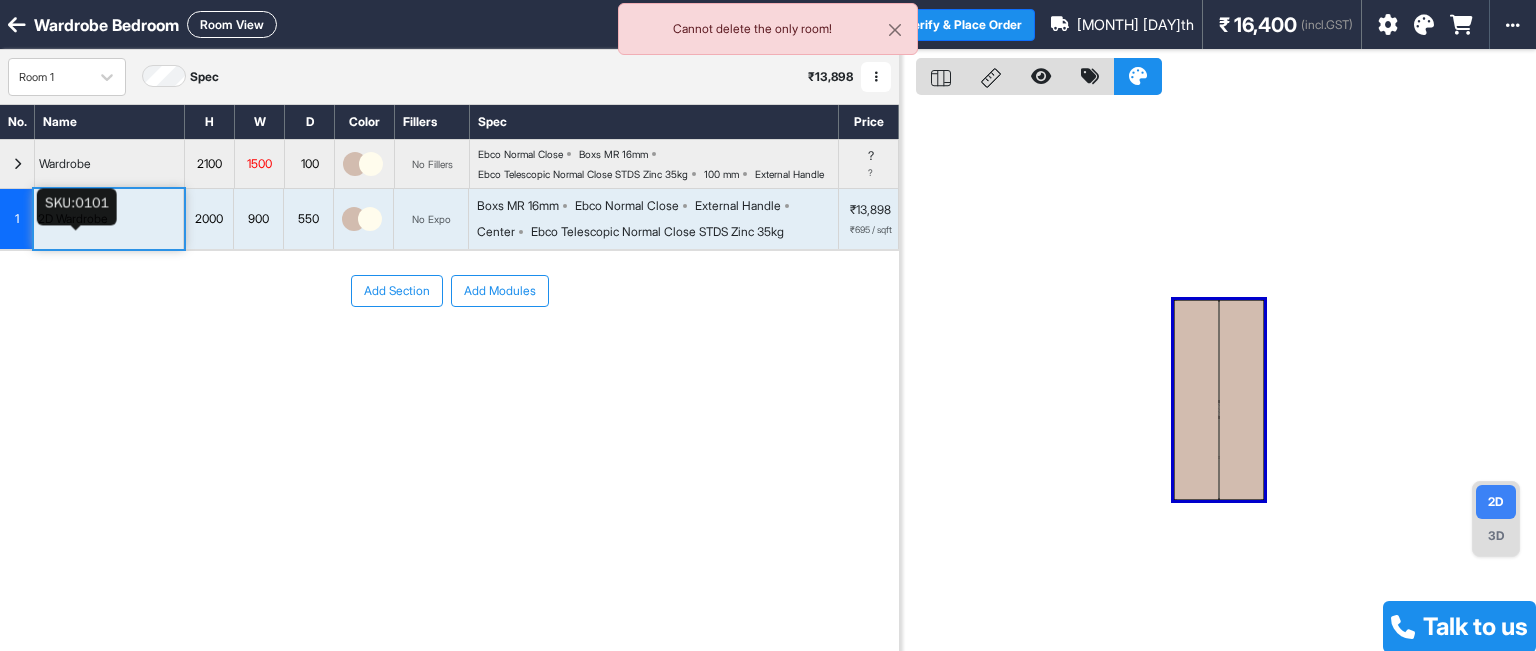 click on "2D Wardrobe" at bounding box center (73, 219) 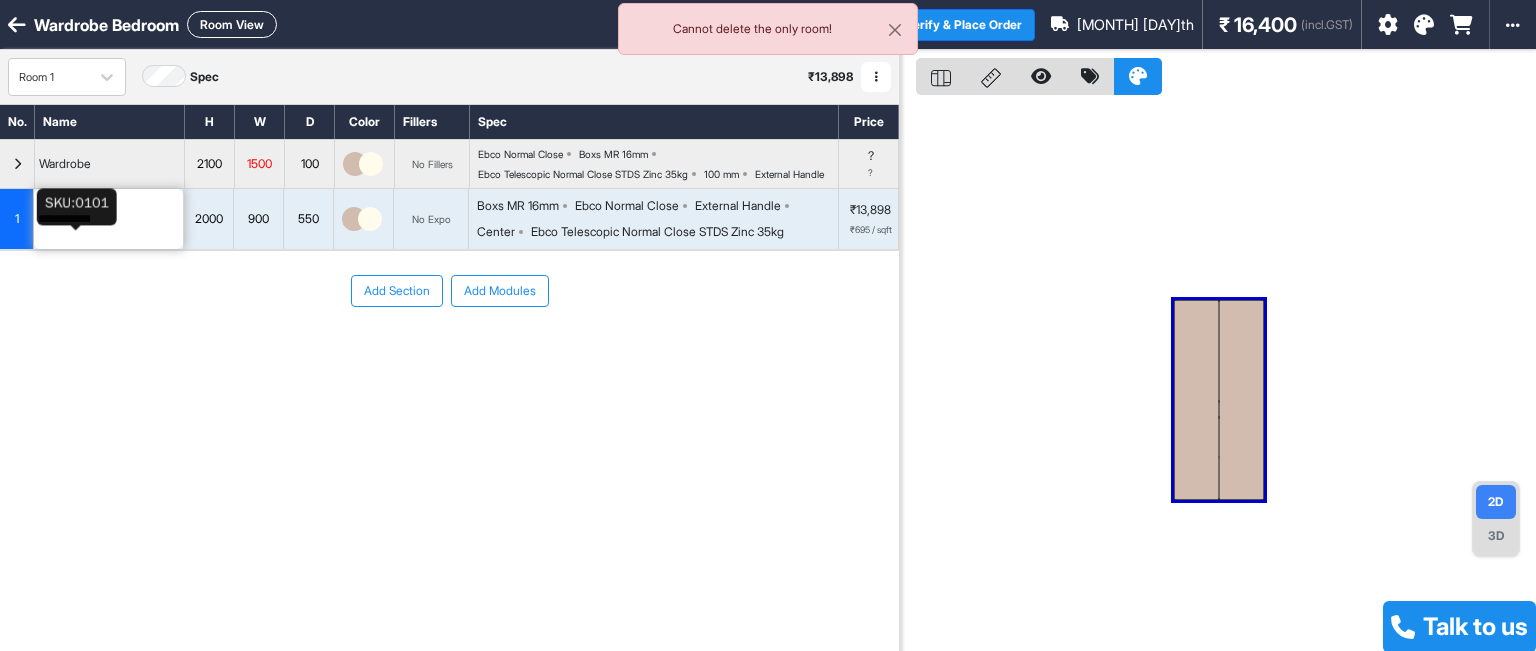 click on "Boxs MR 16mm Ebco Normal Close External Handle Center Ebco Telescopic Normal Close STDS Zinc 35kg" at bounding box center (657, 219) 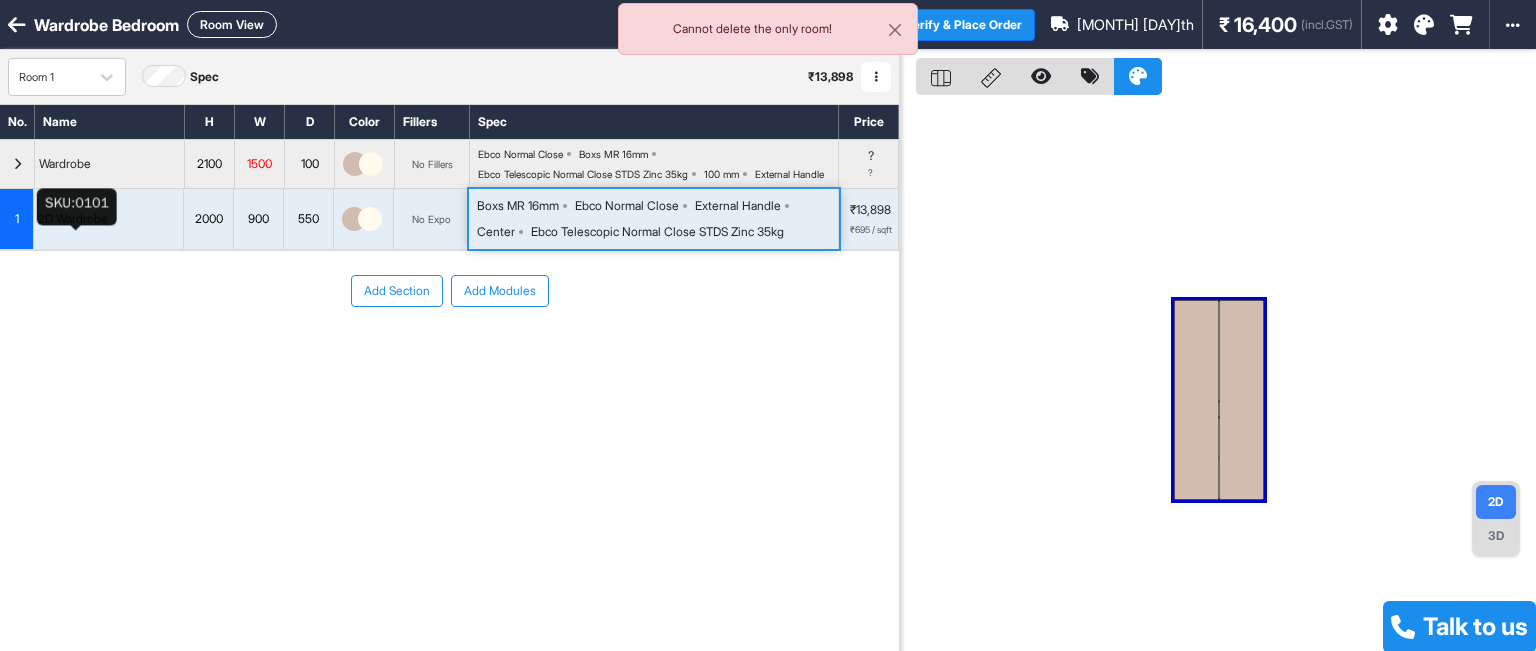 click on "Boxs MR 16mm Ebco Normal Close External Handle Center Ebco Telescopic Normal Close STDS Zinc 35kg" at bounding box center [657, 219] 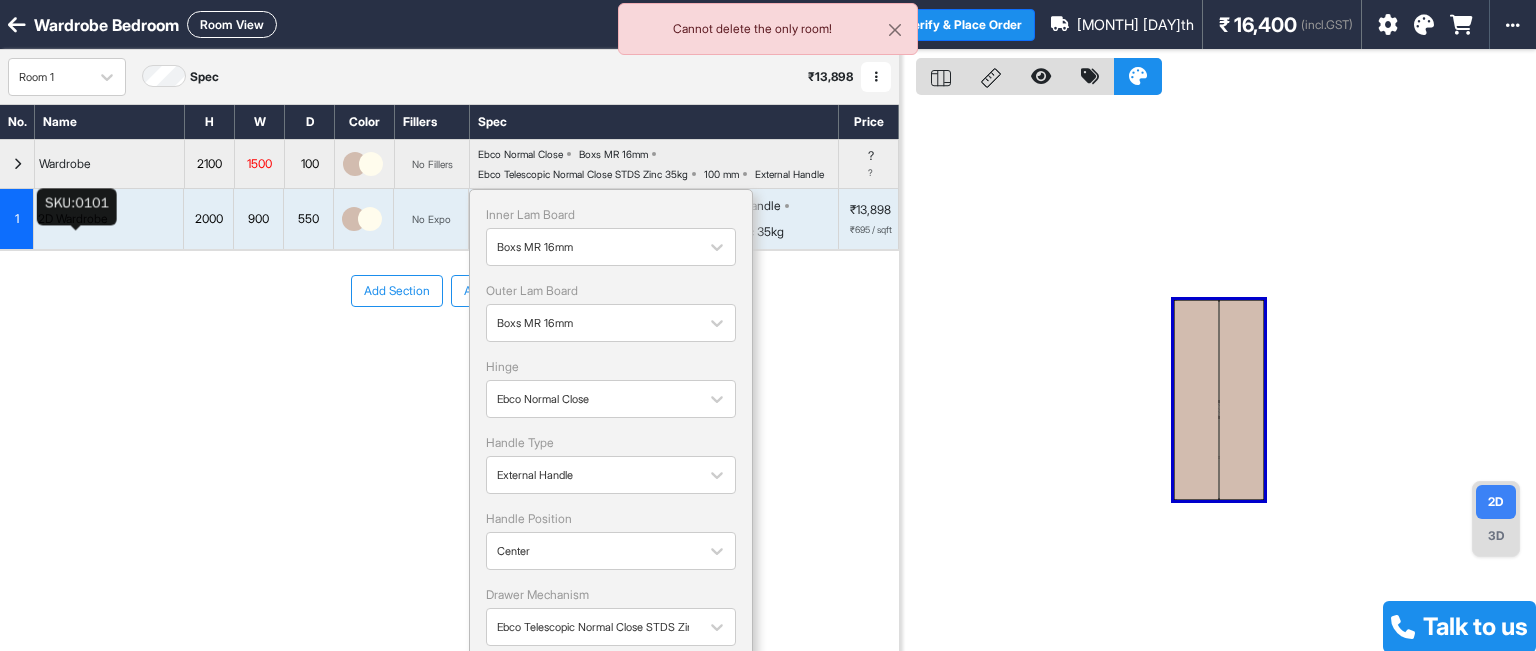click on "Add Section Add Modules" at bounding box center [449, 291] 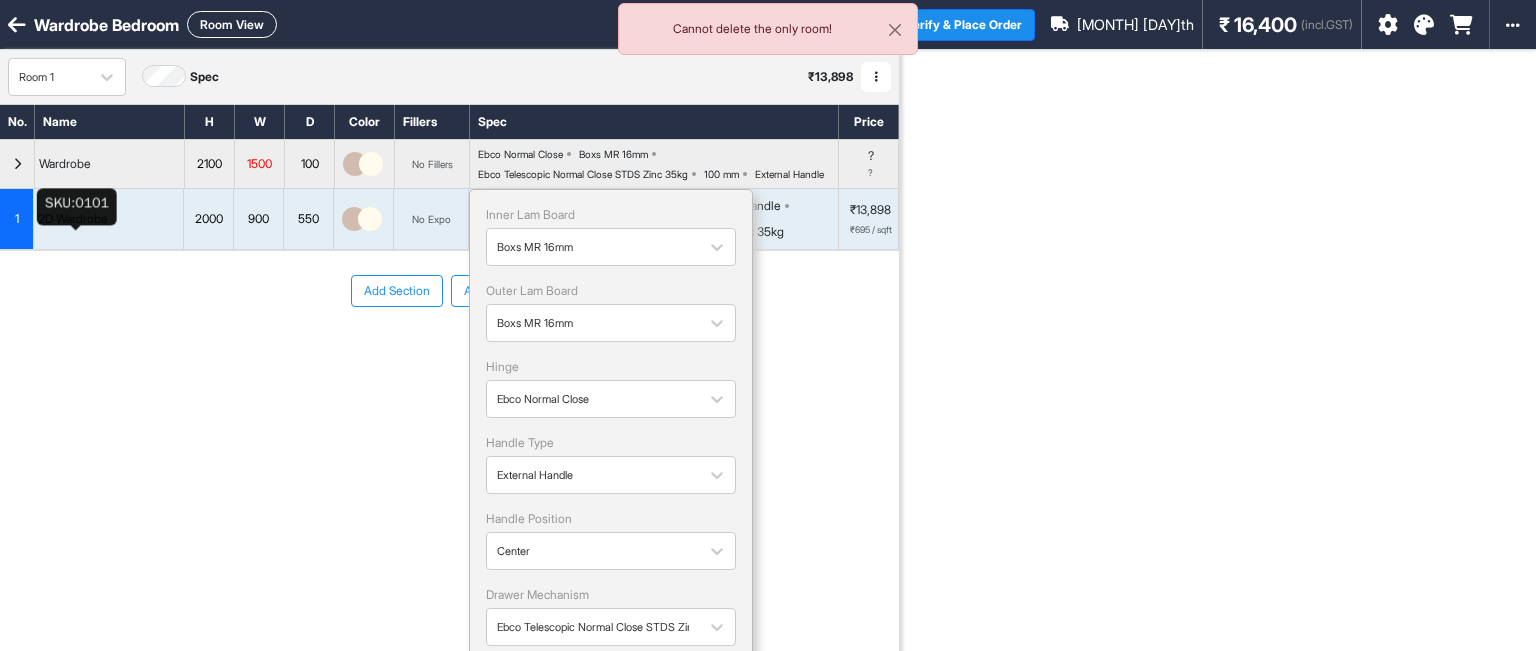click on "2D Wardrobe" at bounding box center (109, 219) 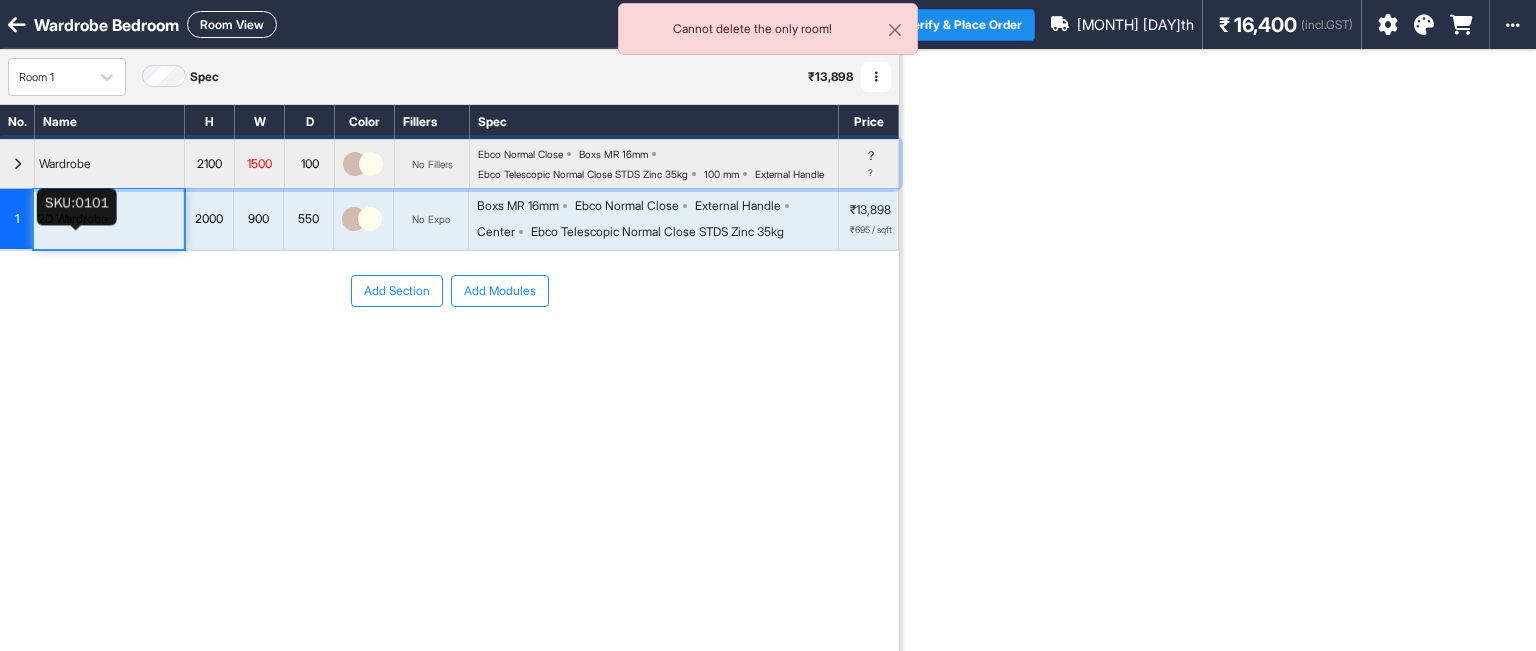 click on "Wardrobe" at bounding box center [110, 164] 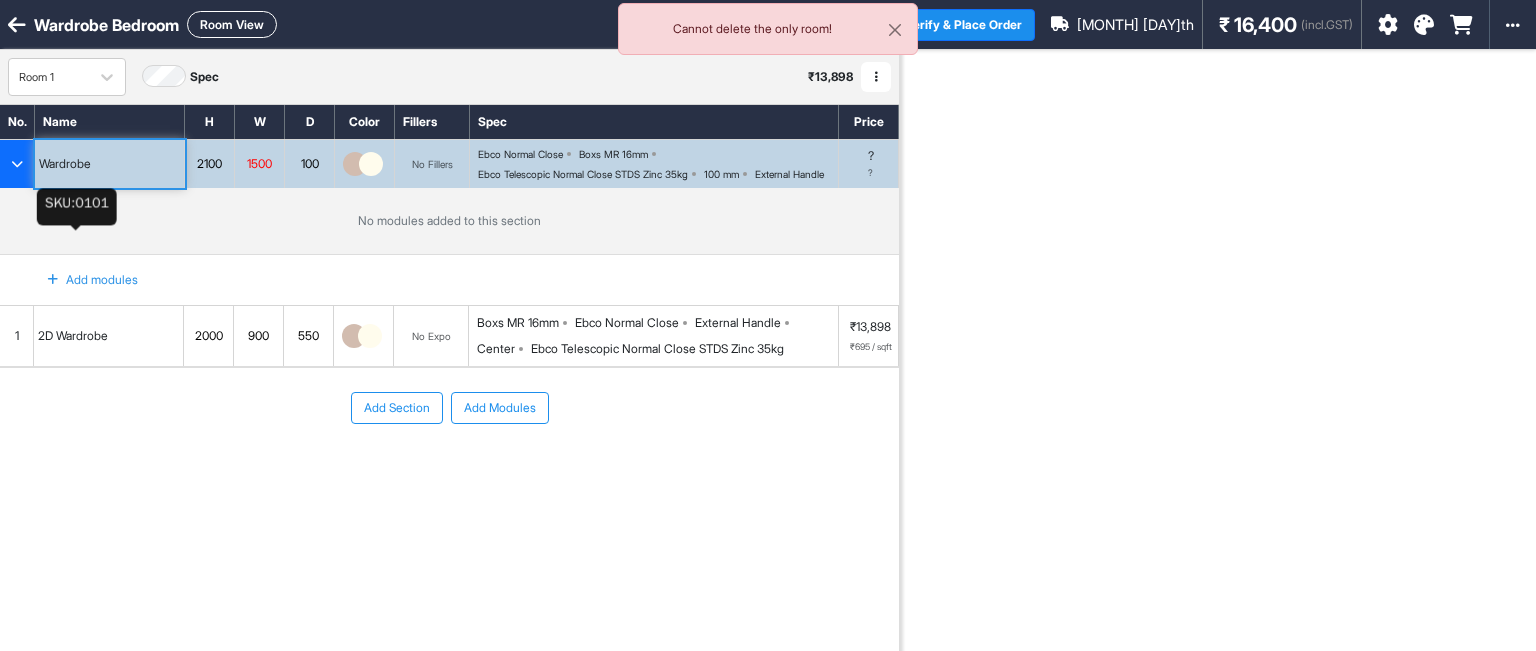 click at bounding box center (876, 77) 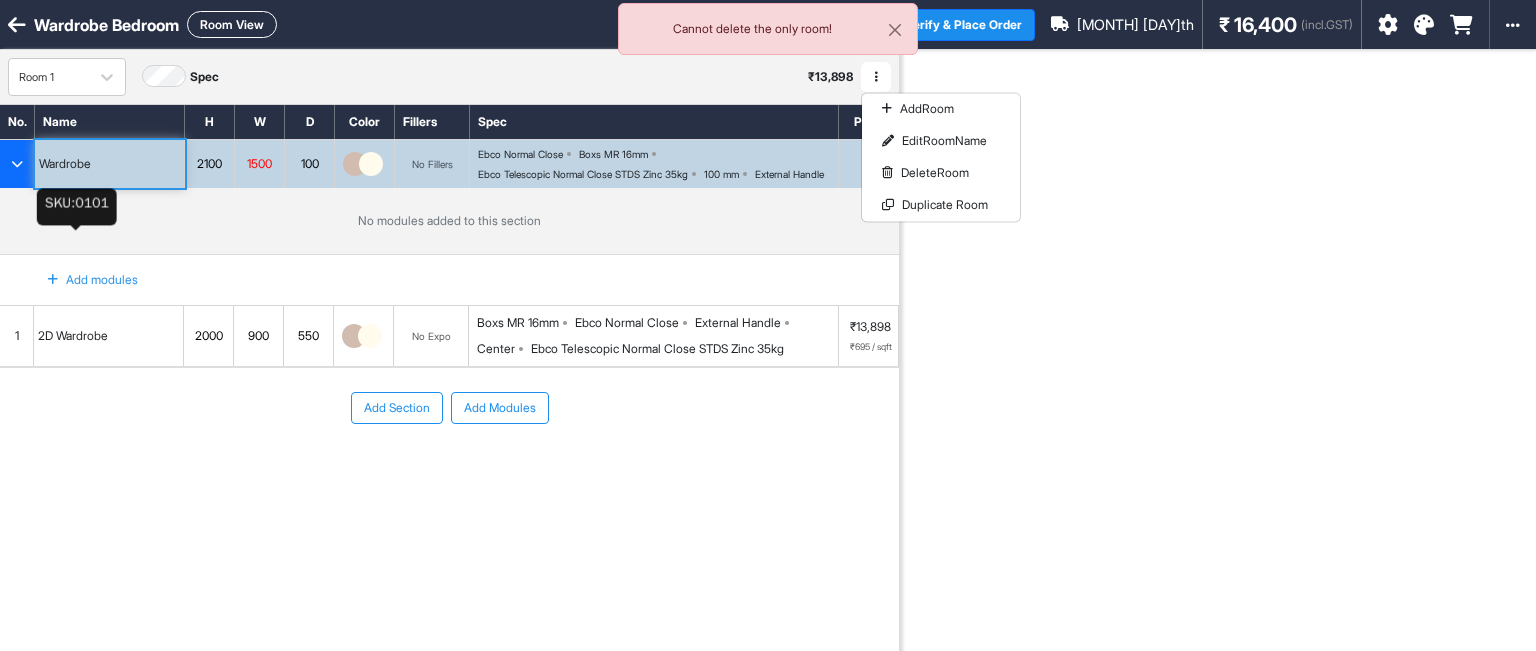 click at bounding box center (371, 164) 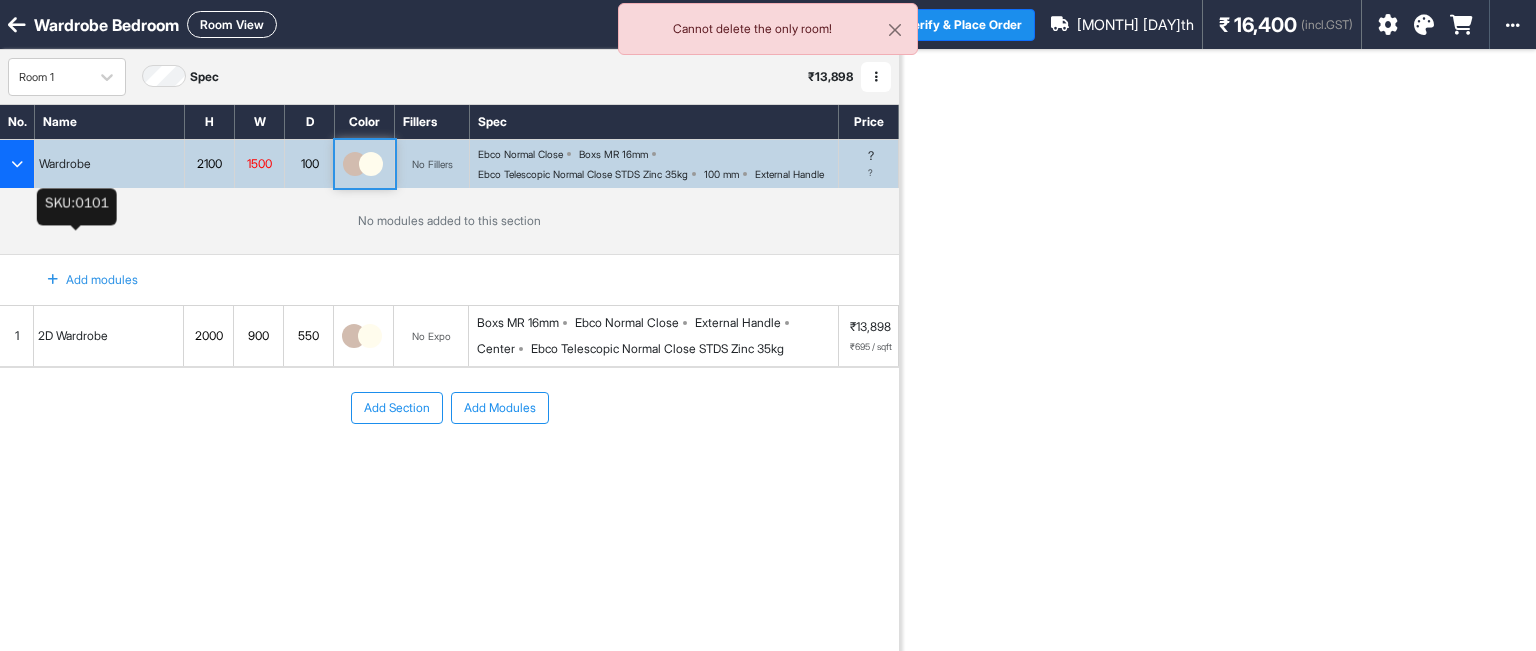 click at bounding box center [17, 164] 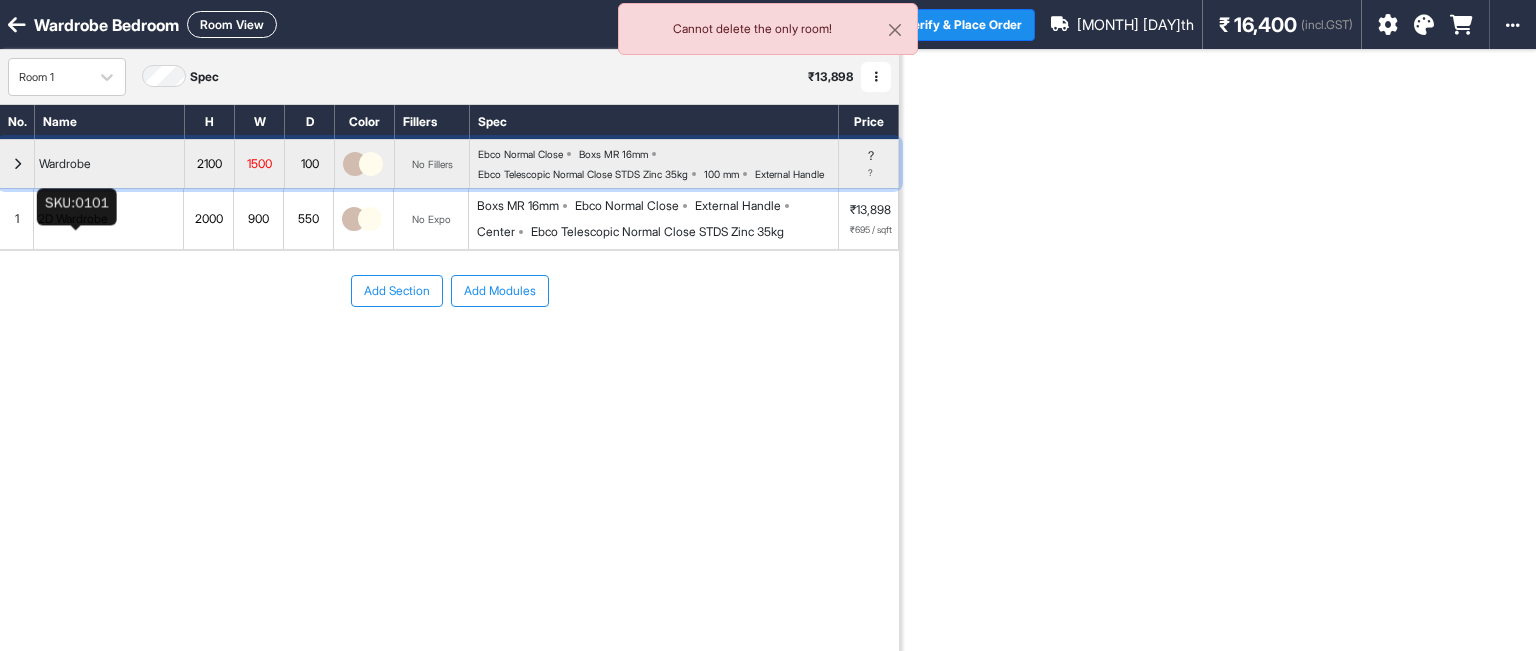 click at bounding box center [17, 164] 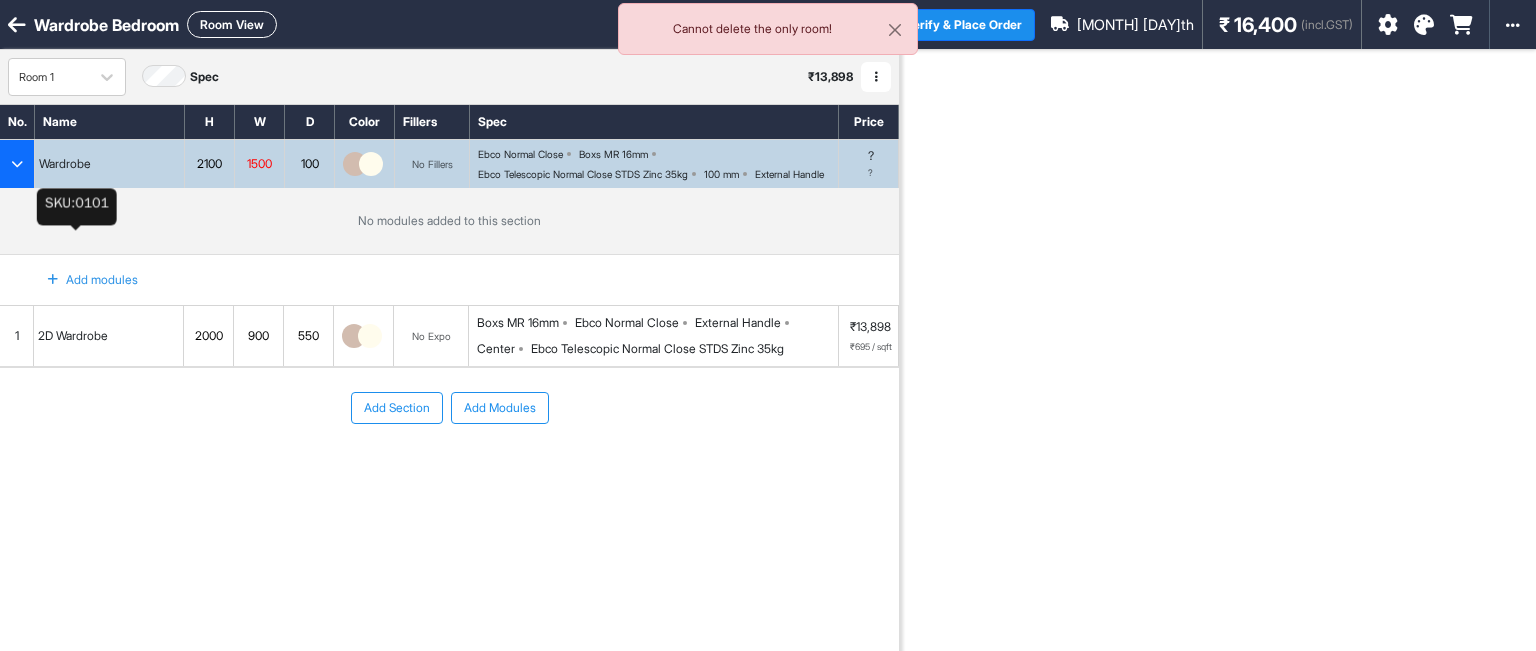click at bounding box center (17, 164) 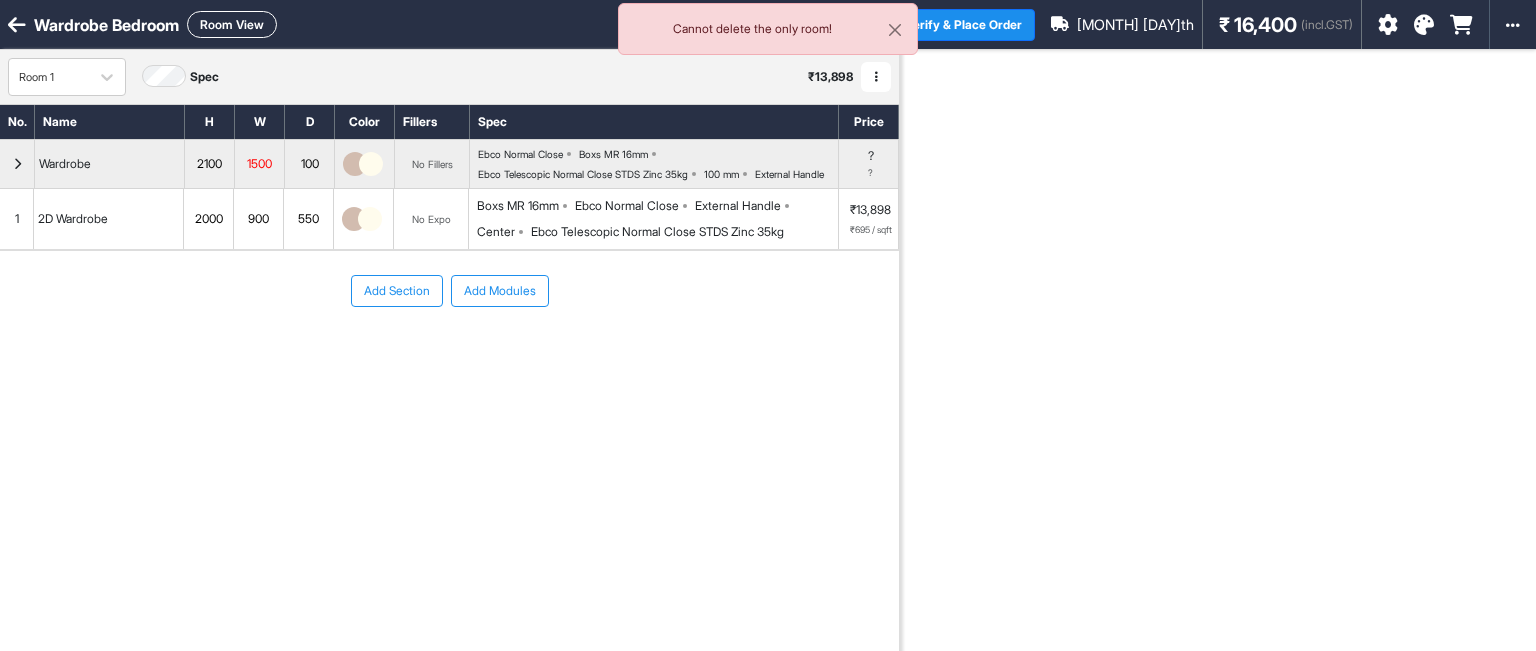 click on "1" at bounding box center (17, 219) 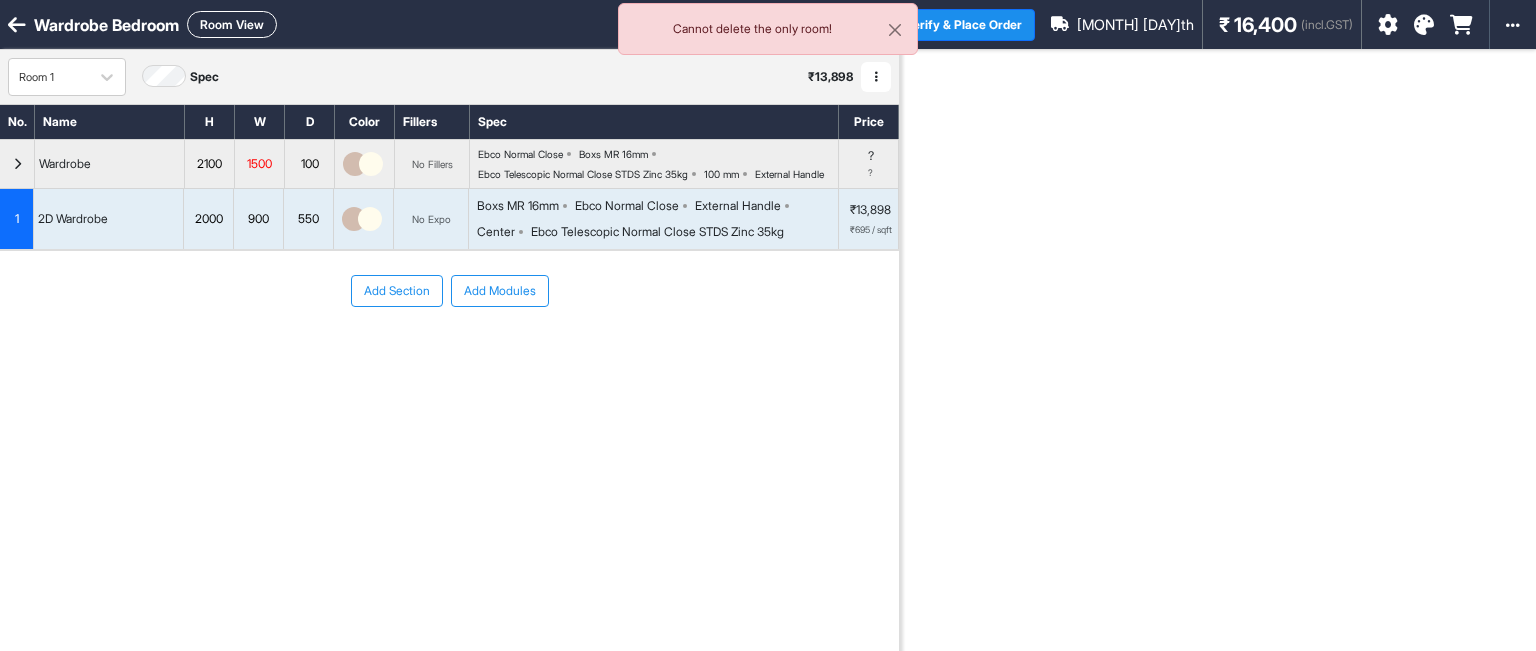 click on "2D Wardrobe" at bounding box center [109, 219] 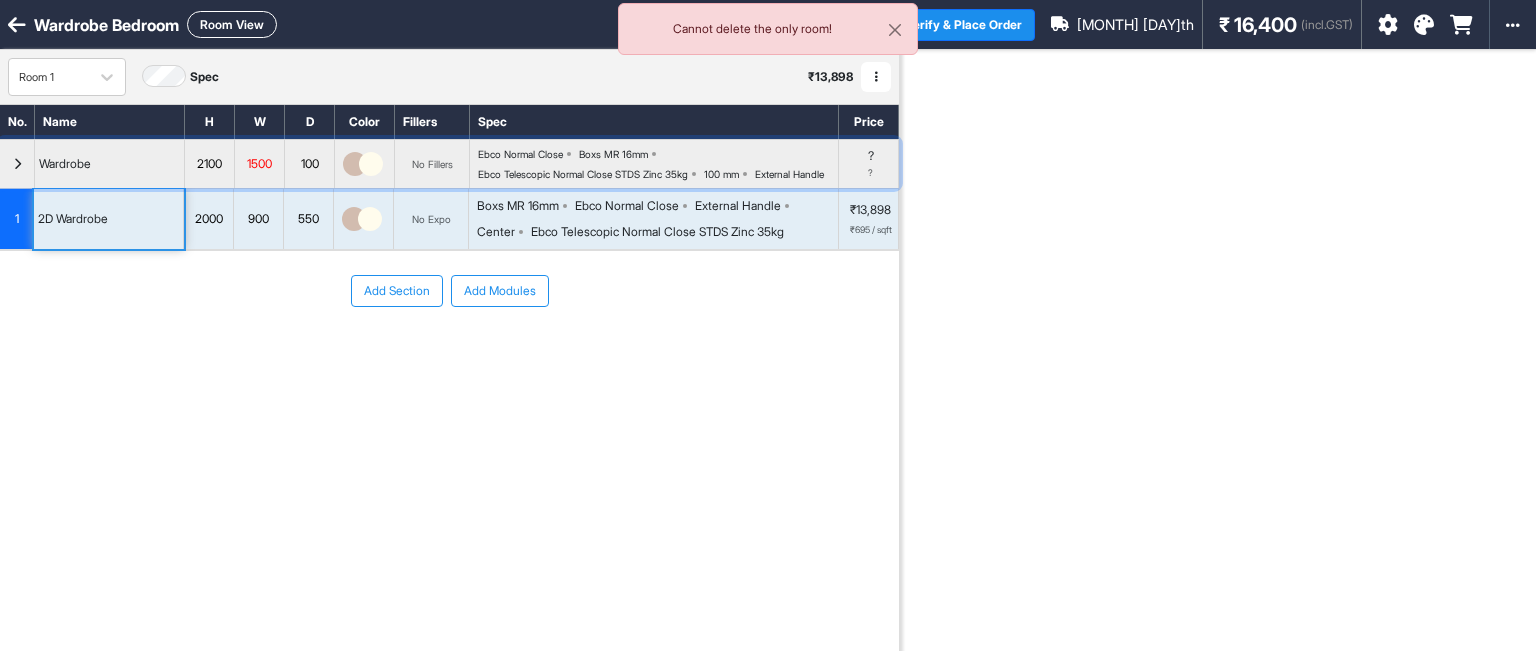 click on "Wardrobe" at bounding box center [110, 164] 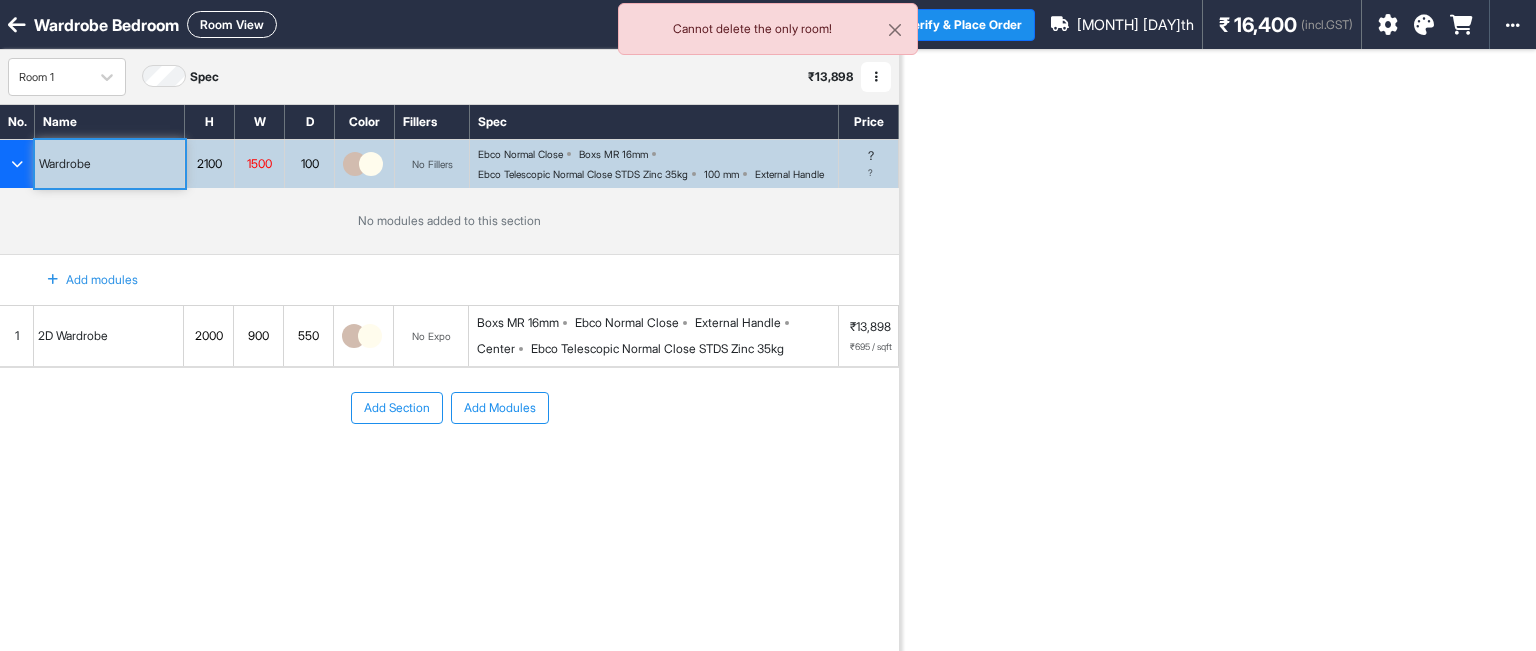 click on "Wardrobe" at bounding box center [110, 164] 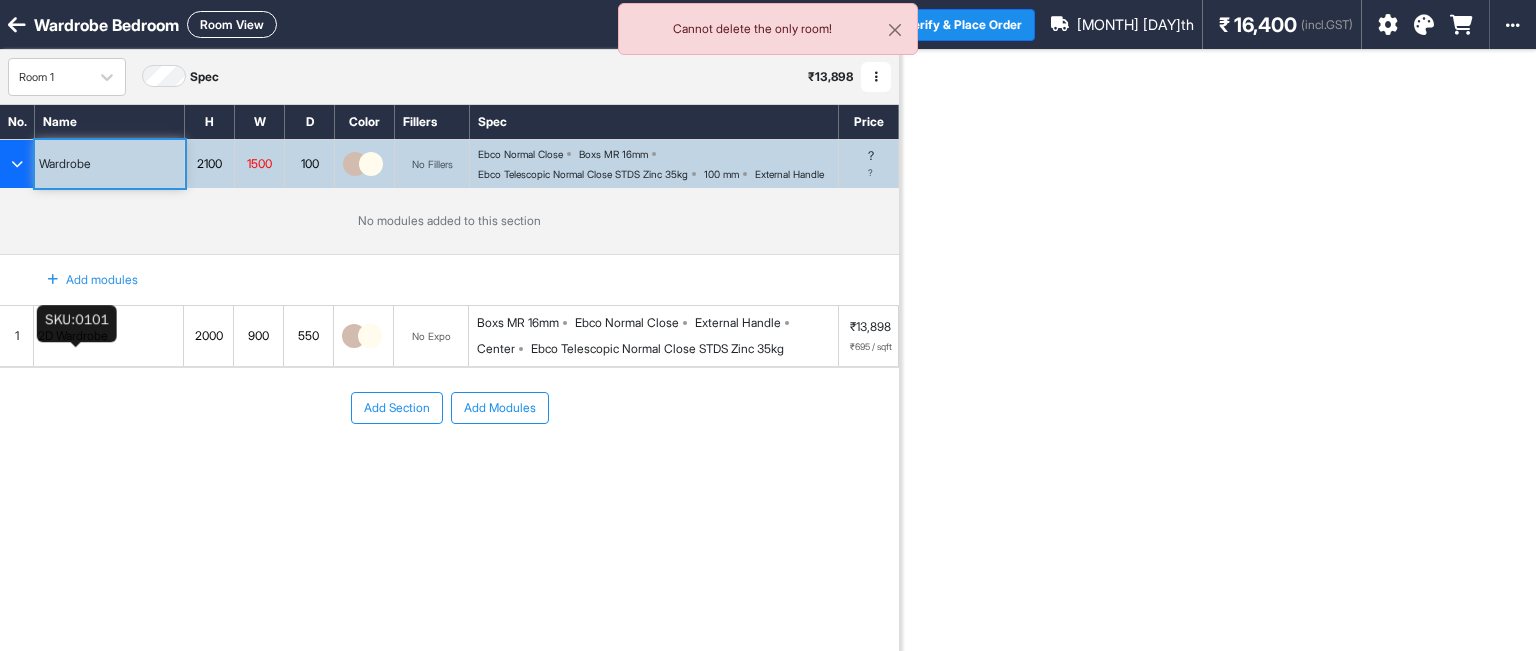 click on "2D Wardrobe" at bounding box center (73, 336) 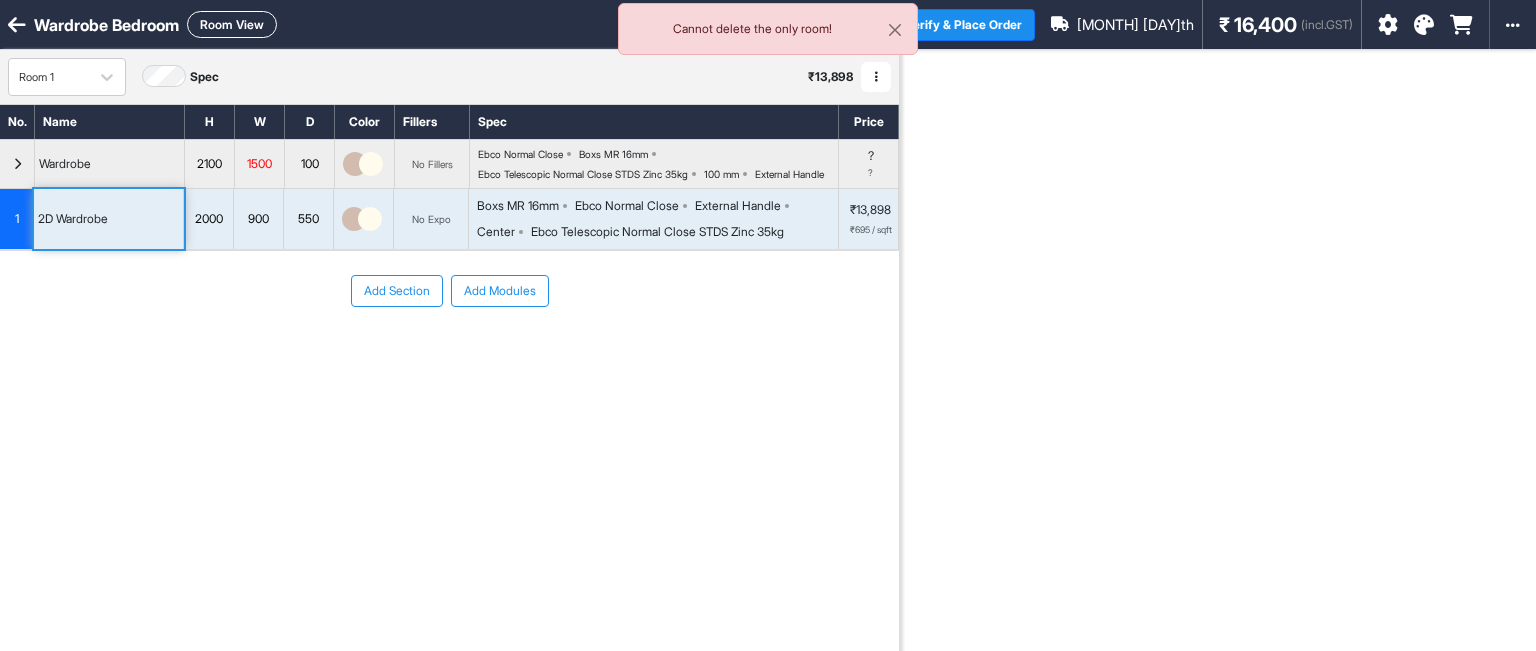 click on "Ebco Telescopic Normal Close STDS Zinc 35kg" at bounding box center [657, 232] 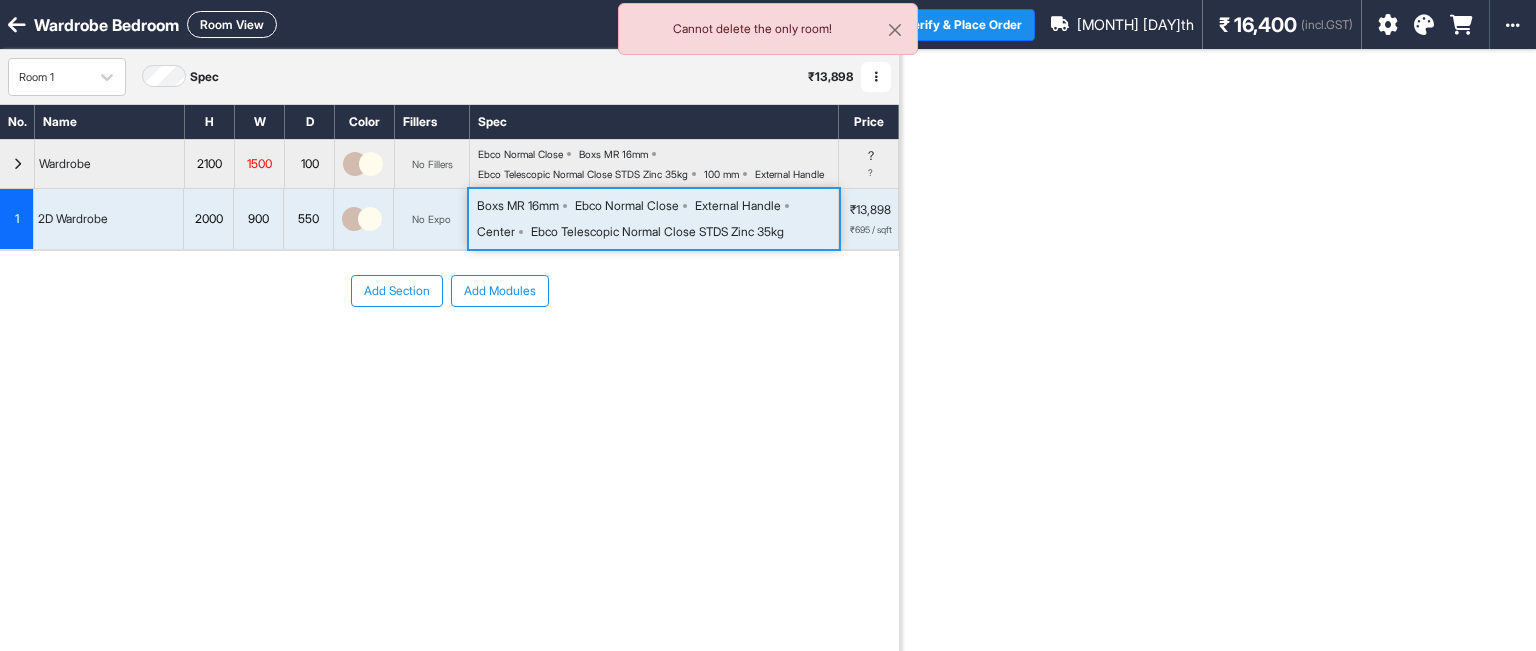 click at bounding box center [1218, 375] 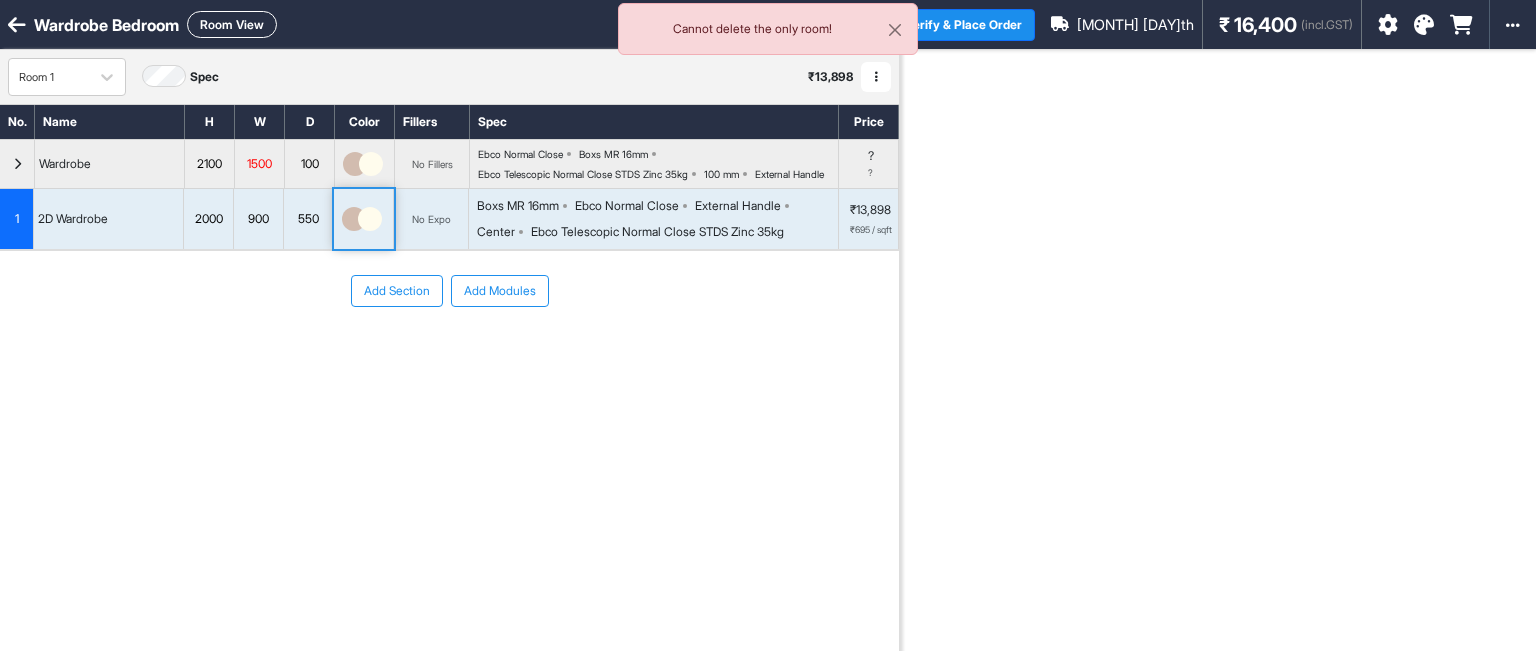 click at bounding box center (370, 219) 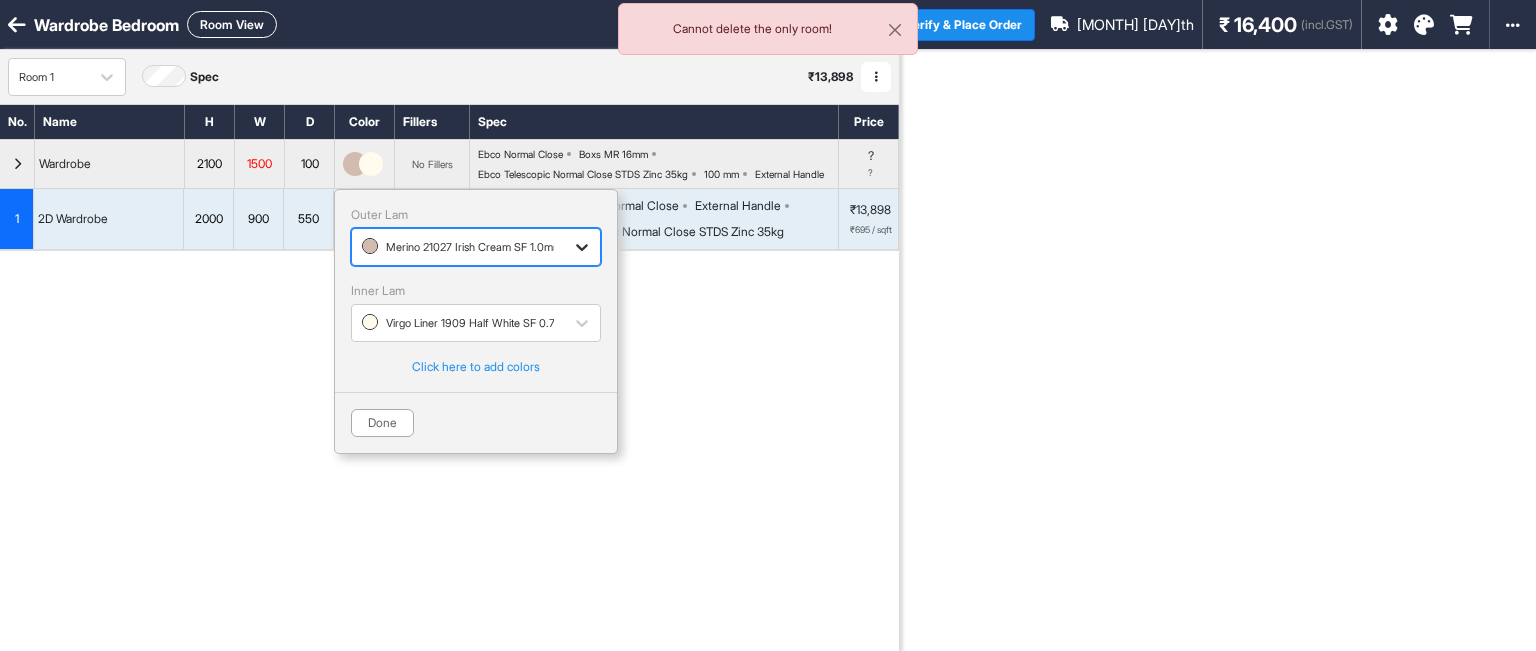 click 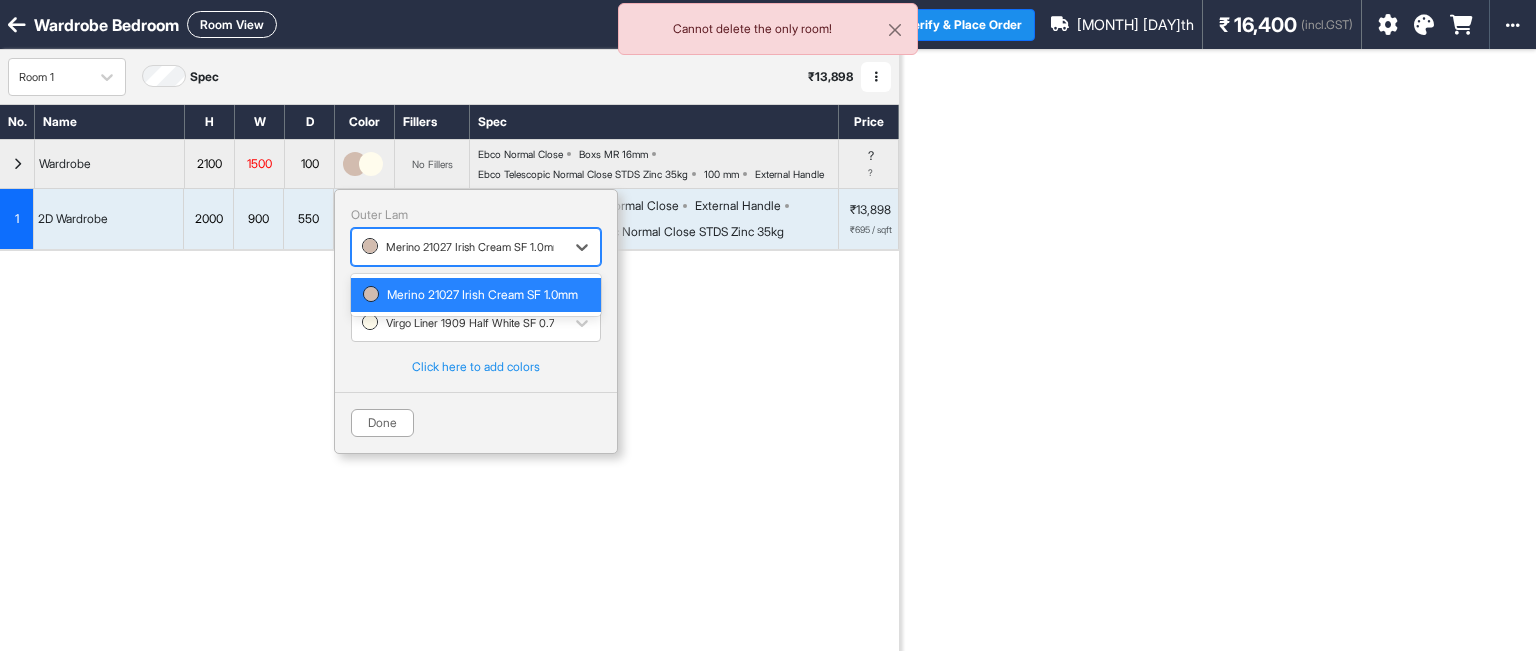 click on "Outer Lam 1 result available. Use Up and Down to choose options, press Enter to select the currently focused option, press Escape to exit the menu, press Tab to select the option and exit the menu. Merino 21027 Irish Cream SF 1.0mm Merino 21027 Irish Cream SF 1.0mm Inner Lam Virgo Liner 1909 Half White SF 0.7mm Click here to add colors Done" at bounding box center [476, 321] 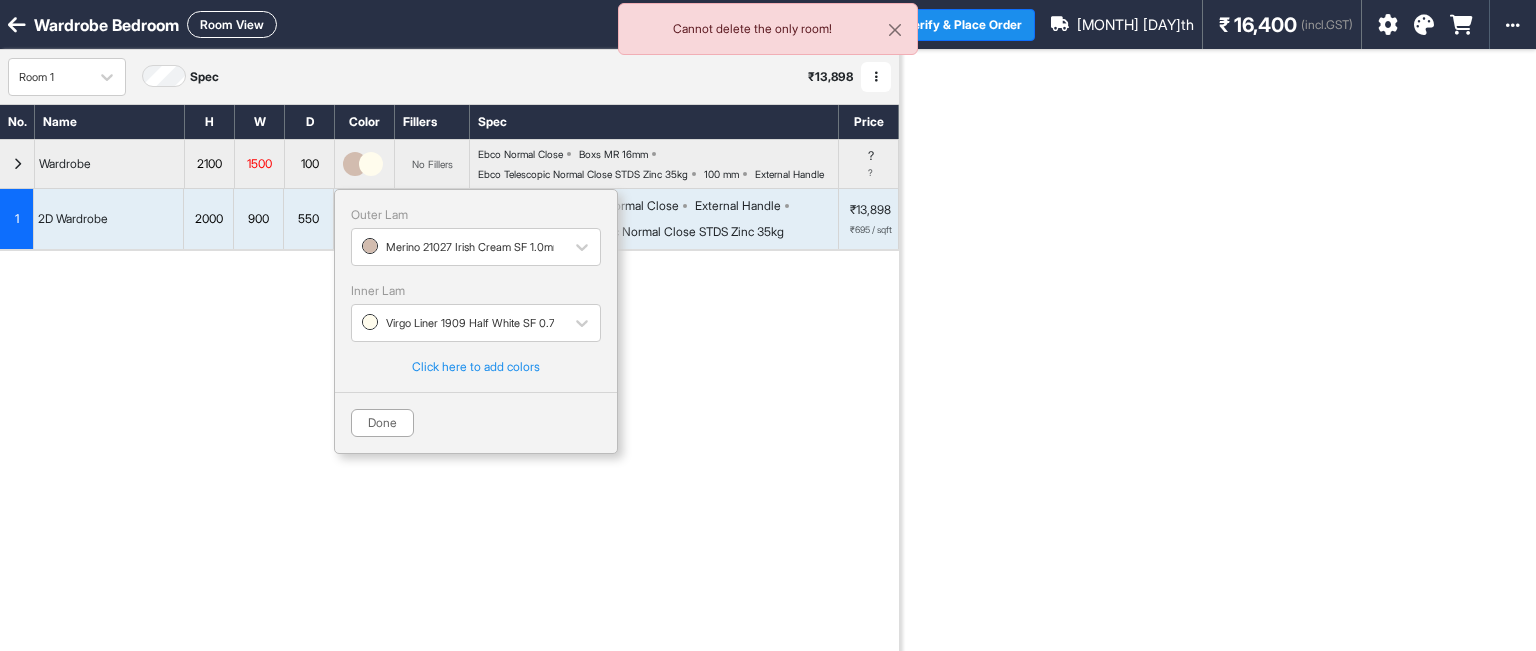 click on "Click here to add colors" at bounding box center [476, 367] 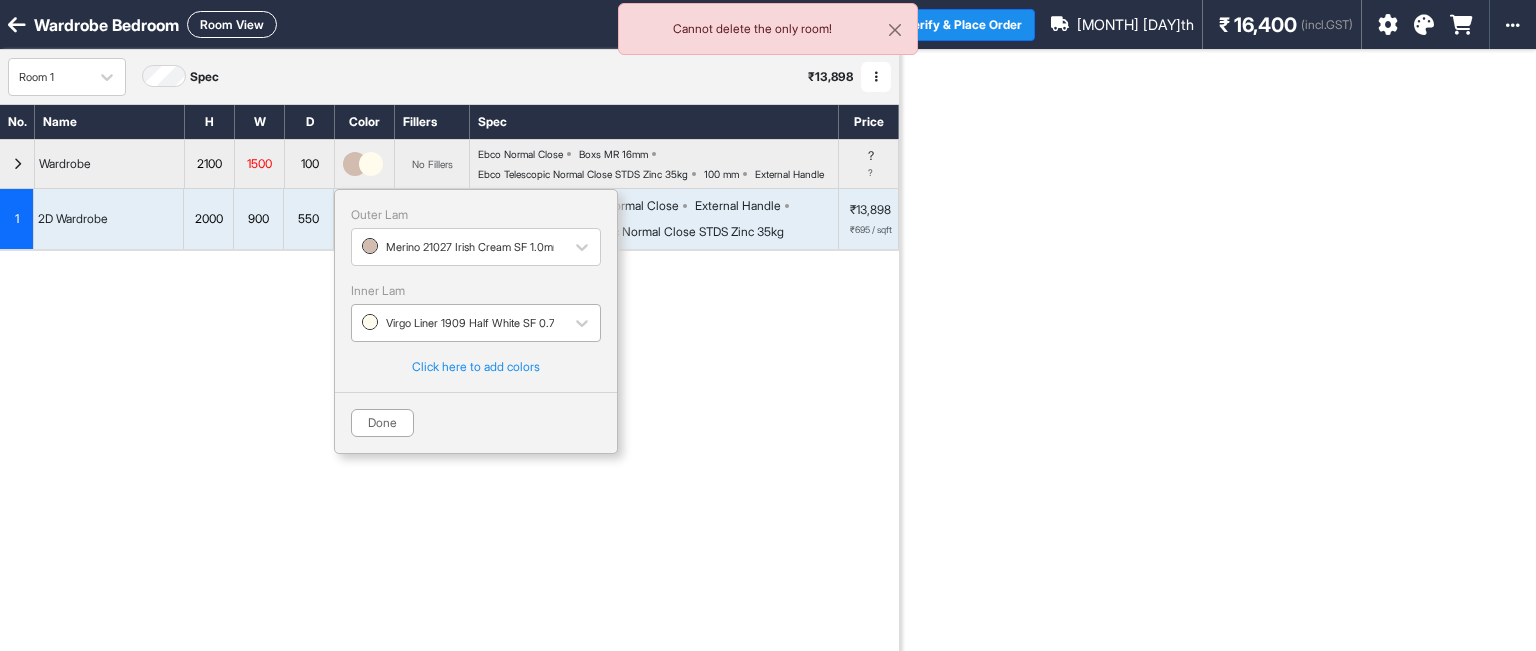 drag, startPoint x: 442, startPoint y: 385, endPoint x: 433, endPoint y: 335, distance: 50.803543 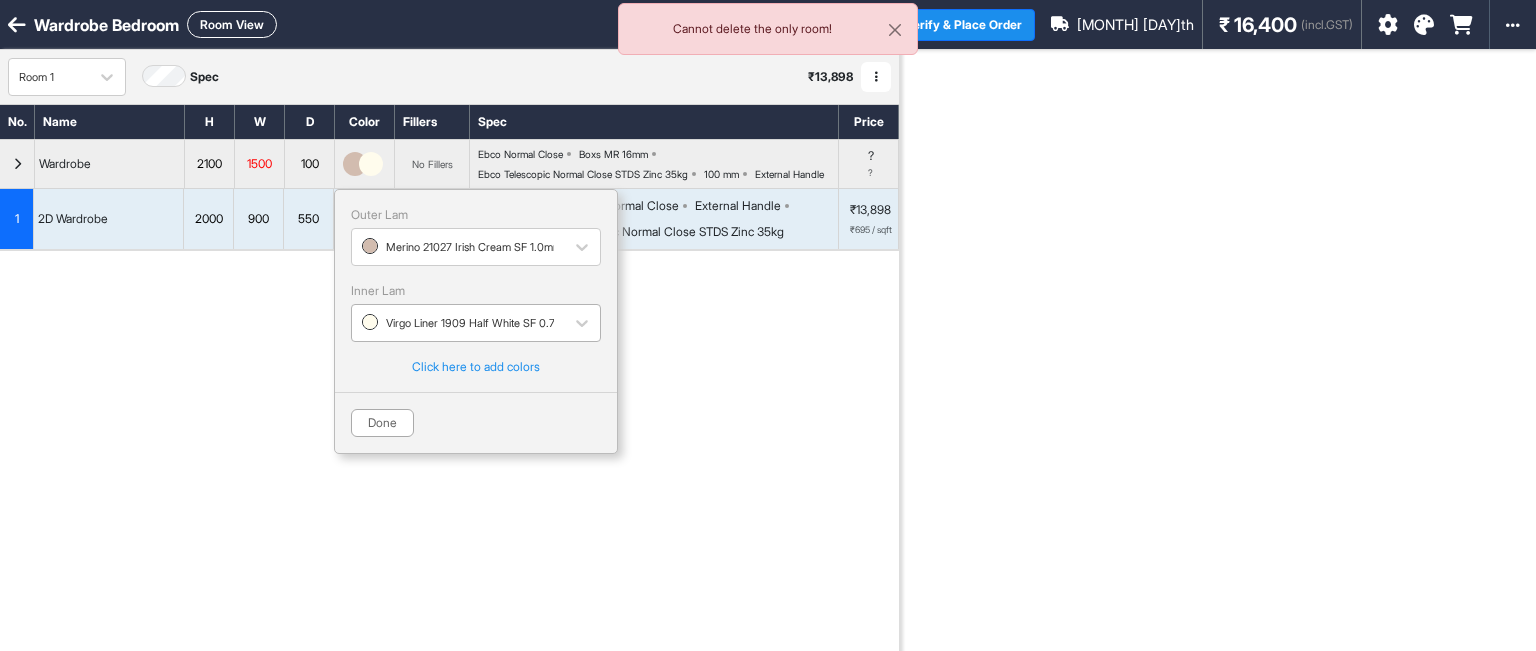 click at bounding box center [458, 323] 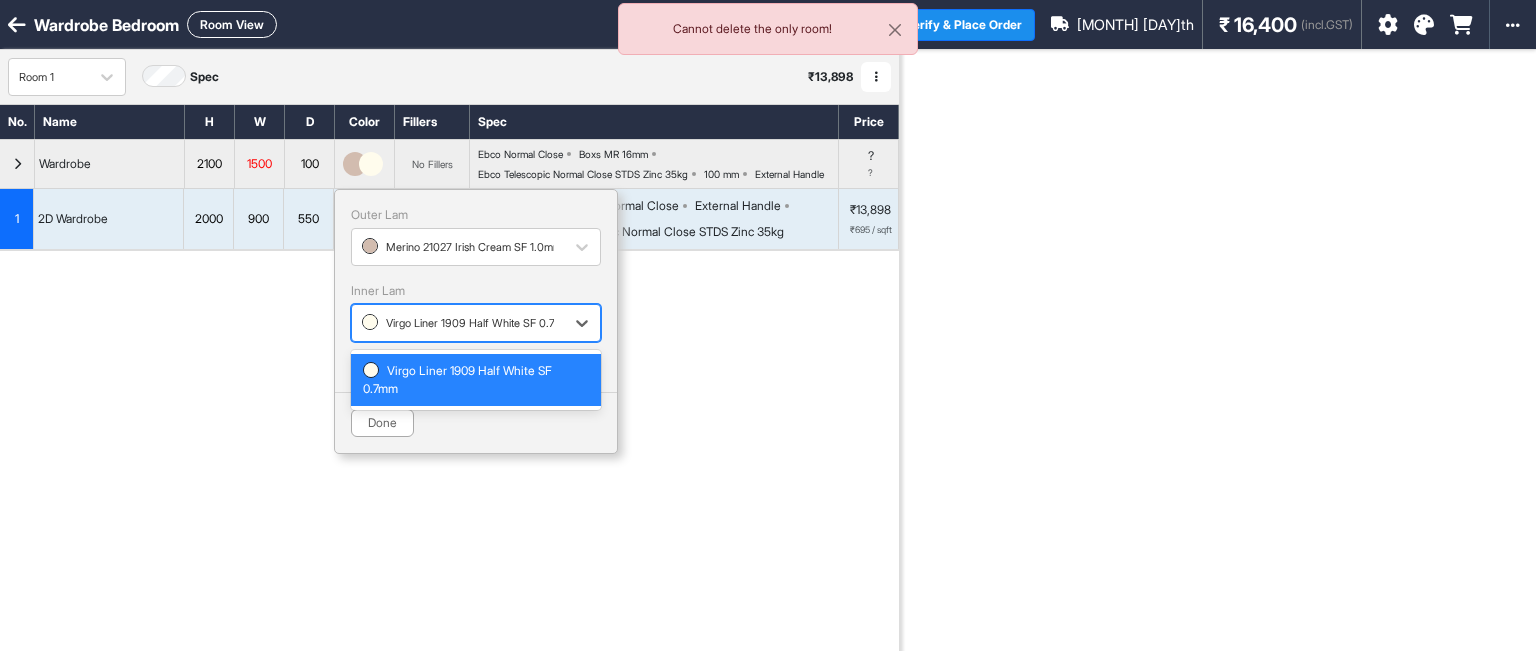 click on "Virgo Liner 1909 Half White SF 0.7mm" at bounding box center [476, 380] 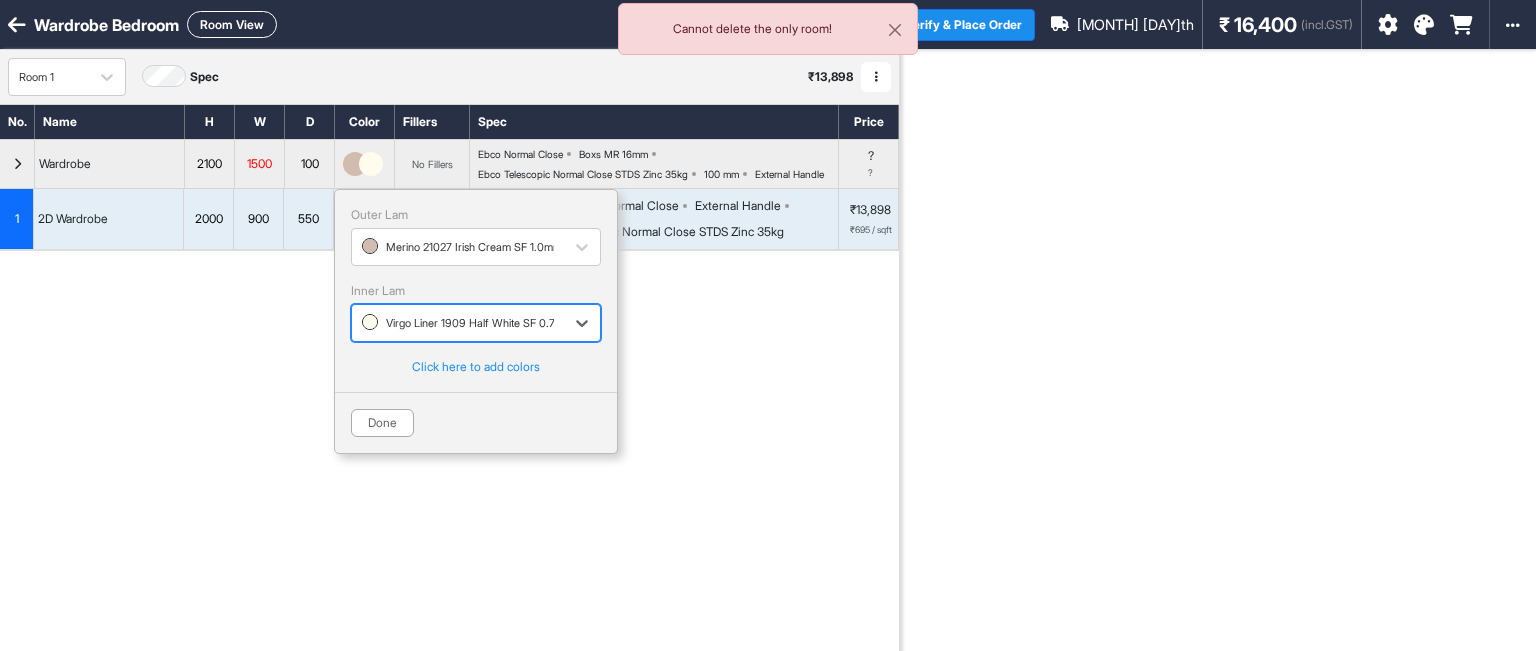 click on "Click here to add colors" at bounding box center (476, 367) 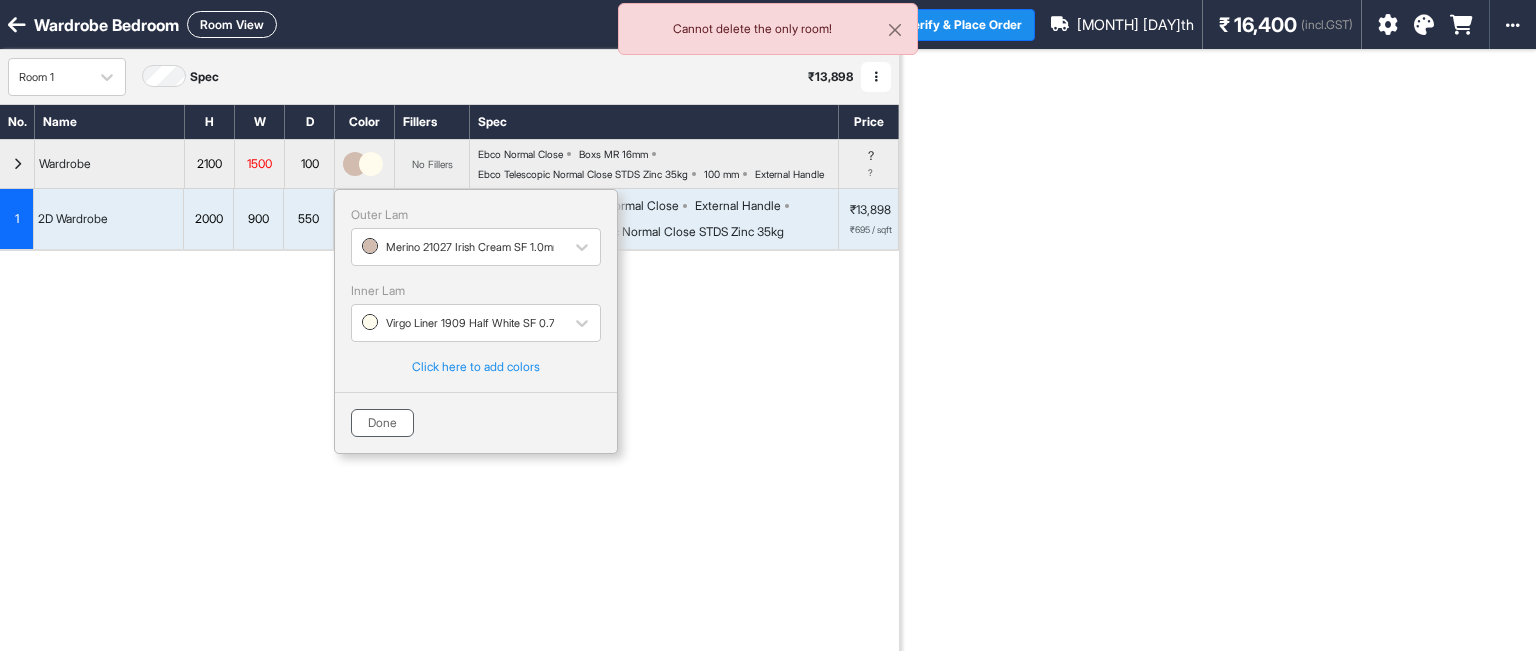 click on "Done" at bounding box center [382, 423] 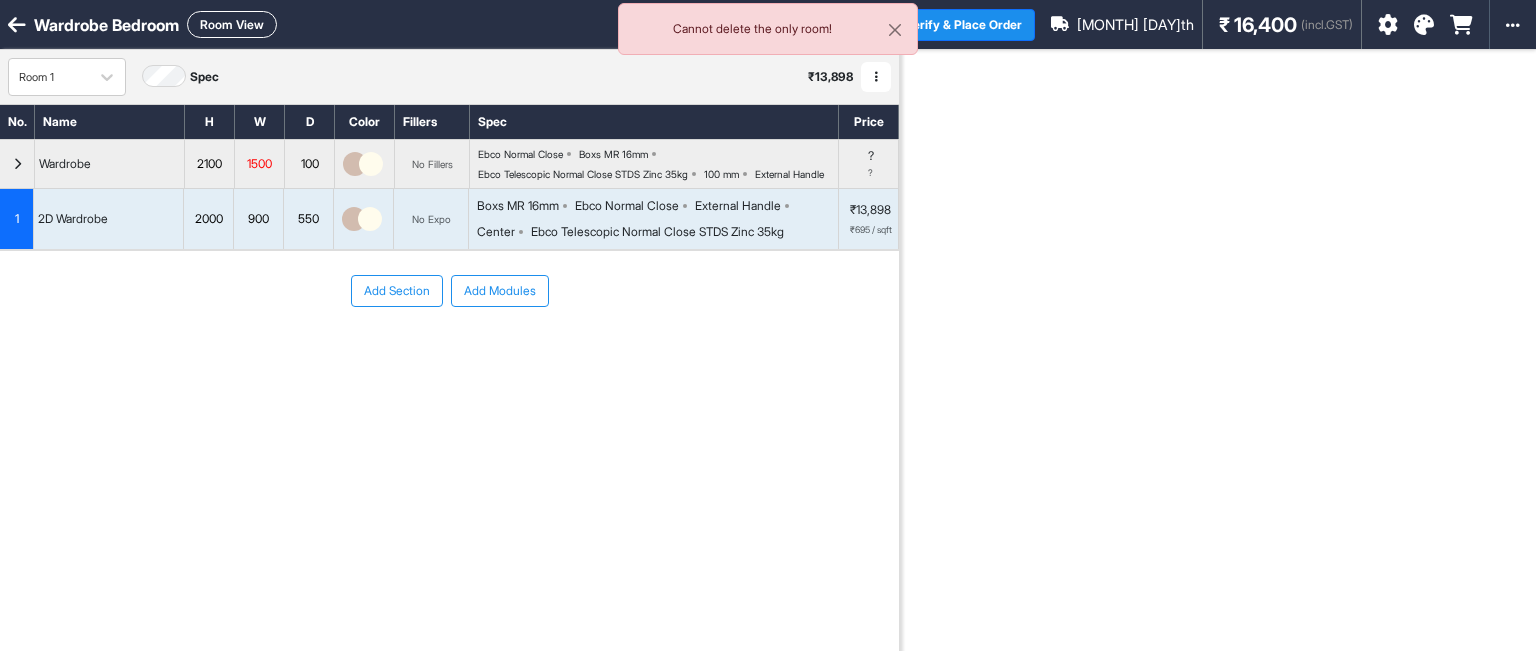 click at bounding box center (17, 25) 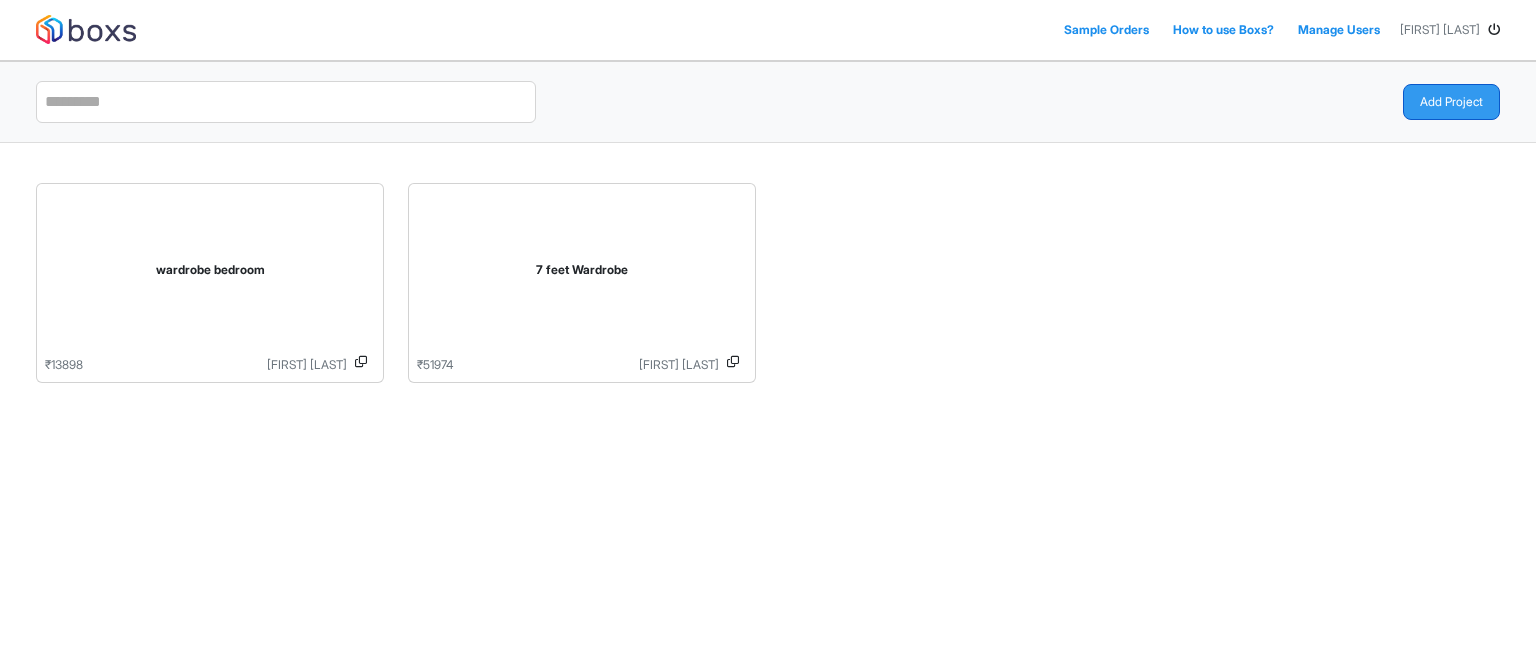 click on "Add Project" at bounding box center (1451, 102) 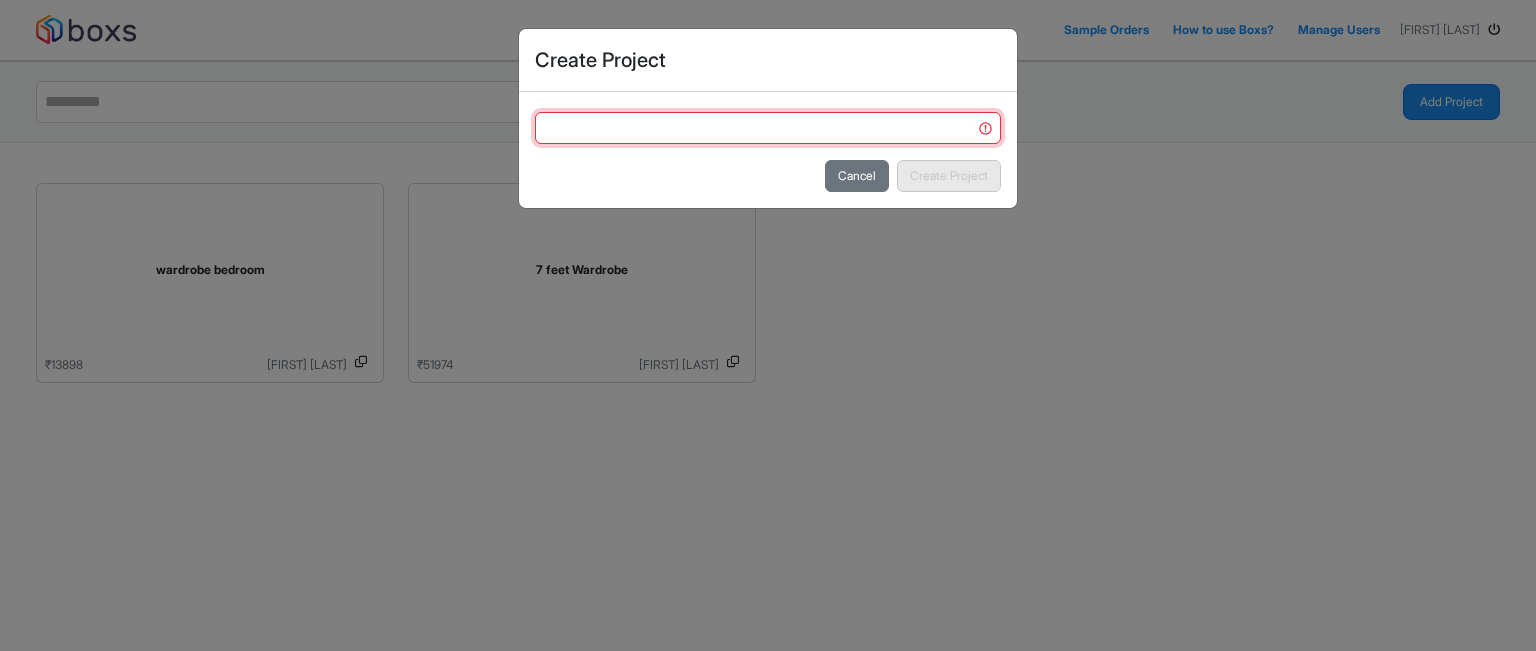 click at bounding box center [768, 128] 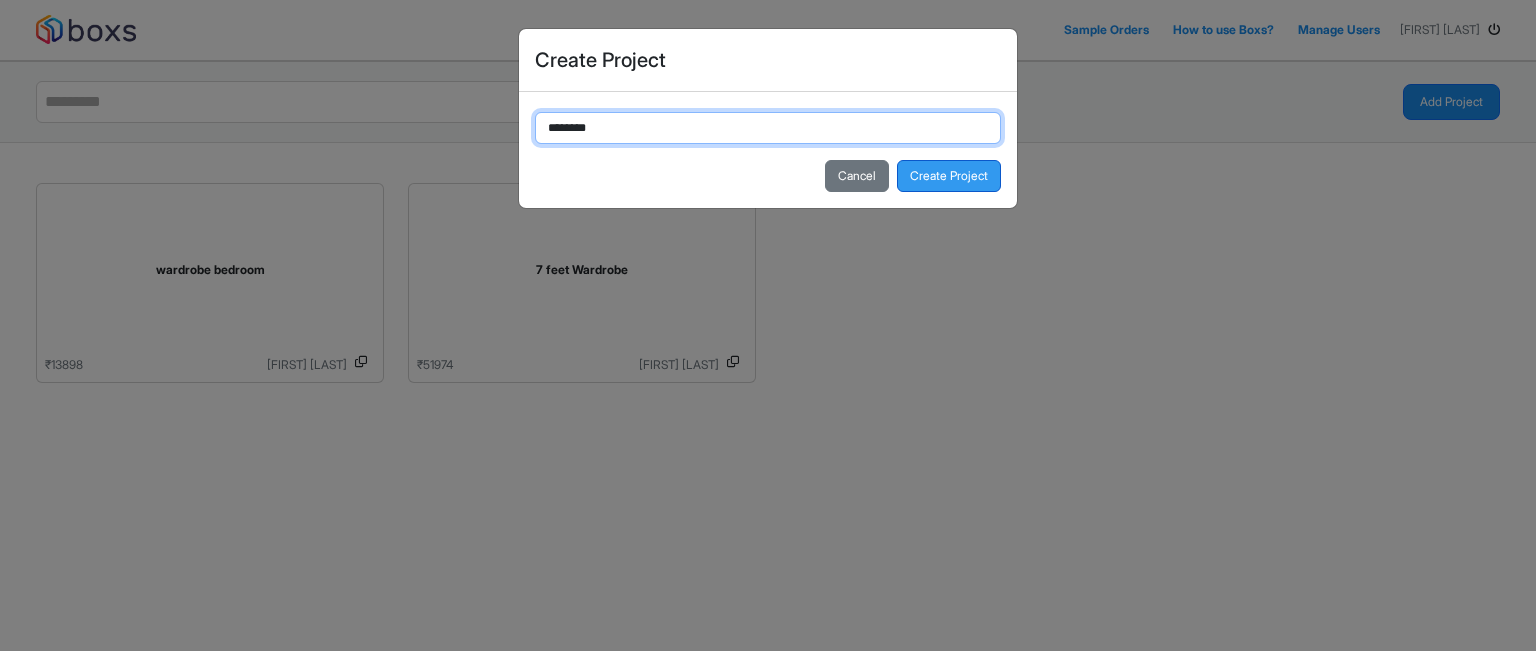 type on "********" 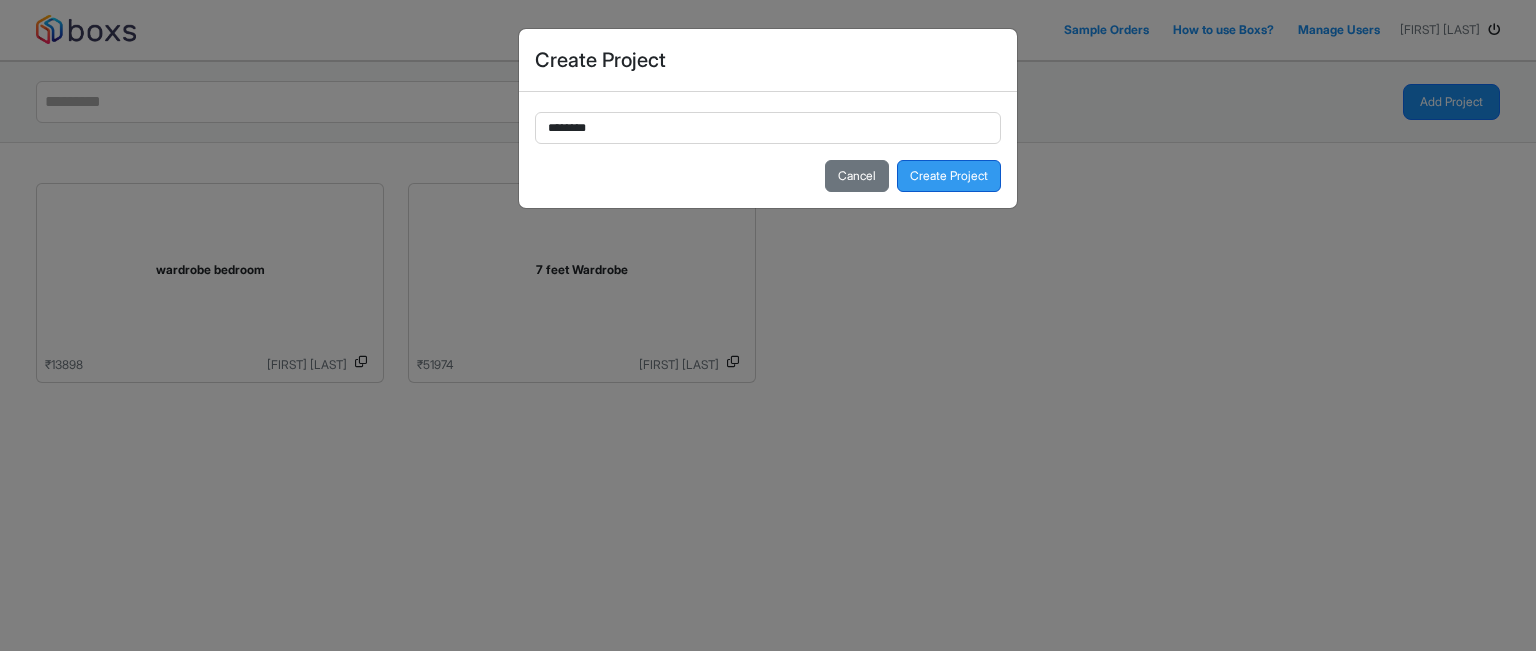 click on "Create Project" at bounding box center [949, 176] 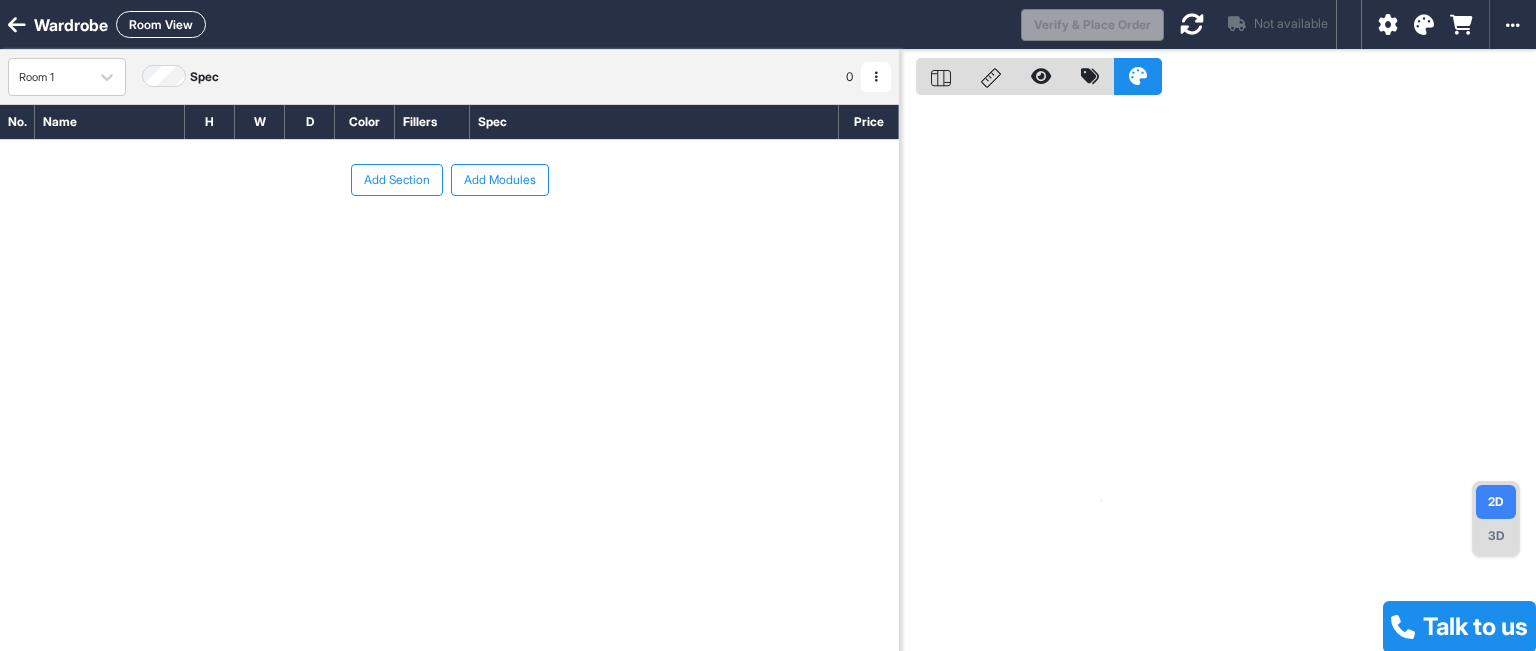 click on "Add Modules" at bounding box center [500, 180] 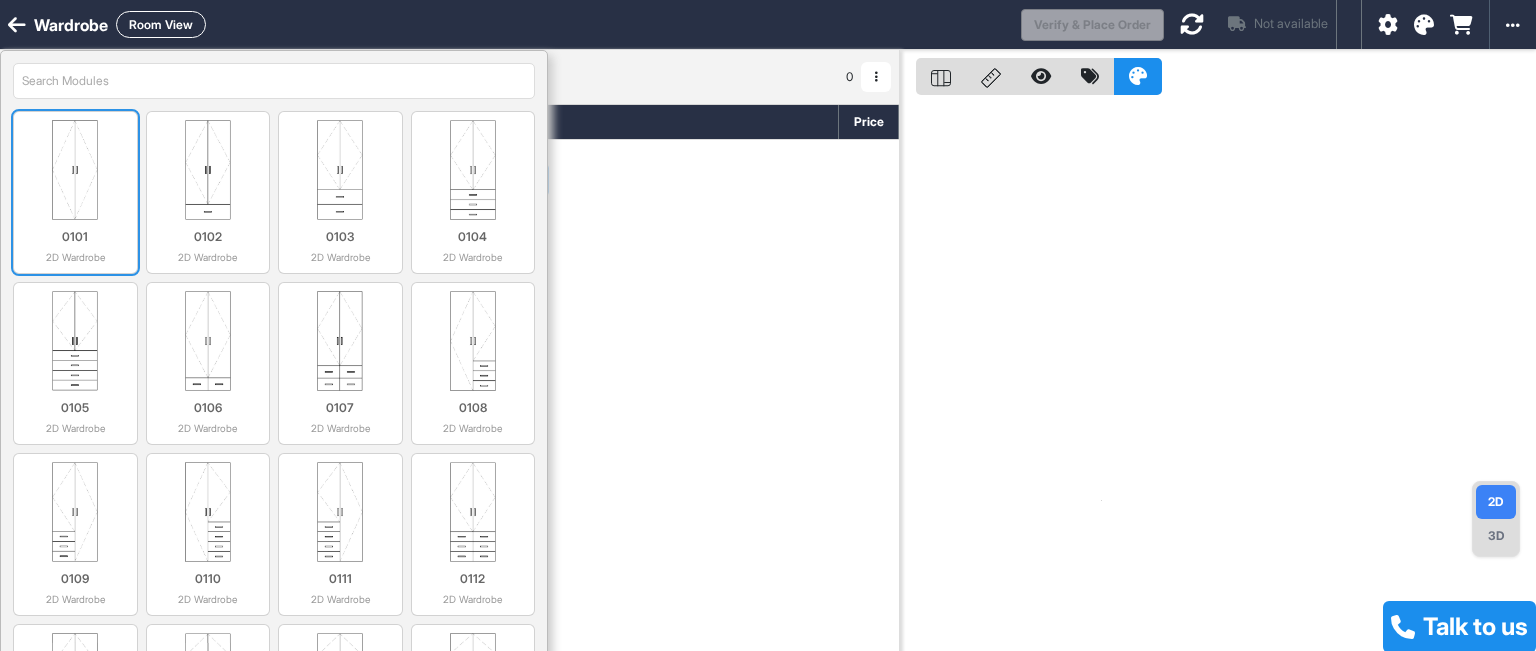 click at bounding box center [75, 170] 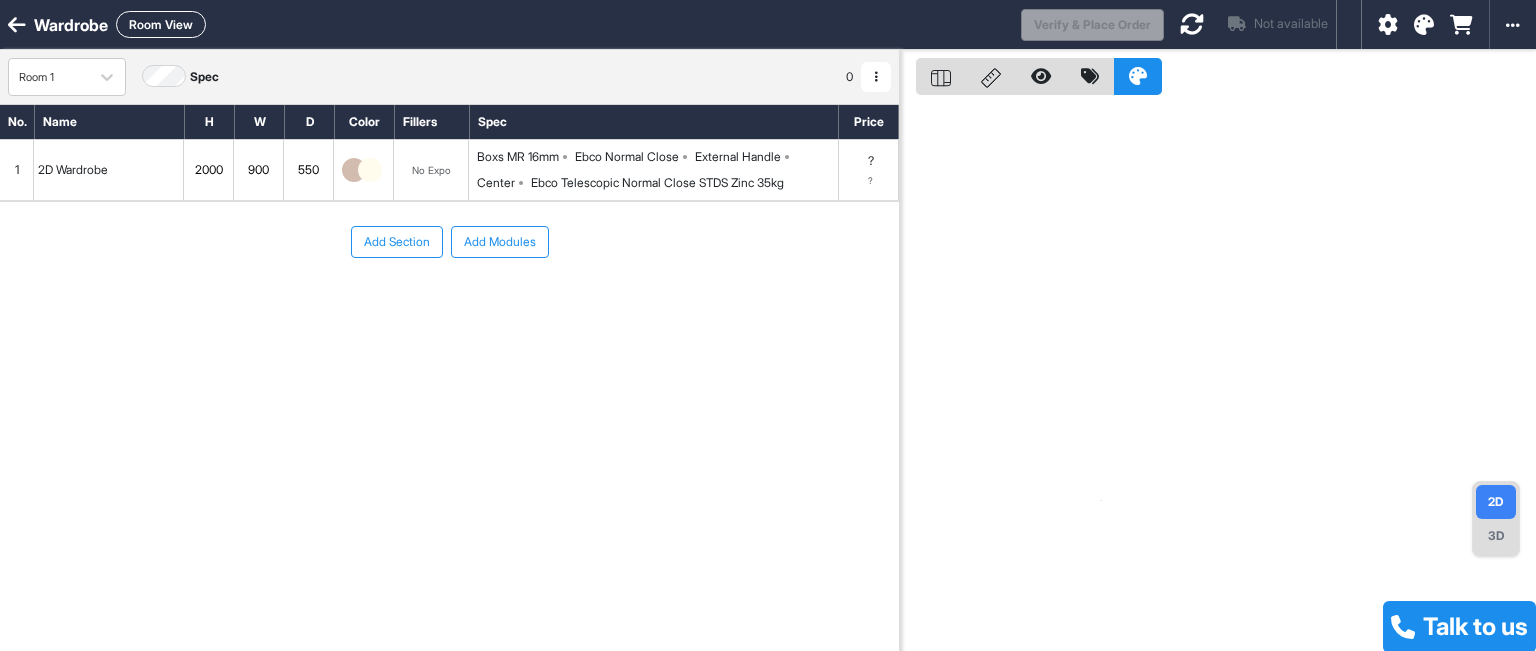 click on "2D Wardrobe" at bounding box center (109, 170) 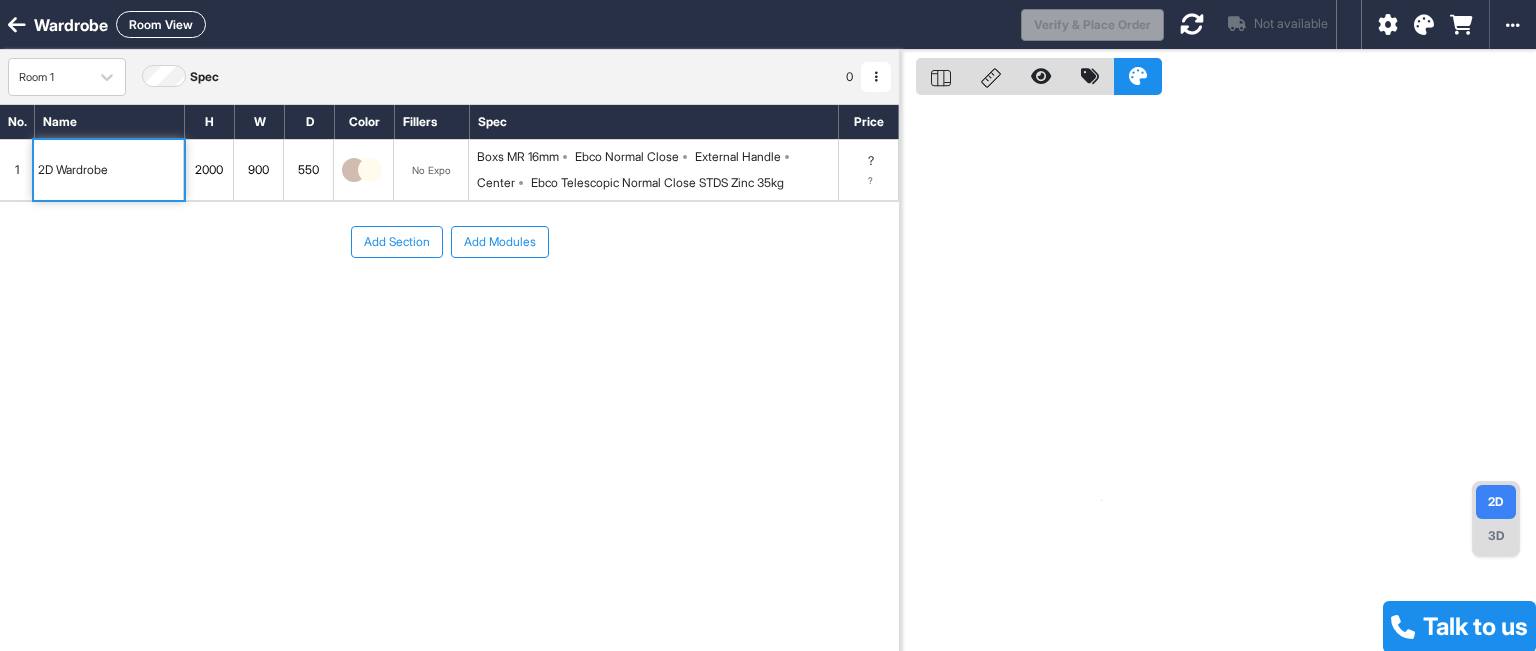 click on "2D Wardrobe" at bounding box center (109, 170) 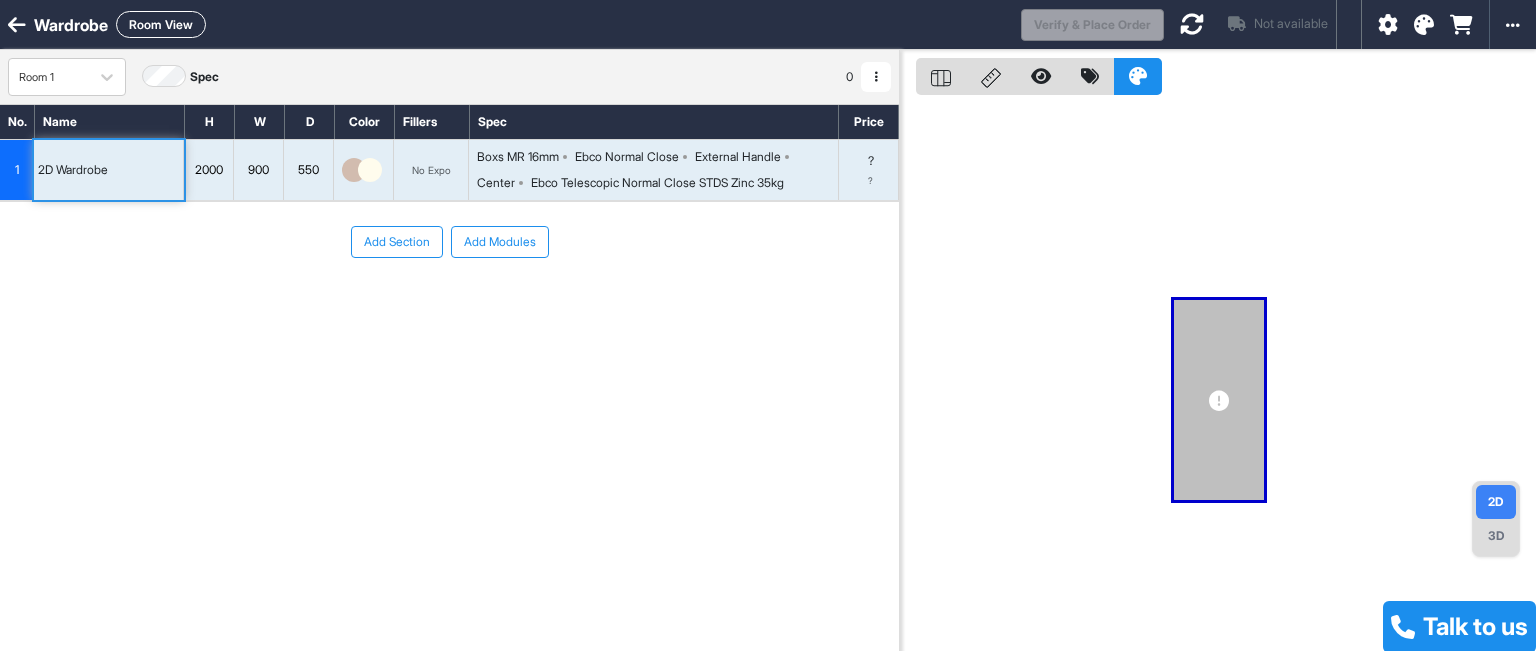 click on "2000" at bounding box center [208, 170] 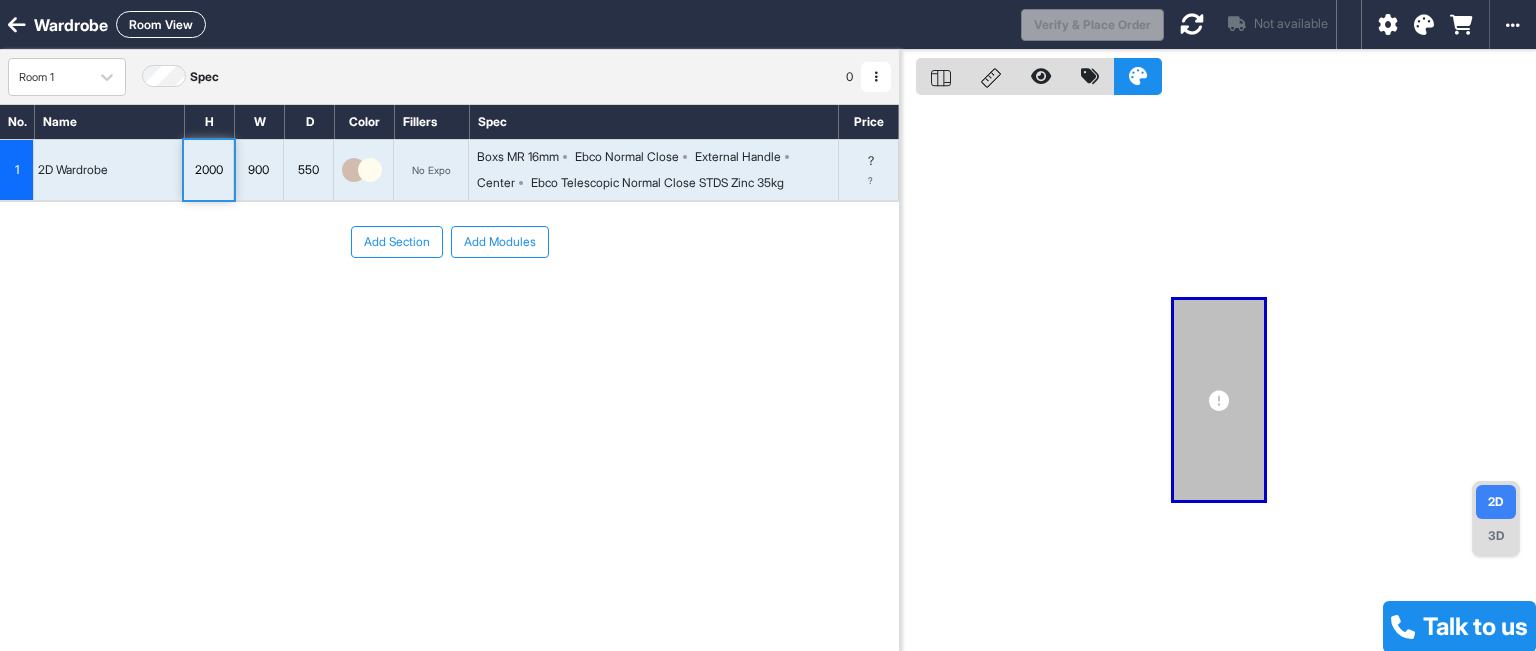 click on "2000" at bounding box center [208, 170] 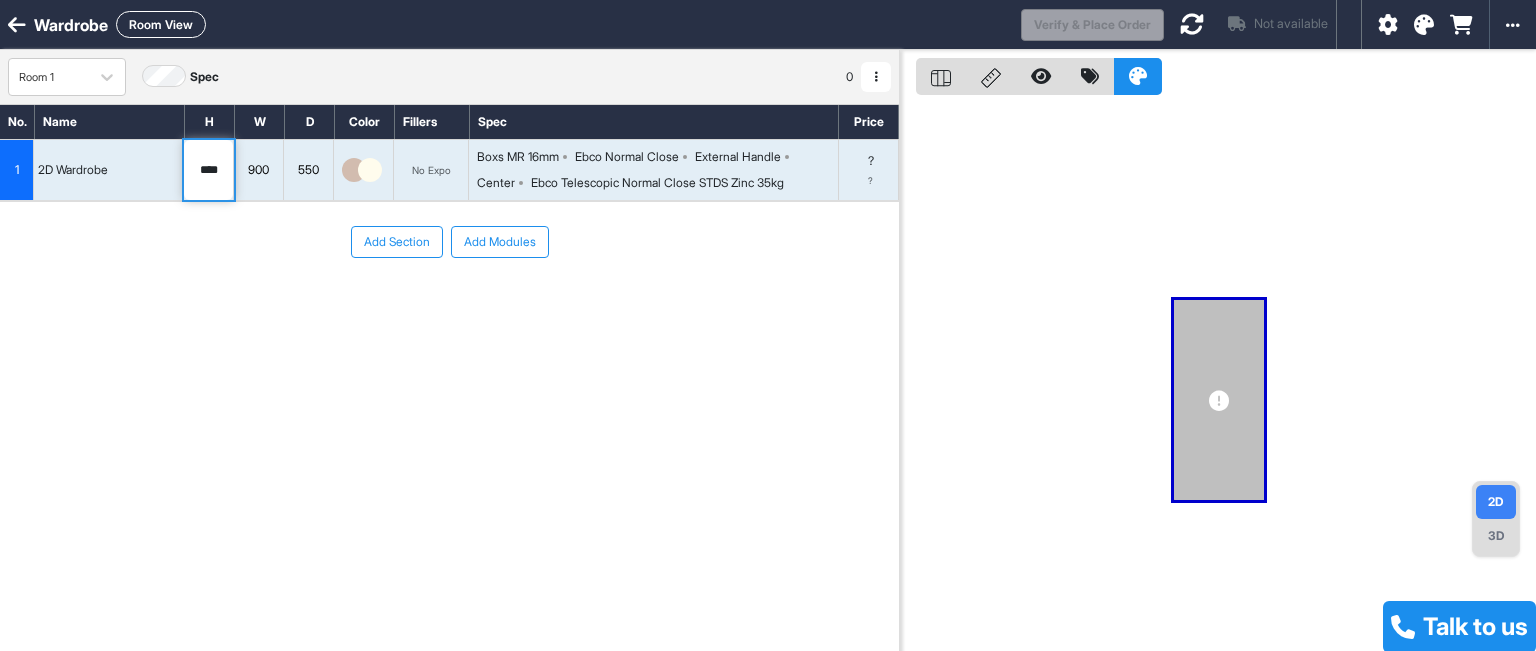 click on "****" at bounding box center [208, 170] 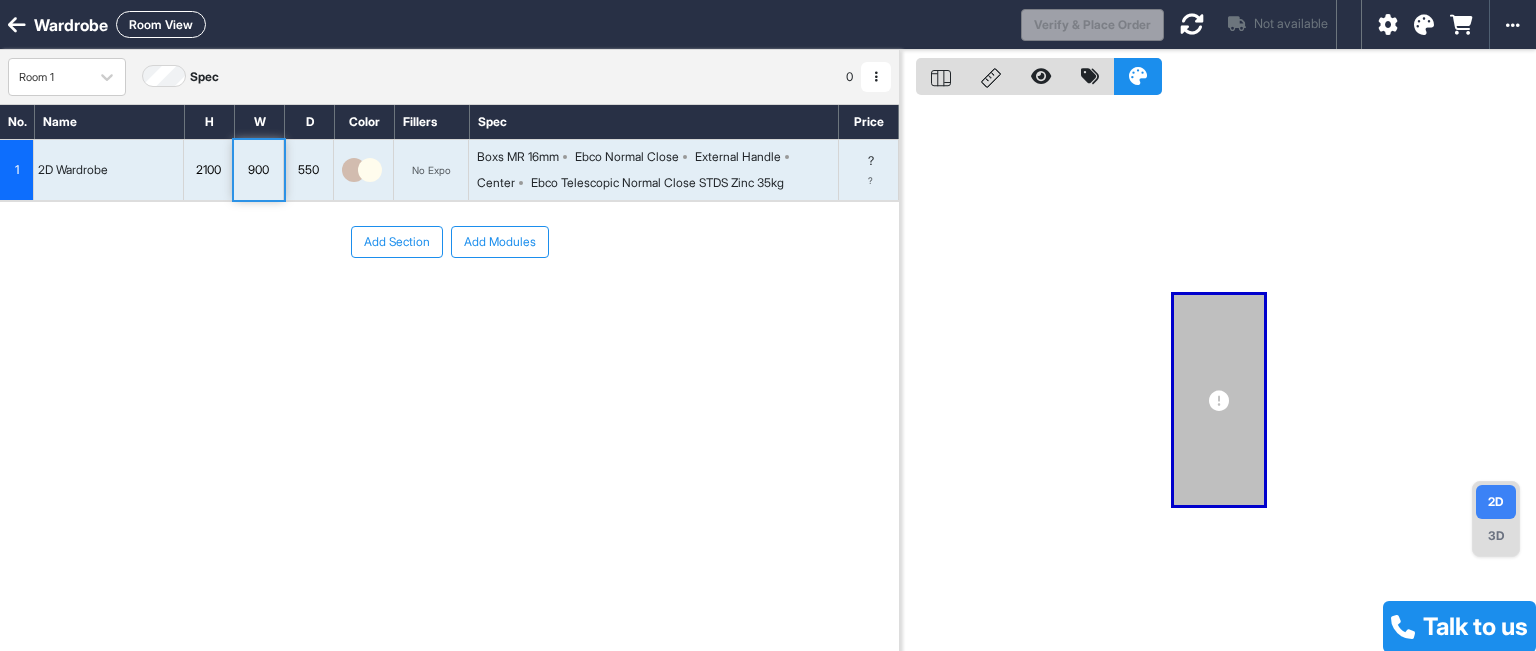 click on "900" at bounding box center (259, 170) 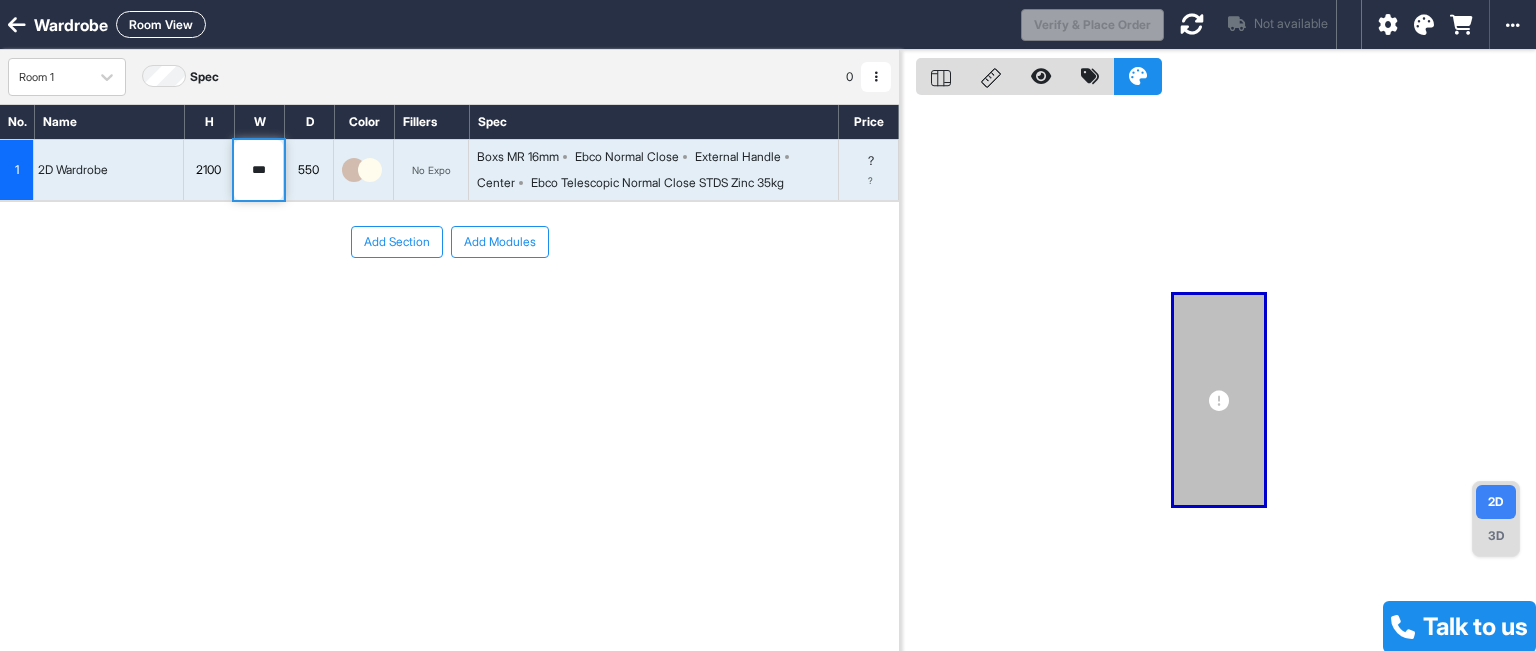 drag, startPoint x: 268, startPoint y: 182, endPoint x: 243, endPoint y: 184, distance: 25.079872 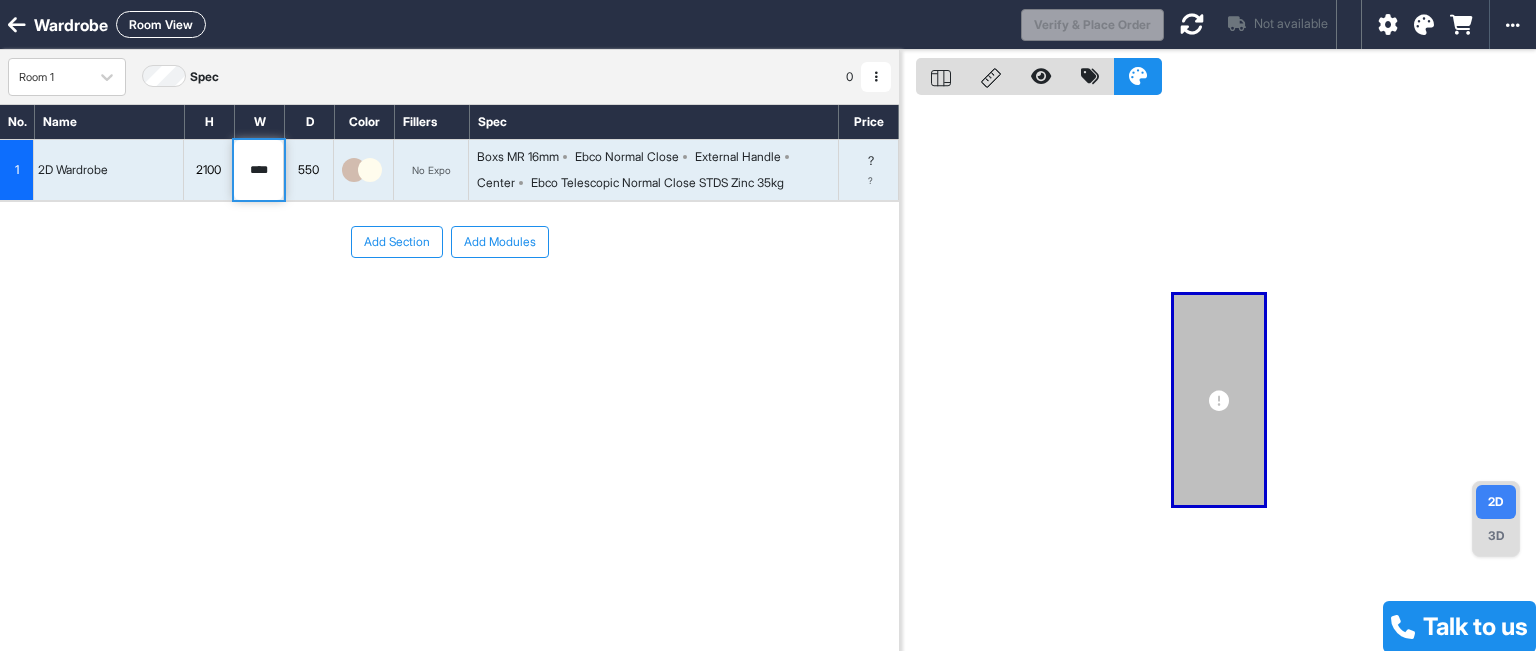 type on "****" 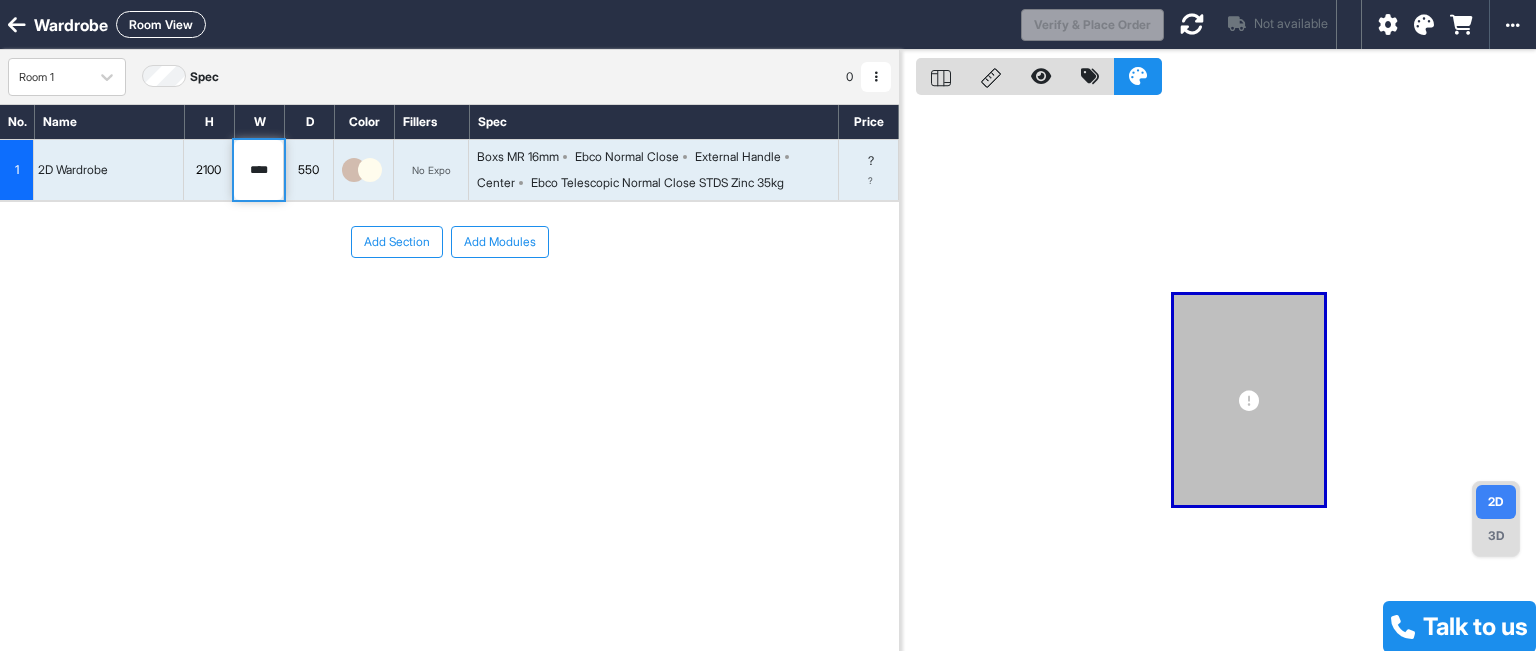 click on "Add Section Add Modules" at bounding box center (449, 302) 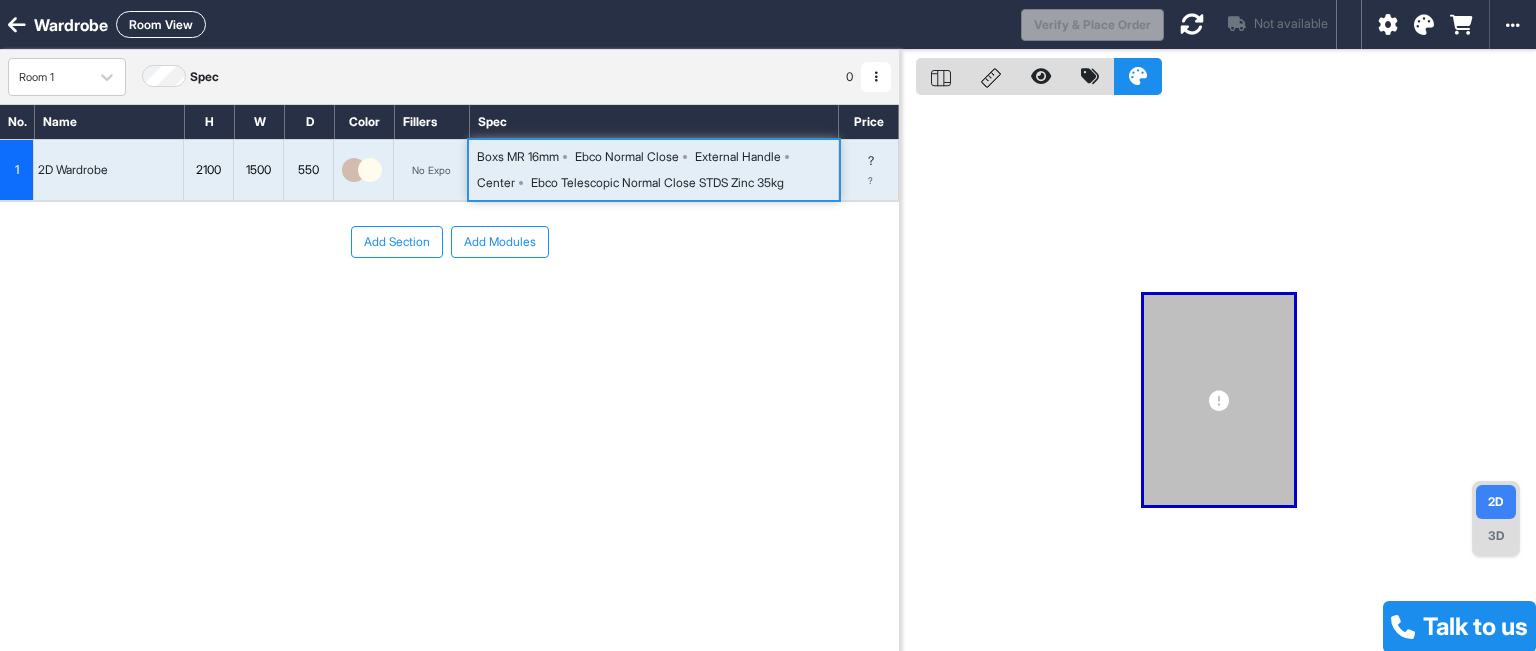 click on "Boxs MR 16mm Ebco Normal Close External Handle Center Ebco Telescopic Normal Close STDS Zinc 35kg" at bounding box center (657, 170) 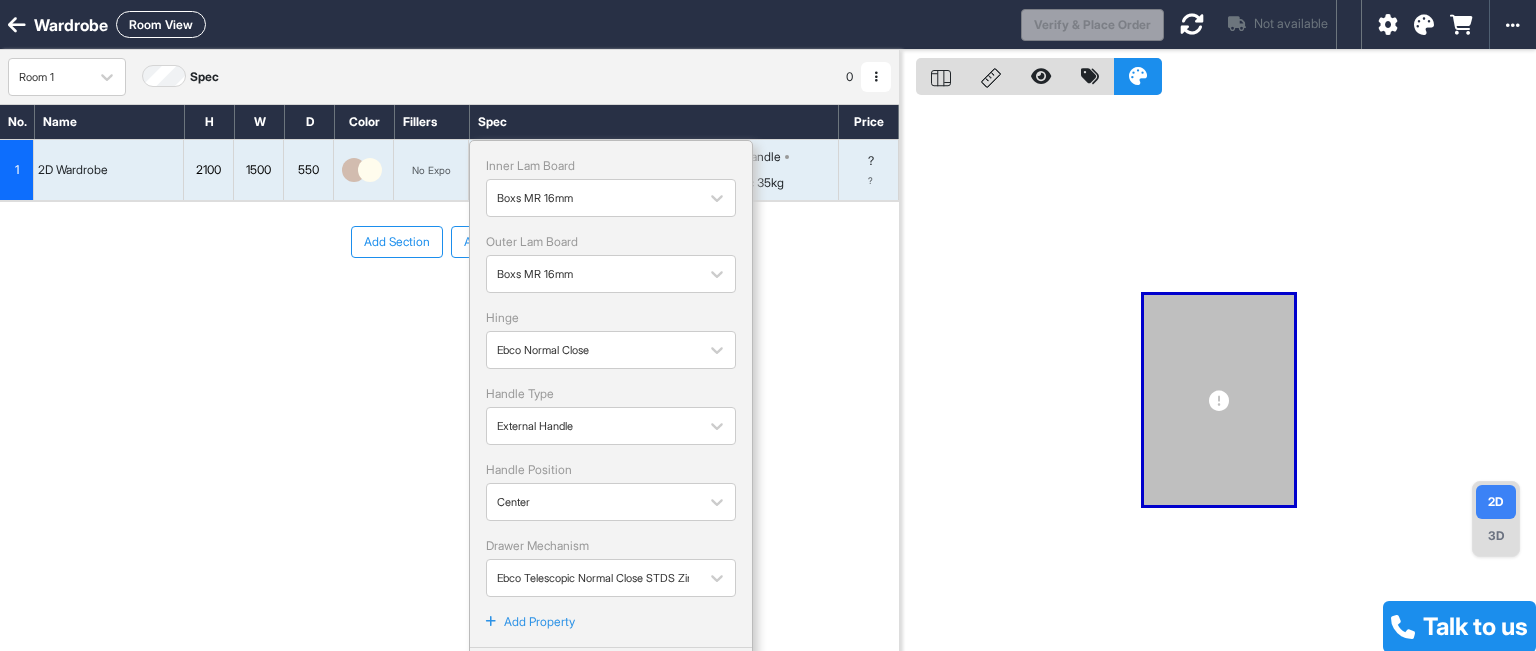 click on "No. Name H W D Color Fillers Spec Price 1 2D Wardrobe 2100 1500 550 No Expo Boxs MR 16mm Ebco Normal Close External Handle Center Ebco Telescopic Normal Close STDS Zinc 35kg Inner Lam Board Boxs MR 16mm Outer Lam Board Boxs MR 16mm Hinge Ebco Normal Close Handle Type External Handle Handle Position Center Drawer Mechanism Ebco Telescopic Normal Close STDS Zinc 35kg Add Property Done ? ?
To pick up a draggable item, press the space bar.
While dragging, use the arrow keys to move the item.
Press space again to drop the item in its new position, or press escape to cancel.
Add Section Add Modules" at bounding box center (449, 364) 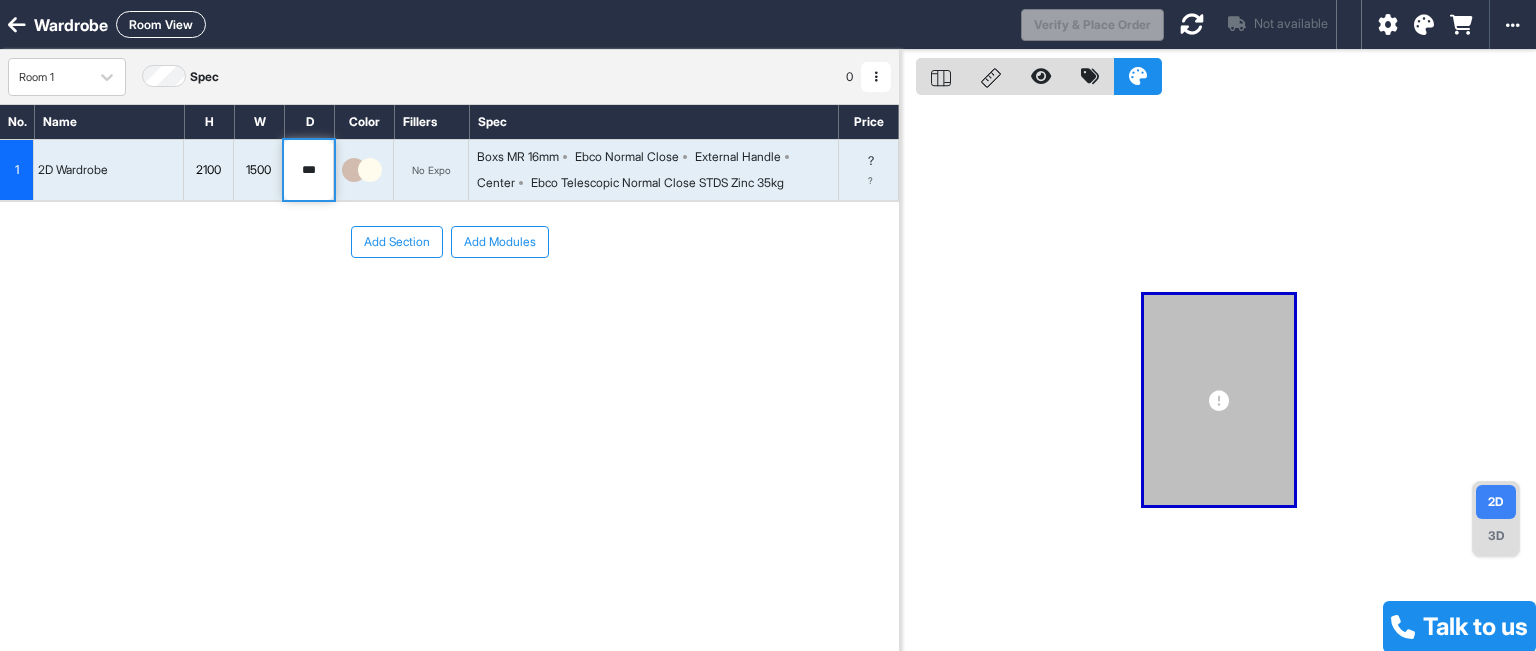 click on "***" at bounding box center (308, 170) 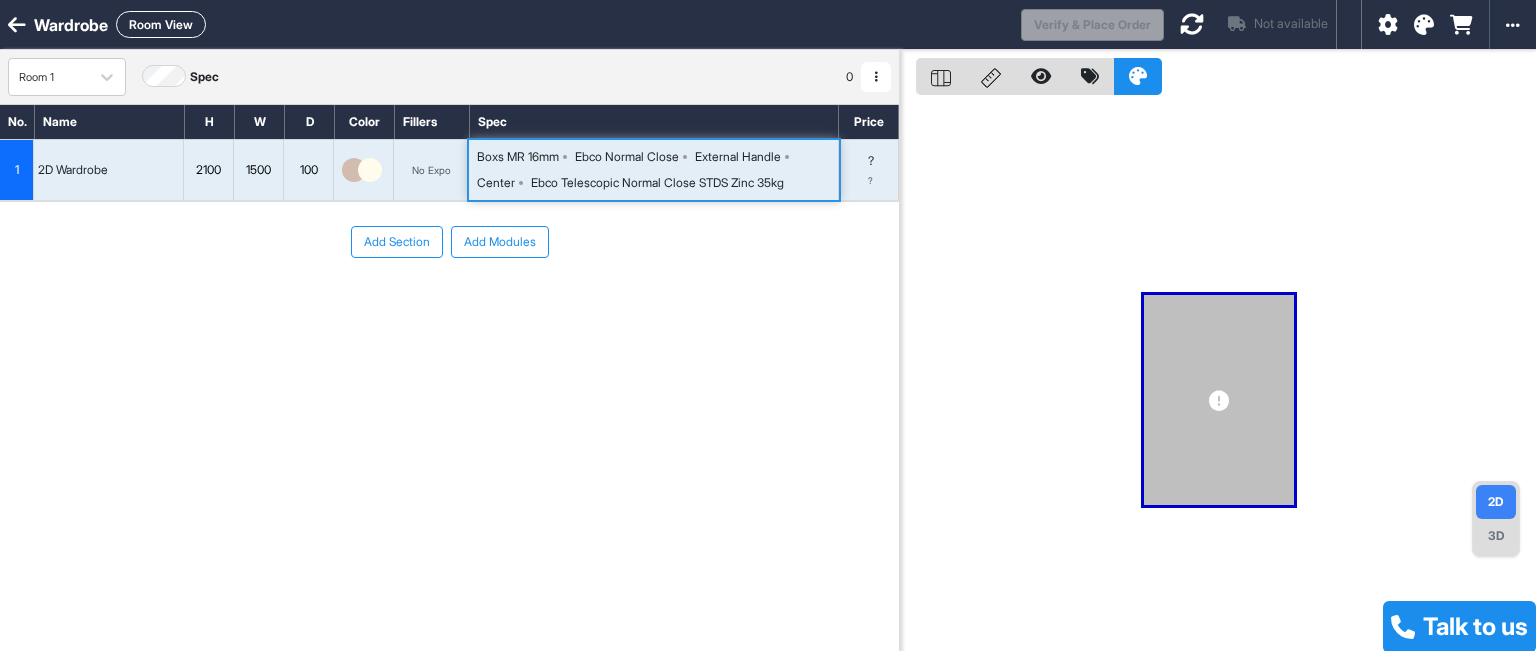click on "100" at bounding box center (308, 170) 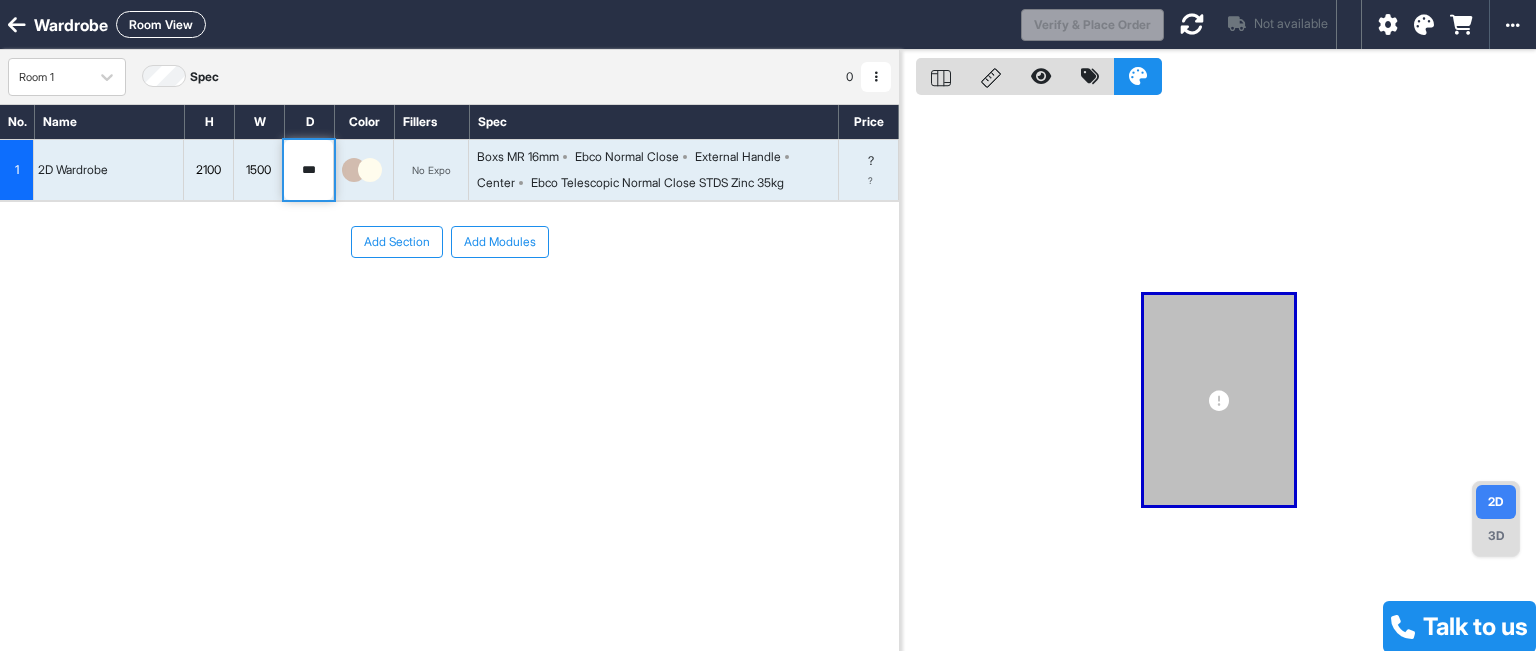 type on "***" 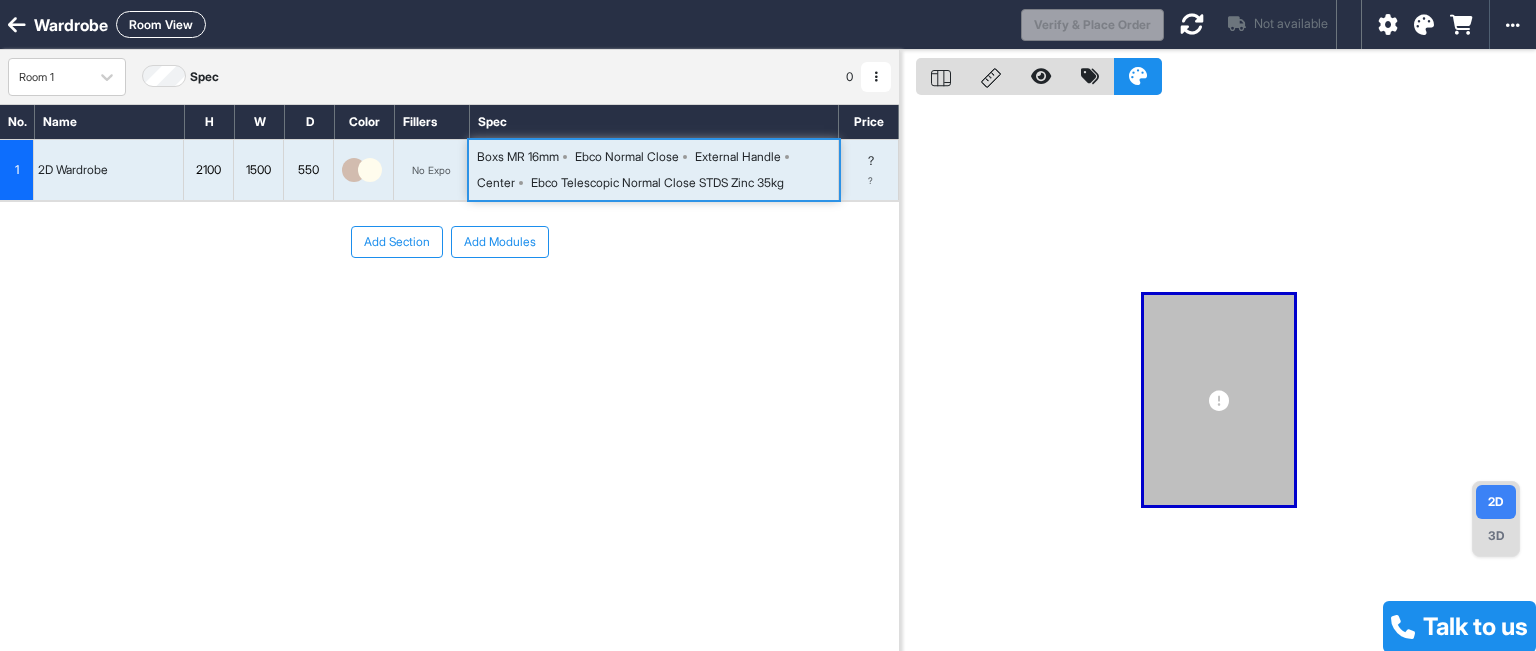 click on "550" at bounding box center [308, 170] 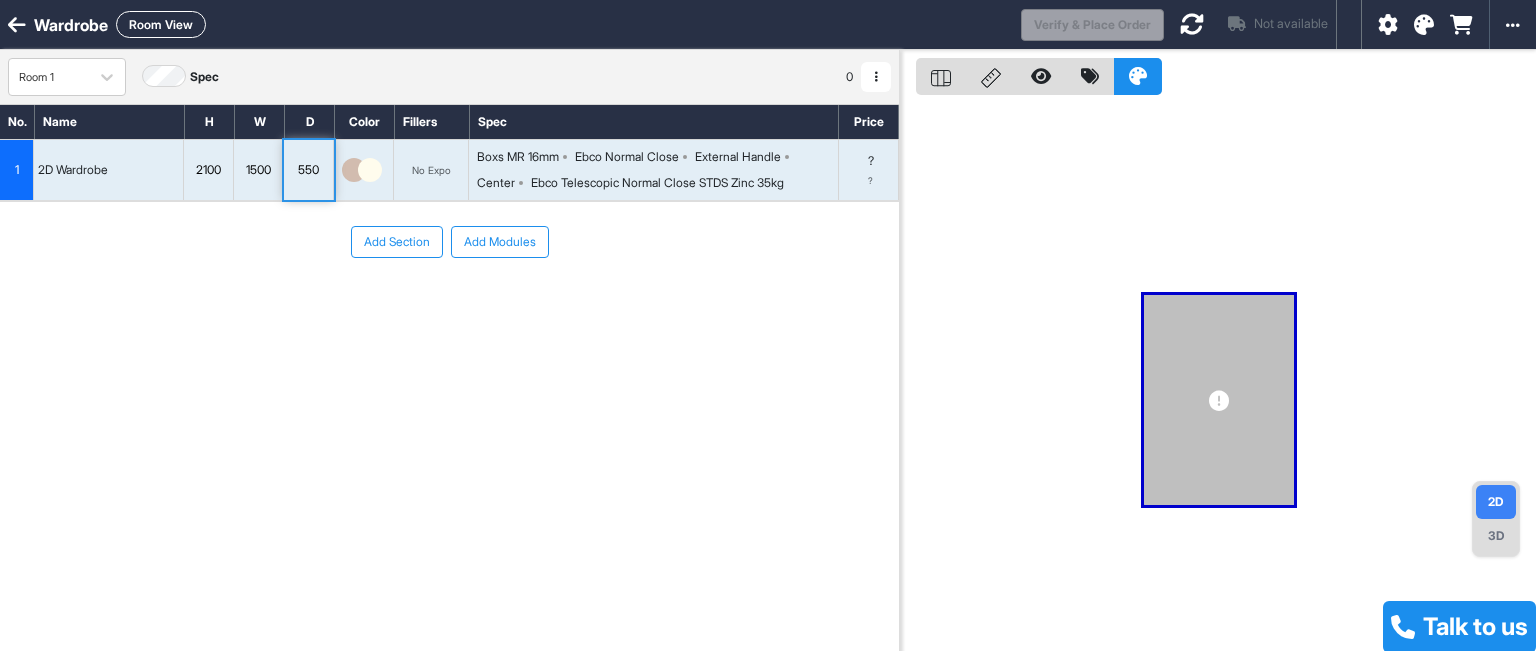 click on "550" at bounding box center [308, 170] 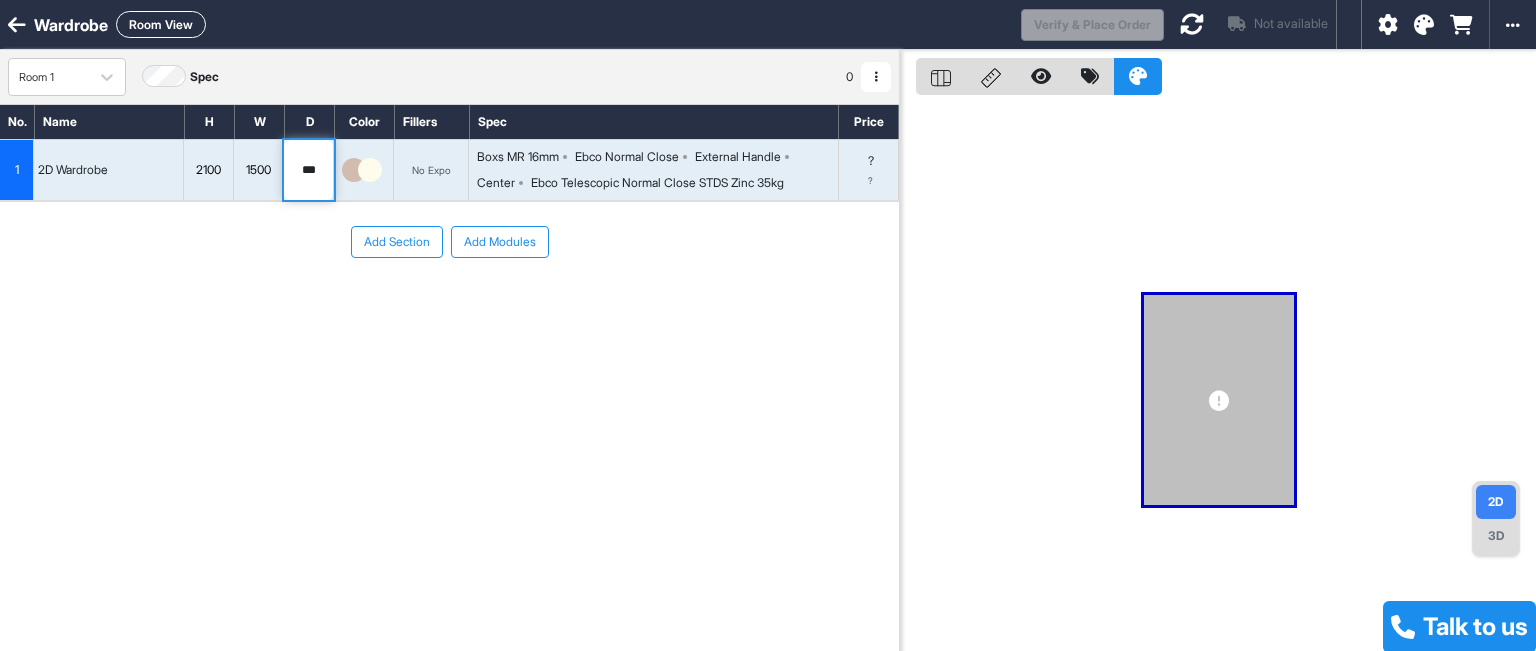 drag, startPoint x: 327, startPoint y: 155, endPoint x: 286, endPoint y: 172, distance: 44.38468 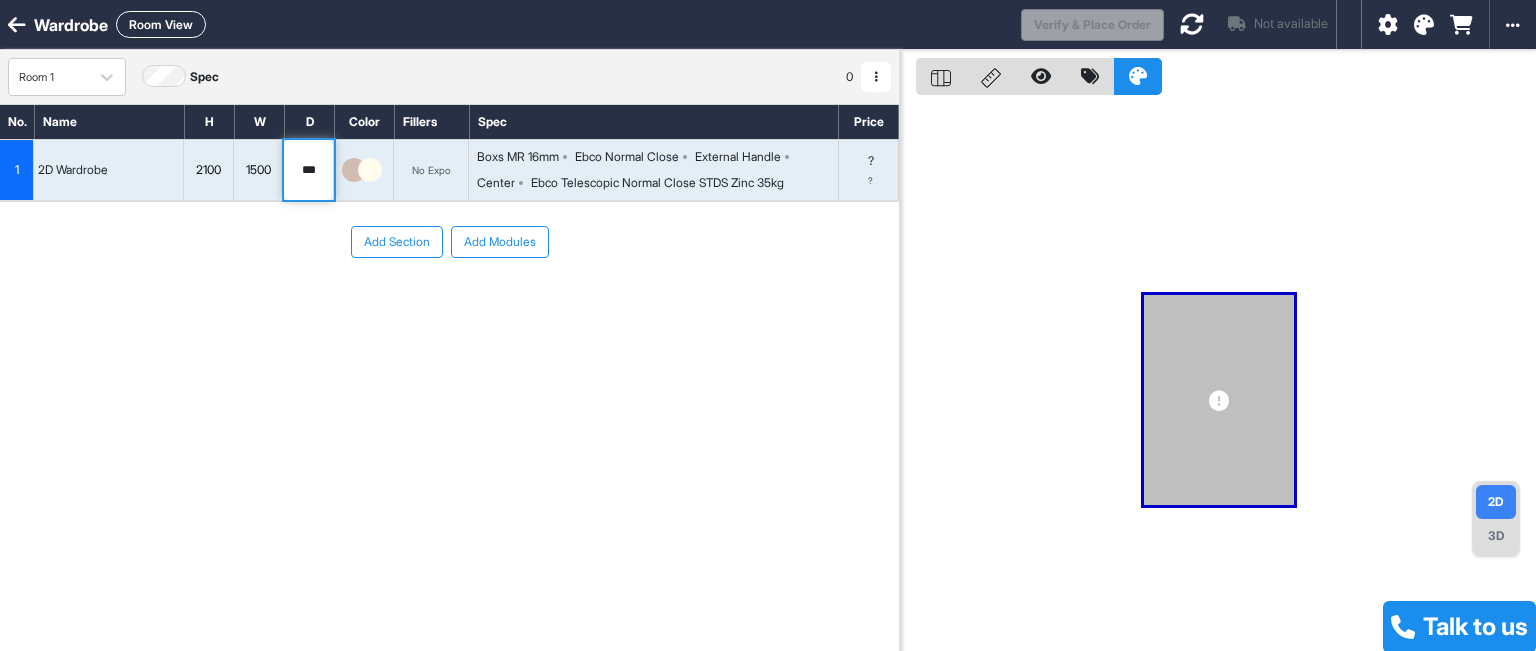 type on "***" 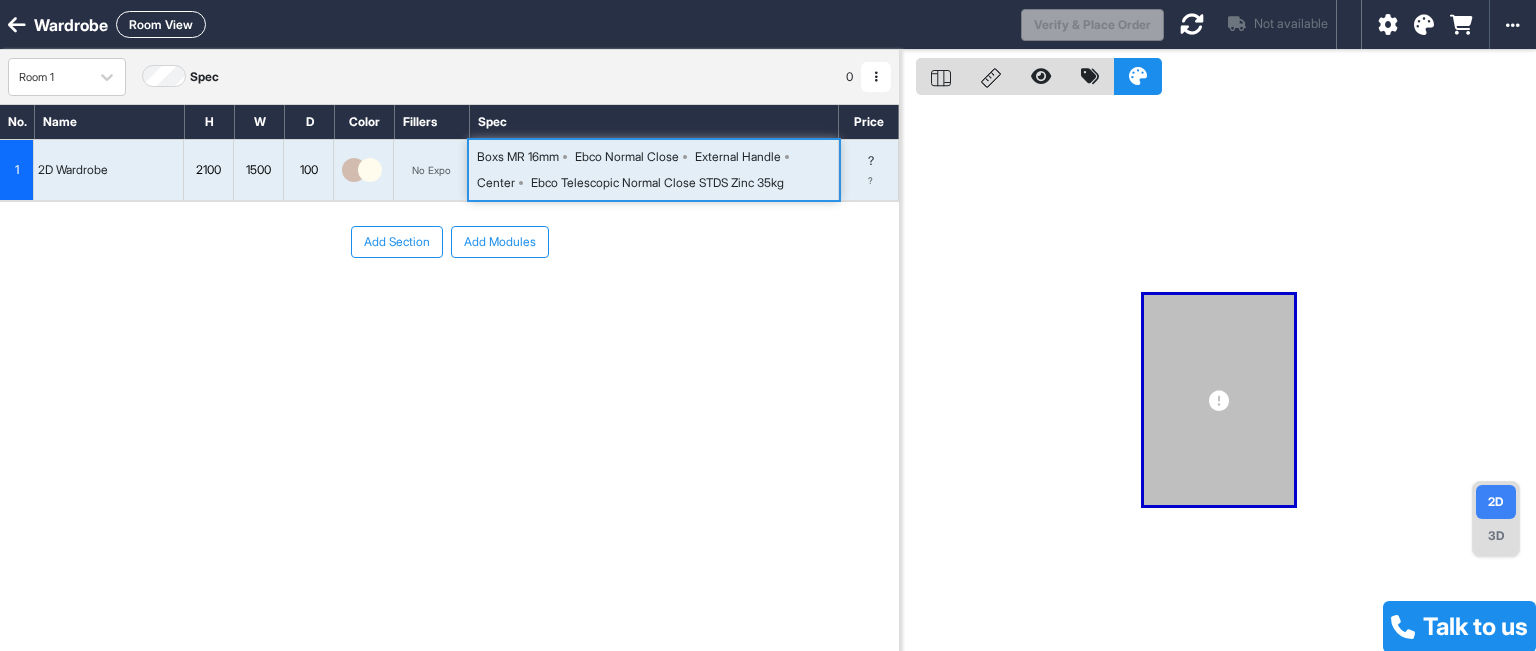 click on "Boxs MR 16mm Ebco Normal Close External Handle Center Ebco Telescopic Normal Close STDS Zinc 35kg" at bounding box center (657, 170) 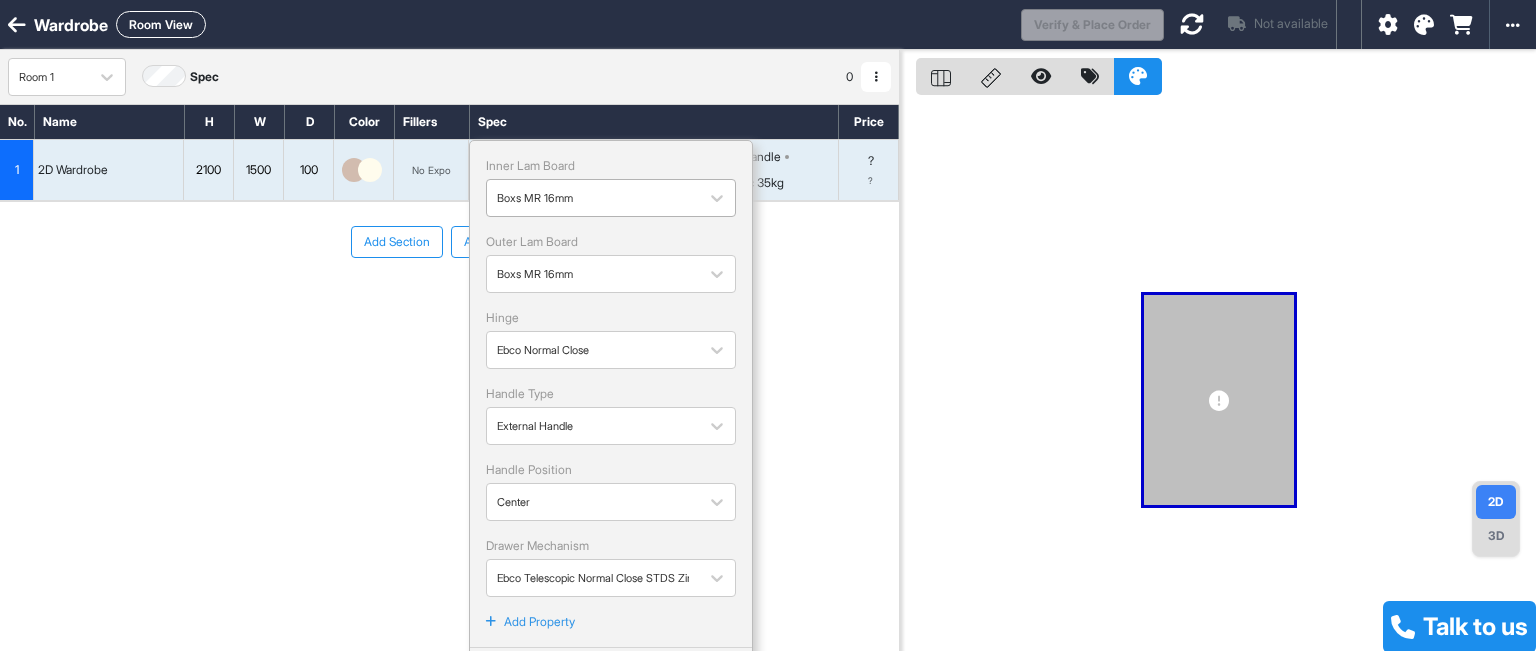 click at bounding box center (593, 198) 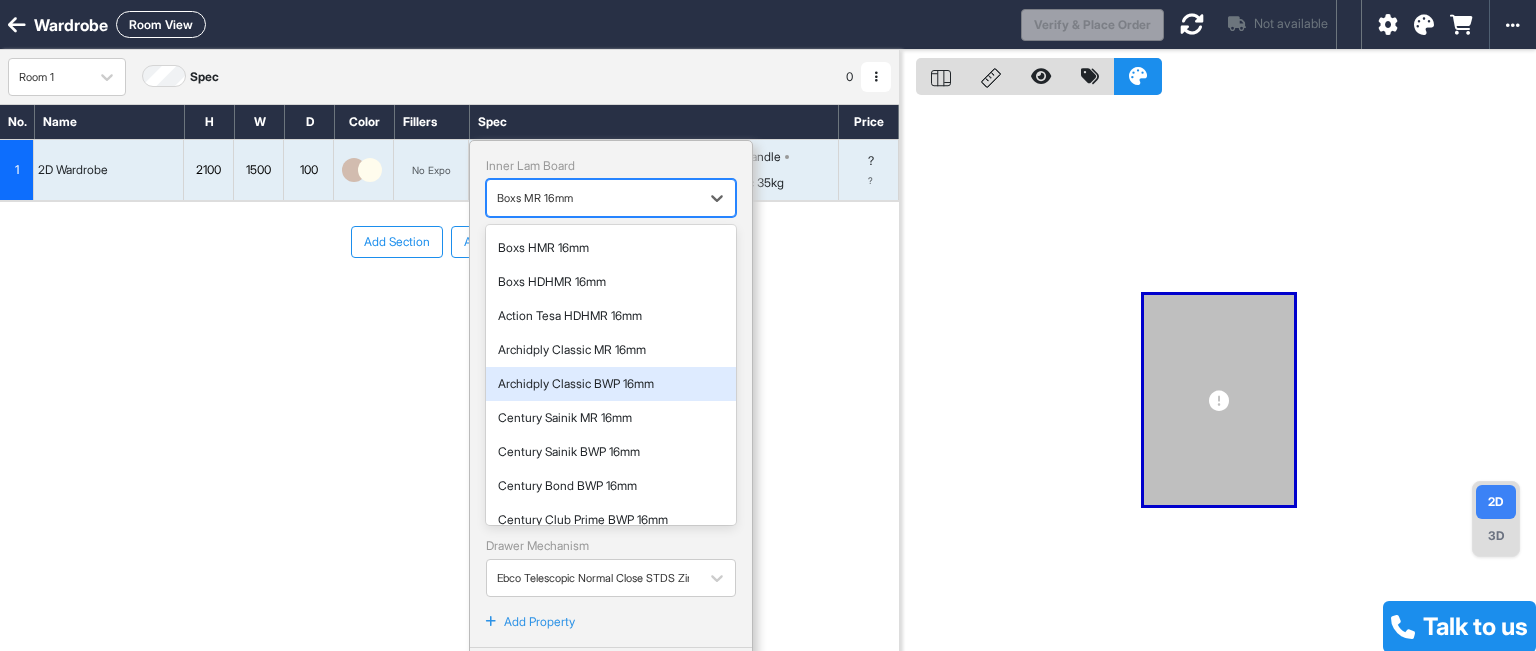 scroll, scrollTop: 200, scrollLeft: 0, axis: vertical 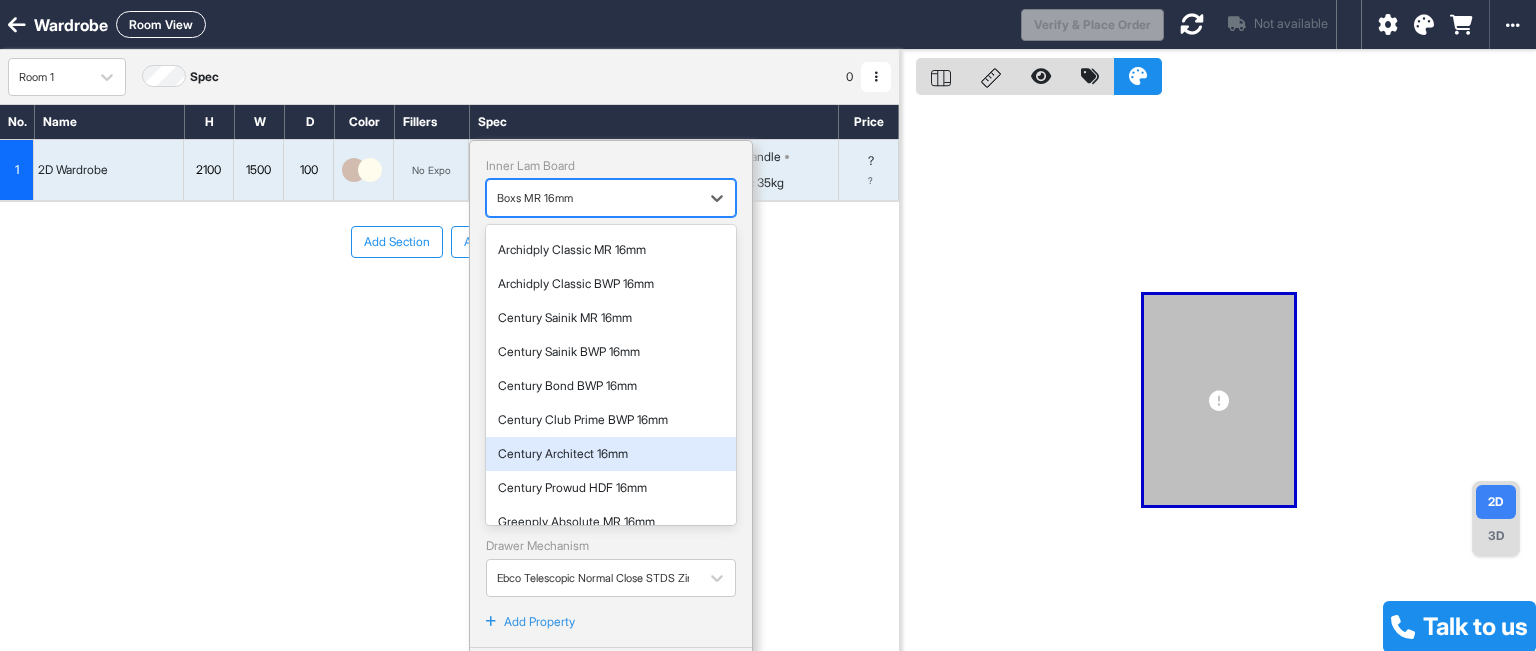 click on "Century Architect 16mm" at bounding box center (611, 454) 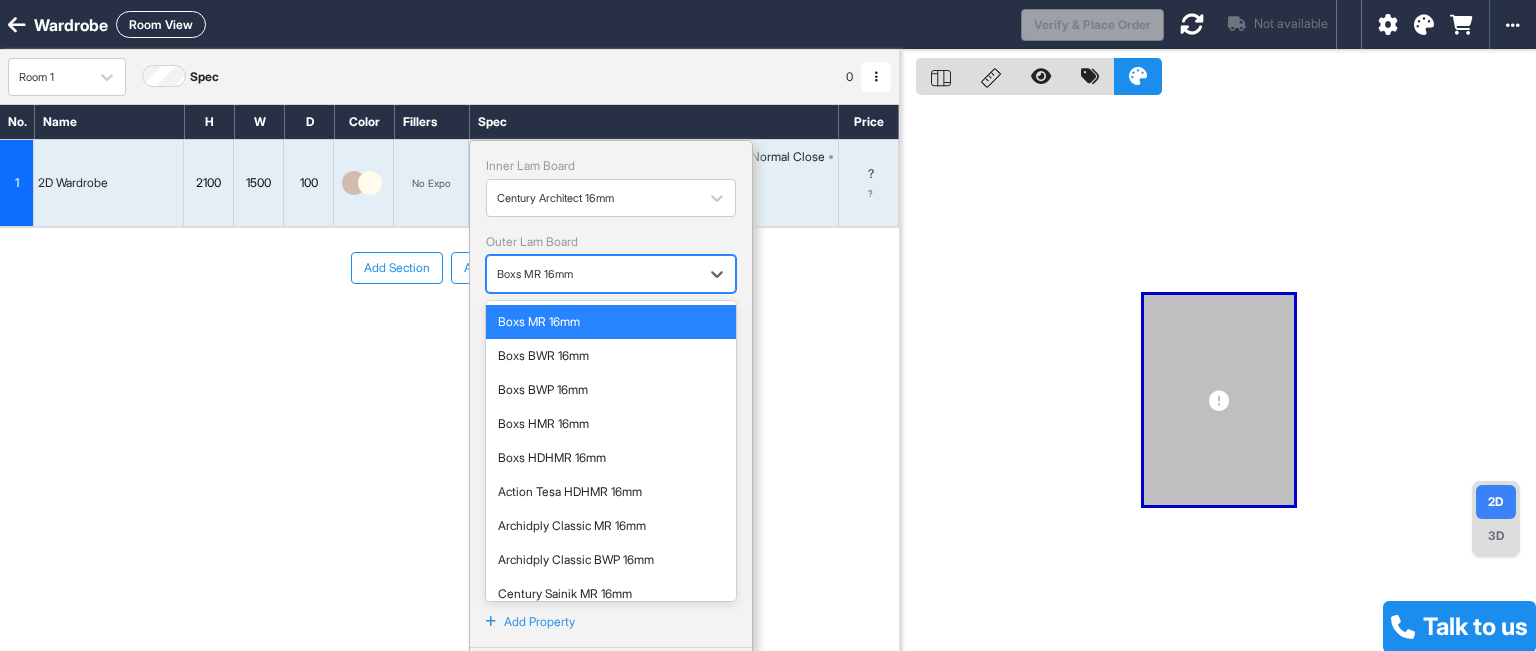 click at bounding box center [593, 274] 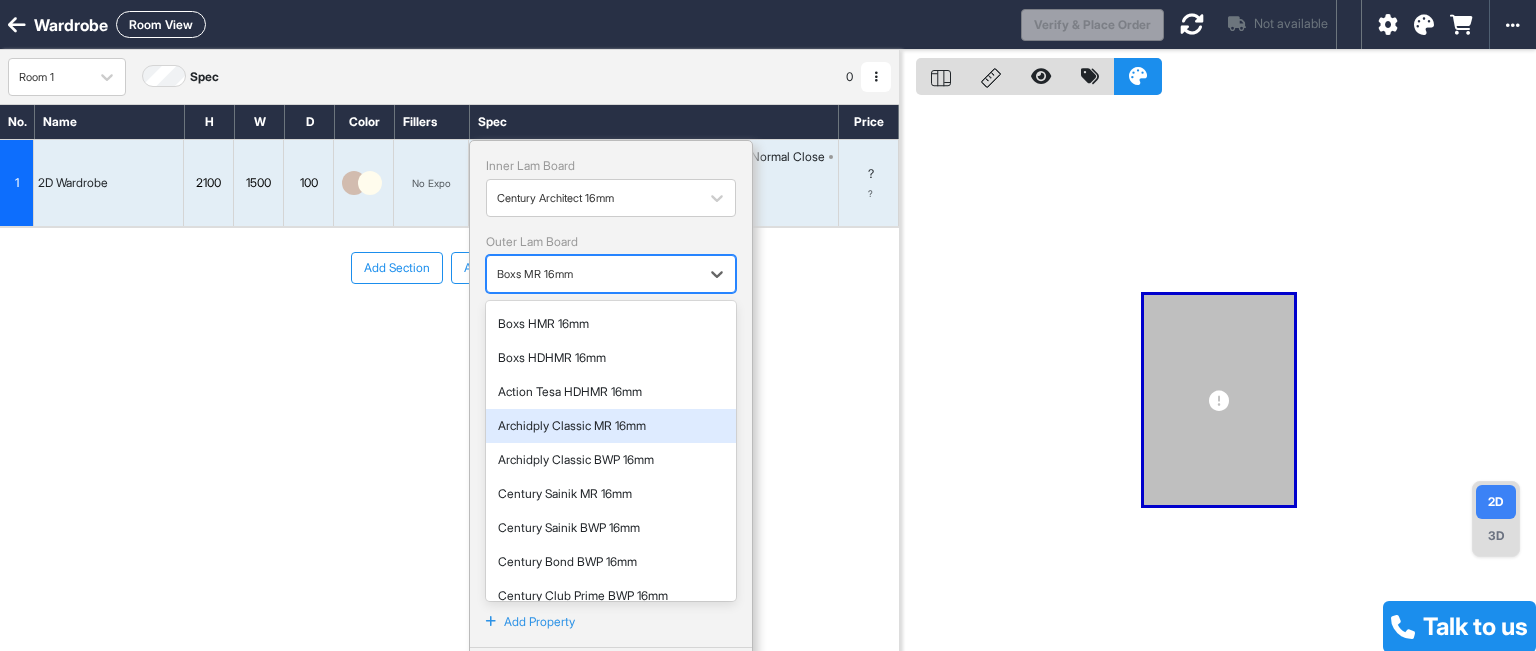 scroll, scrollTop: 200, scrollLeft: 0, axis: vertical 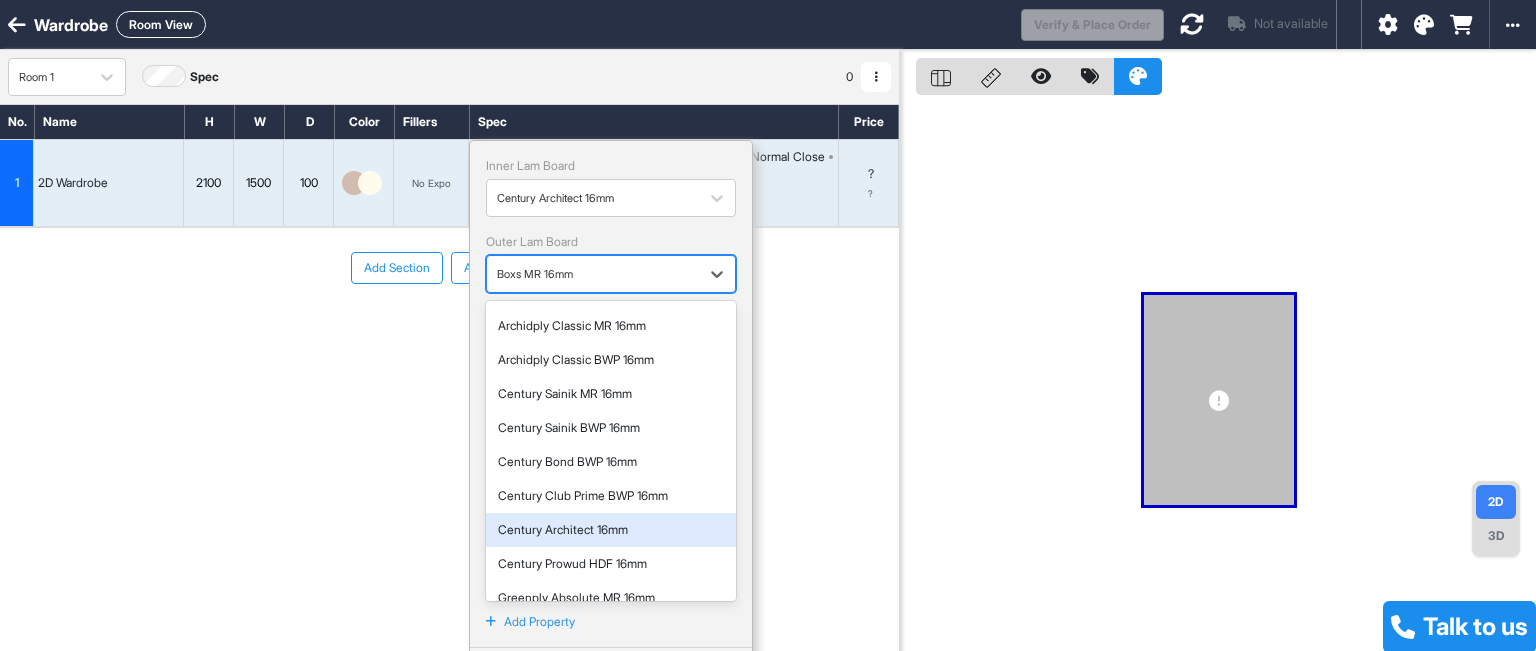 click on "Century Architect 16mm" at bounding box center (611, 530) 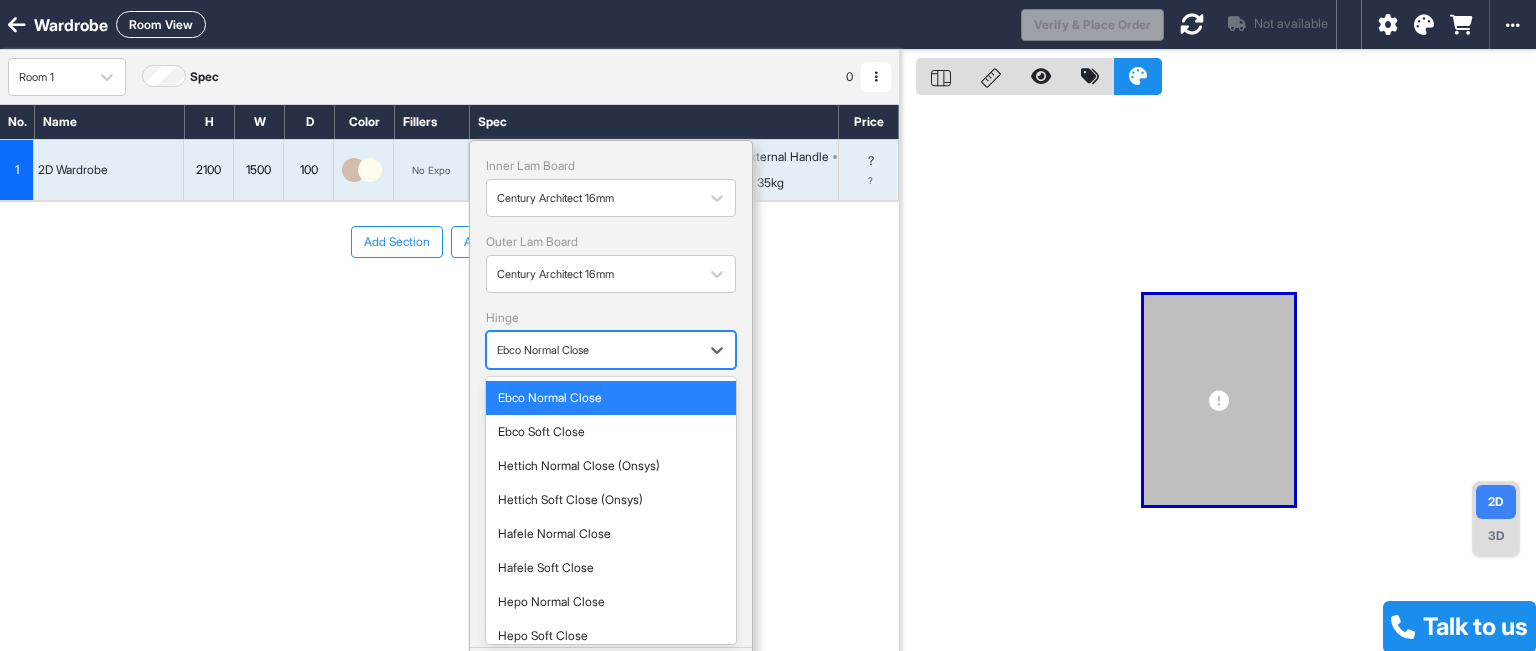 click at bounding box center [593, 350] 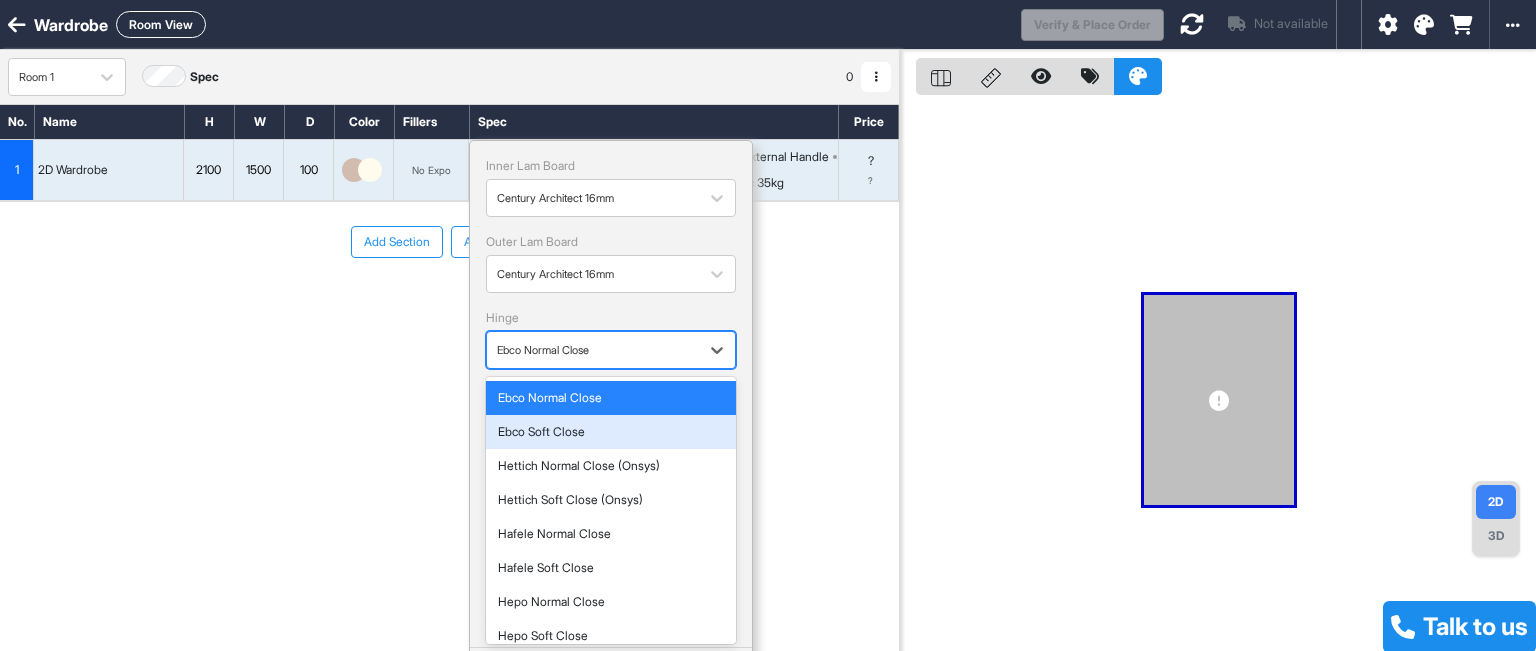 scroll, scrollTop: 47, scrollLeft: 0, axis: vertical 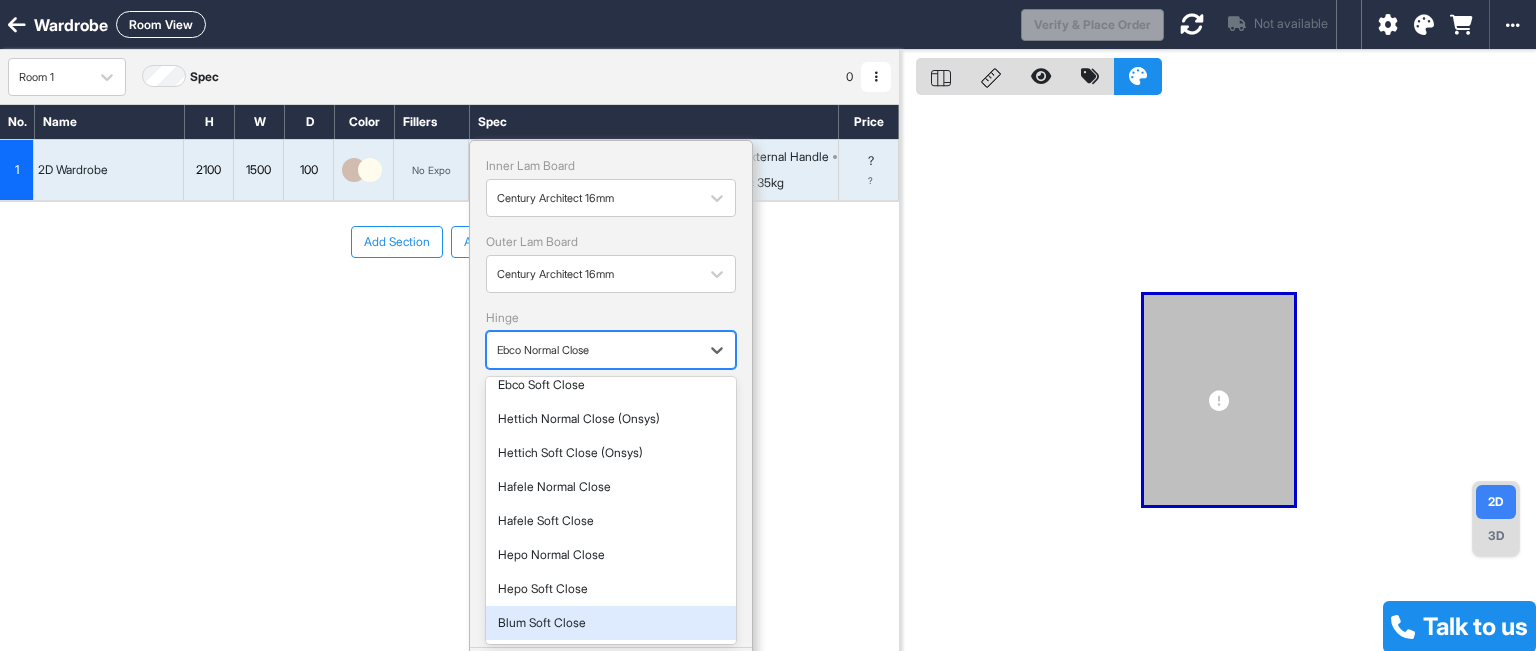 click on "Blum Soft Close" at bounding box center [611, 623] 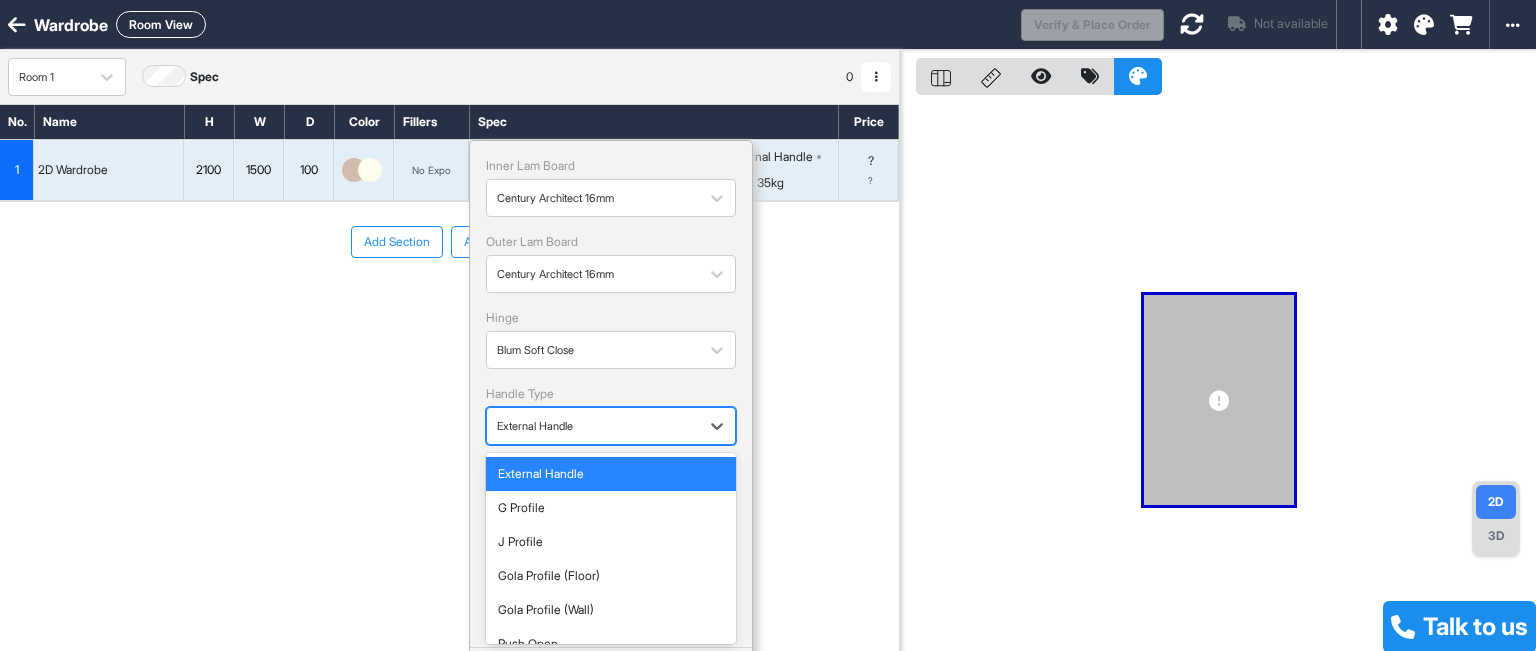 click at bounding box center (593, 426) 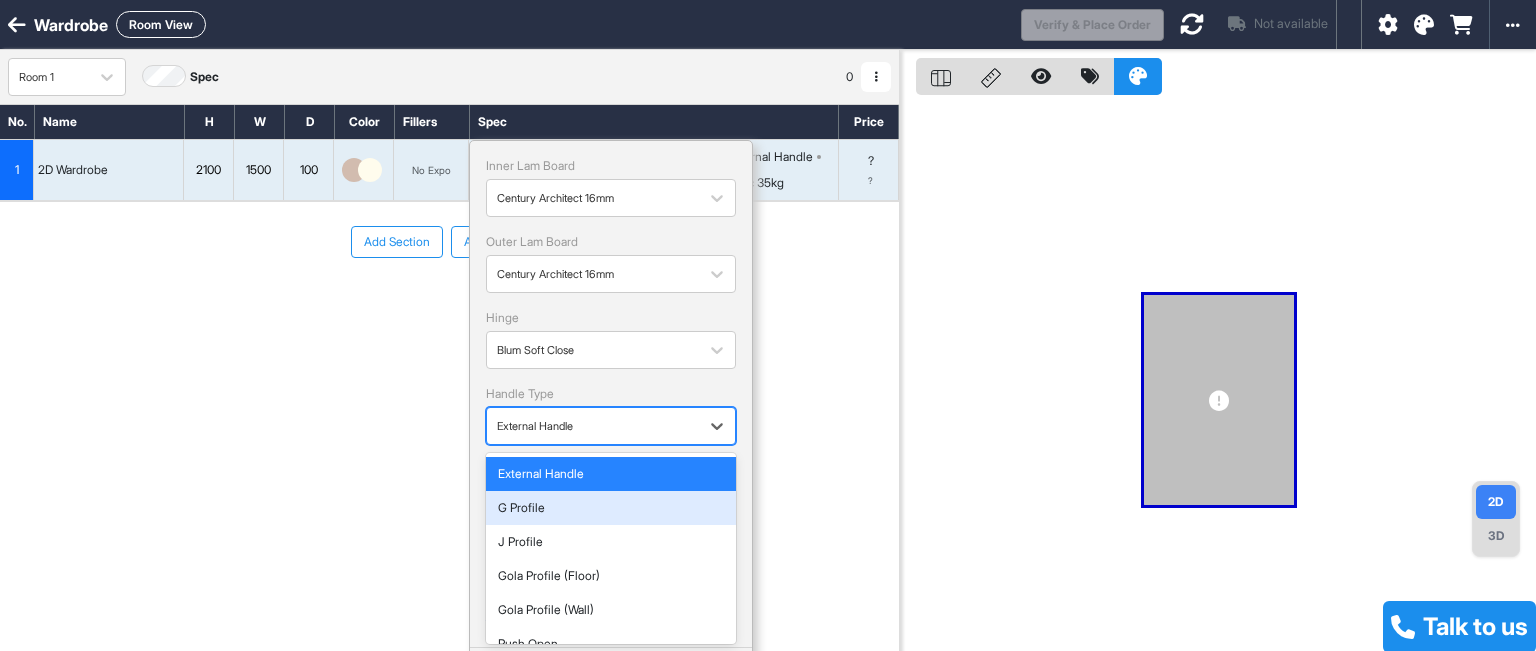 click on "G Profile" at bounding box center (611, 508) 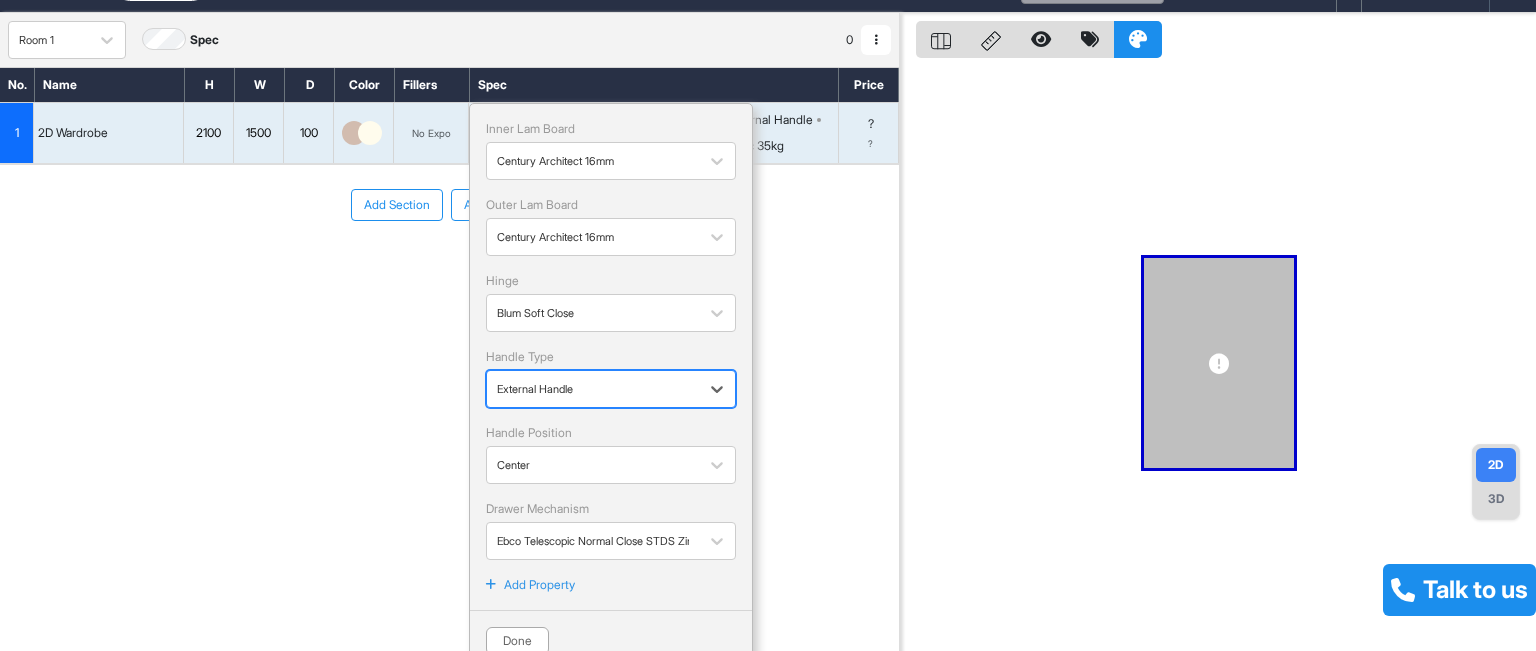 scroll, scrollTop: 56, scrollLeft: 0, axis: vertical 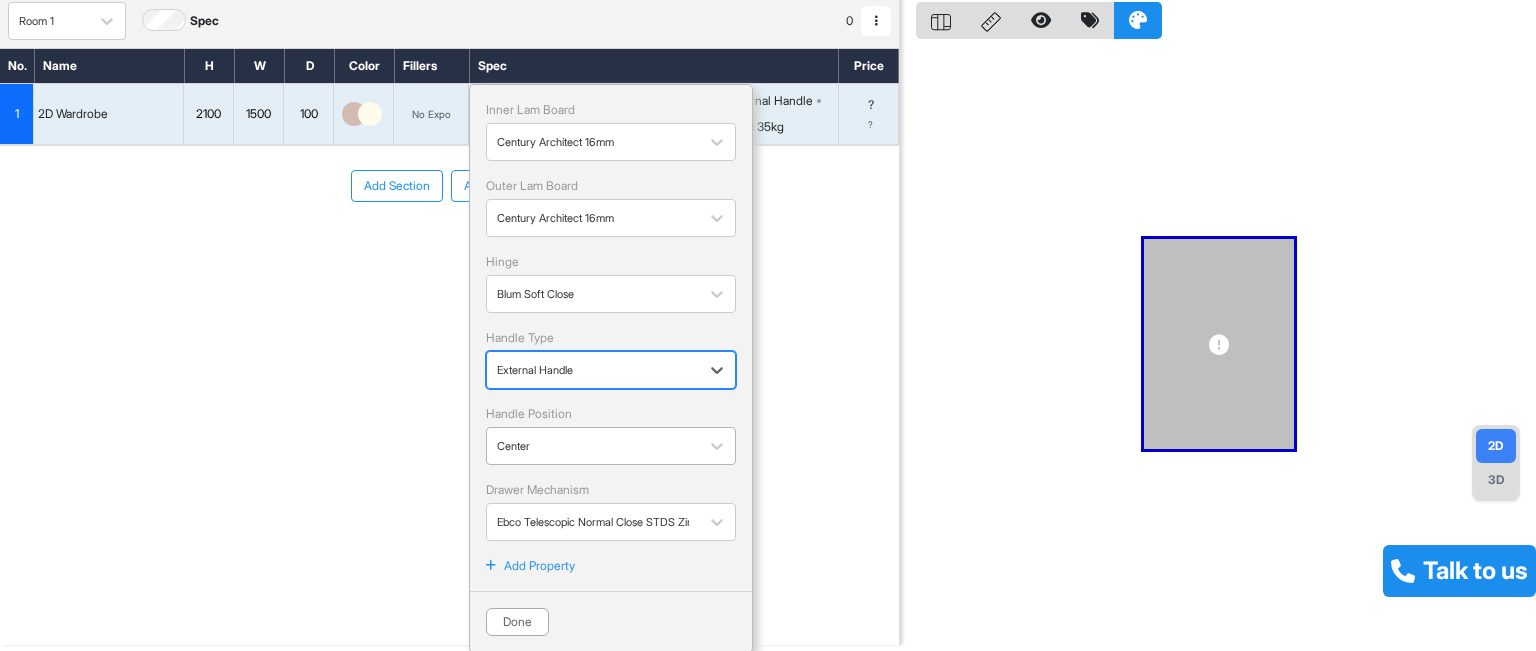 click at bounding box center [593, 446] 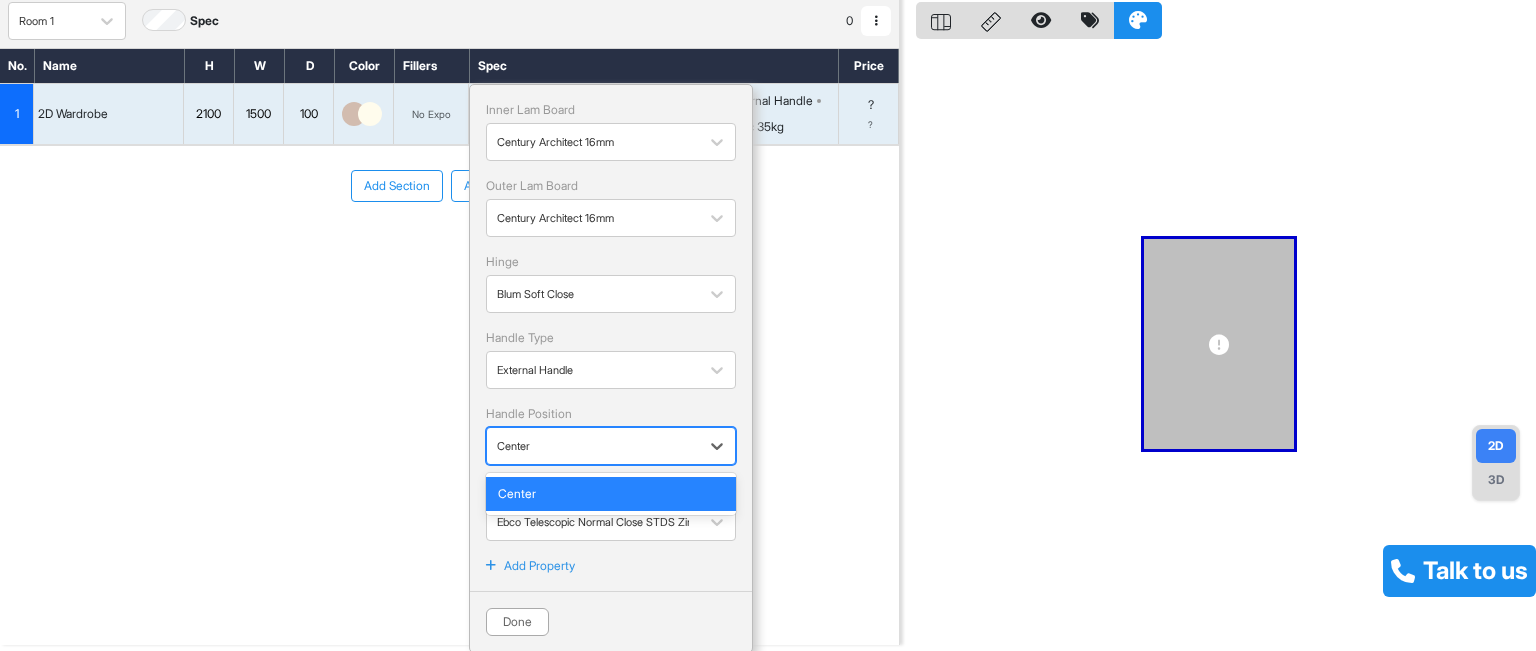click on "Center" at bounding box center (611, 494) 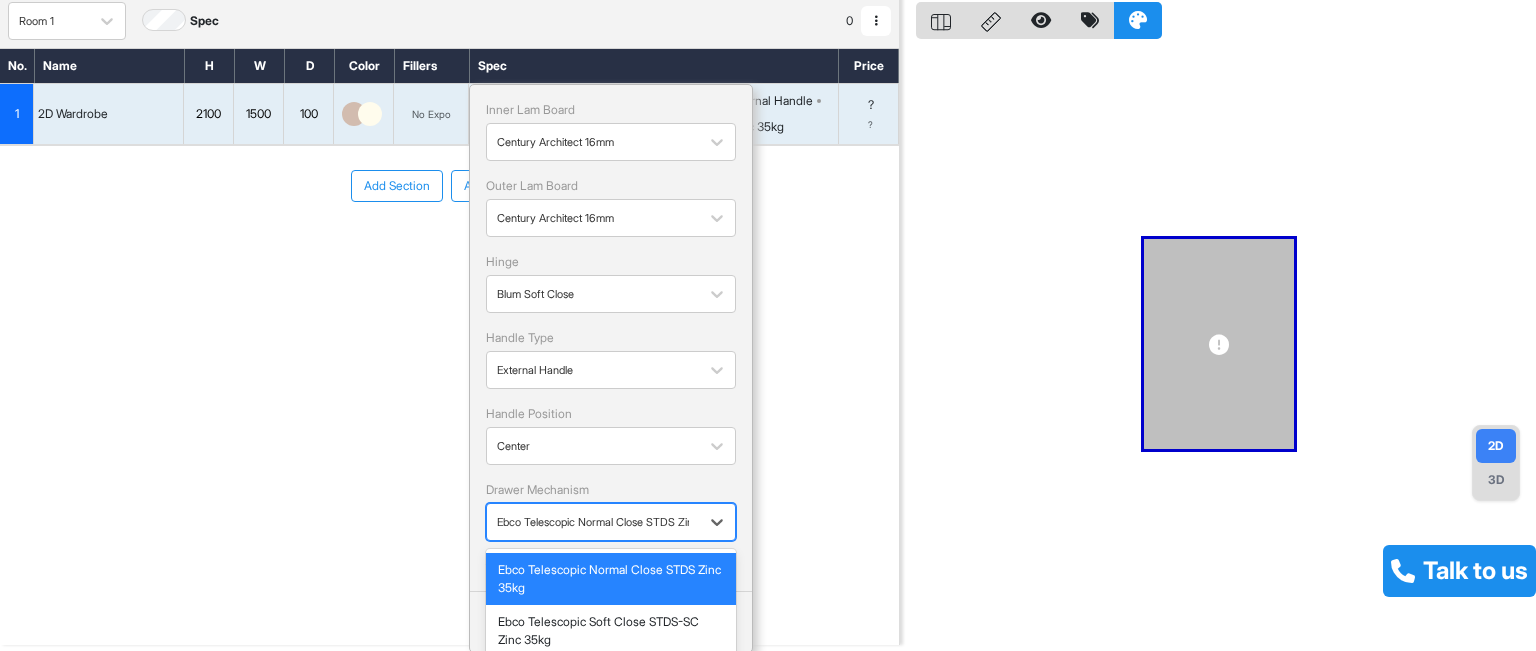click at bounding box center [593, 522] 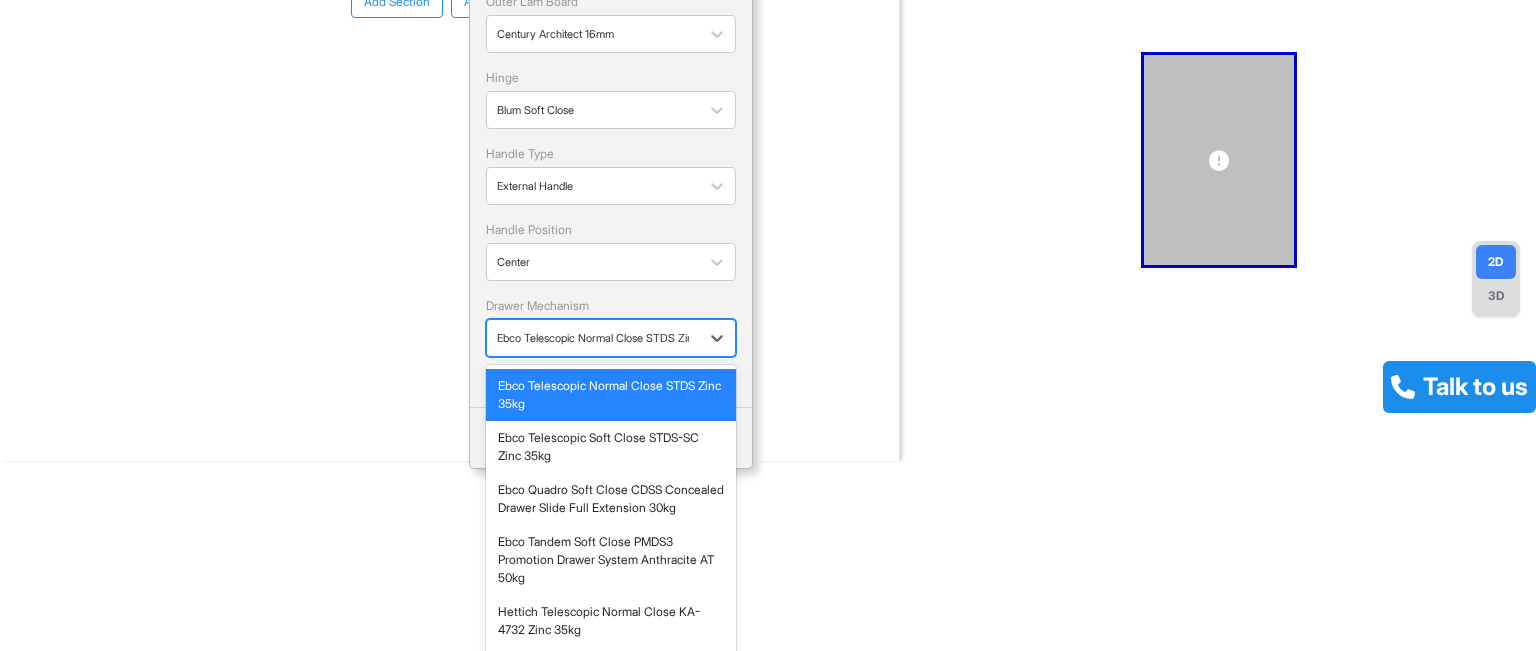 scroll, scrollTop: 253, scrollLeft: 0, axis: vertical 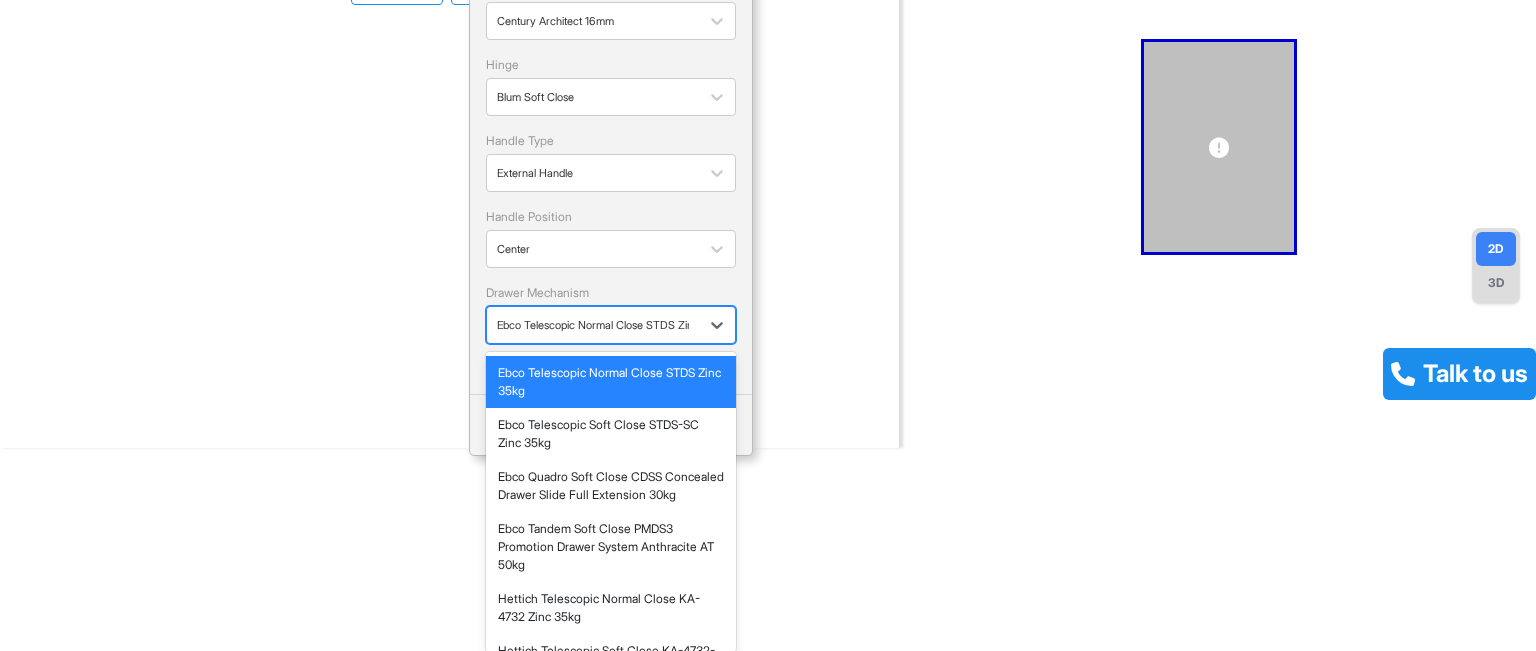 click on "Ebco Telescopic Normal Close STDS Zinc 35kg" at bounding box center [611, 382] 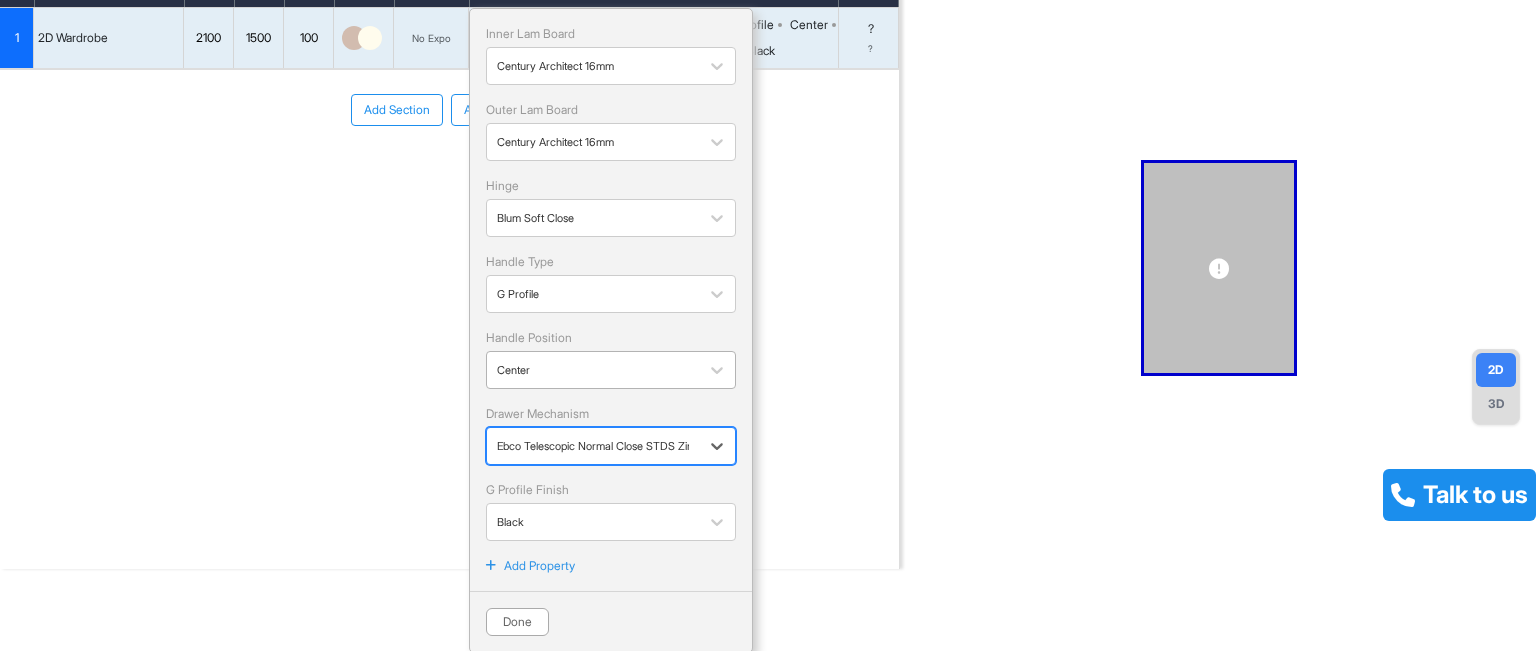 click on "option [object Object], selected. Ebco Telescopic Normal Close STDS Zinc 35kg" at bounding box center (611, 446) 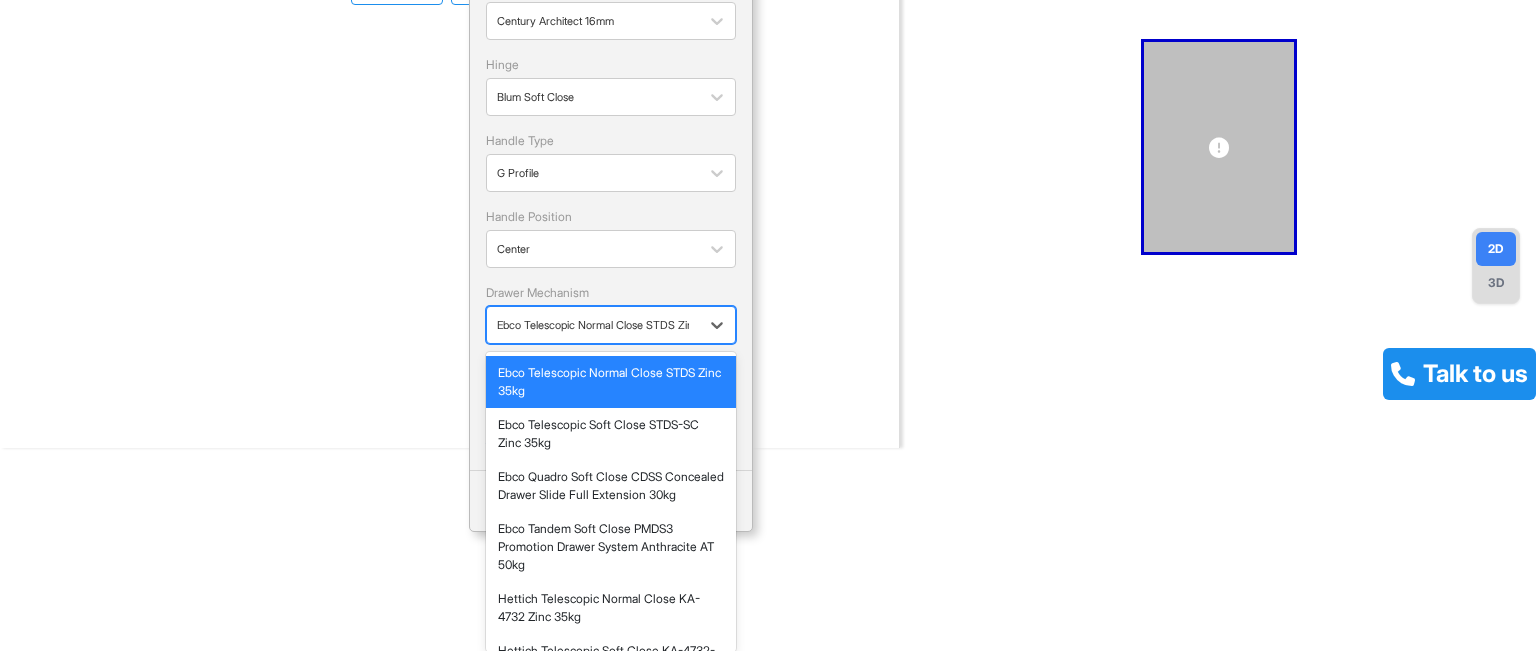 scroll, scrollTop: 132, scrollLeft: 0, axis: vertical 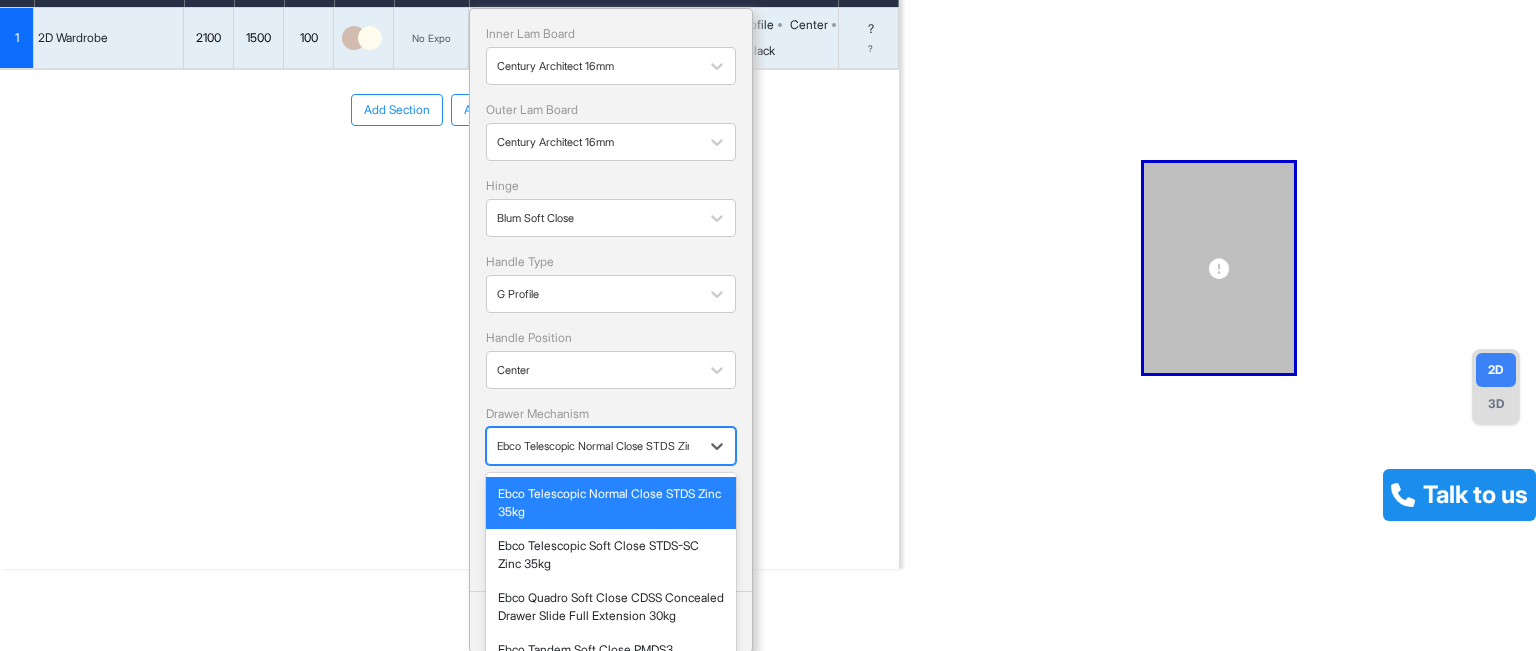 click on "Inner Lam Board Century Architect 16mm Outer Lam Board Century Architect 16mm Hinge Blum Soft Close Handle Type G Profile Handle Position Center Drawer Mechanism option [object Object], selected. 16 results available. Use Up and Down to choose options, press Enter to select the currently focused option, press Escape to exit the menu, press Tab to select the option and exit the menu. Ebco Telescopic Normal Close STDS Zinc 35kg Ebco Telescopic Normal Close STDS Zinc 35kg Ebco Telescopic Soft Close STDS-SC Zinc 35kg Ebco Quadro Soft Close CDSS Concealed Drawer Slide Full Extension 30kg Ebco Tandem Soft Close PMDS3 Promotion Drawer System Anthracite AT 50kg Hettich Telescopic Normal Close KA-4732 Zinc 35kg Hettich Telescopic Soft Close KA-4732-SC Zinc 35kg Hettich Quadro Soft Close Undermount V6 Full Extension with Silent System 30kg Hettich Tandem Soft Close Innotech Full Extension with Silent System Silver Grey 30kg Hafele Telescopic Normal Close Zinc 30kg Hafele Telescopic Soft Close Zinc 30kg G Profile Finish" at bounding box center (611, 283) 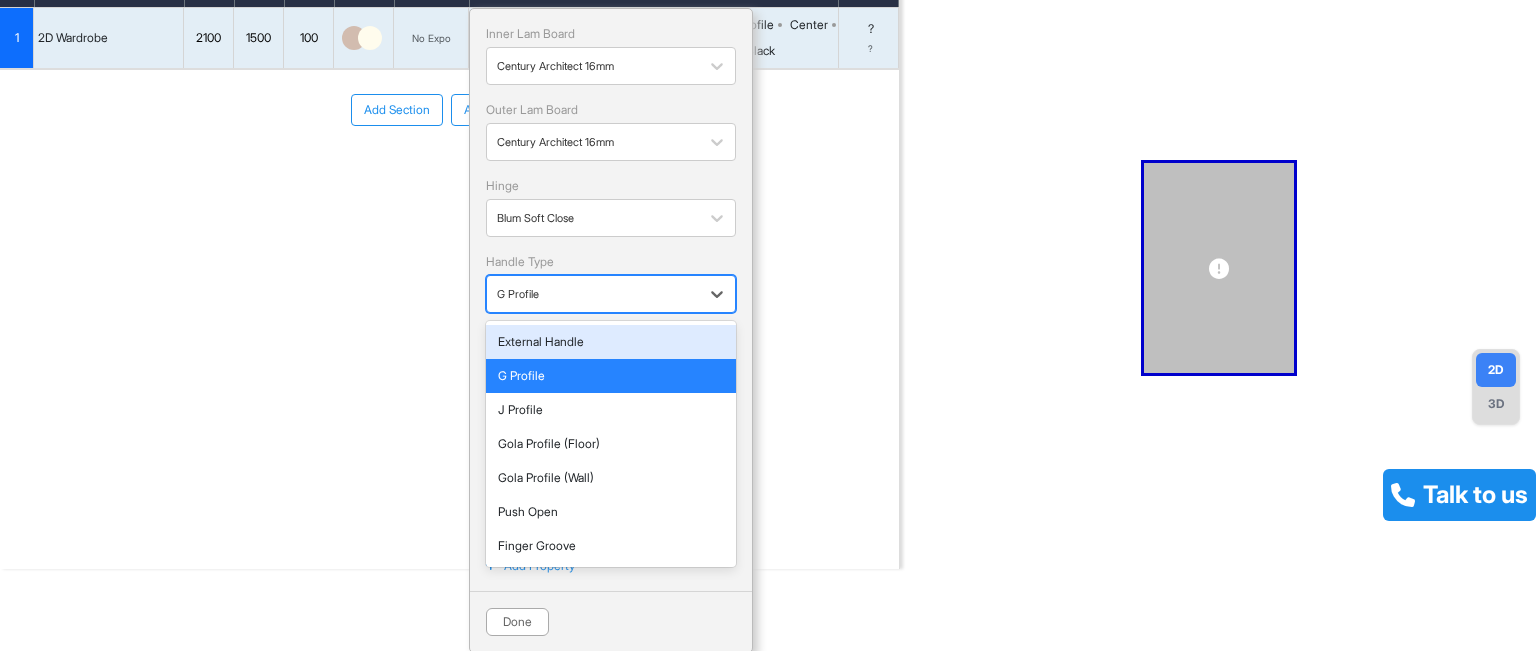 click at bounding box center [593, 294] 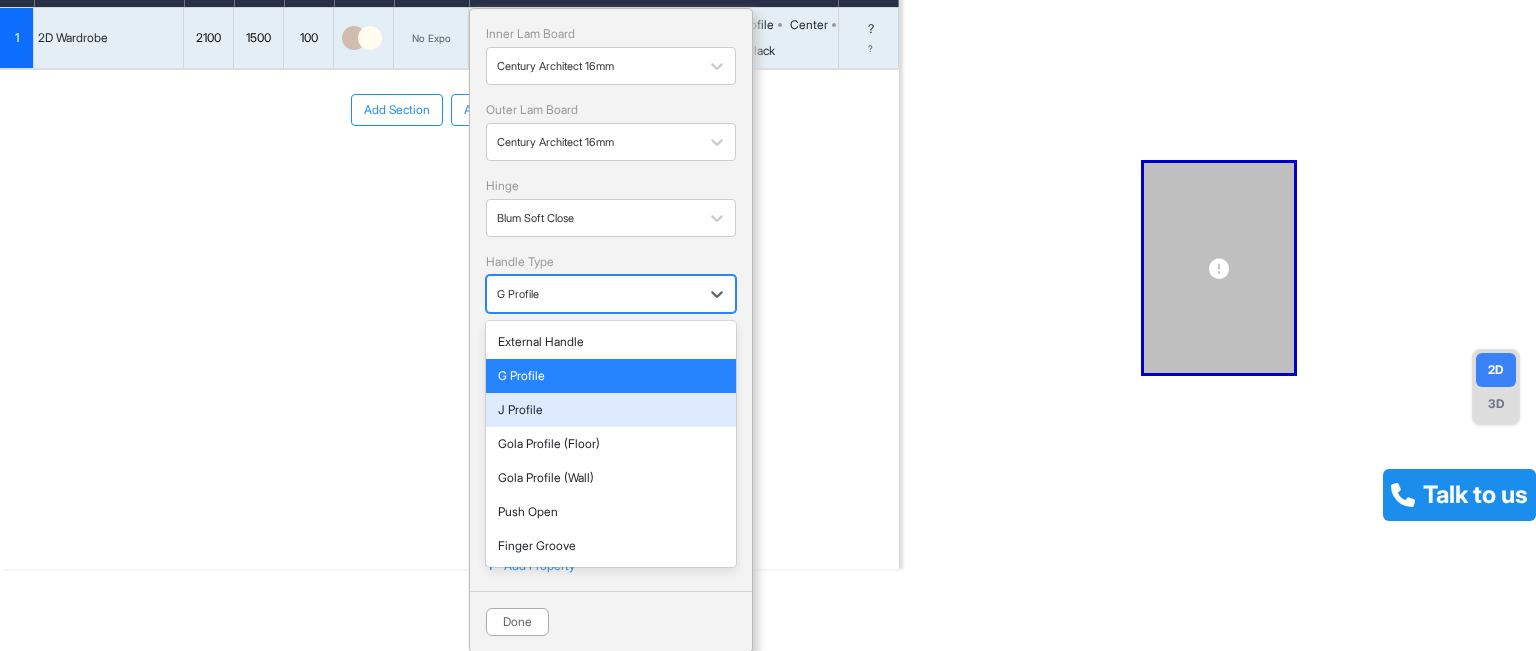 click on "J Profile" at bounding box center [611, 410] 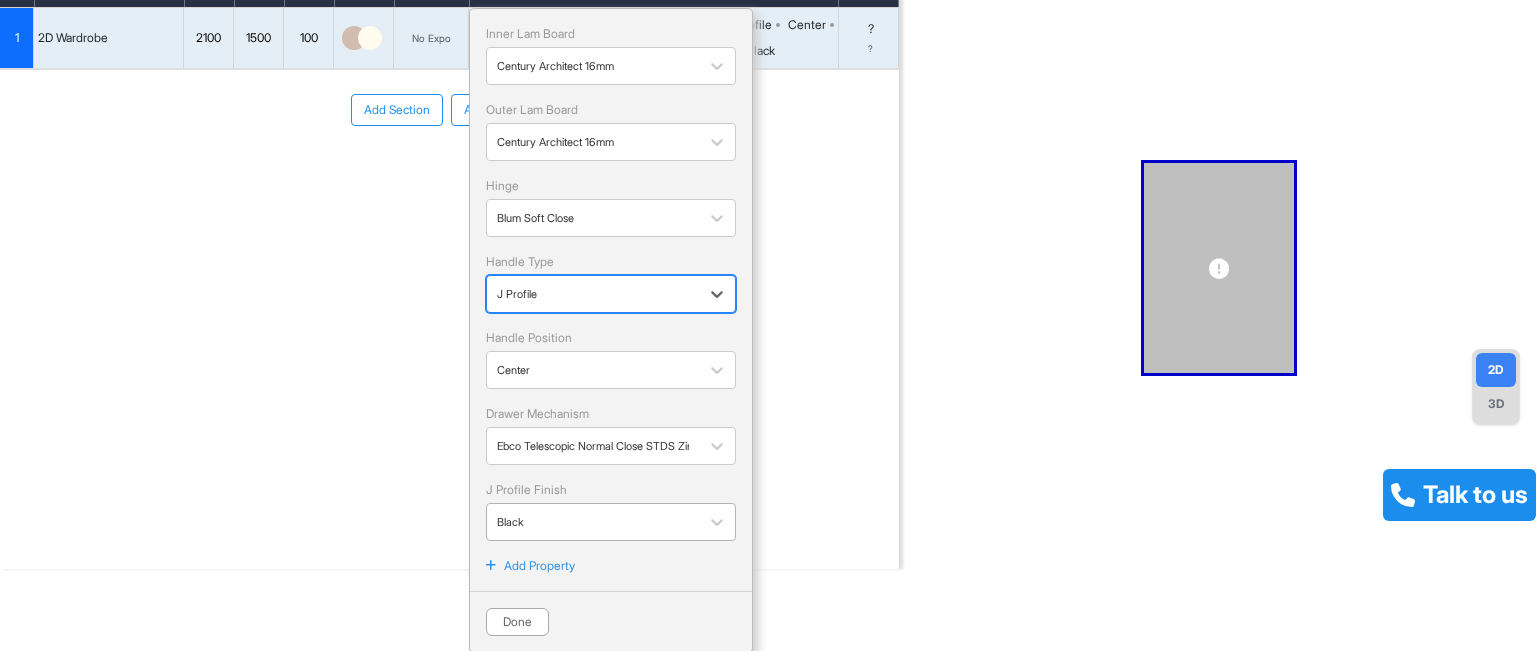 click at bounding box center (593, 522) 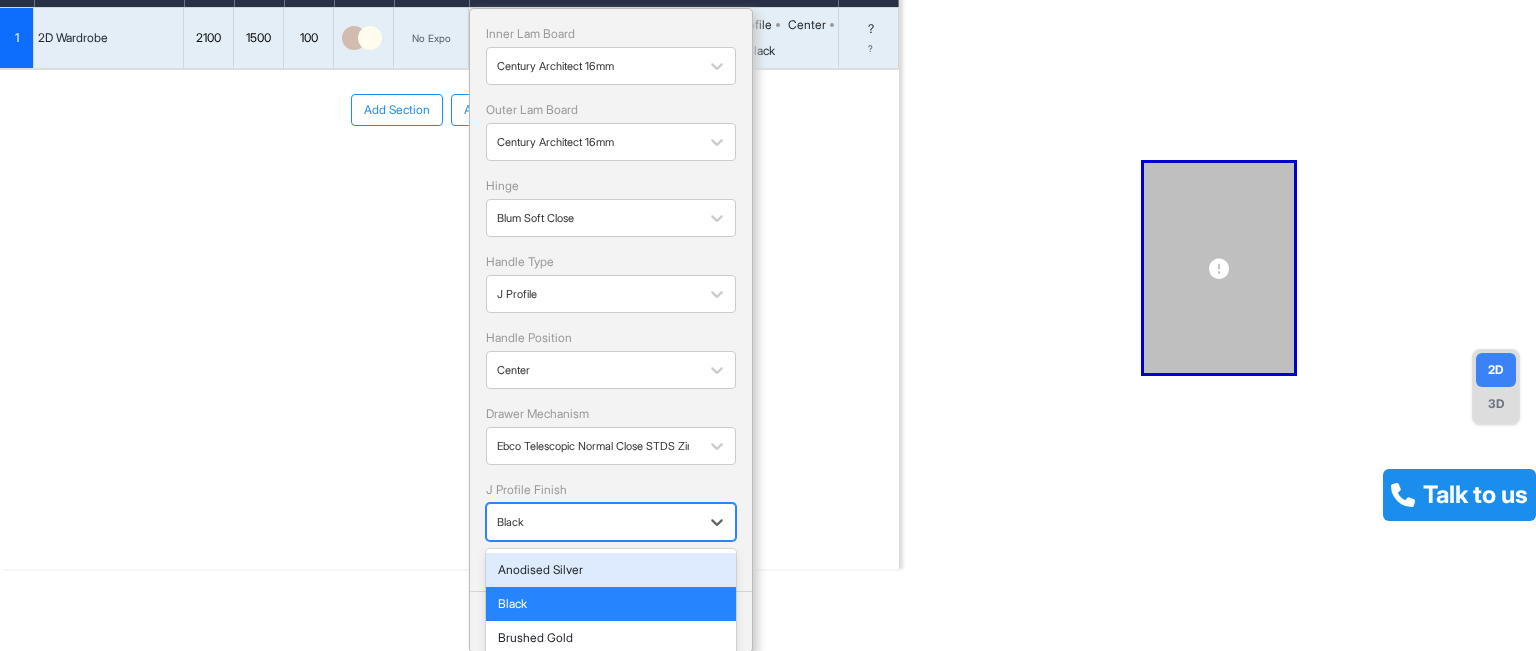 scroll, scrollTop: 173, scrollLeft: 0, axis: vertical 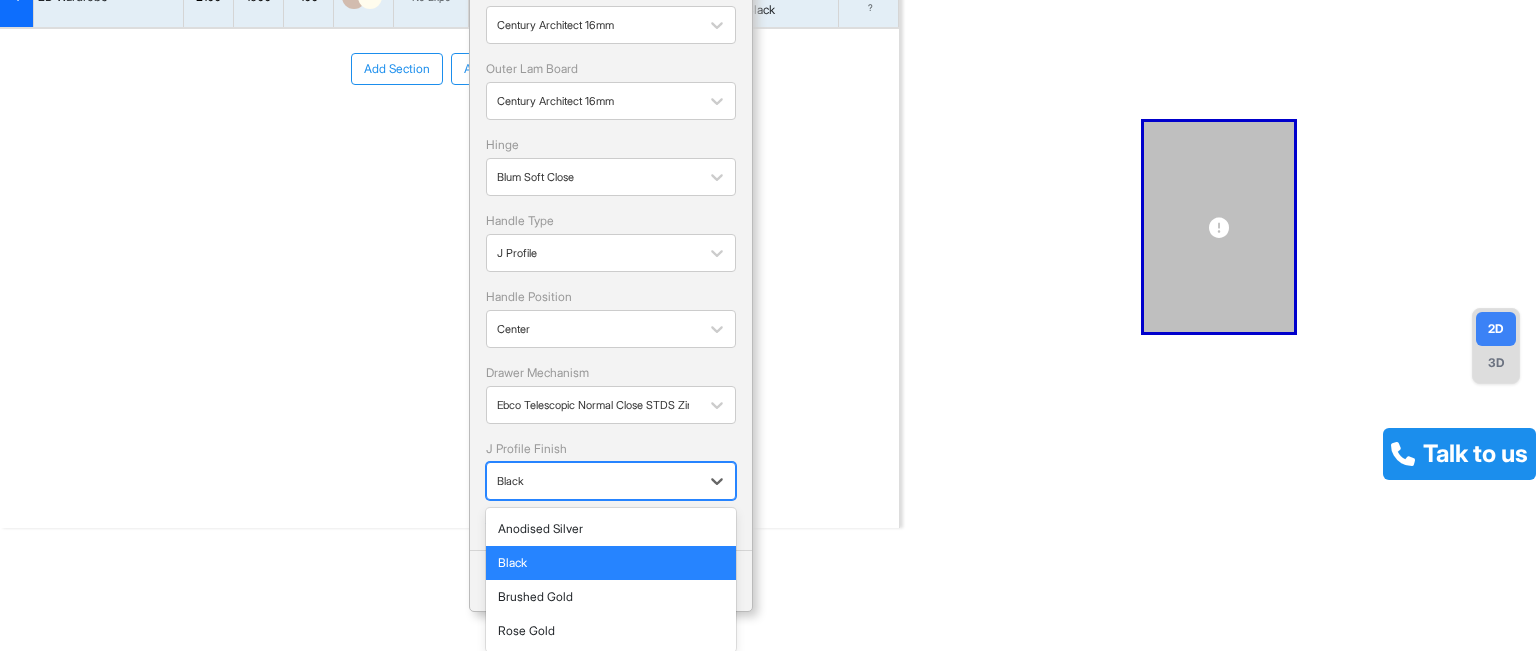 click on "Black" at bounding box center [611, 563] 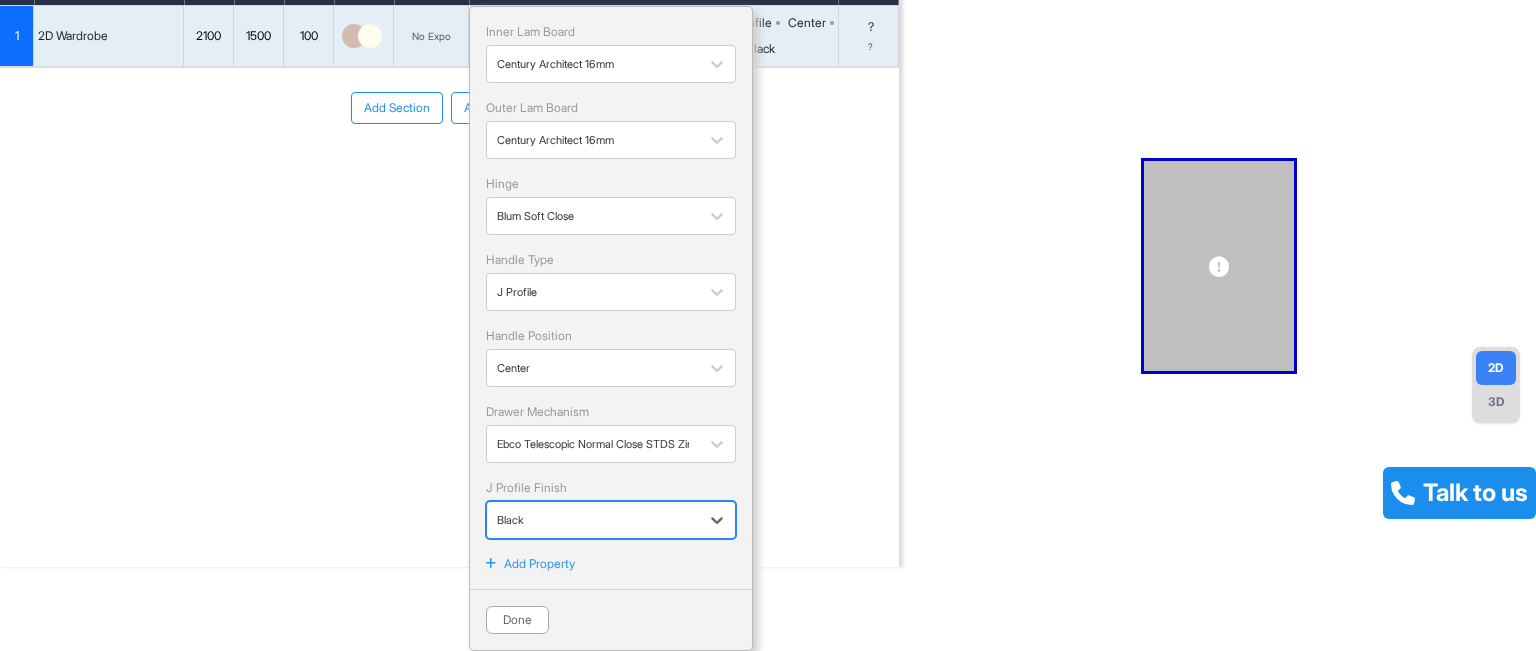 scroll, scrollTop: 132, scrollLeft: 0, axis: vertical 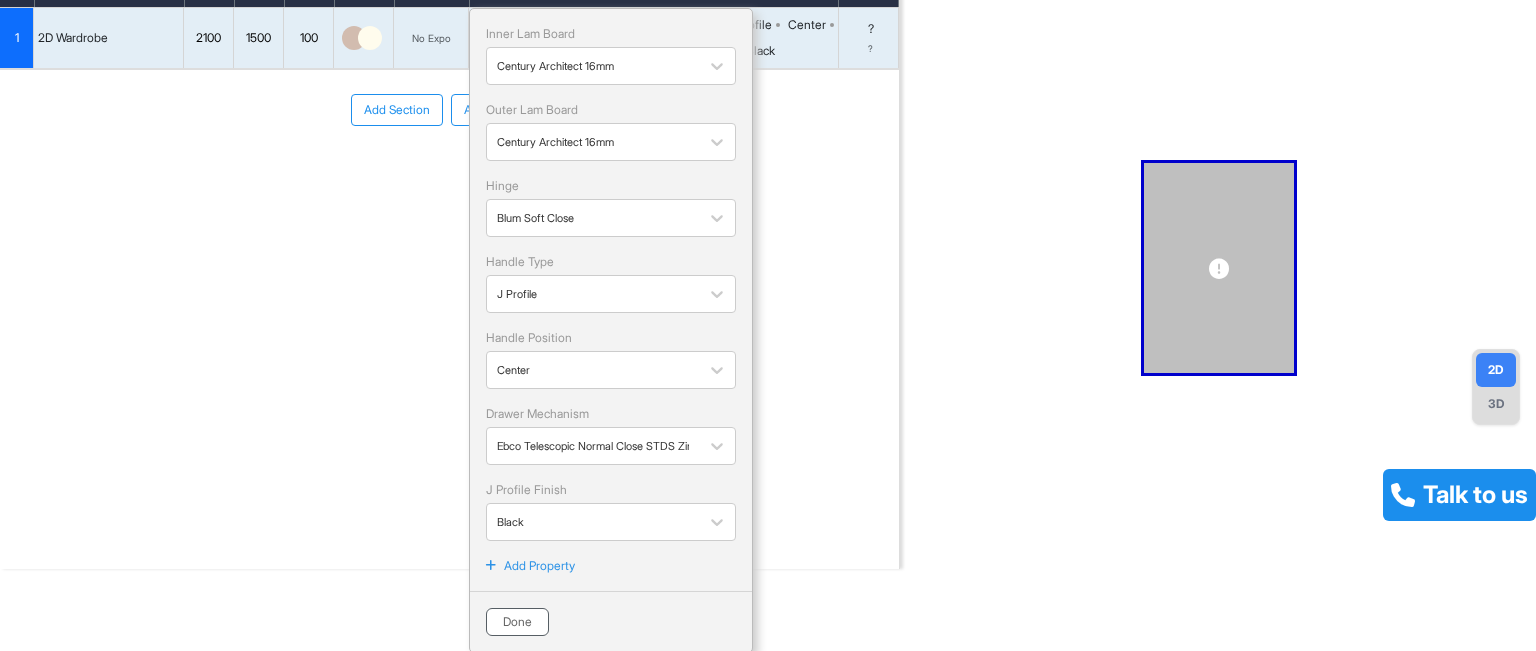 click on "Done" at bounding box center (517, 622) 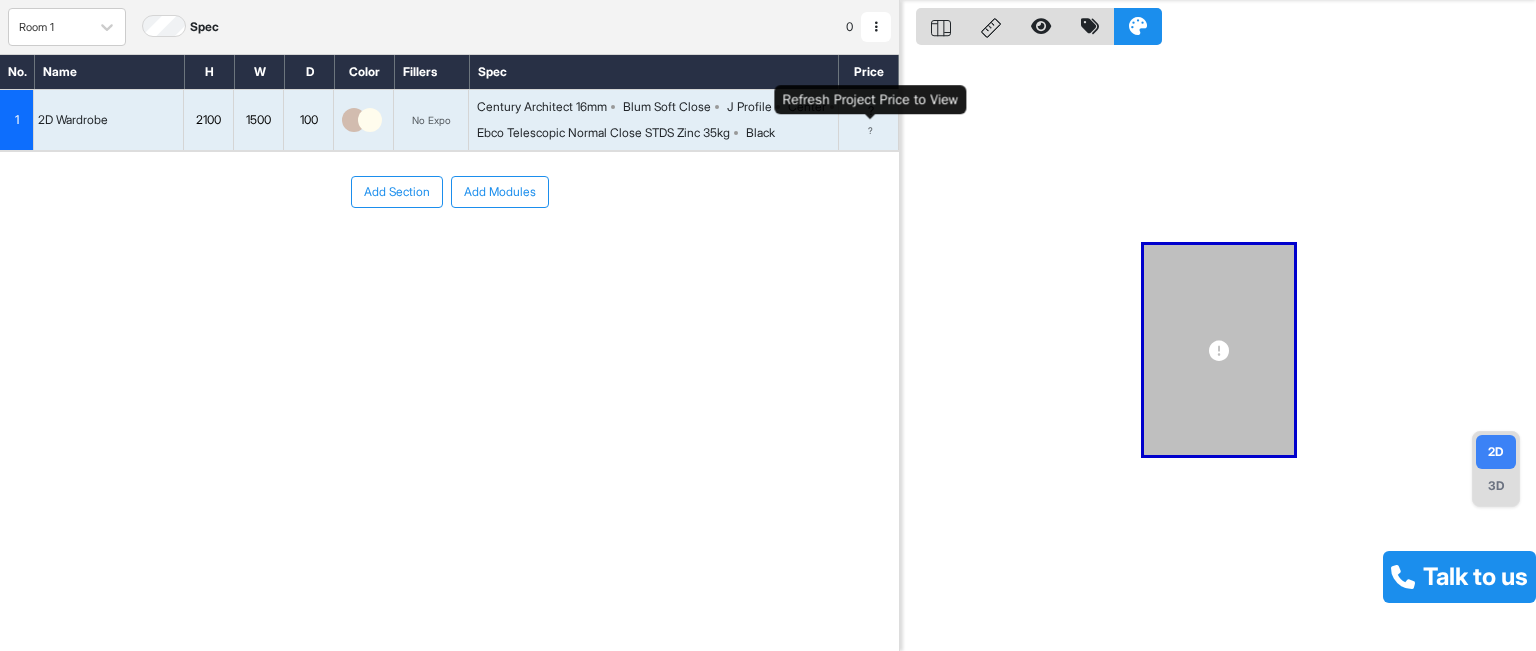 scroll, scrollTop: 0, scrollLeft: 0, axis: both 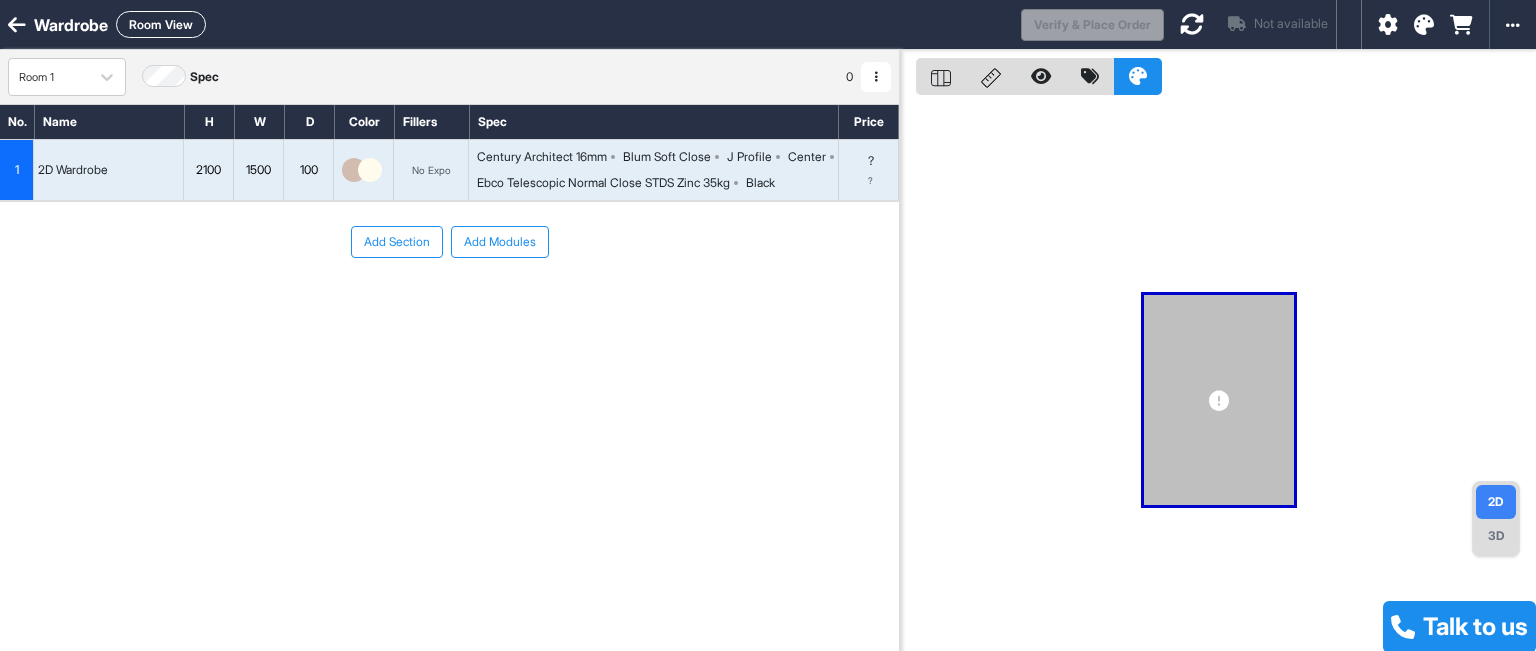 click on "Add Modules" at bounding box center (500, 242) 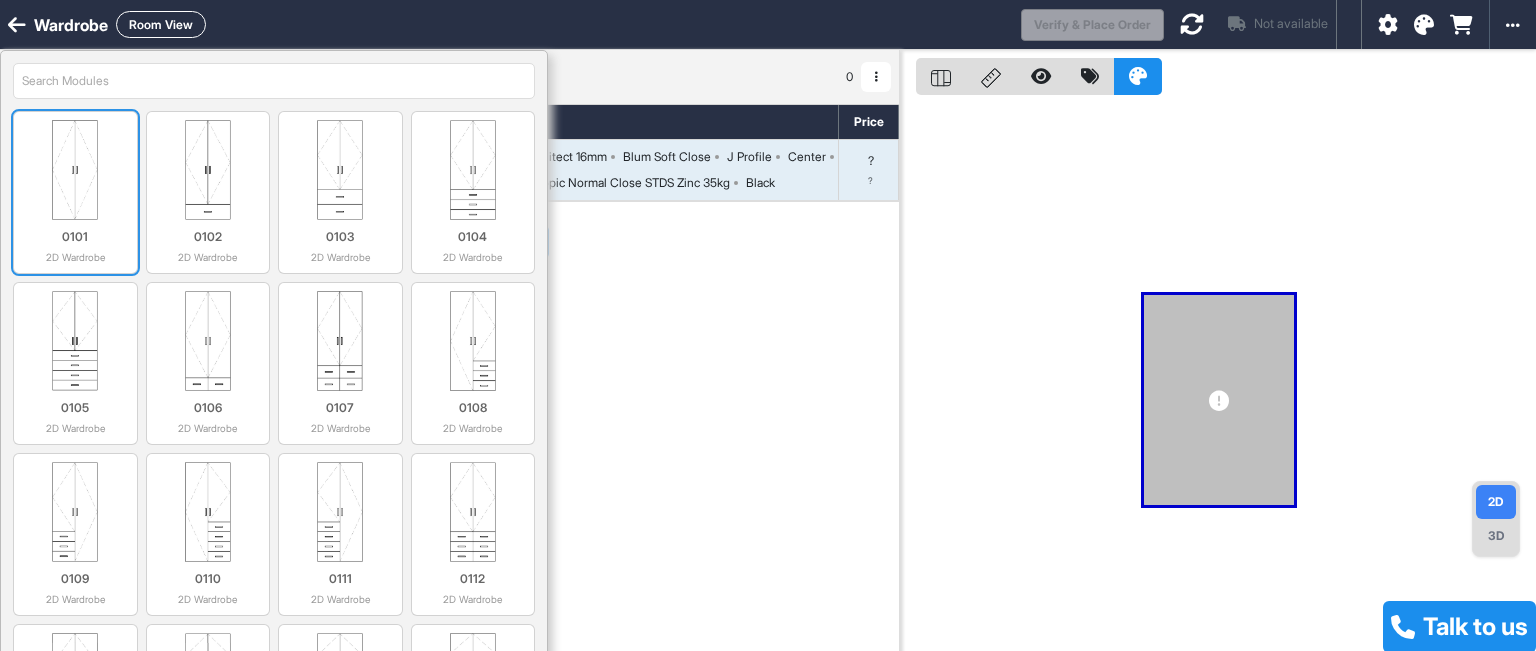 click at bounding box center [75, 170] 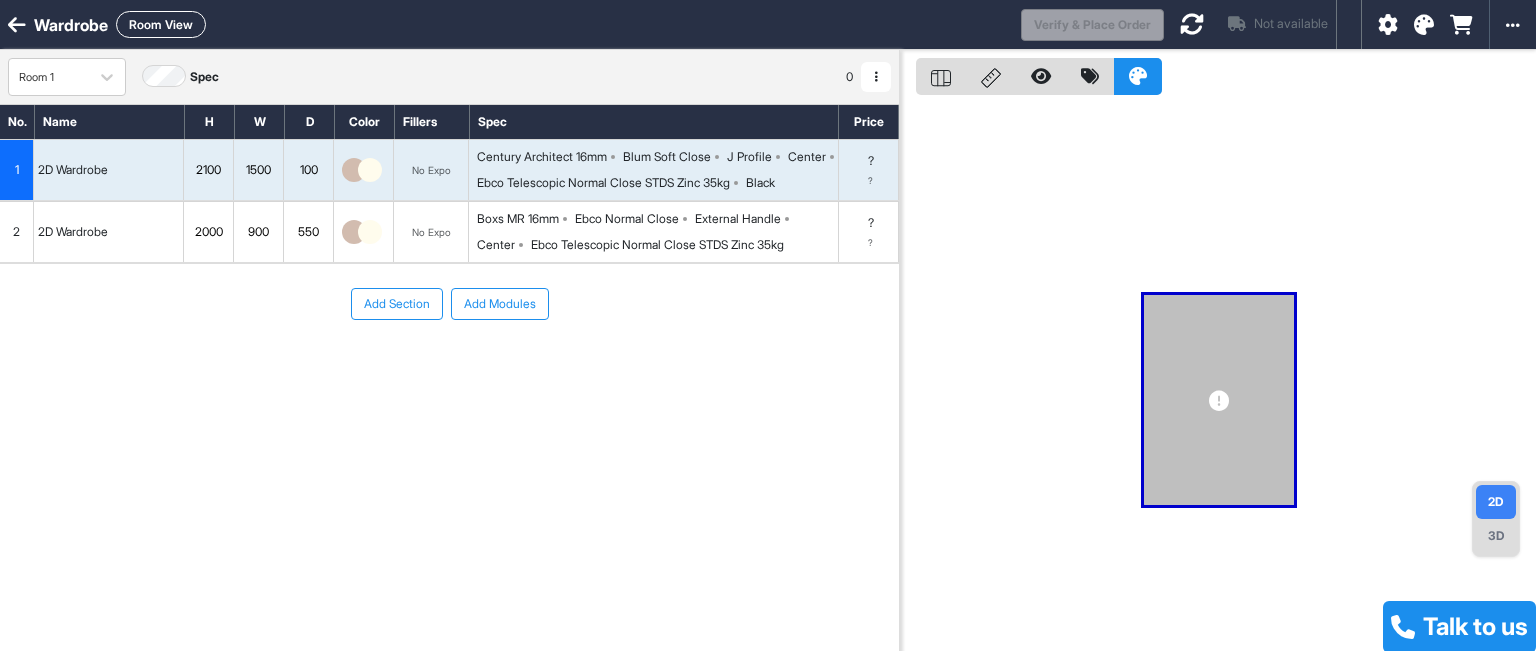 click on "Center" at bounding box center [500, 245] 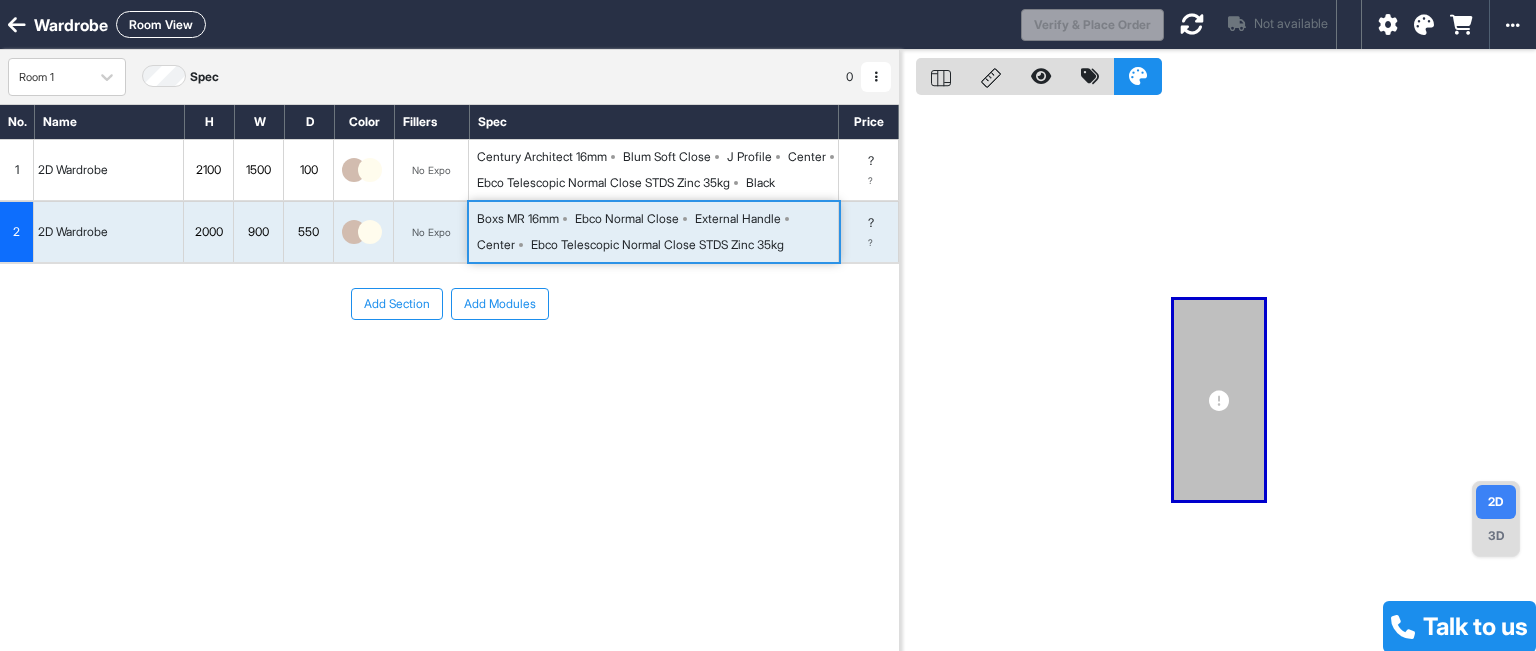 click on "? ?" at bounding box center [869, 232] 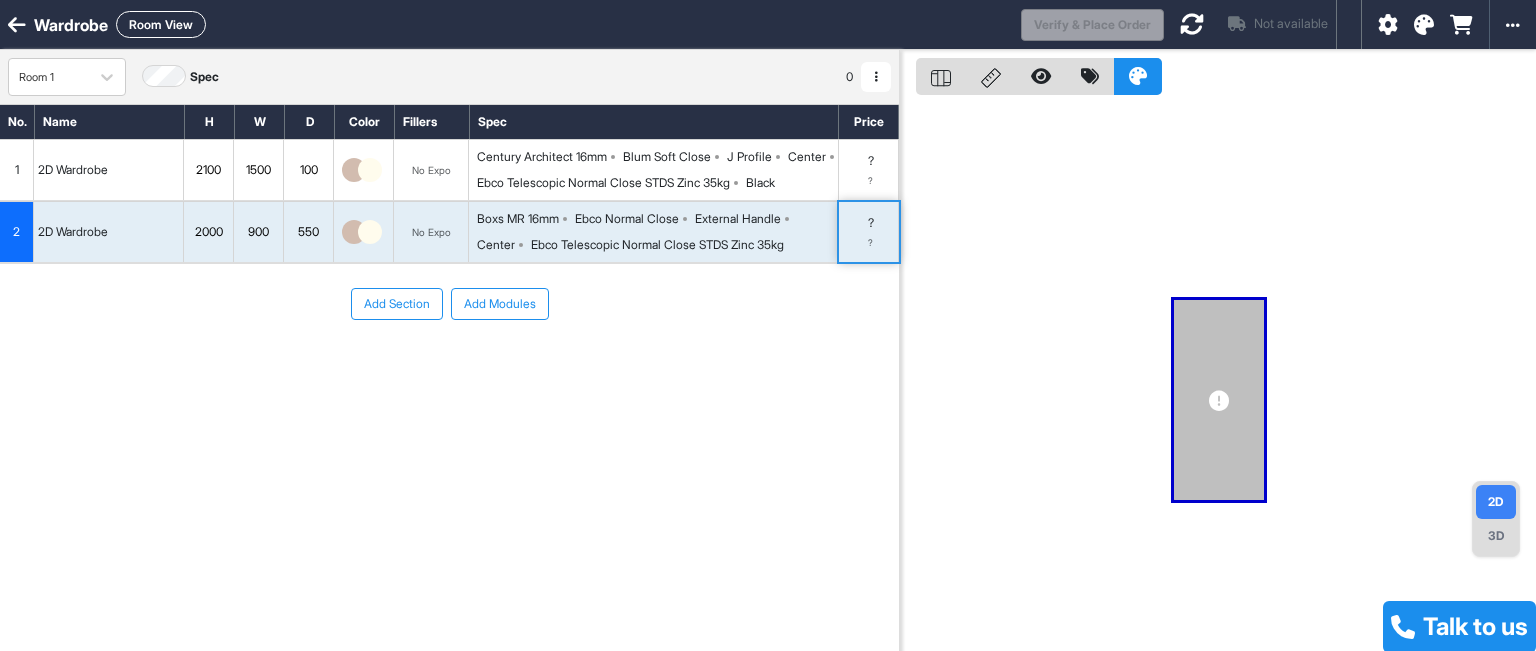 click on "Add Modules" at bounding box center (500, 304) 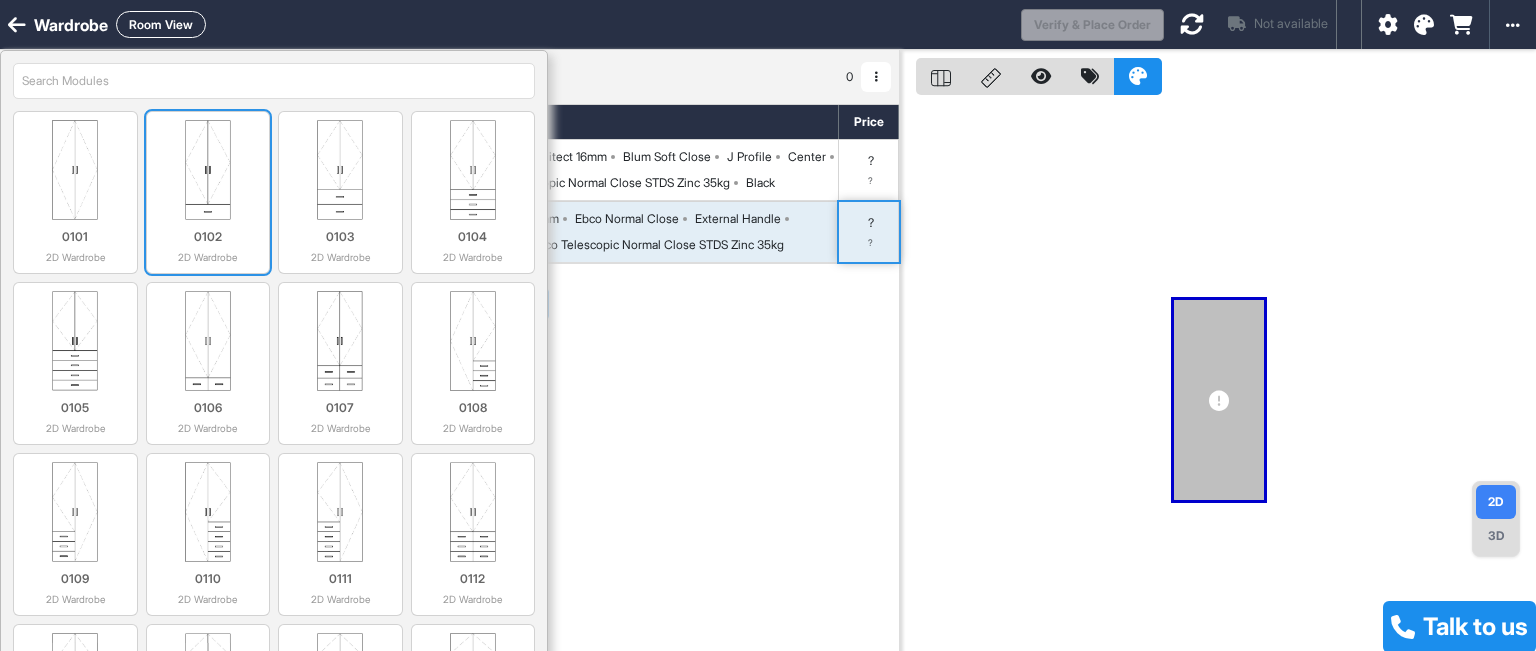 click on "0102" at bounding box center (208, 237) 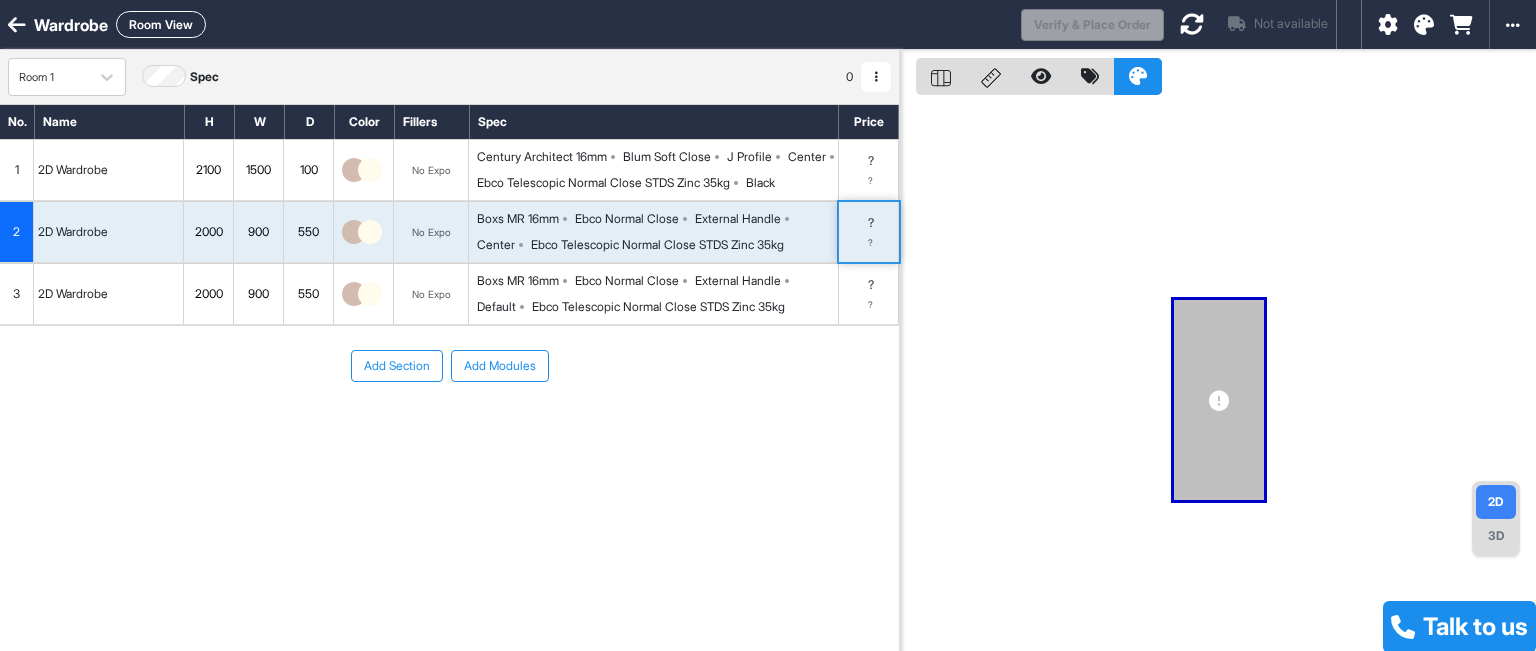 click on "? ?" at bounding box center (869, 294) 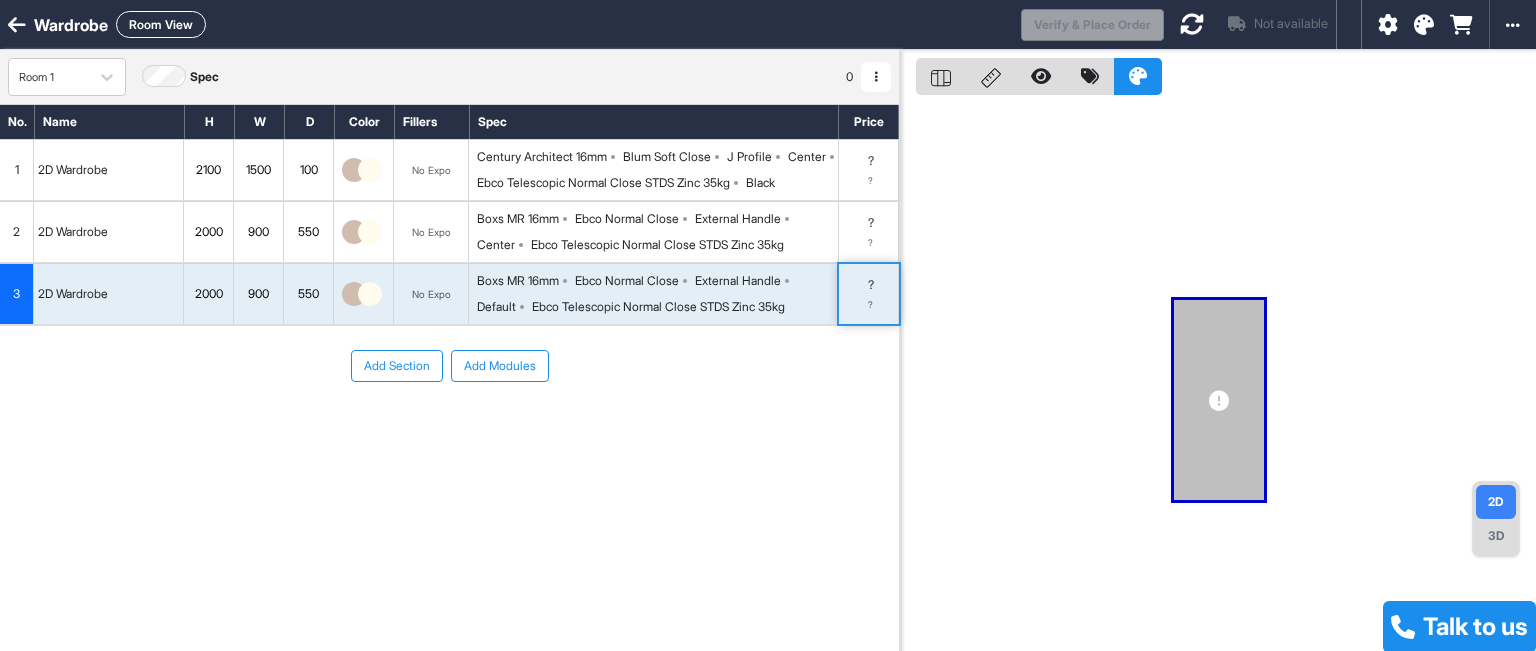 click on "? ?" at bounding box center (869, 294) 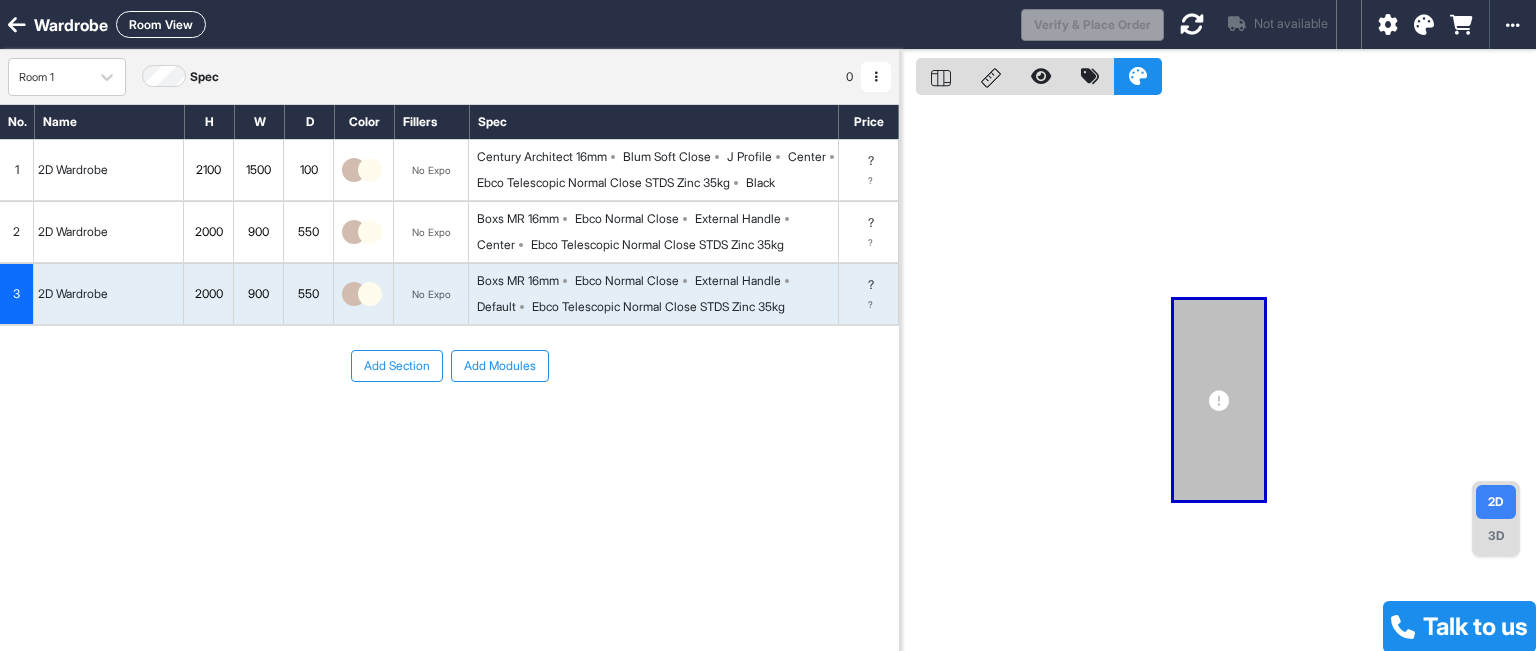 click on "? ?" at bounding box center (869, 294) 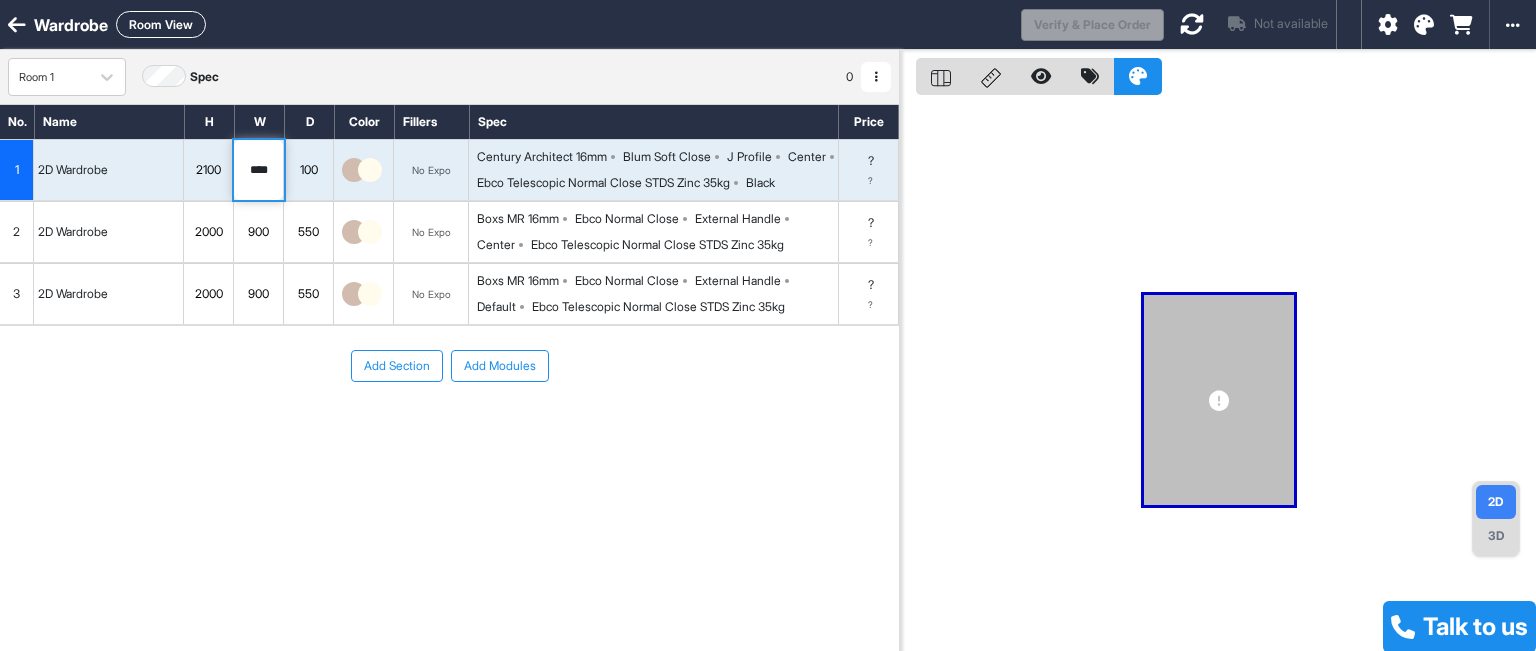 drag, startPoint x: 264, startPoint y: 180, endPoint x: 220, endPoint y: 195, distance: 46.486557 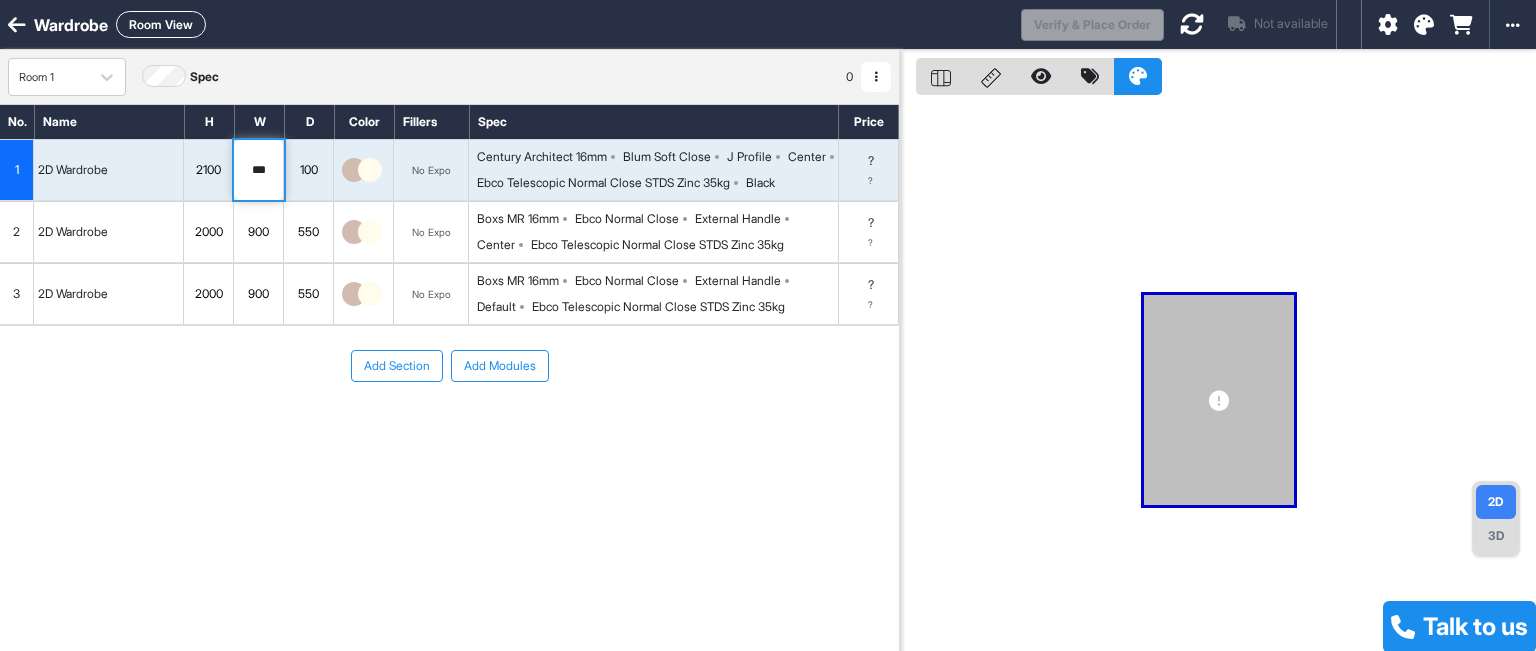 type on "***" 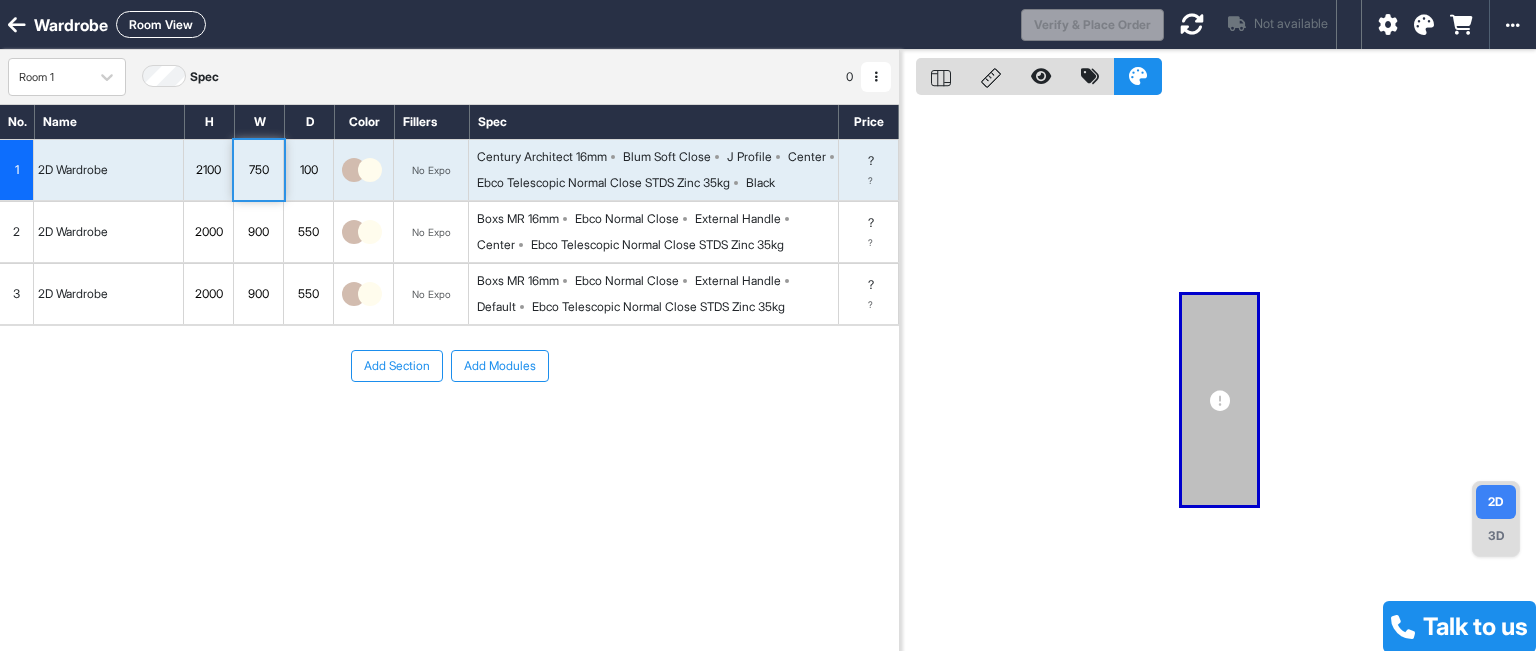 click on "?" at bounding box center (871, 161) 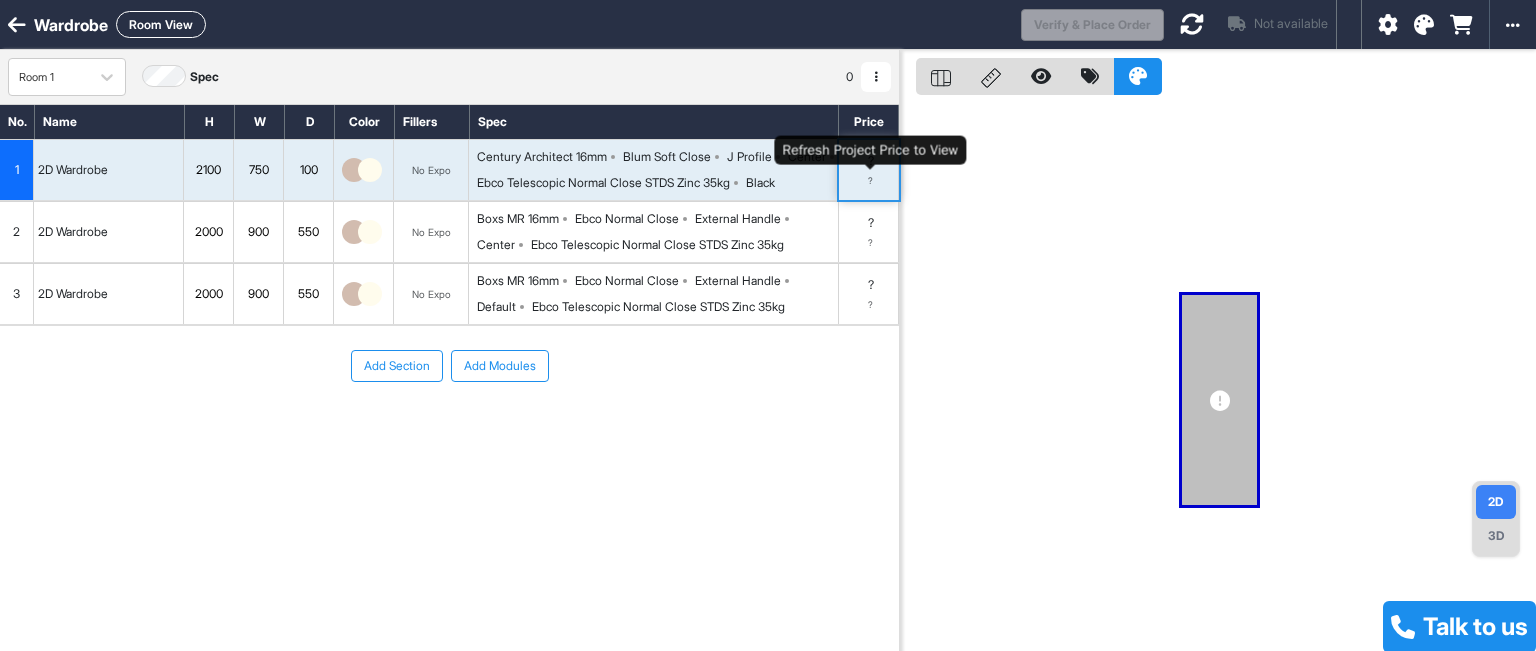 click on "?" at bounding box center [871, 161] 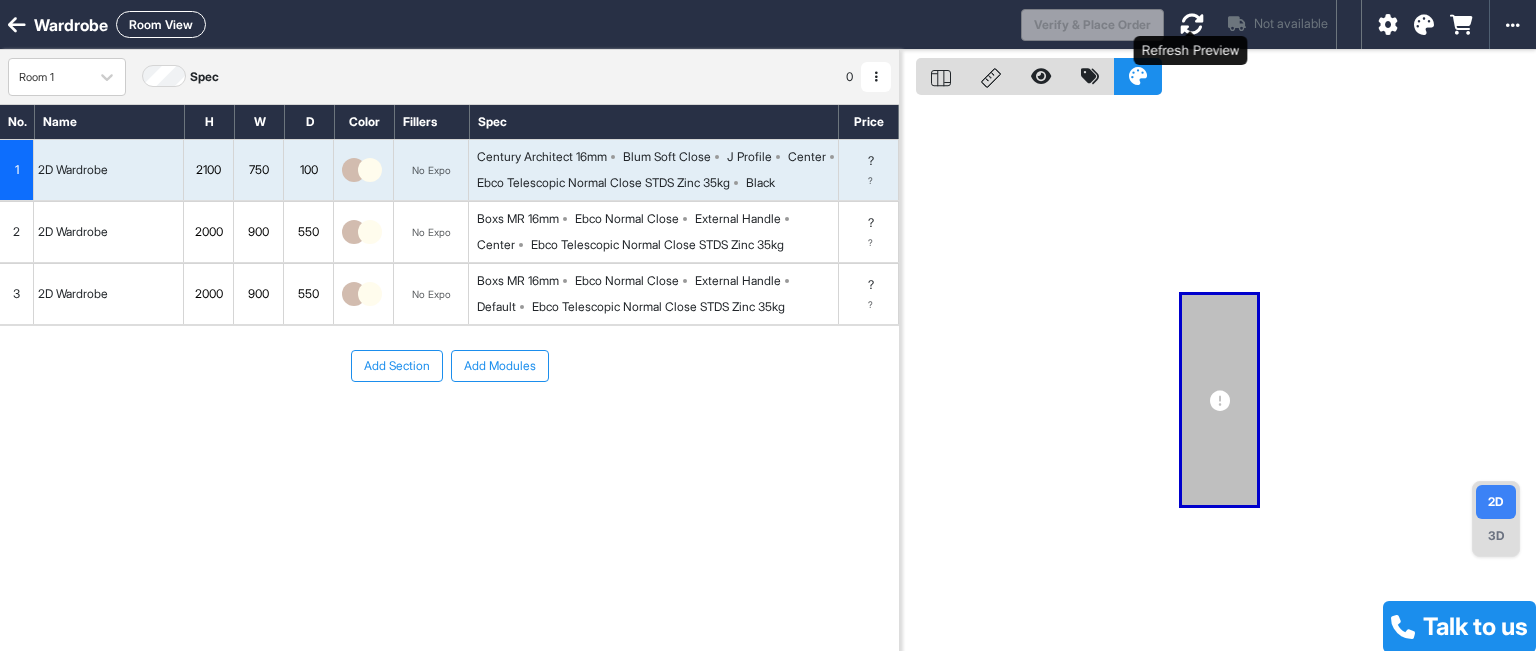 click at bounding box center [1192, 24] 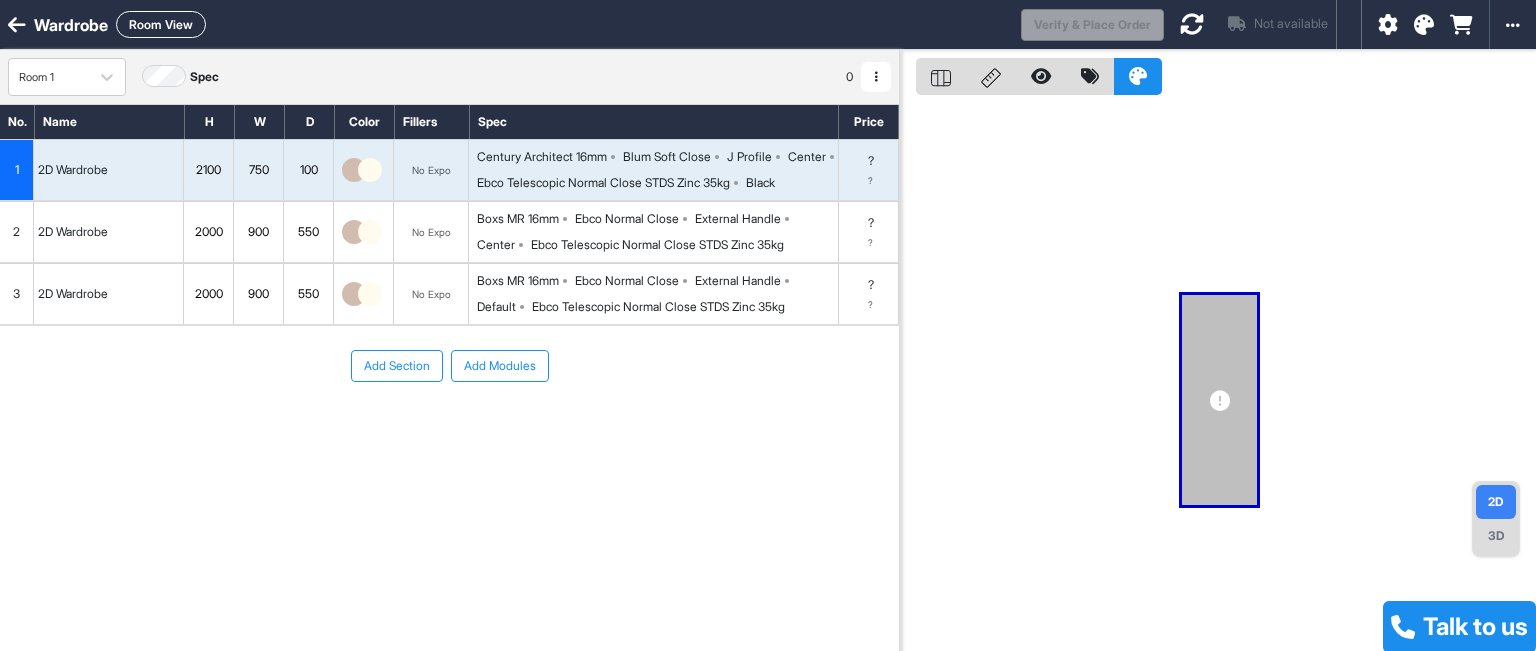click on "2100" at bounding box center (208, 170) 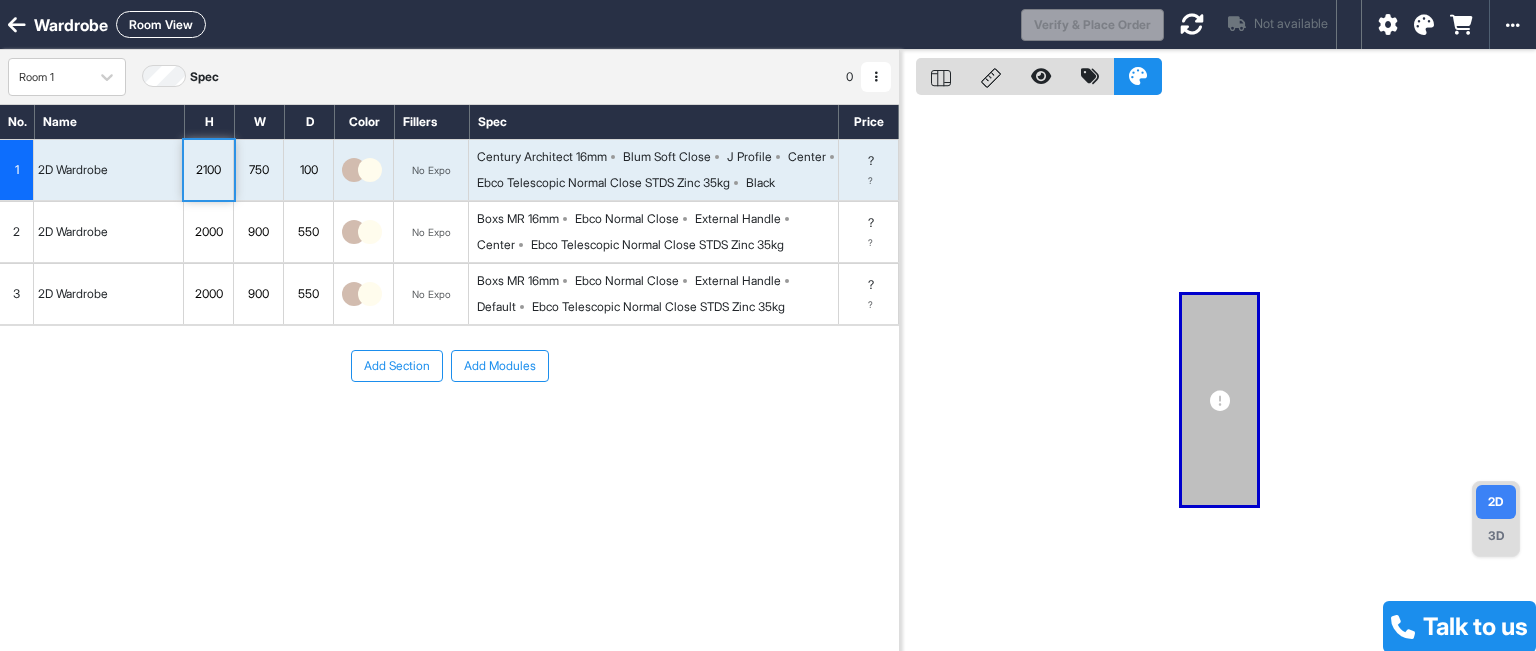 click on "2100" at bounding box center (208, 170) 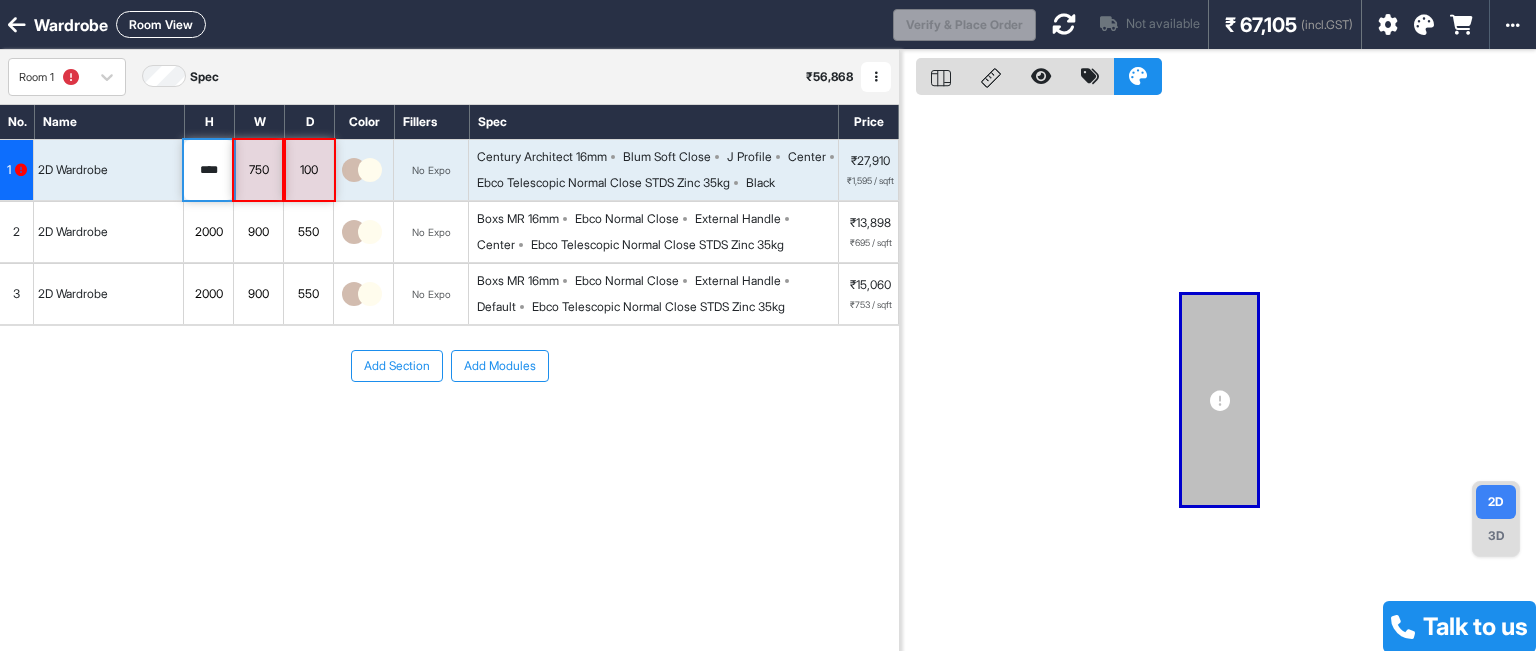 click on "Add Section Add Modules" at bounding box center [449, 426] 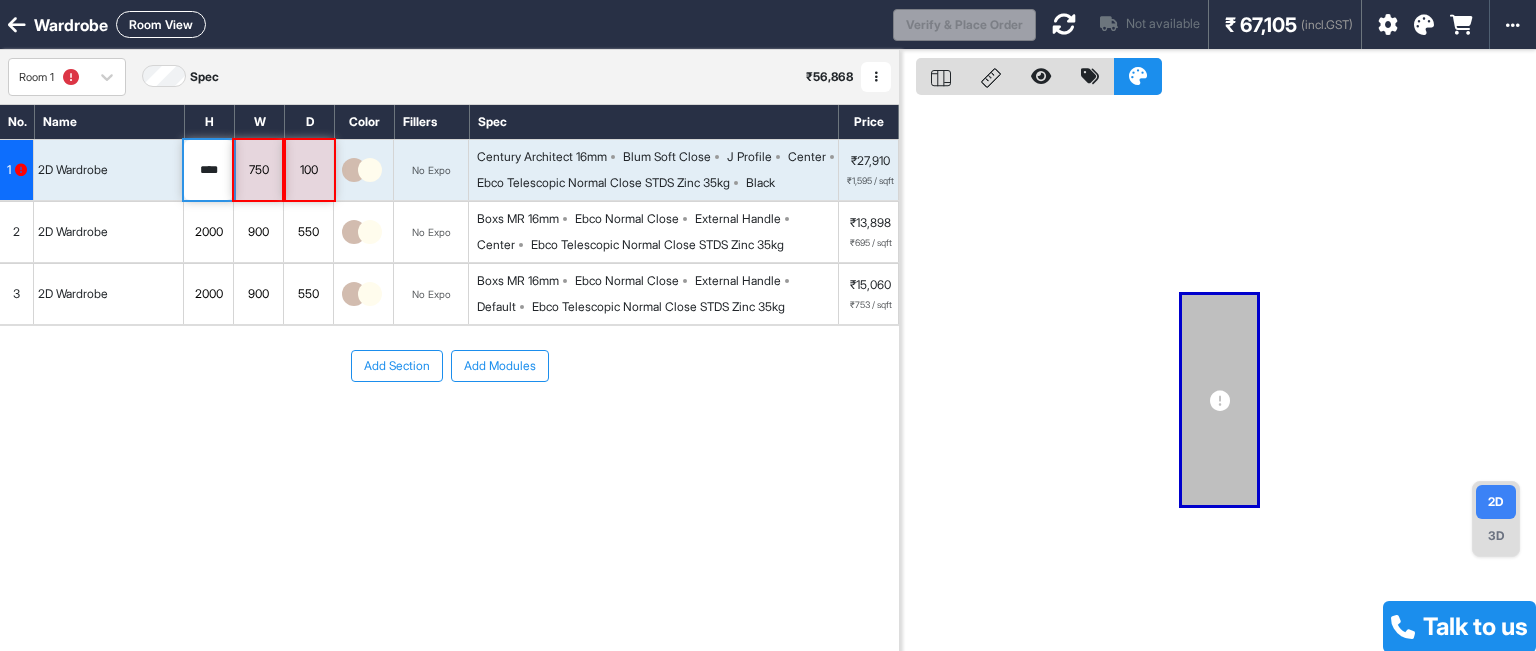 click on "1" at bounding box center (17, 170) 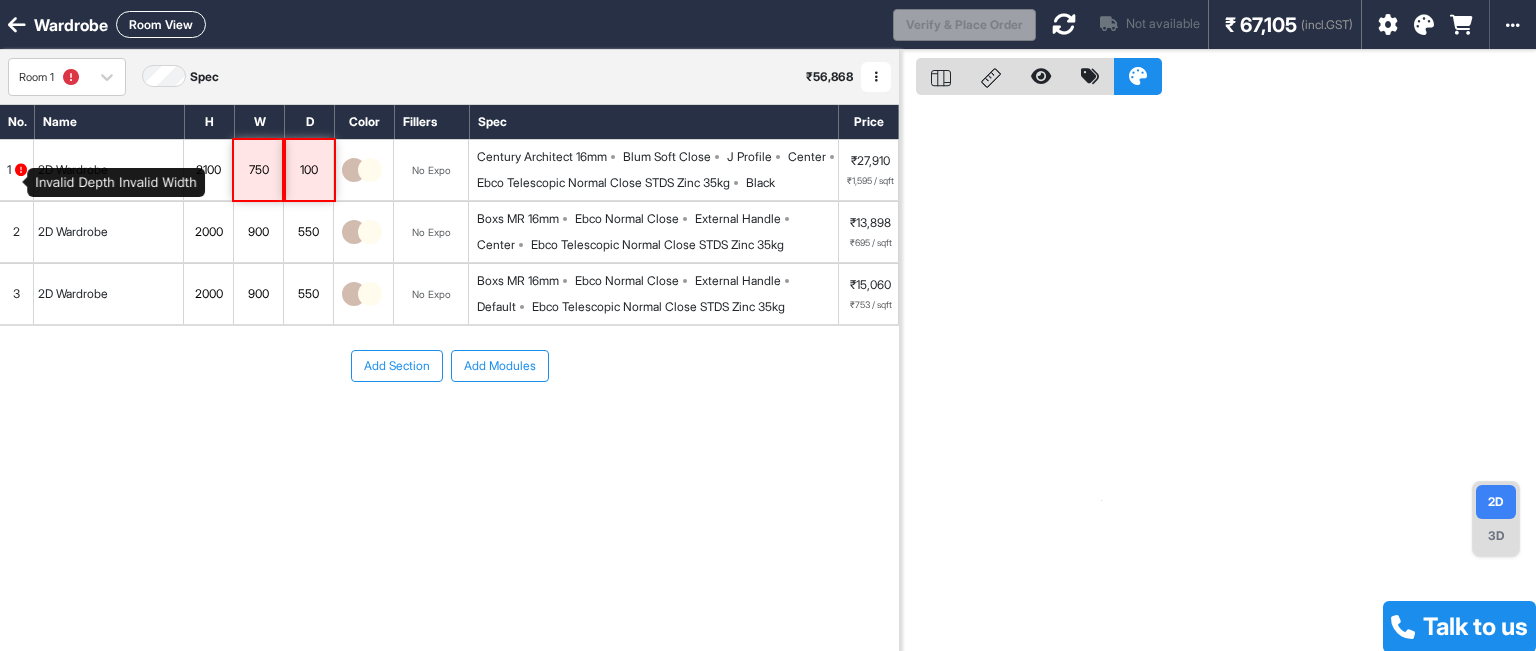 click at bounding box center [21, 170] 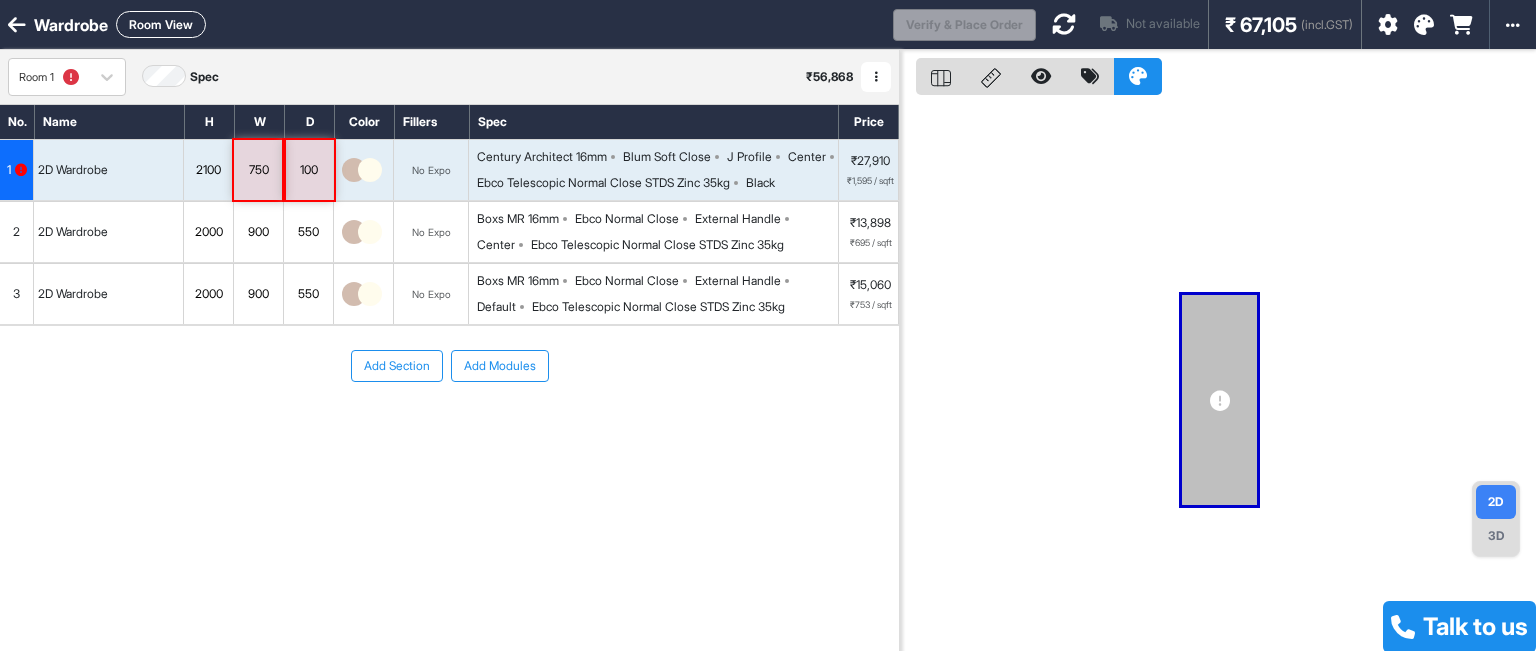 click on "750" at bounding box center [258, 170] 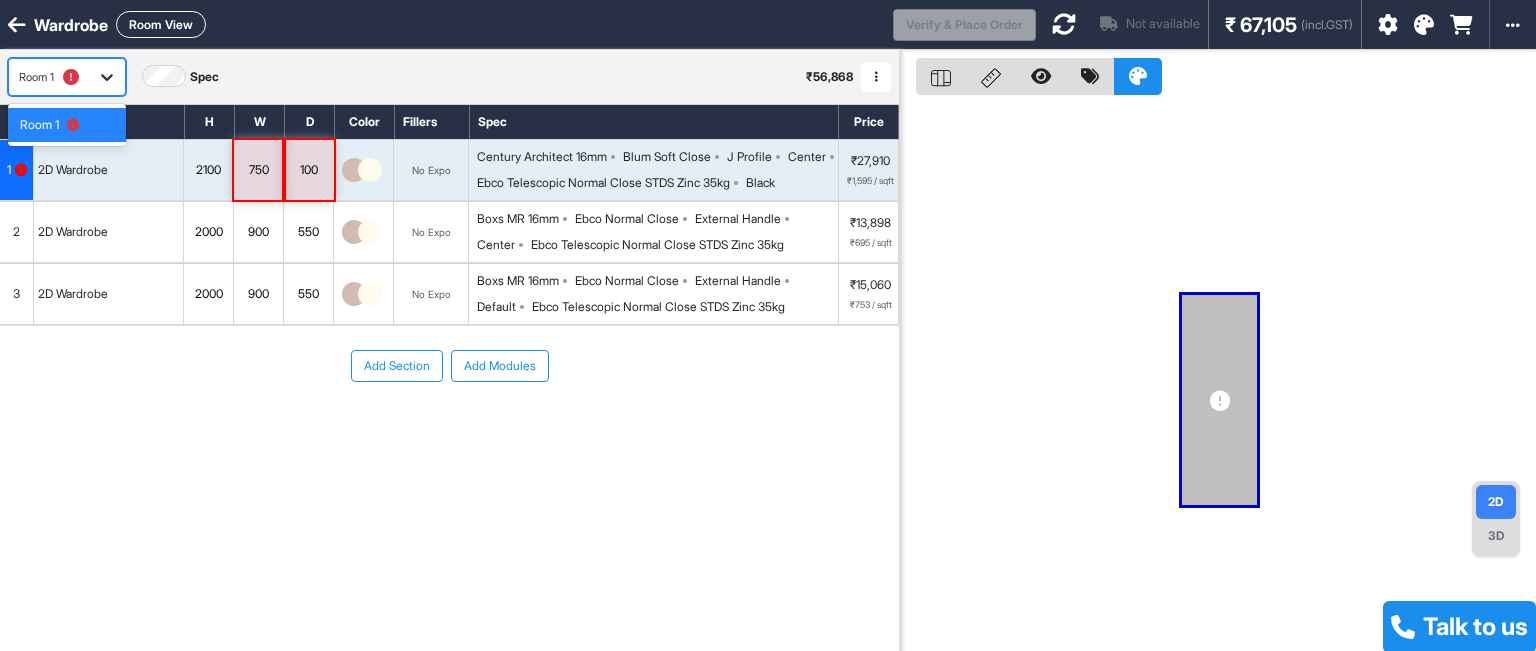 click at bounding box center (107, 77) 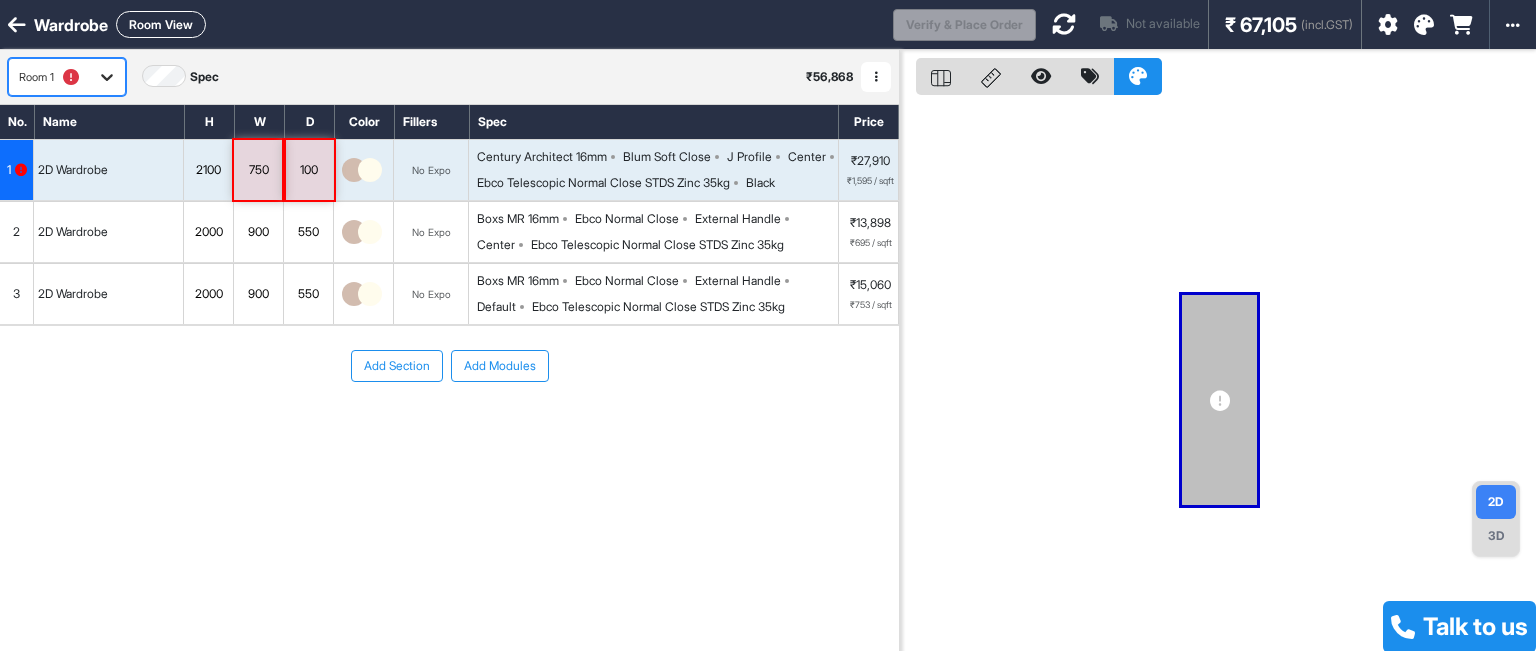 click at bounding box center [107, 77] 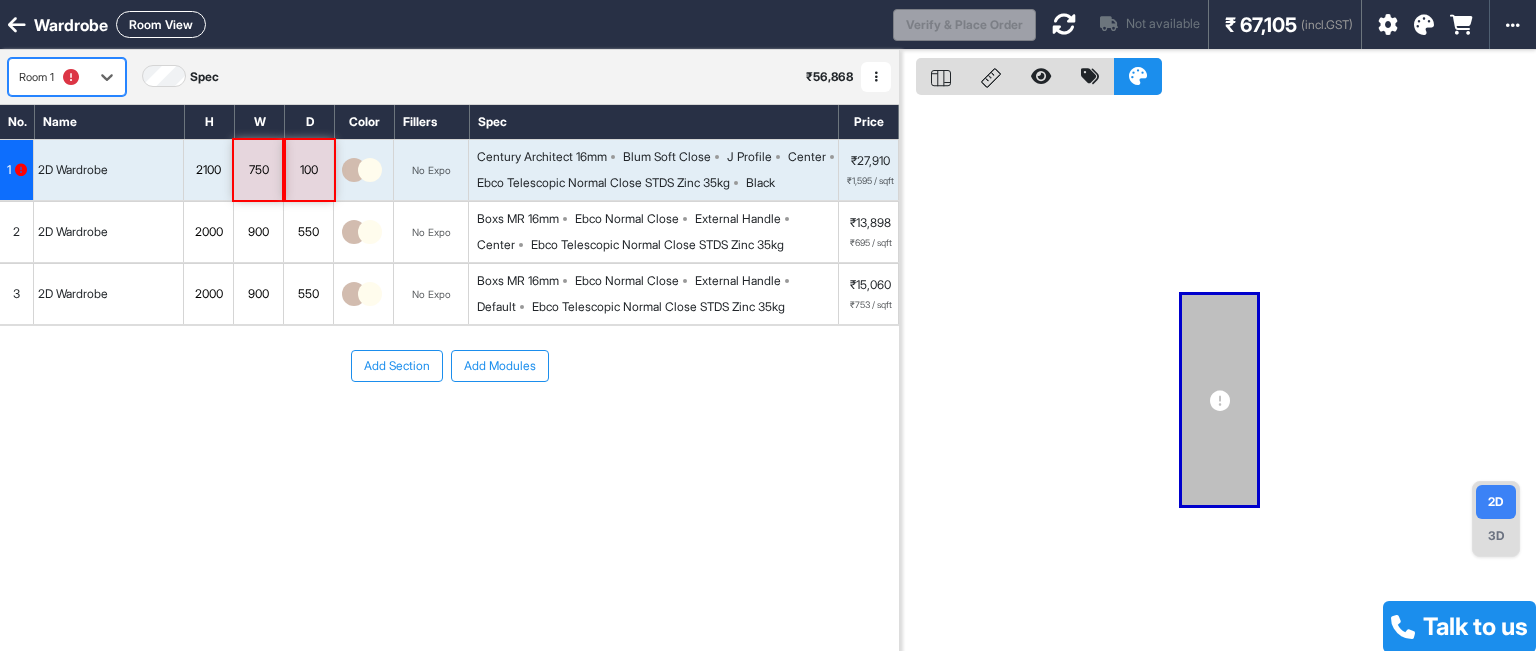 click on "750" at bounding box center [259, 170] 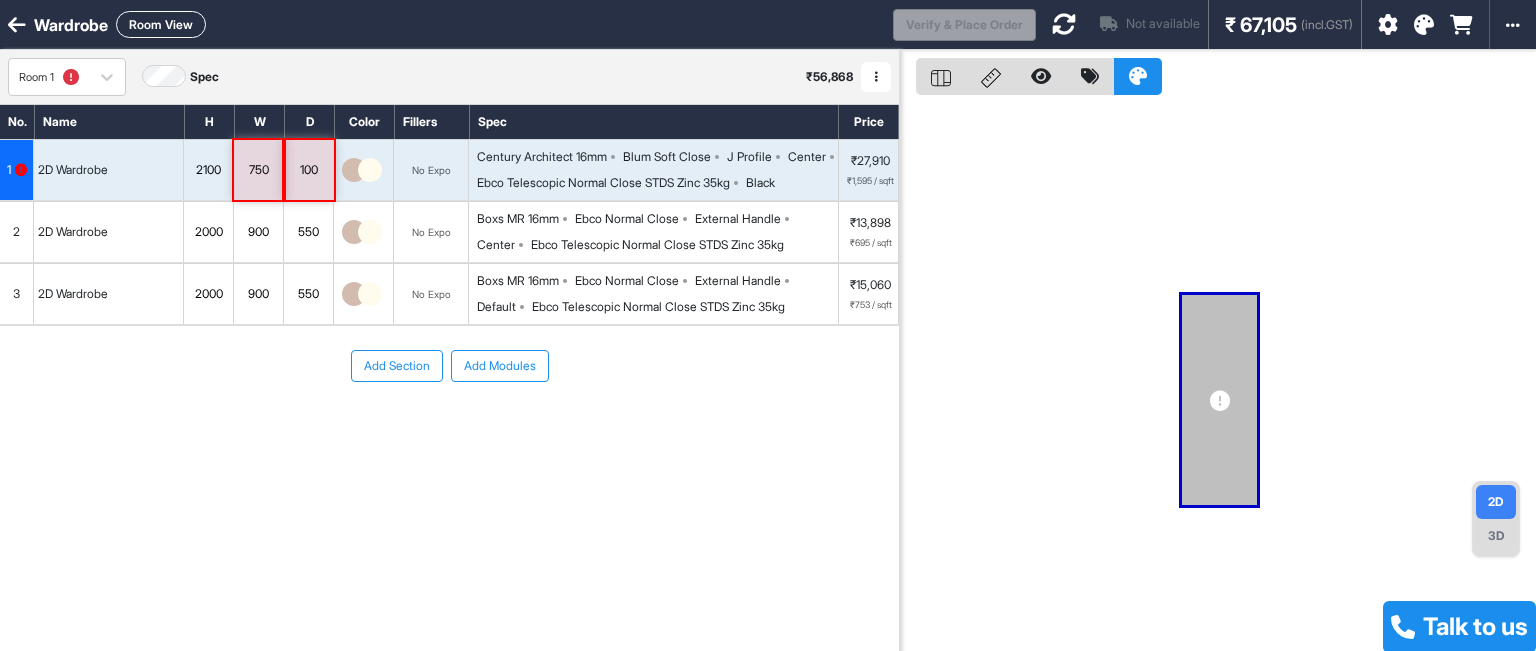 click on "750" at bounding box center [259, 170] 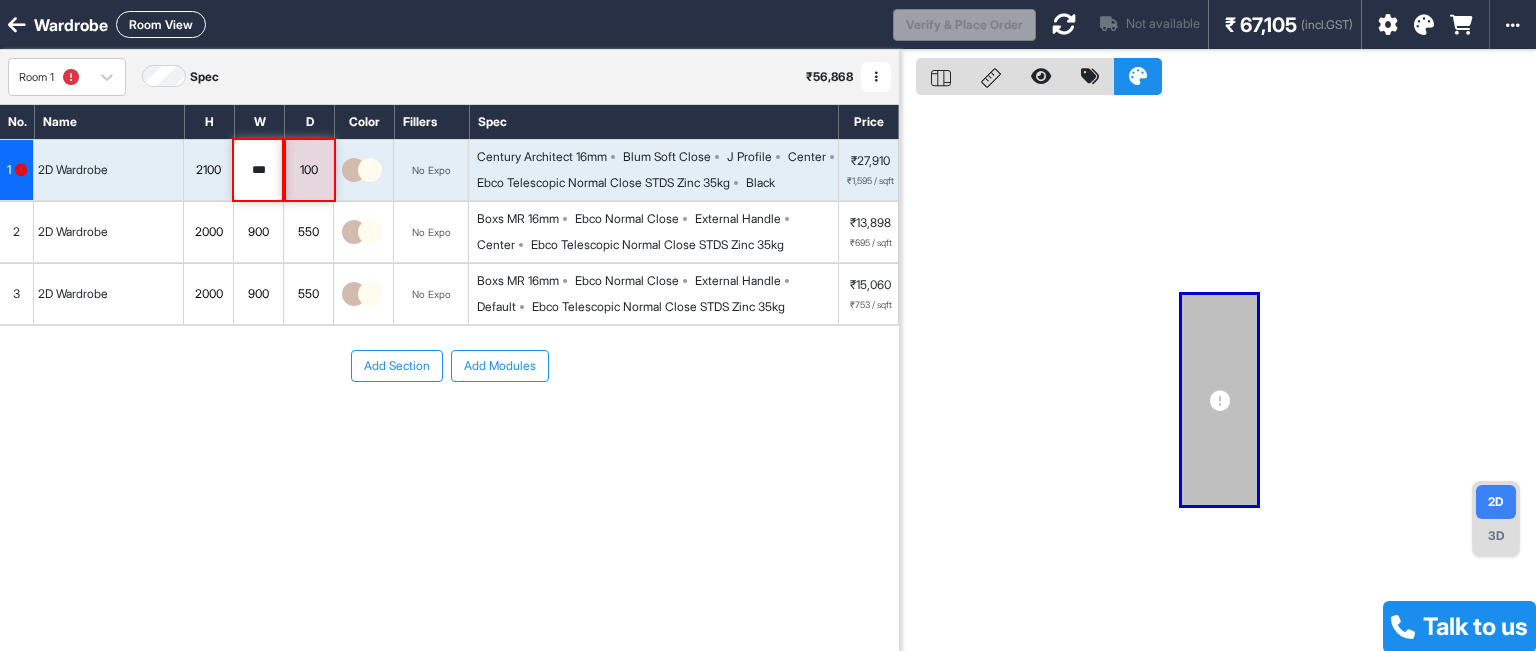 drag, startPoint x: 268, startPoint y: 186, endPoint x: 220, endPoint y: 193, distance: 48.507732 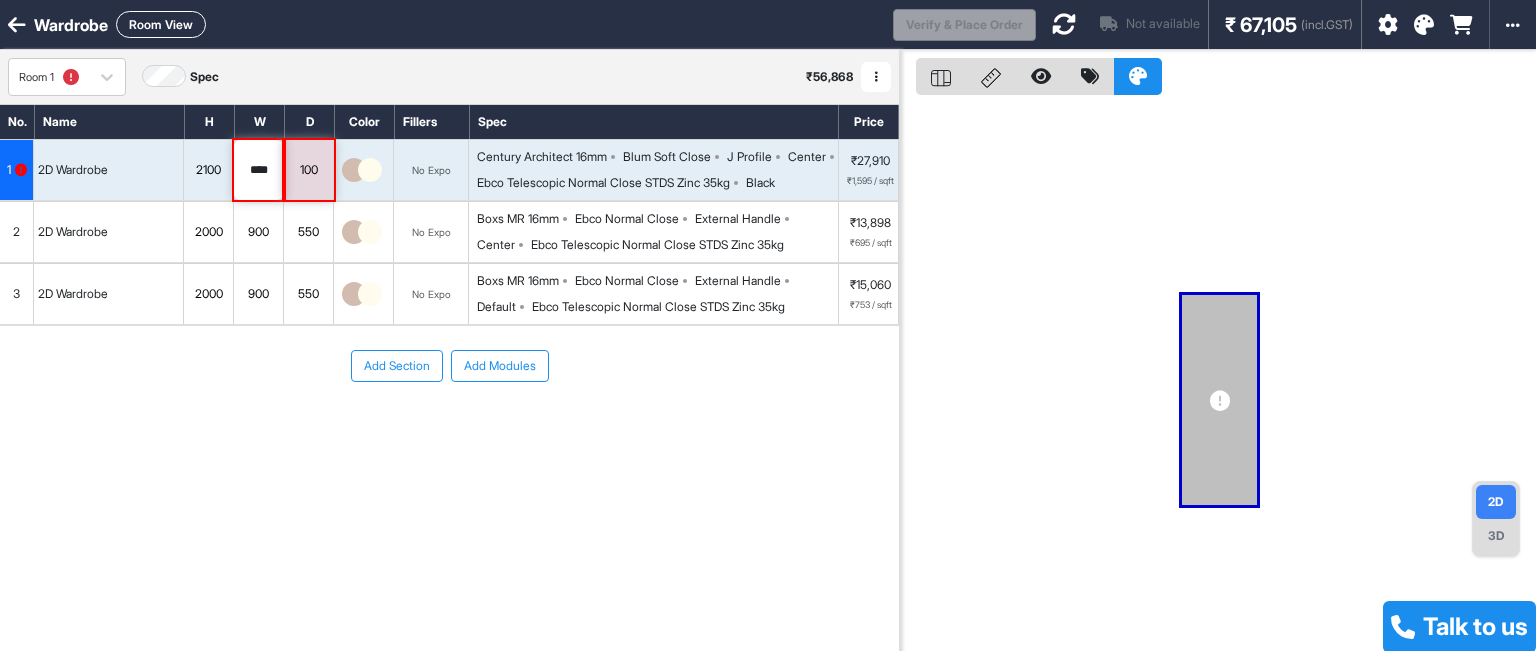 type on "****" 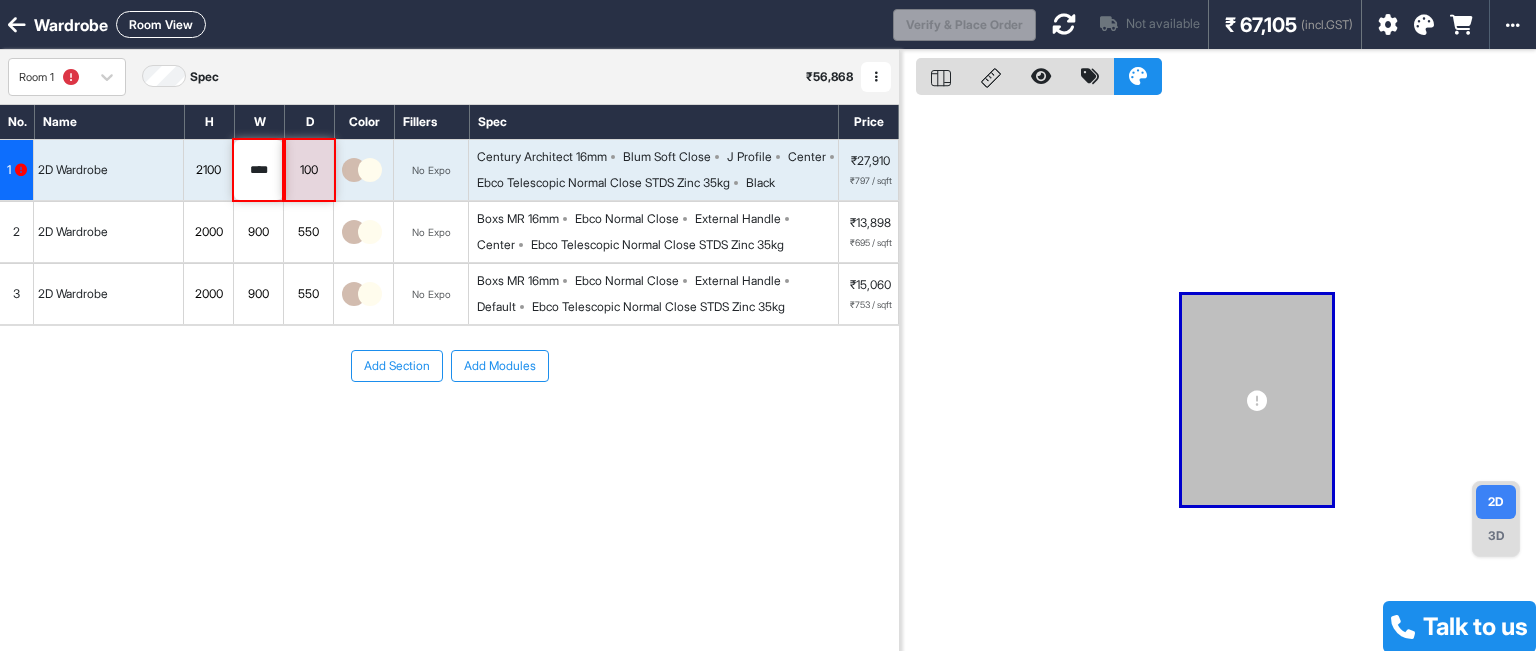 click at bounding box center [1064, 24] 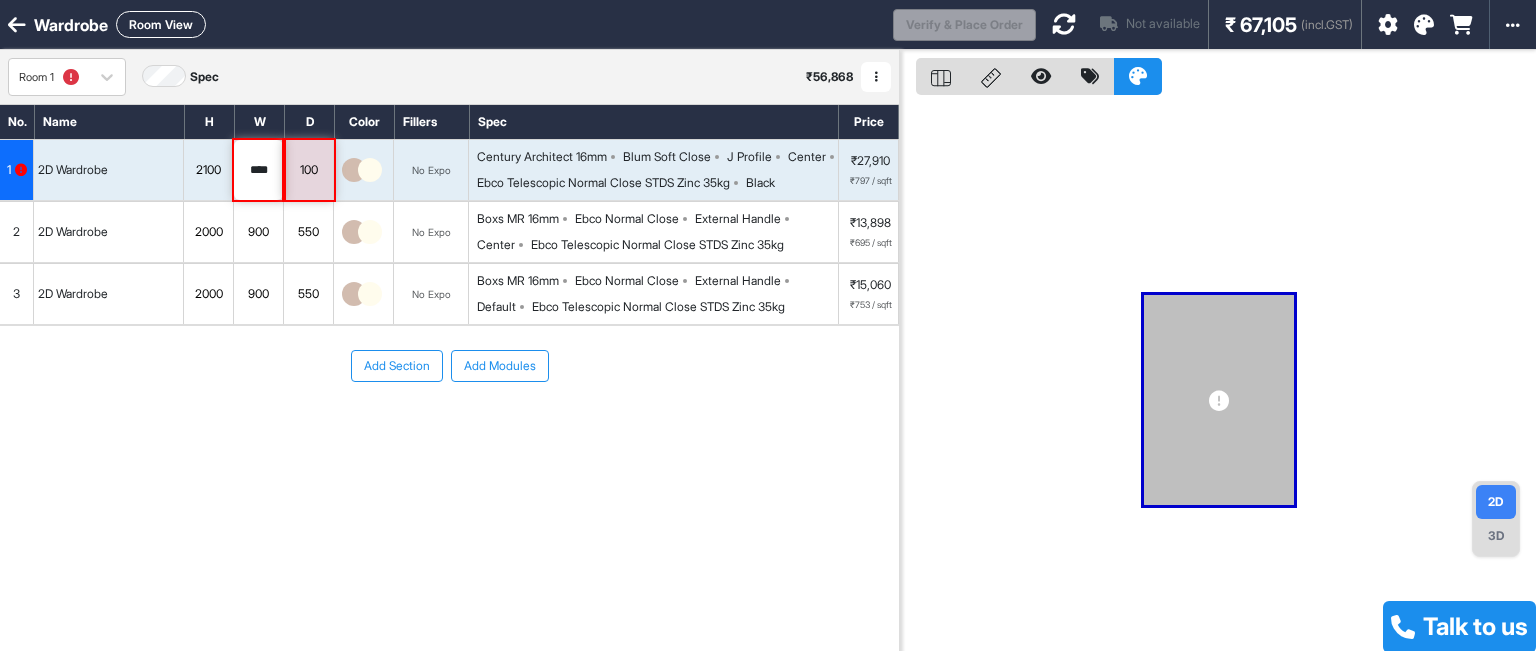click on "Center" at bounding box center (496, 245) 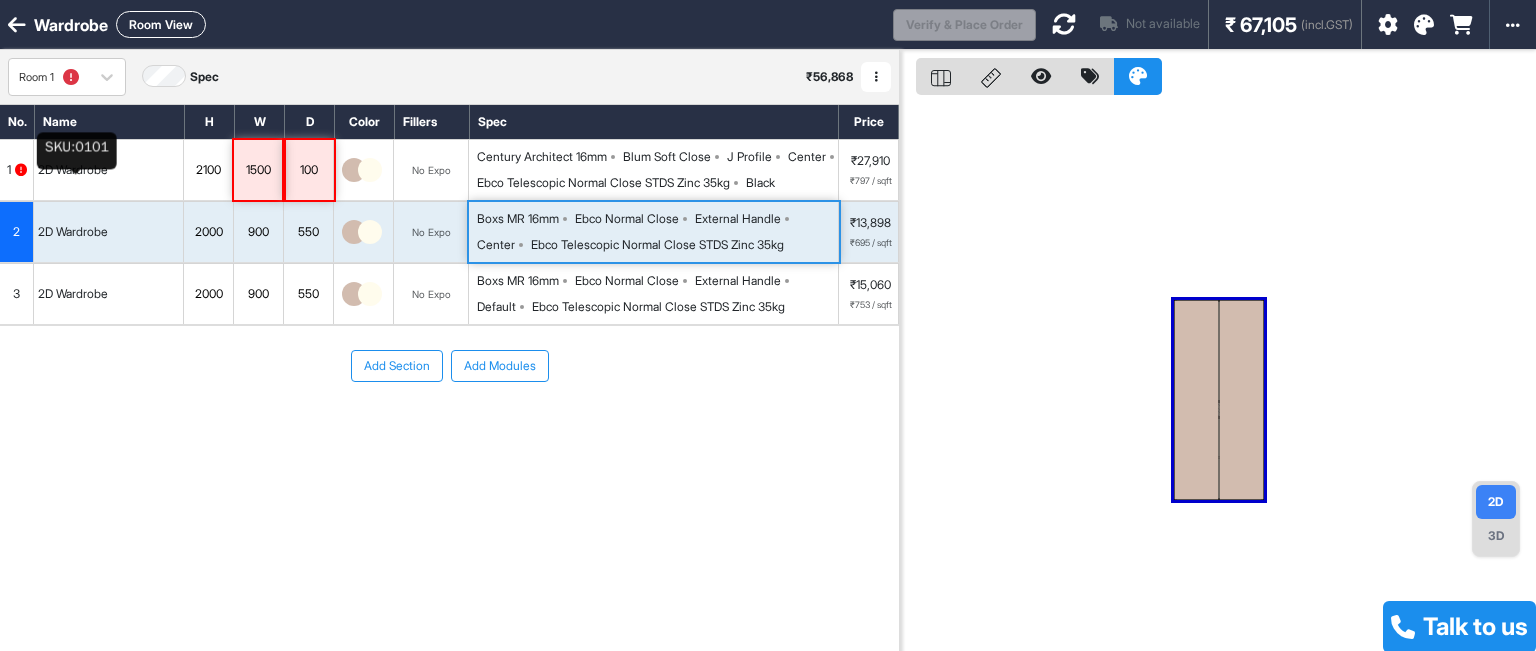click on "2D Wardrobe" at bounding box center [73, 170] 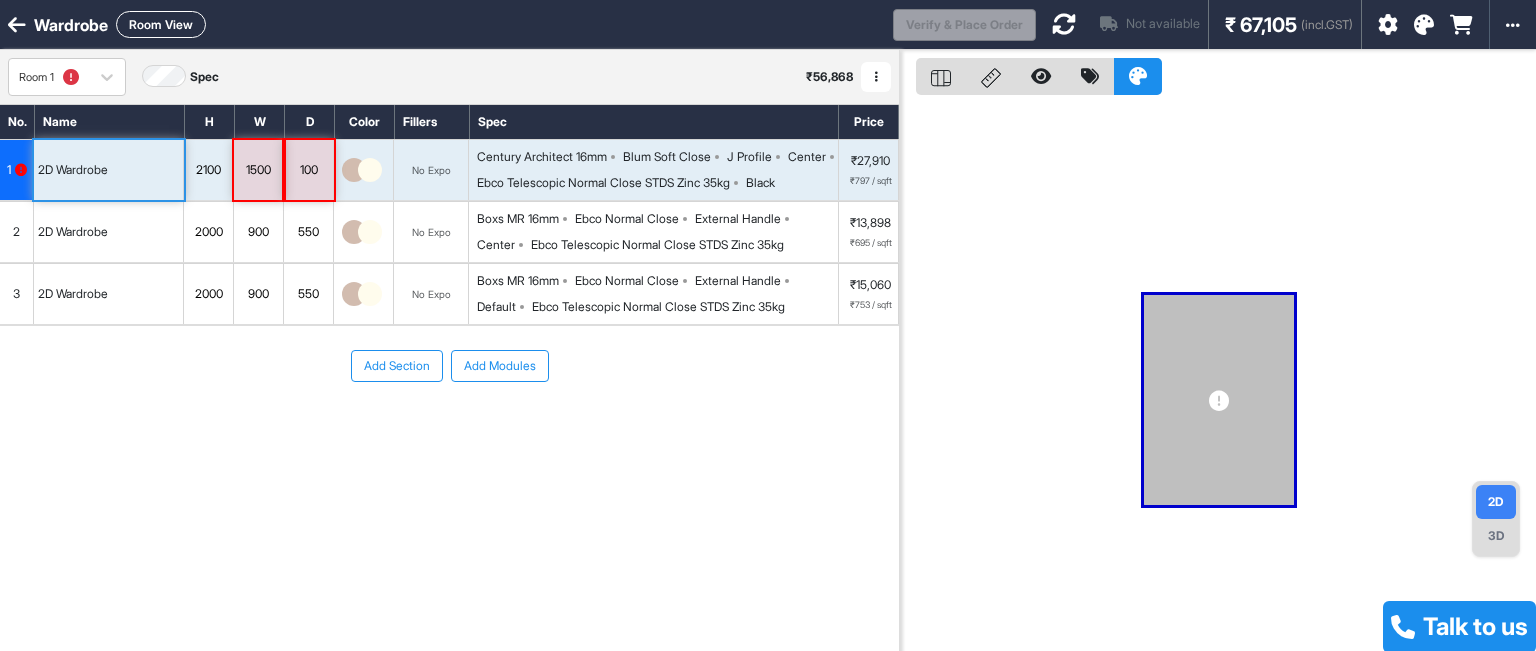 click on "100" at bounding box center (308, 170) 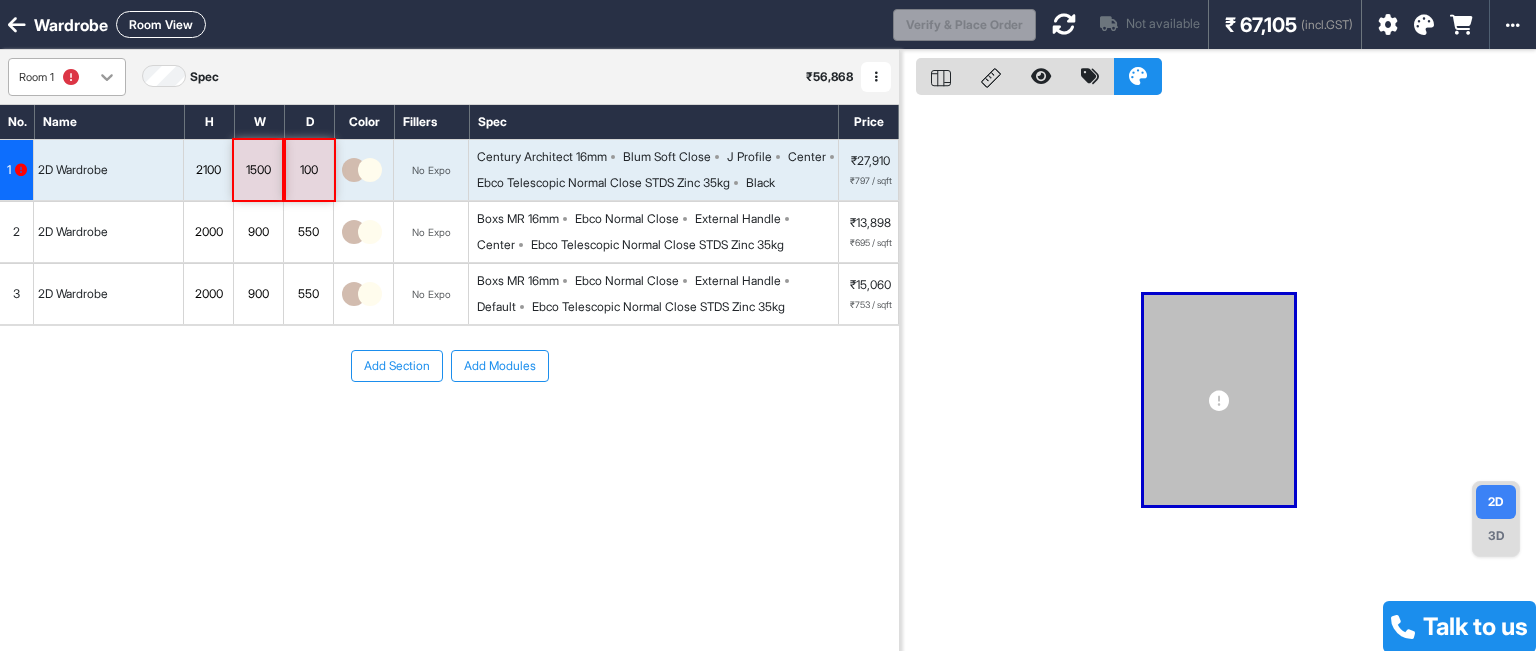 click at bounding box center [107, 77] 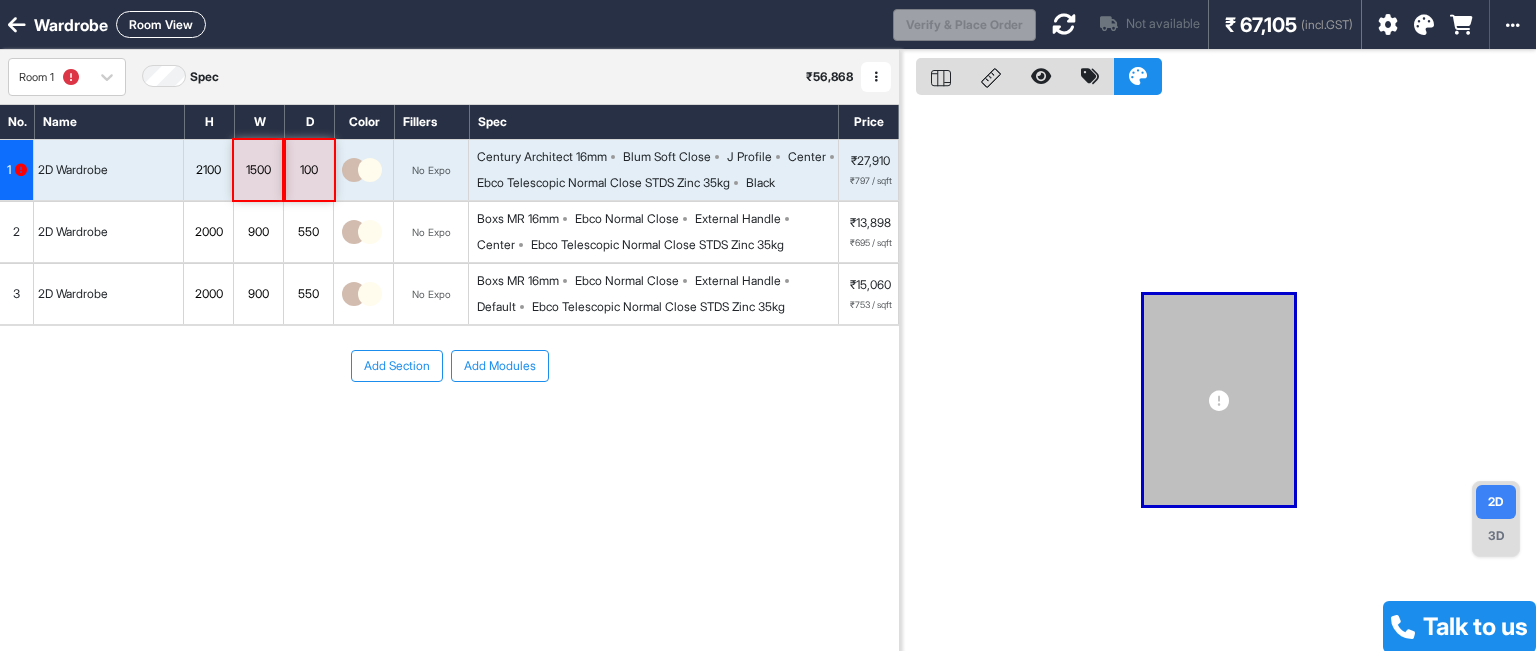 click on "Add Modules" at bounding box center (500, 366) 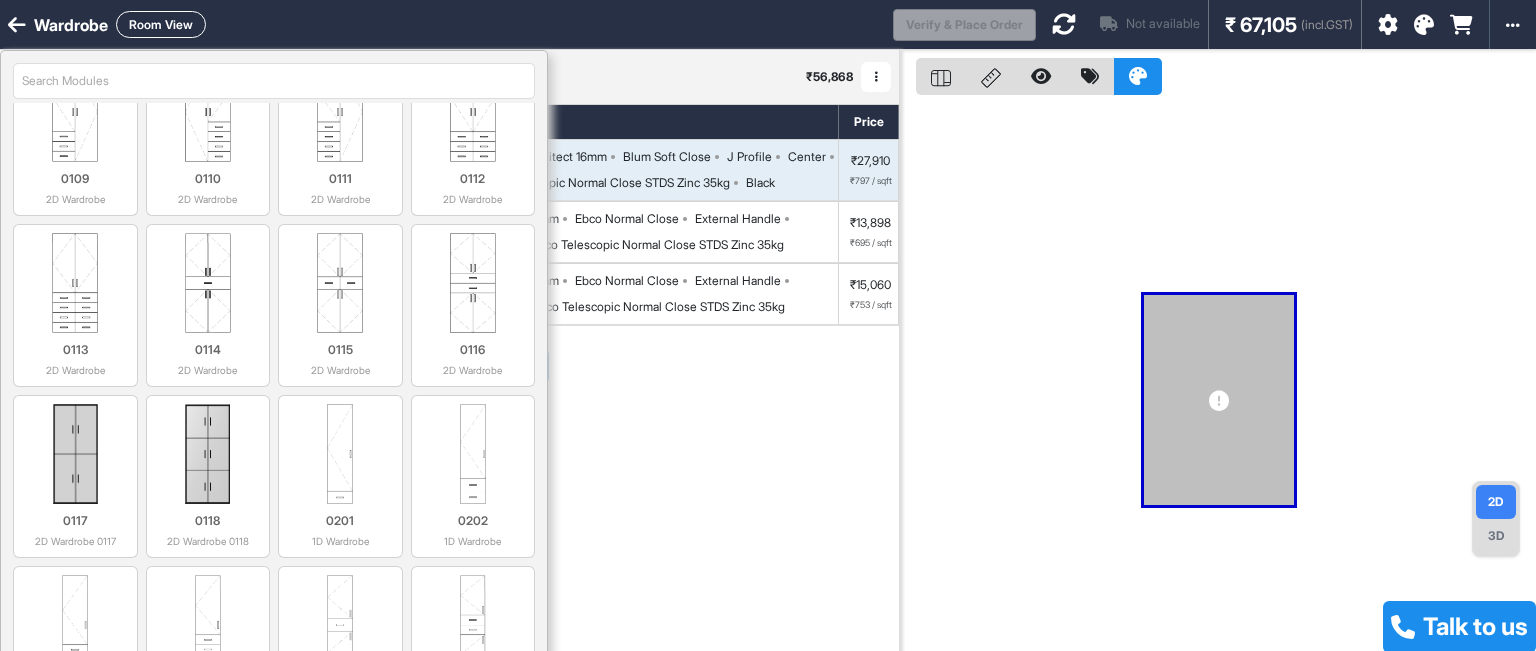 scroll, scrollTop: 200, scrollLeft: 0, axis: vertical 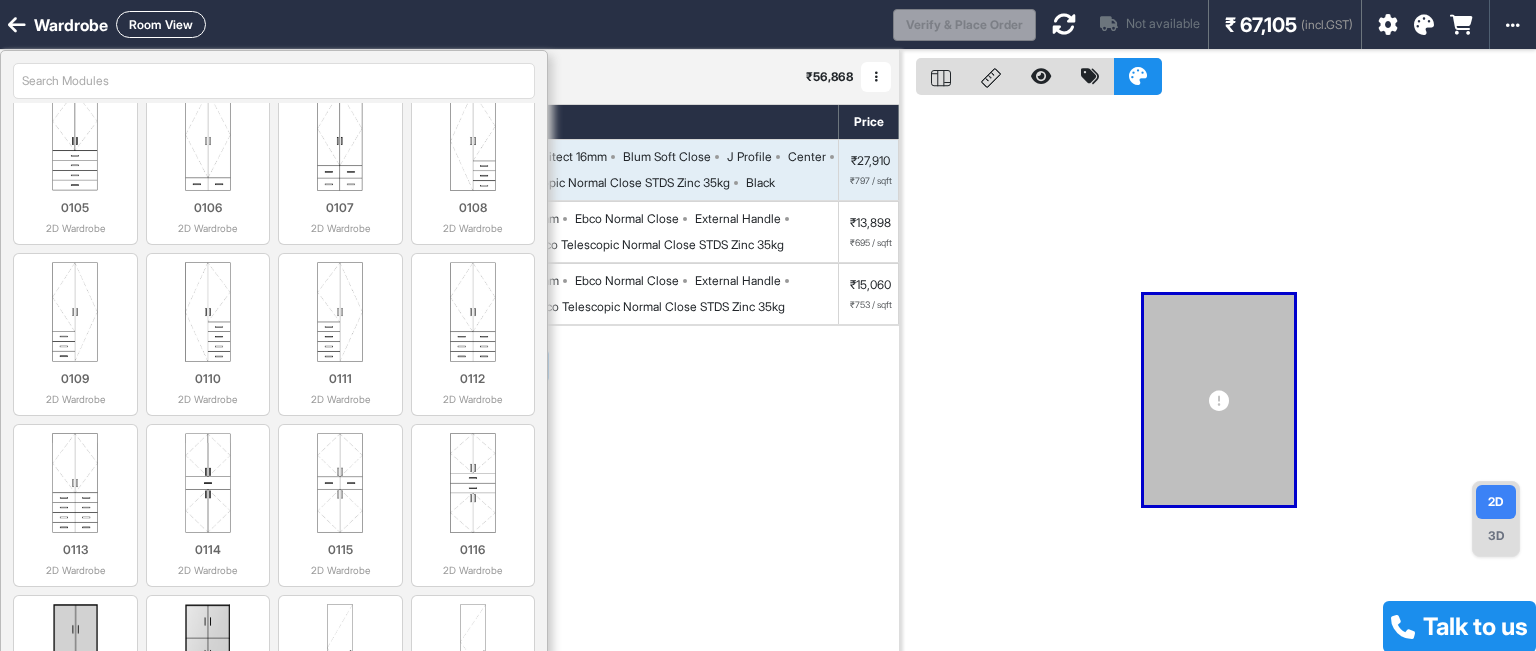click on "Add Section Add Modules" at bounding box center (449, 426) 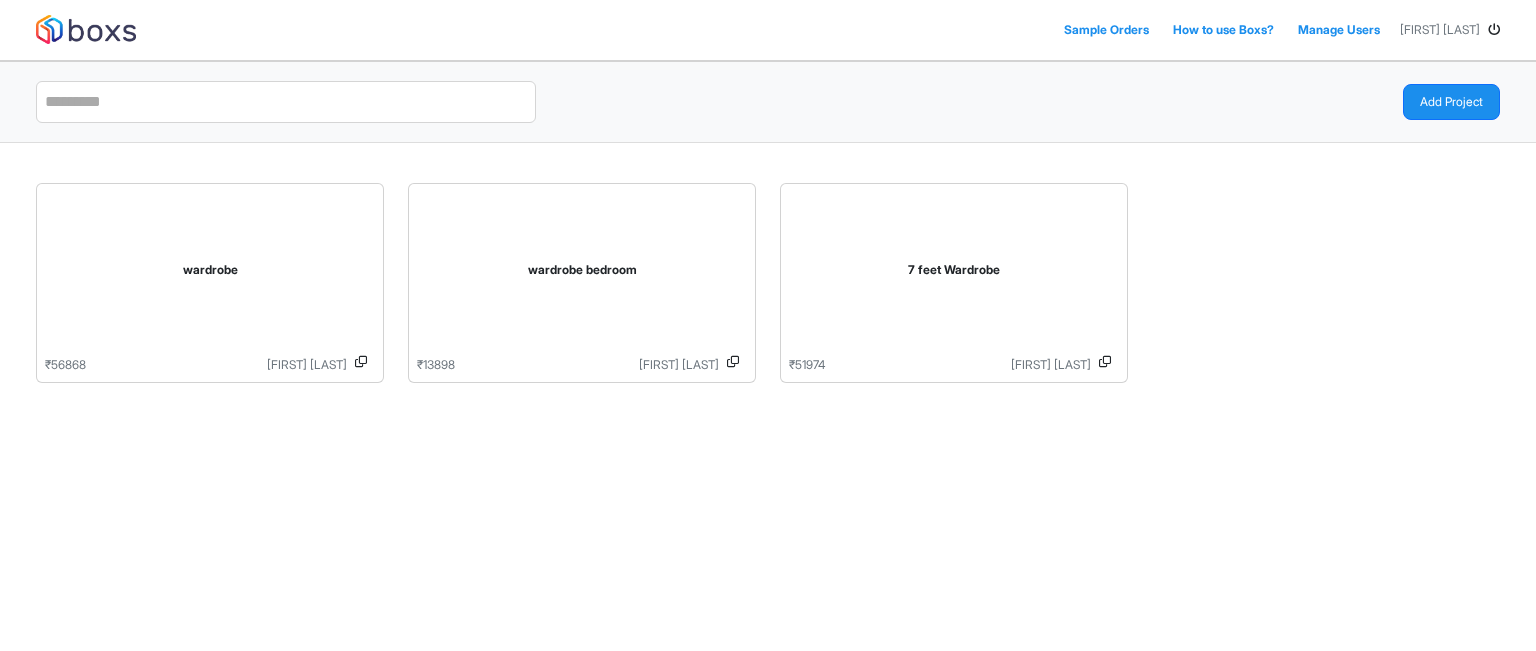 click on "Sample Orders" at bounding box center (1106, 30) 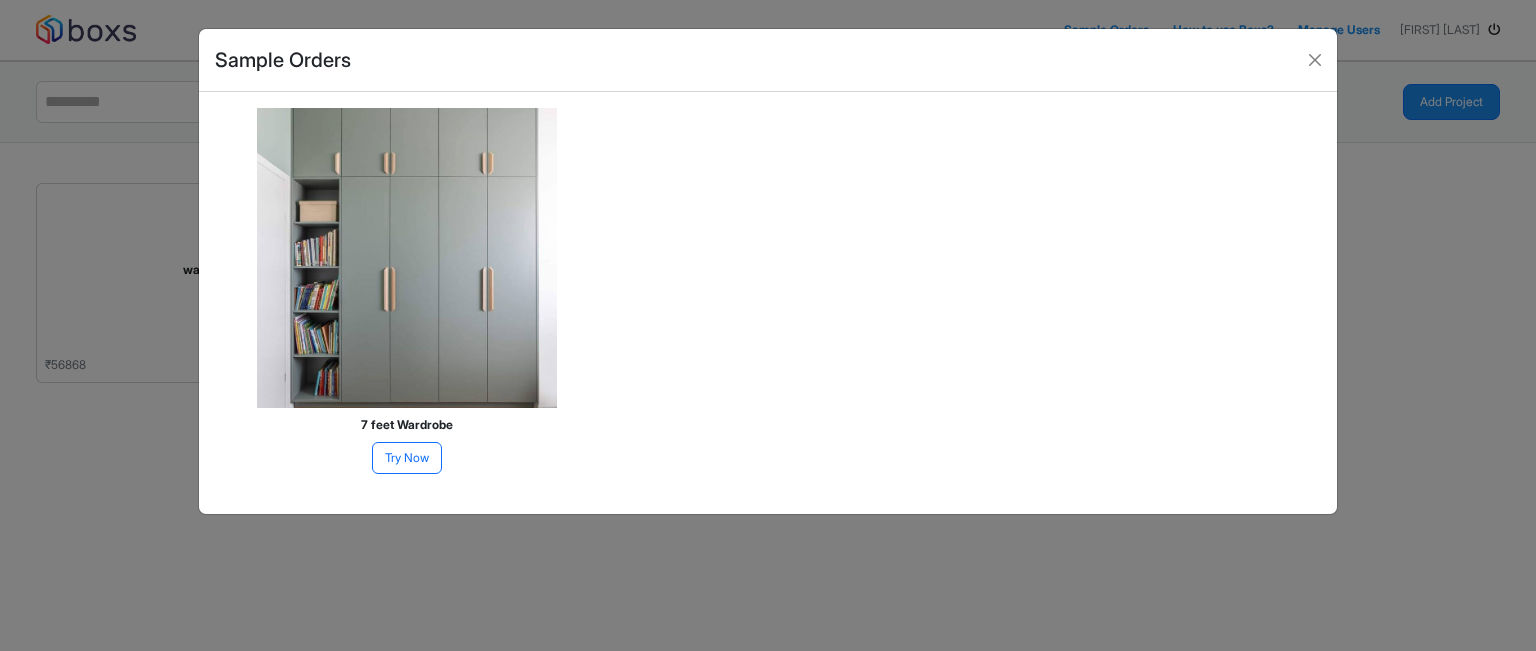 click on "Sample Orders 7 feet Wardrobe Try Now" at bounding box center [768, 325] 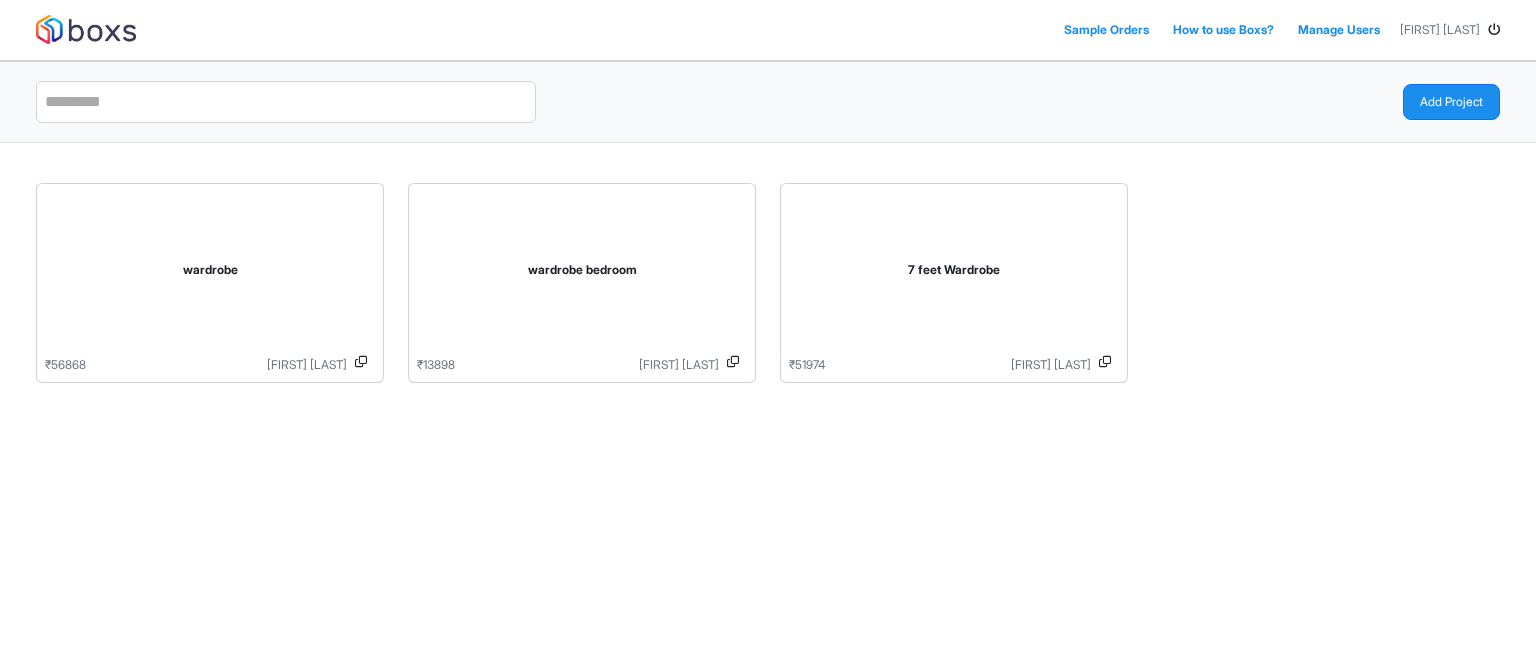click on "Manage Users" at bounding box center (1339, 30) 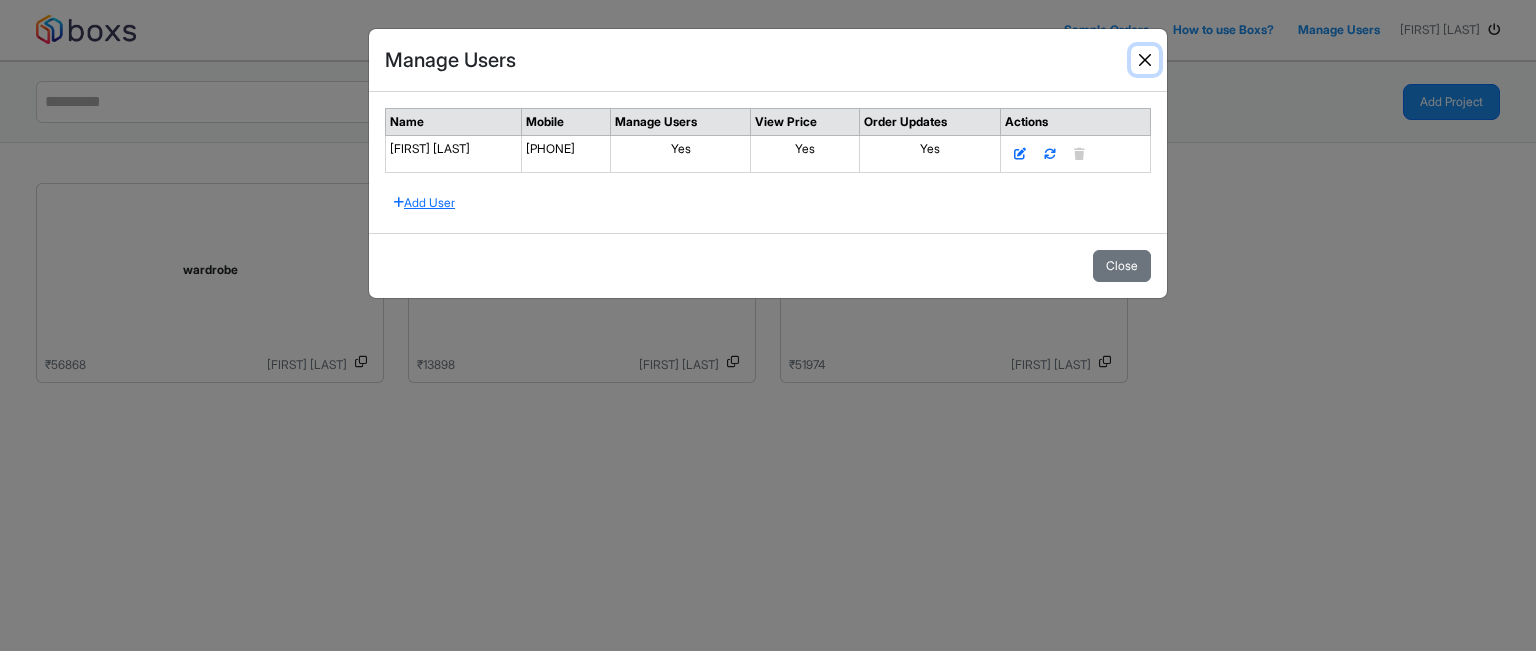 click at bounding box center [1145, 60] 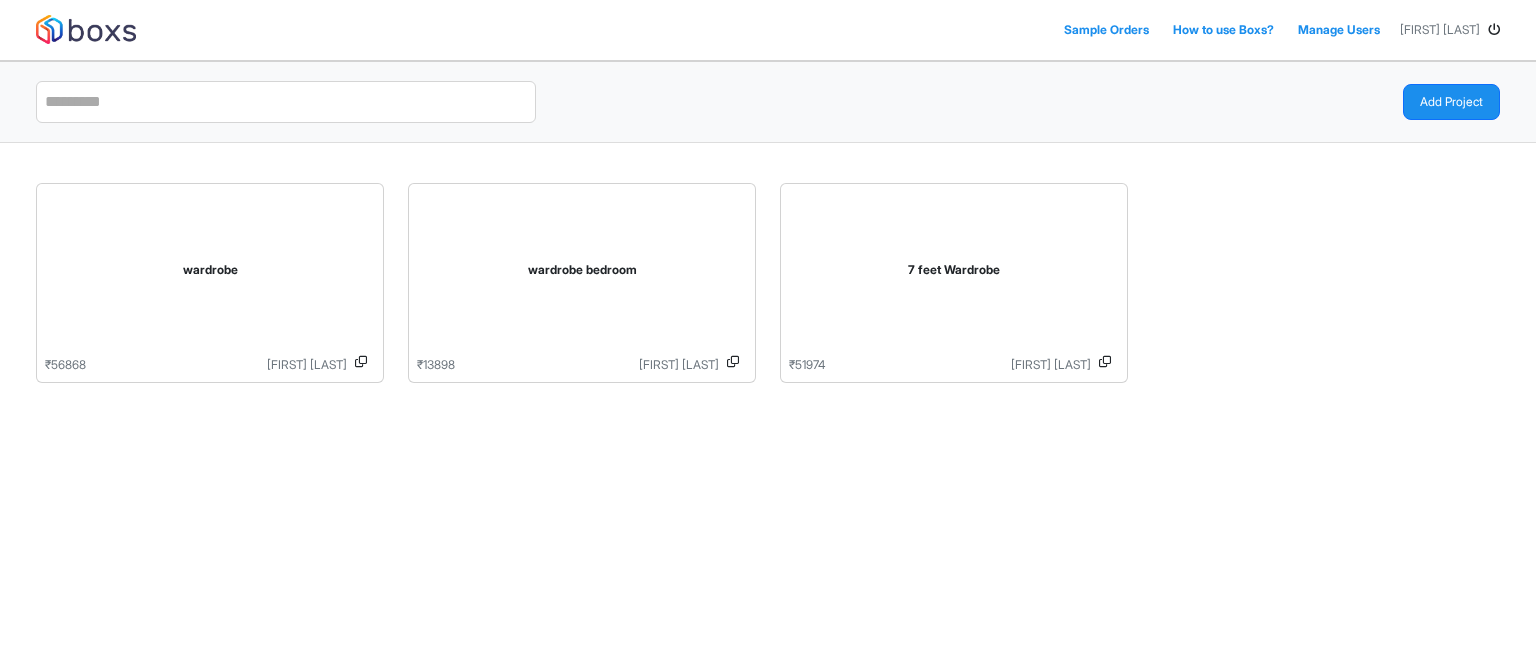click on "How to use Boxs?" at bounding box center [1223, 30] 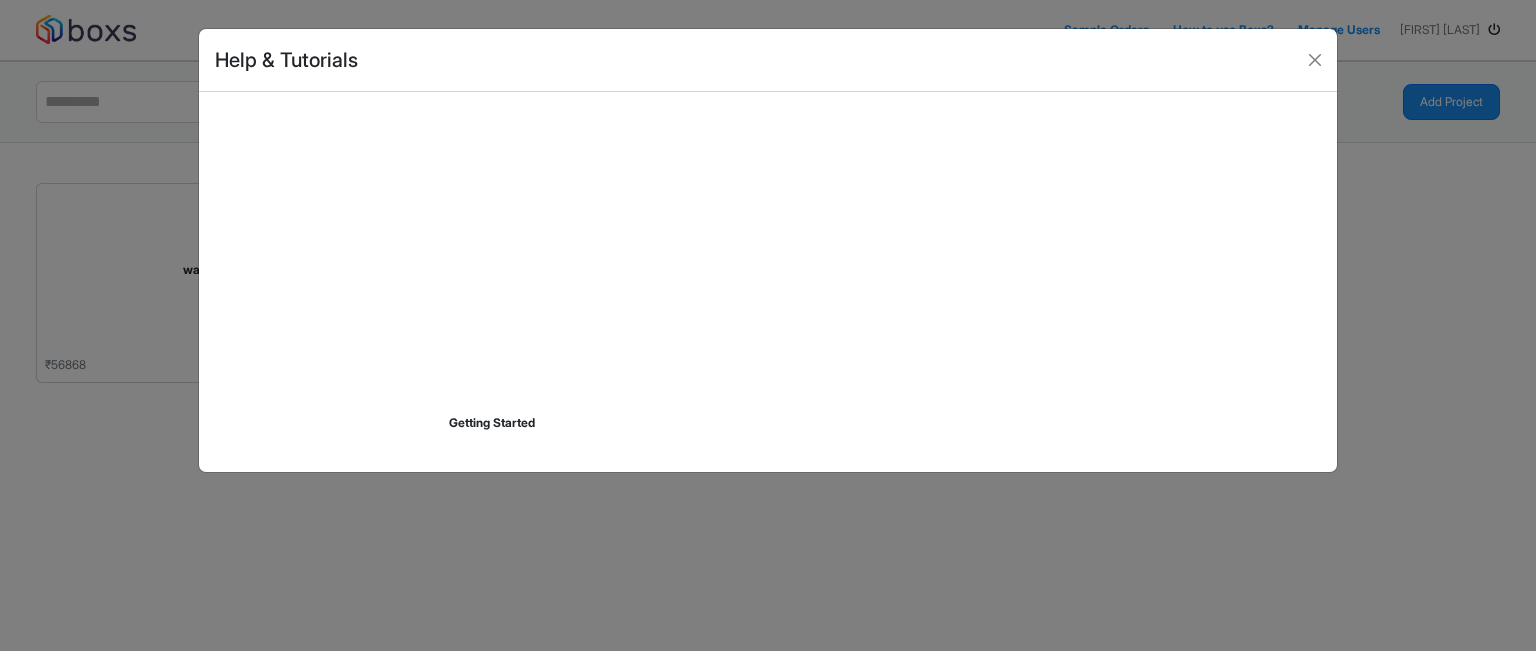 click on "Help & Tutorials Getting Started" at bounding box center (768, 325) 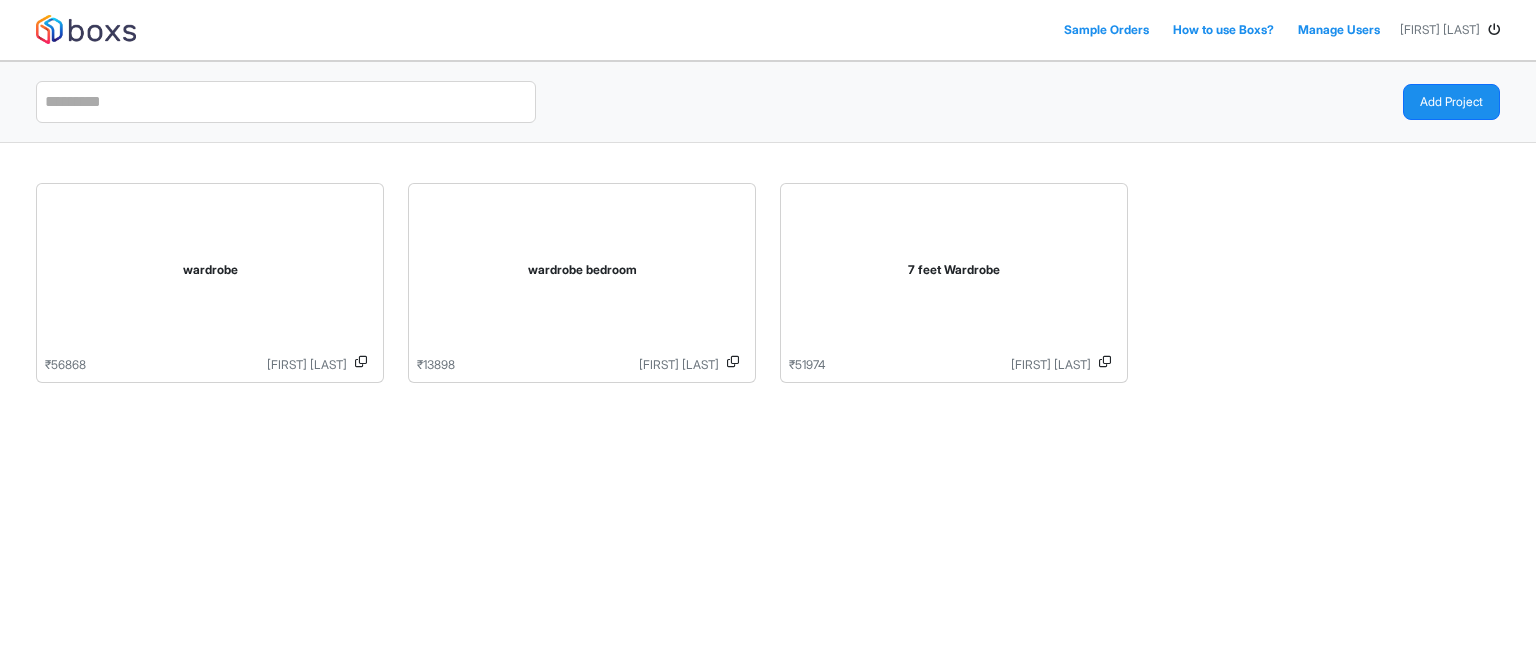 click at bounding box center [86, 29] 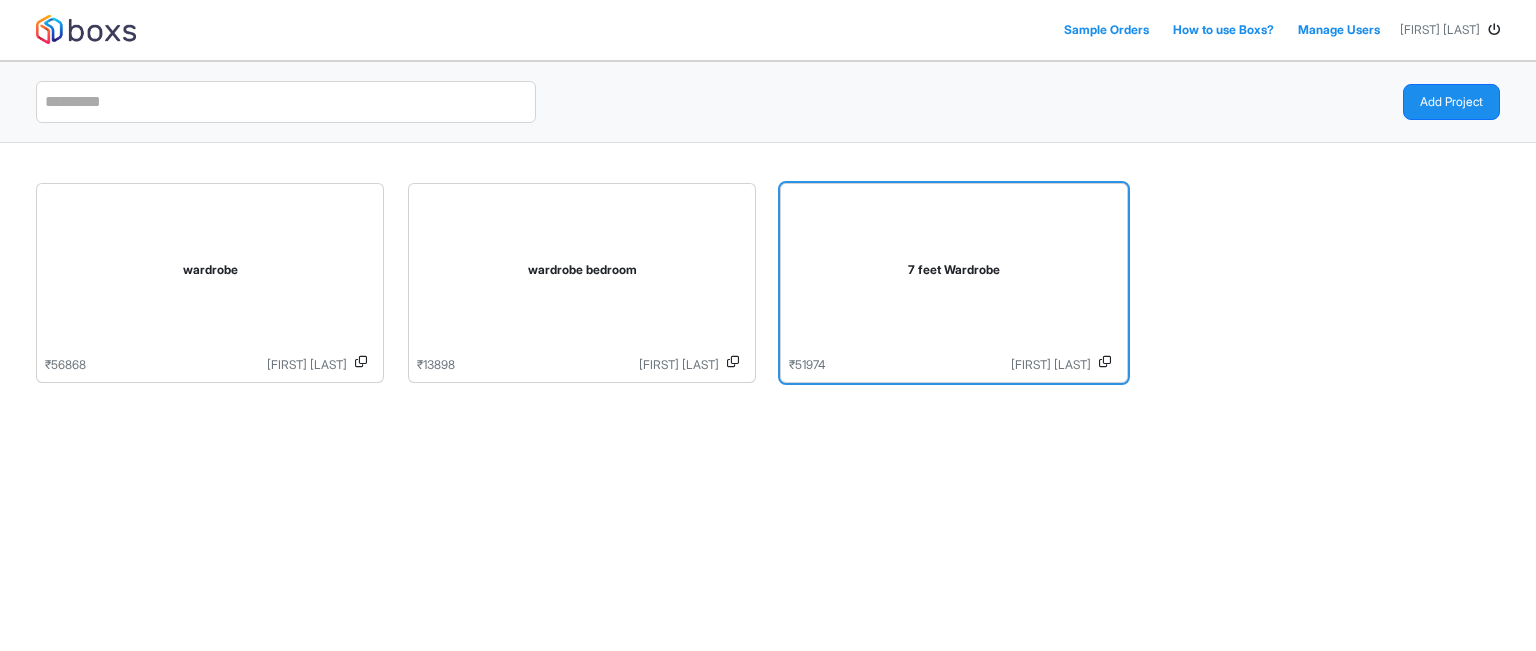 click on "7 feet Wardrobe" at bounding box center (954, 274) 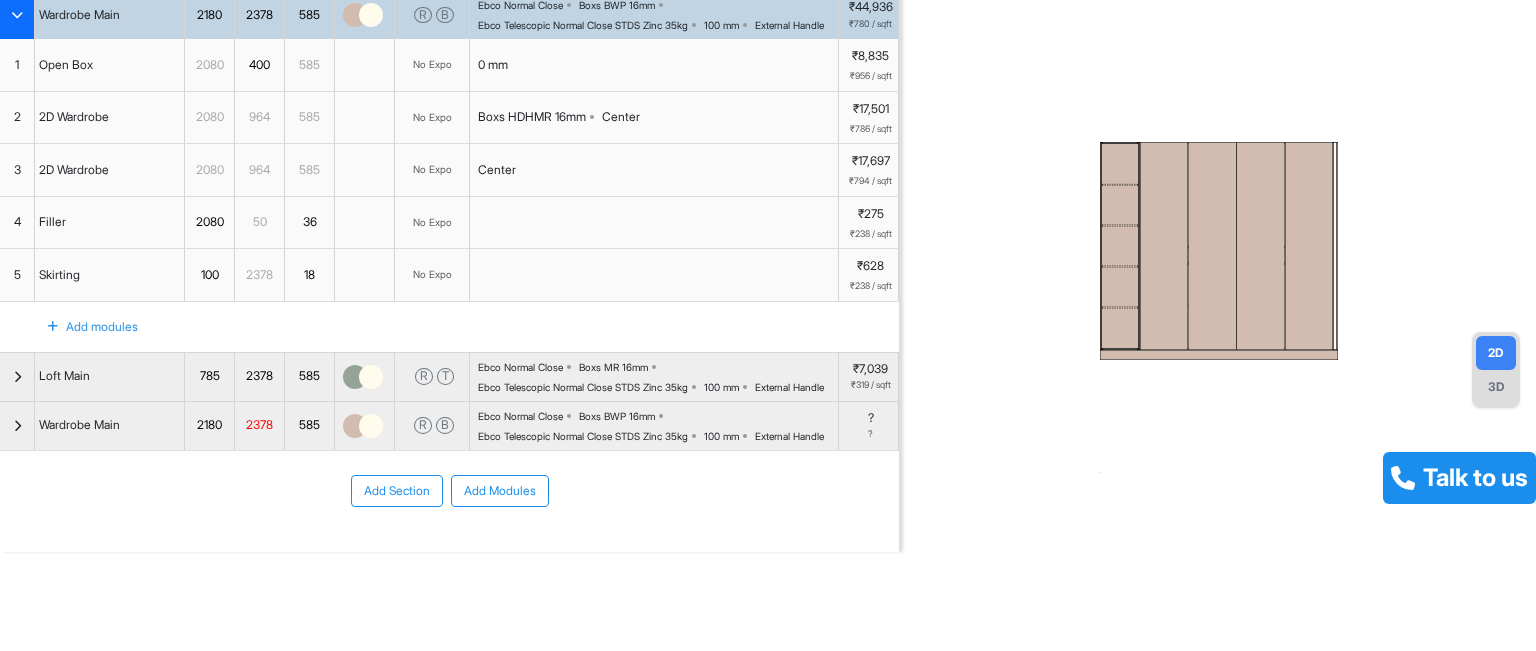 scroll, scrollTop: 0, scrollLeft: 0, axis: both 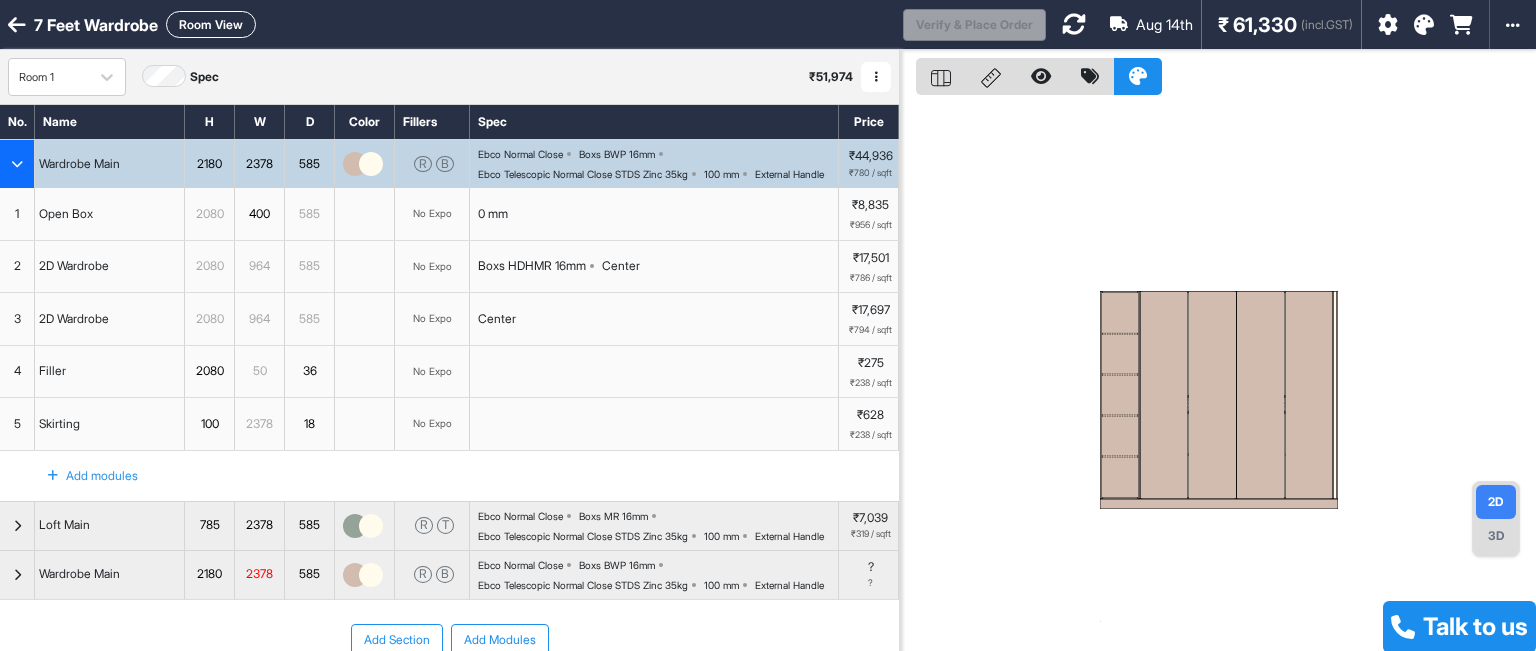 click on "7 feet Wardrobe Room View Verify  & Place Order Aug 14th ₹   61,330 (incl.GST) Import Assembly Archive Rename Refresh Price" at bounding box center (768, 25) 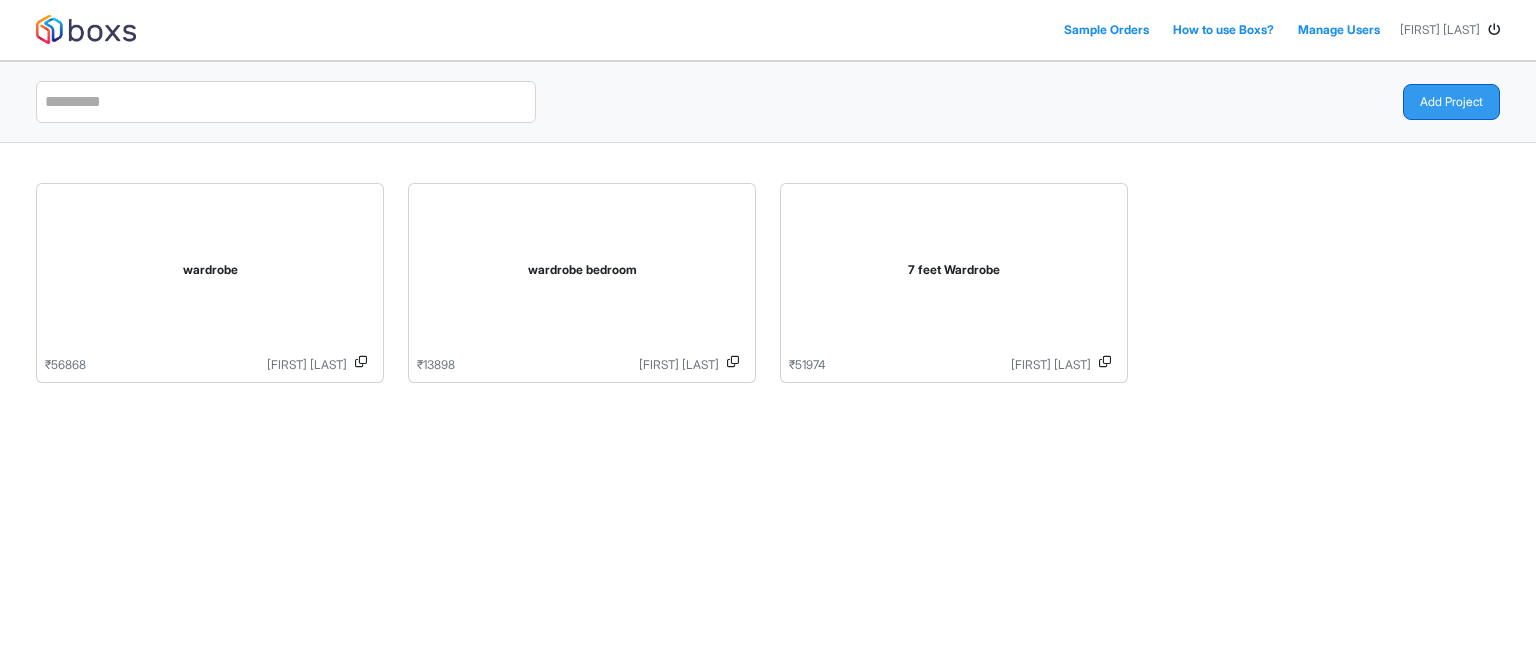 click on "Add Project" at bounding box center [1451, 102] 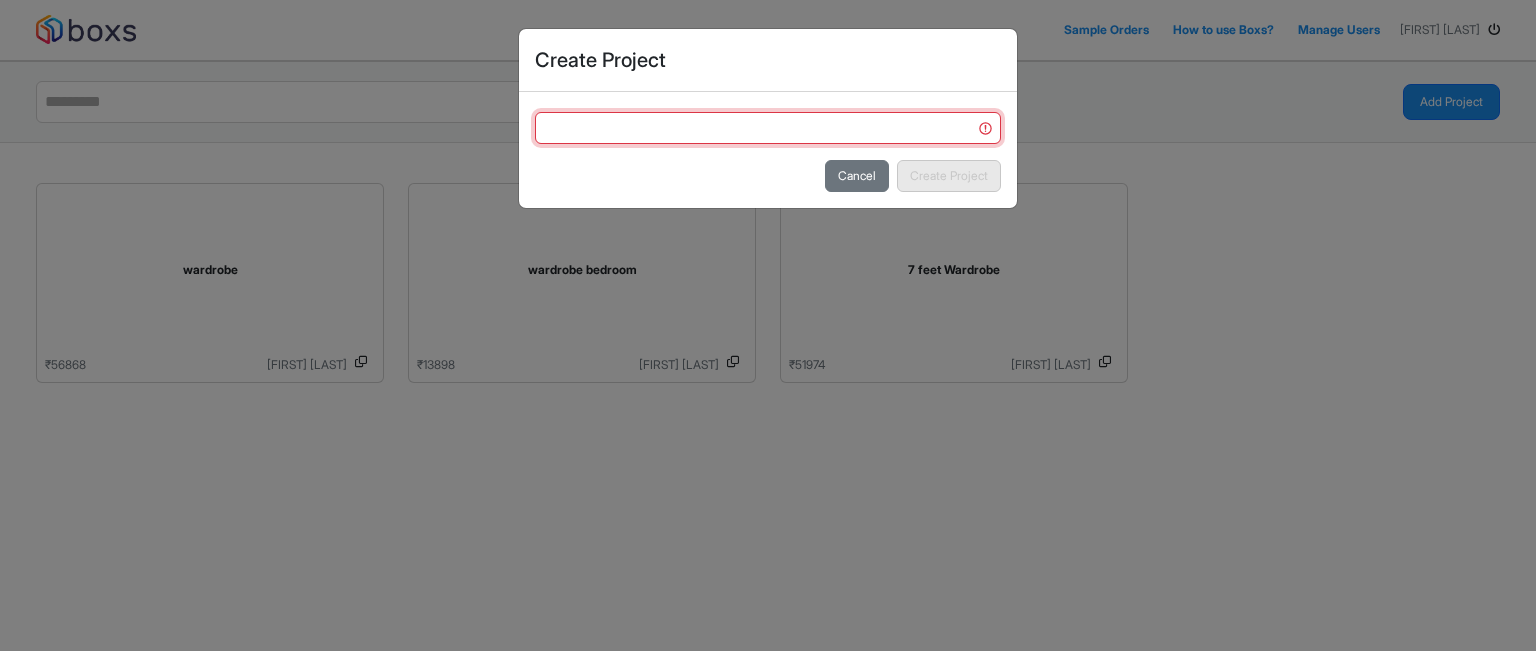 click at bounding box center (768, 128) 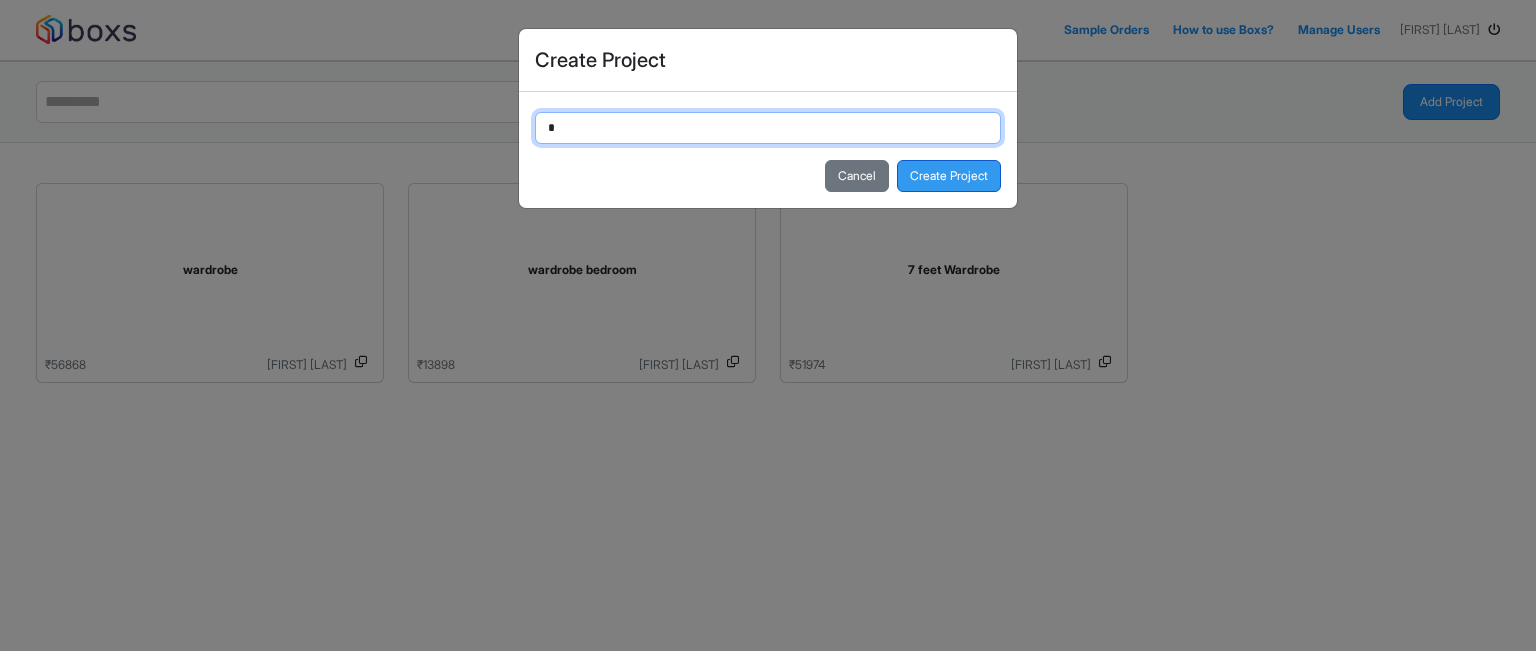 type on "*" 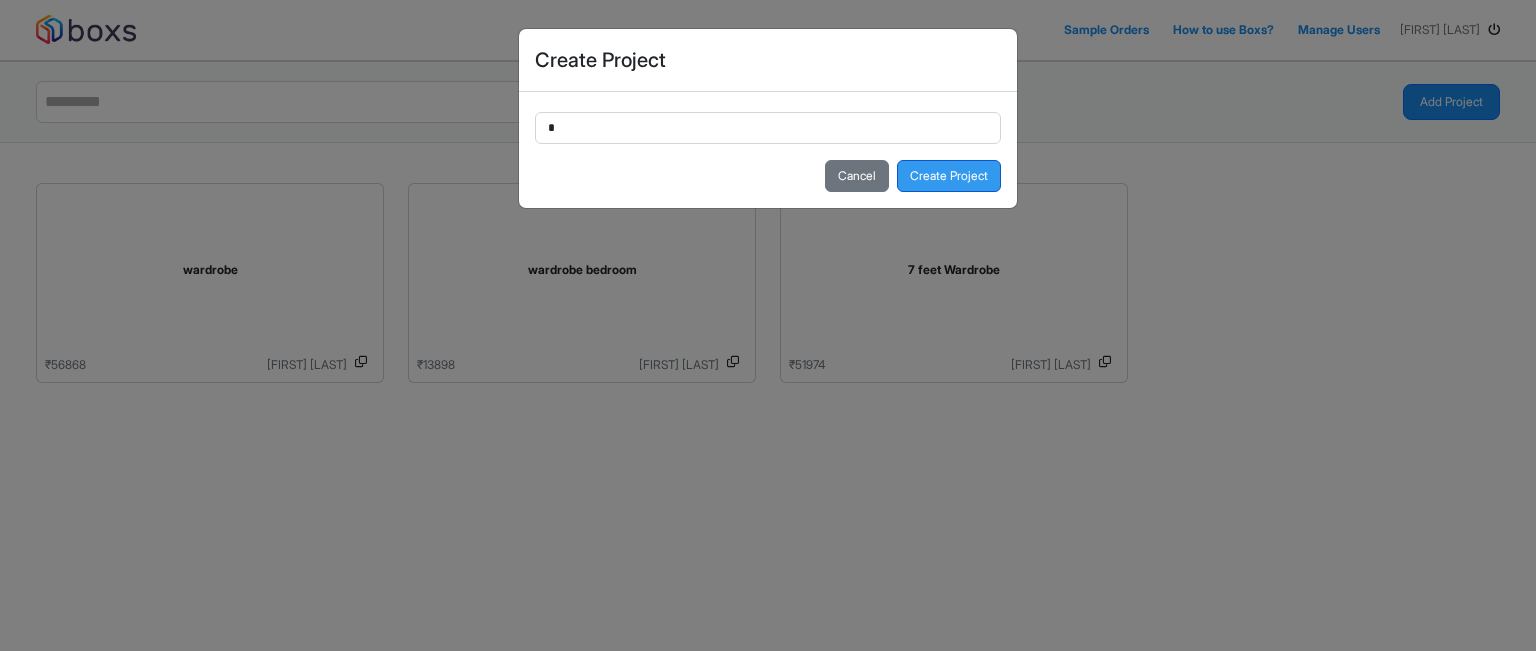 click on "Create Project" at bounding box center [949, 176] 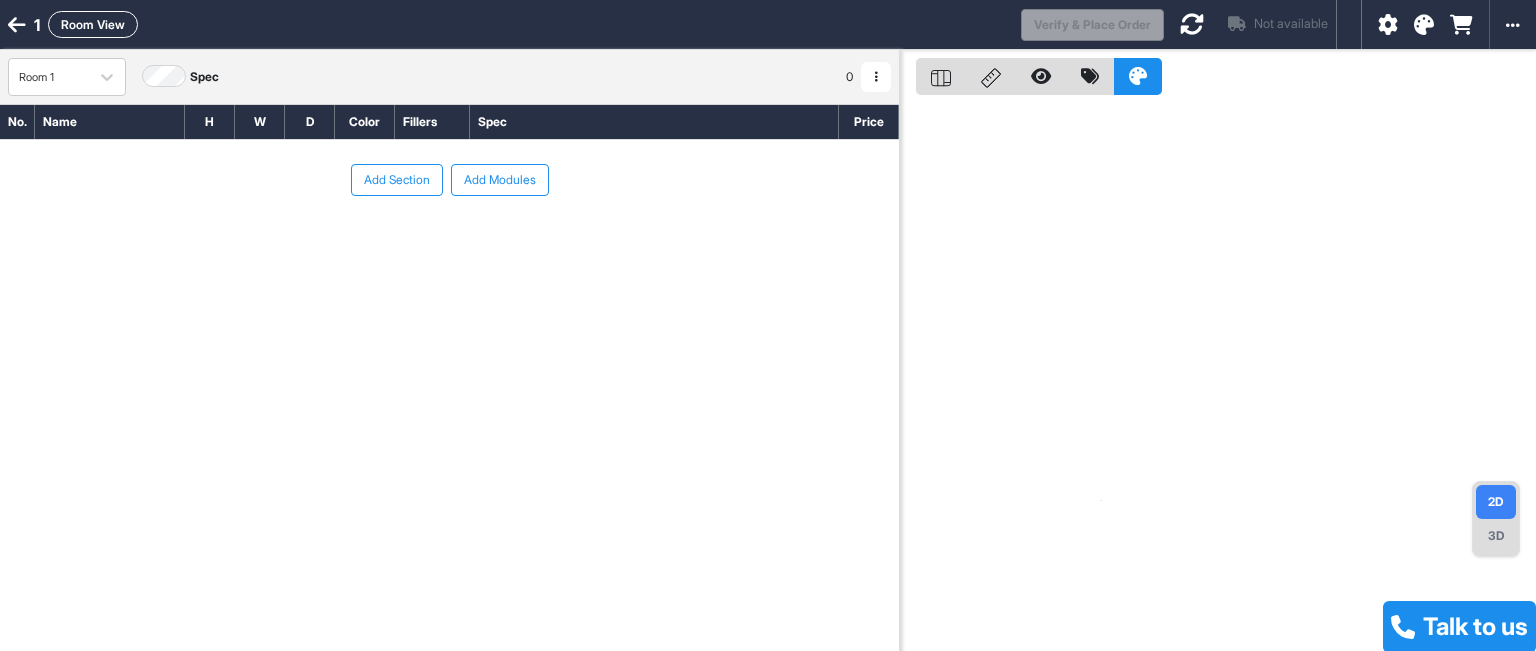 click on "Add Modules" at bounding box center [500, 180] 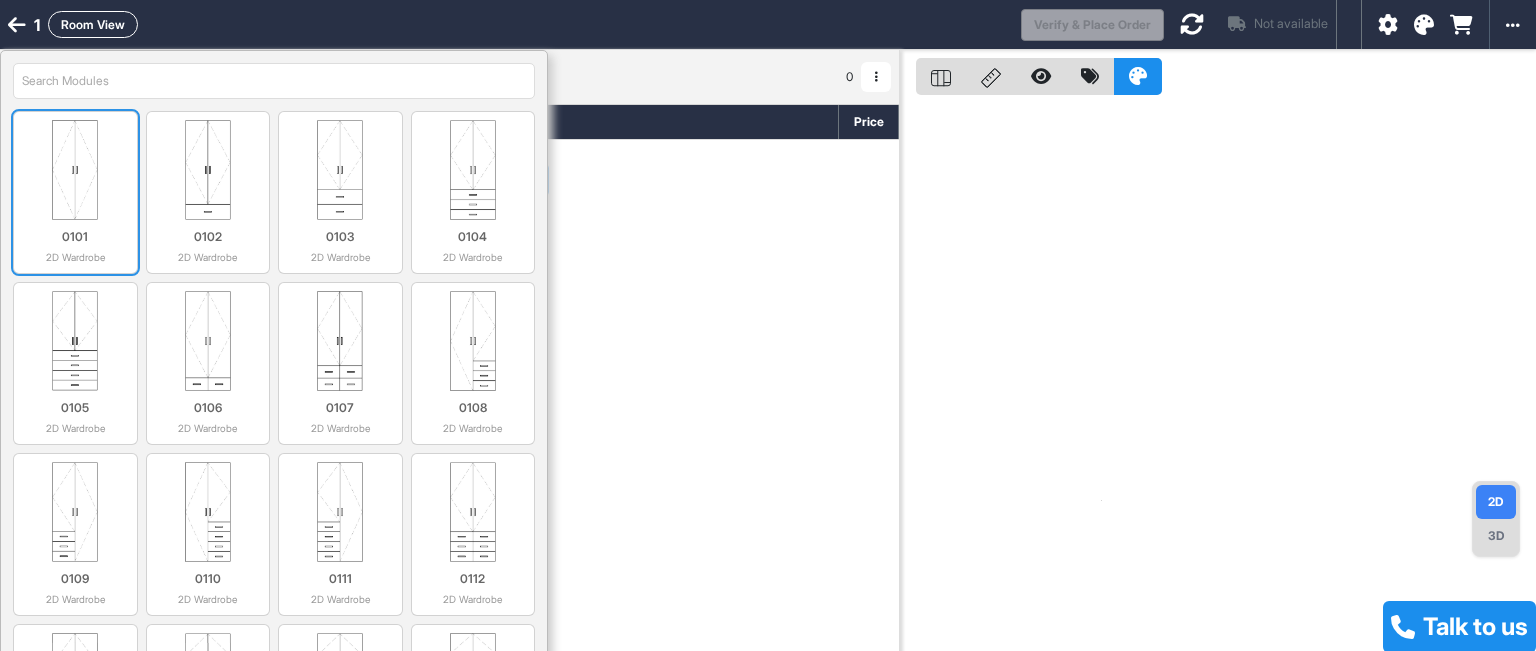 click at bounding box center (75, 170) 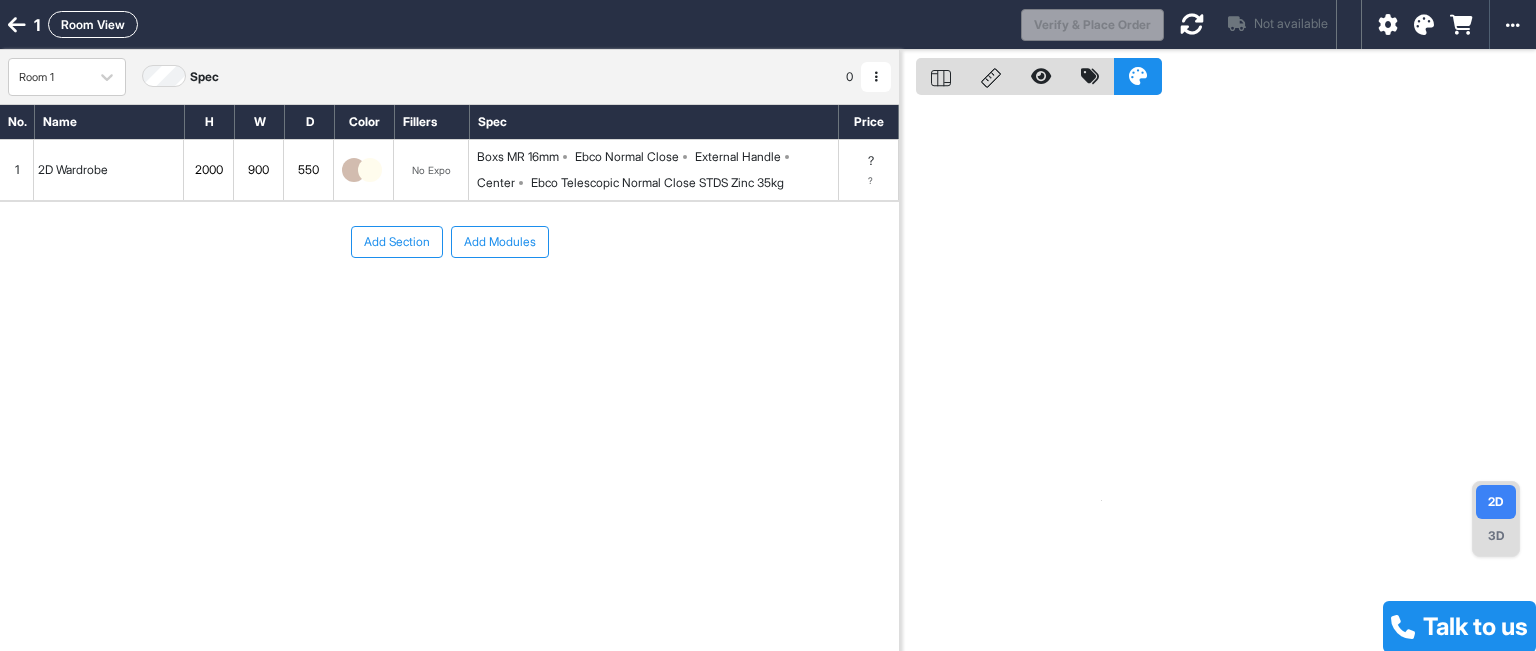 click on "900" at bounding box center [258, 170] 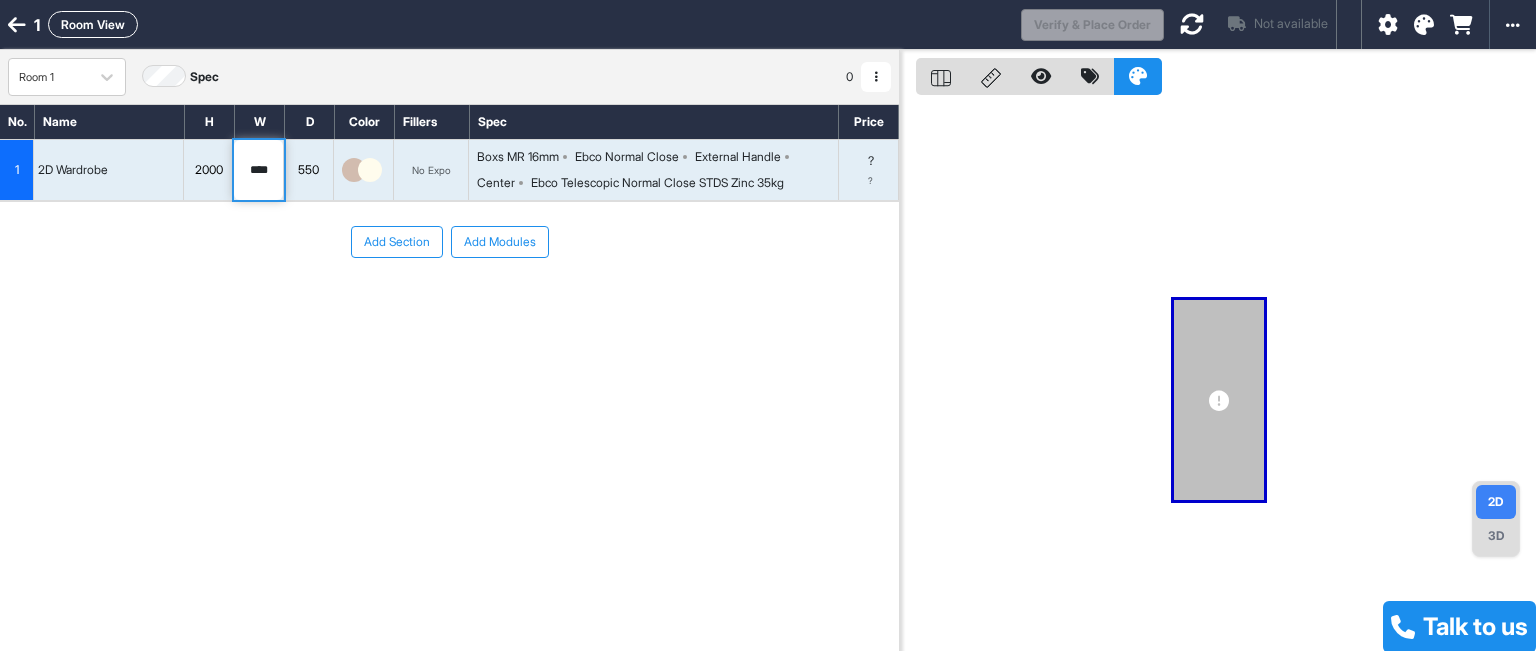 type on "****" 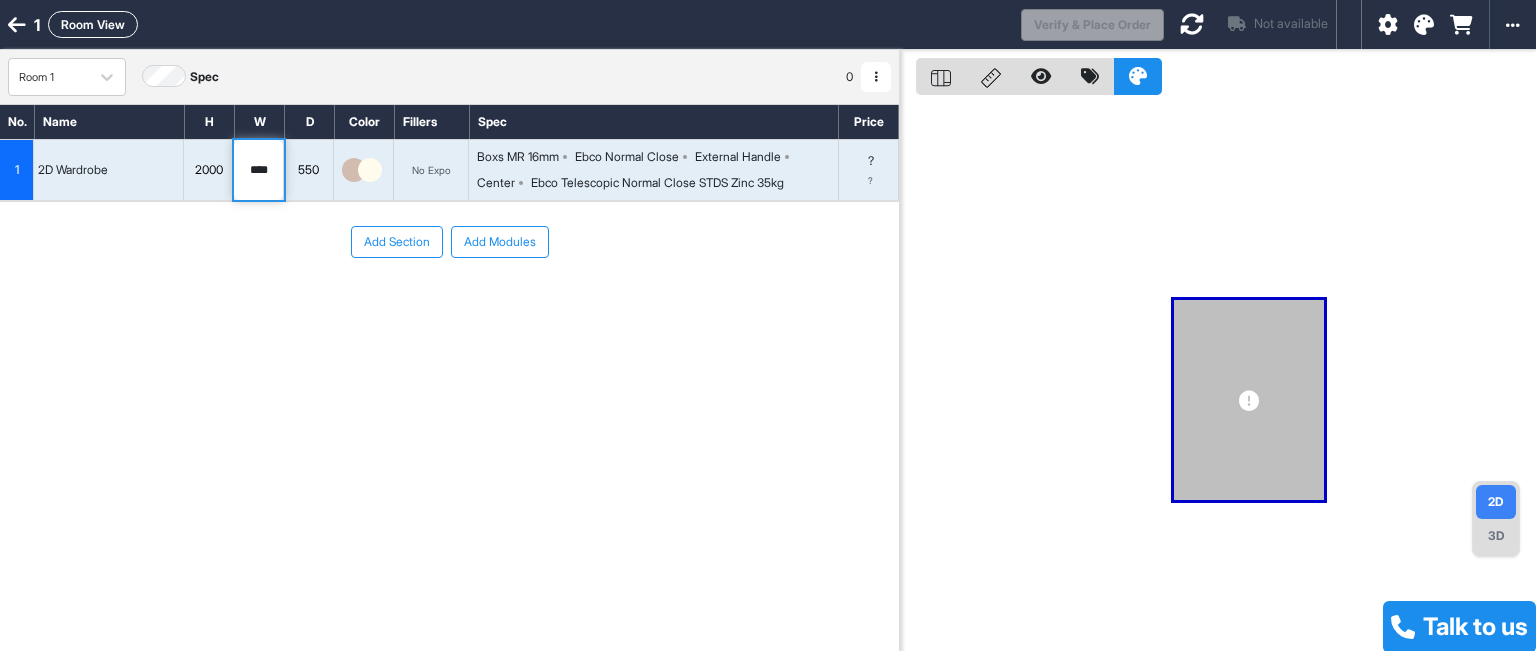 click on "Add Section Add Modules" at bounding box center (449, 302) 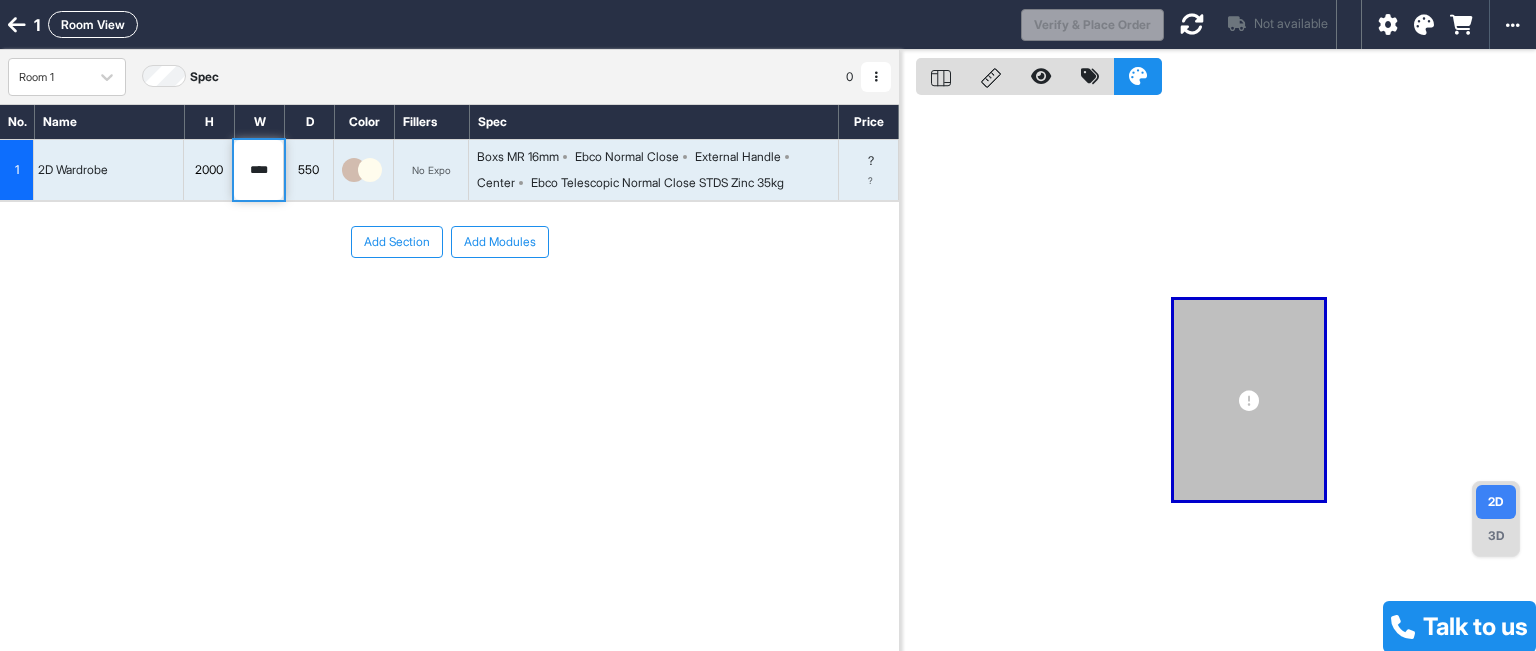 click at bounding box center (1192, 24) 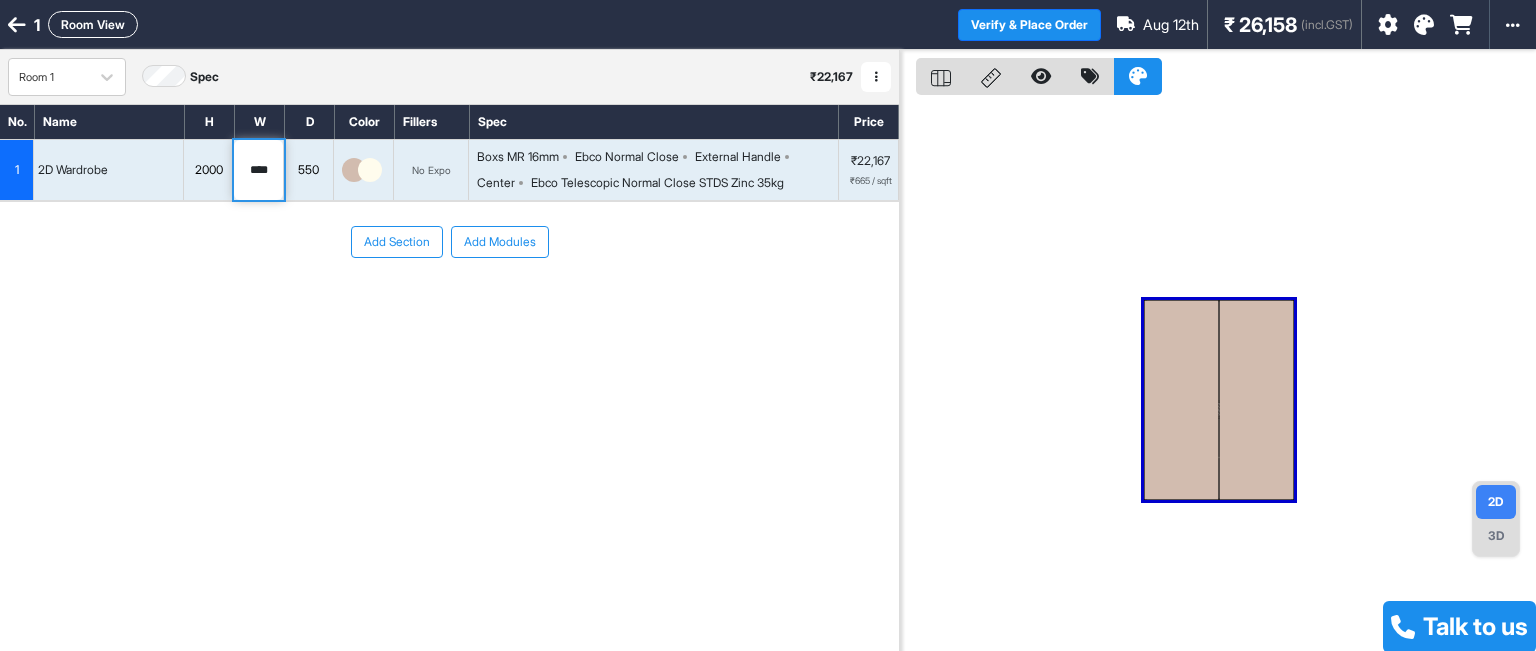 click on "550" at bounding box center (308, 170) 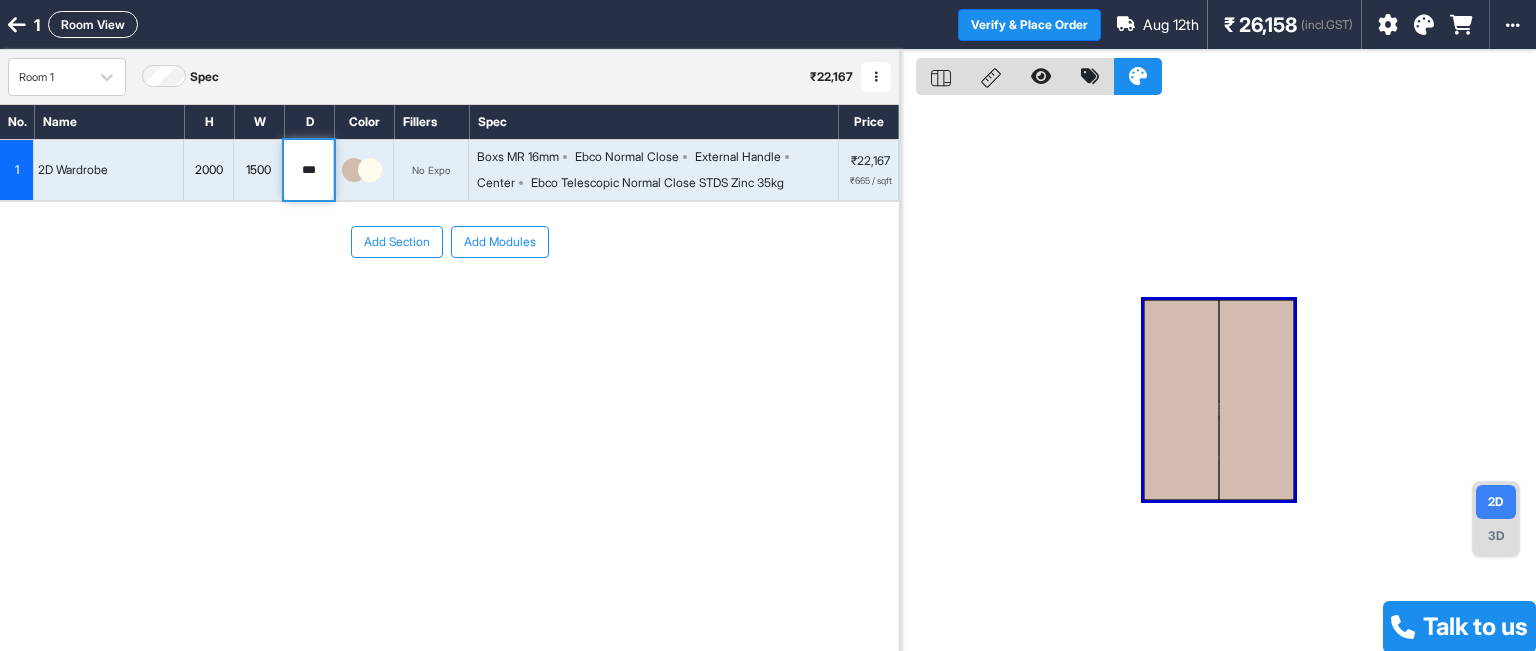 click on "Add Section Add Modules" at bounding box center (449, 302) 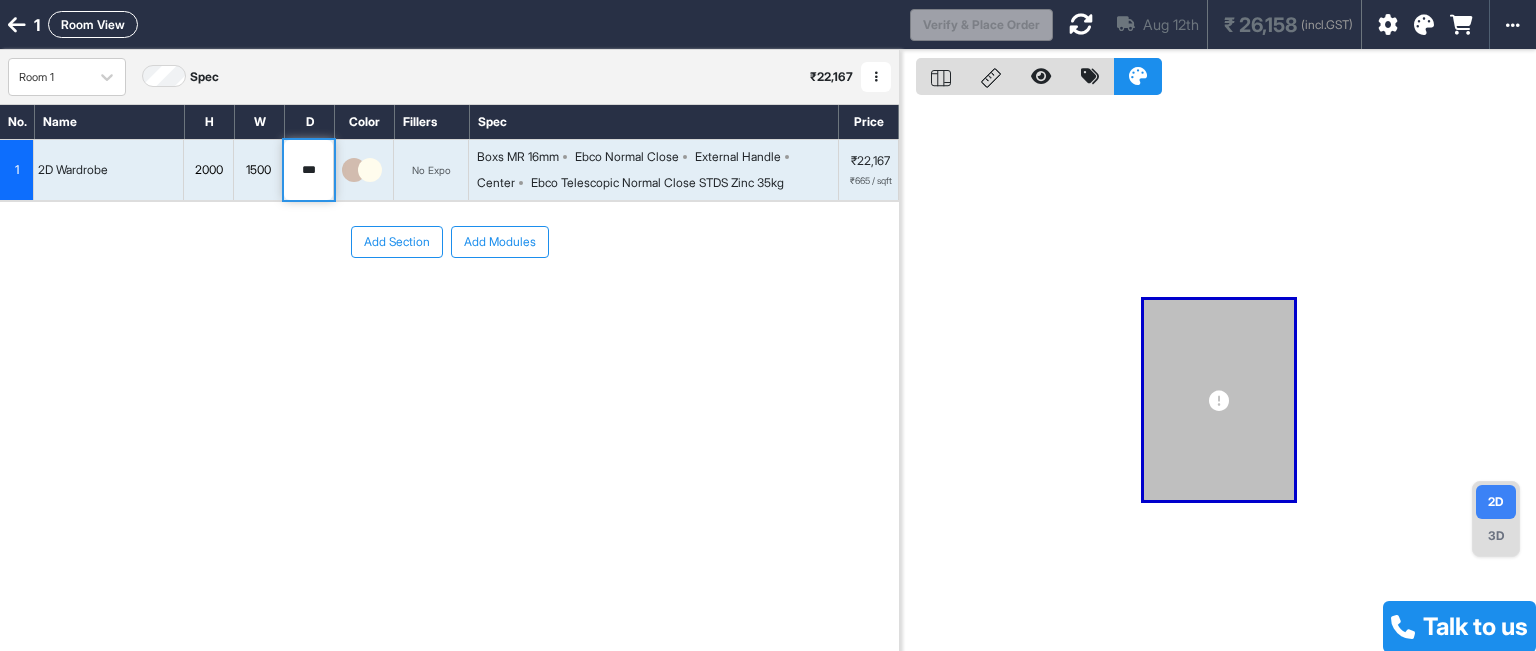 click at bounding box center [1081, 24] 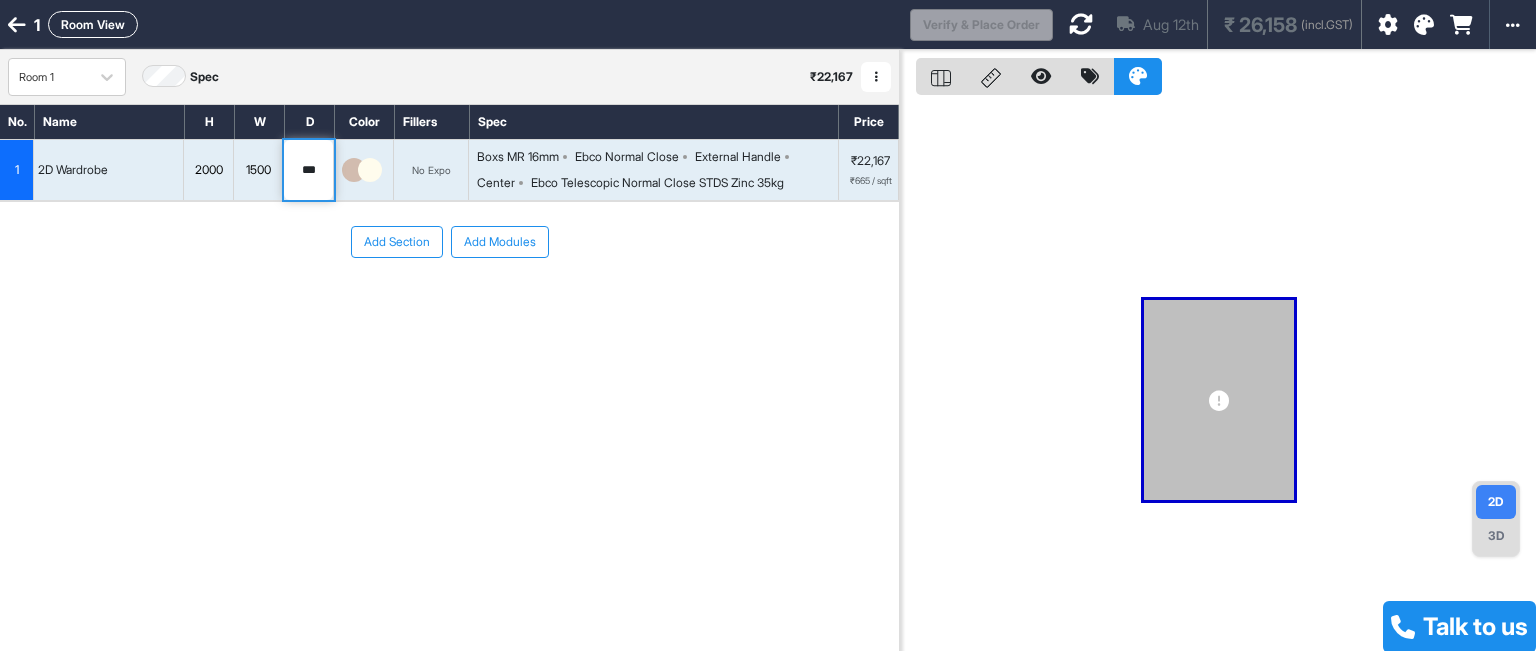 click on "No. Name H W D Color Fillers Spec Price 1 2D Wardrobe 2000 1500 *** No Expo Boxs MR 16mm Ebco Normal Close External Handle Center Ebco Telescopic Normal Close STDS Zinc 35kg ₹22,167 ₹665 / sqft
To pick up a draggable item, press the space bar.
While dragging, use the arrow keys to move the item.
Press space again to drop the item in its new position, or press escape to cancel.
Add Section Add Modules" at bounding box center [449, 364] 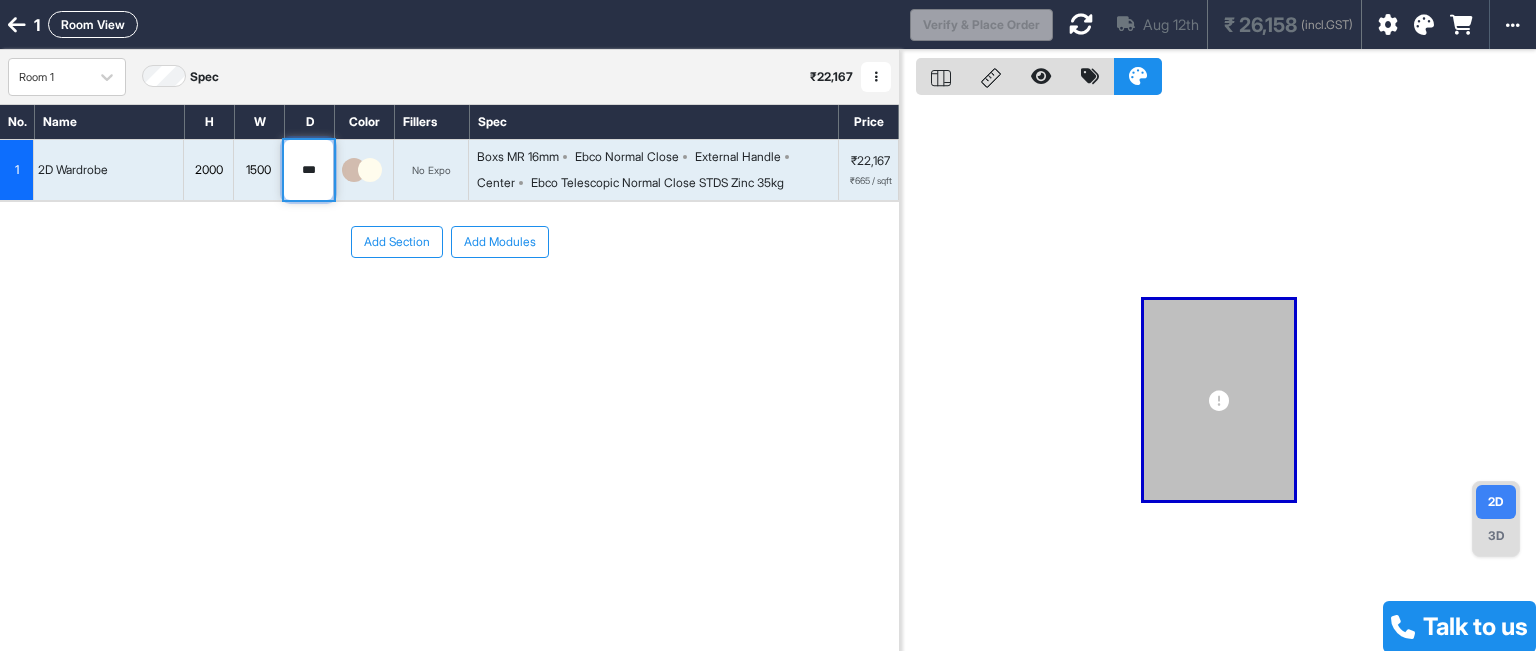 click on "***" at bounding box center [308, 170] 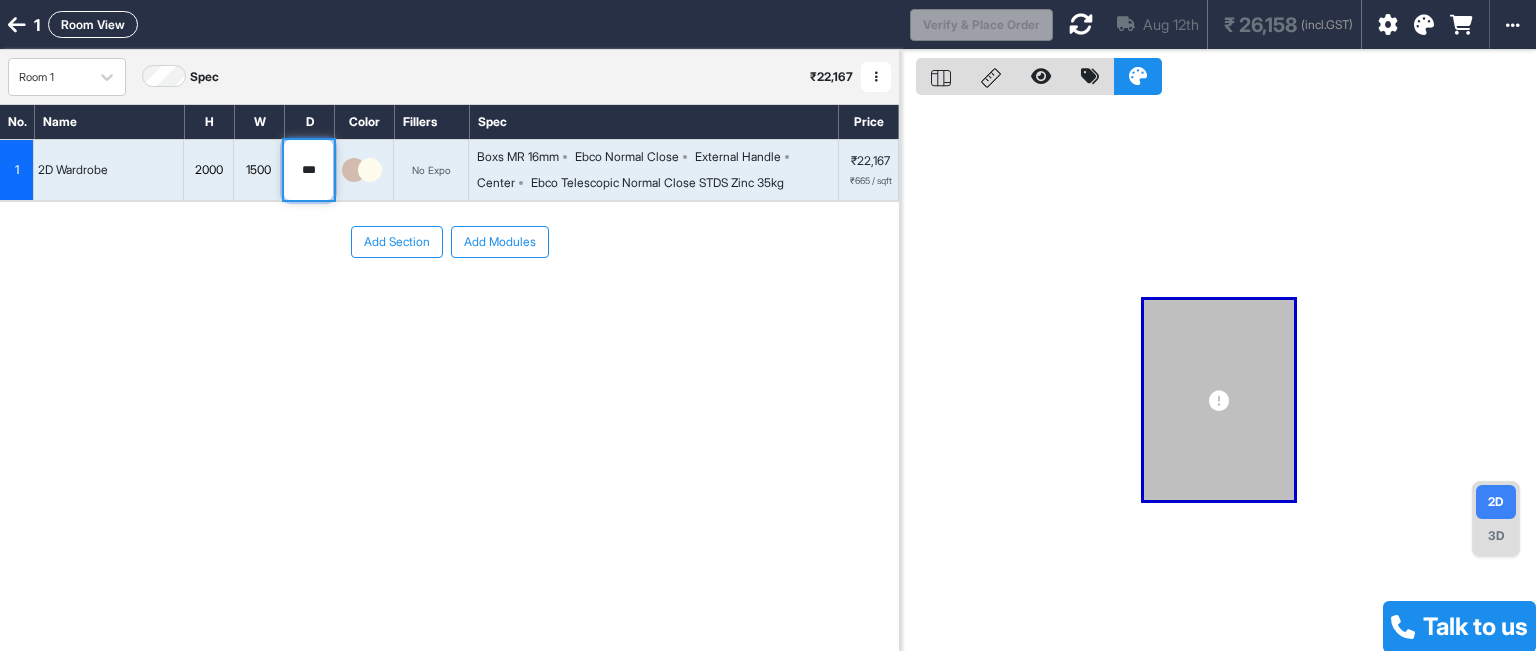 type on "***" 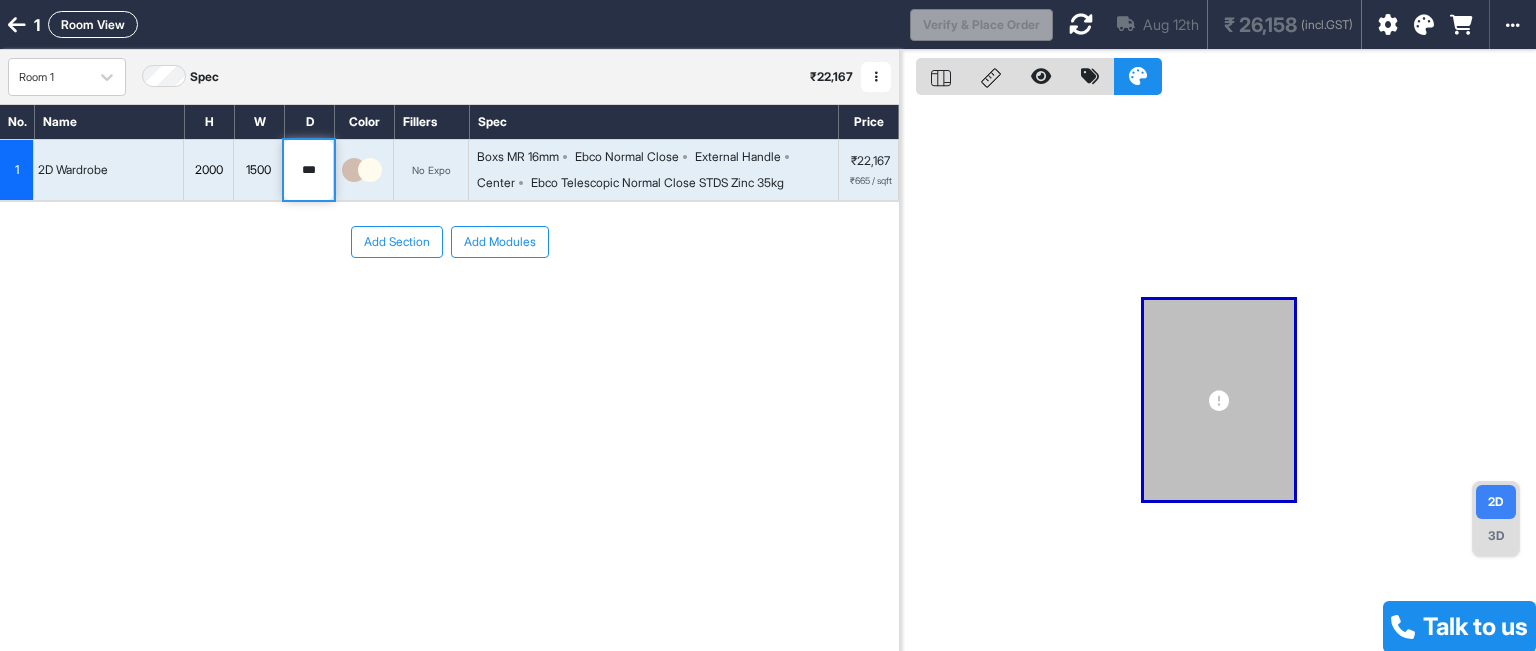click on "No. Name H W D Color Fillers Spec Price 1 2D Wardrobe 2000 1500 *** No Expo Boxs MR 16mm Ebco Normal Close External Handle Center Ebco Telescopic Normal Close STDS Zinc 35kg ₹22,167 ₹665 / sqft
To pick up a draggable item, press the space bar.
While dragging, use the arrow keys to move the item.
Press space again to drop the item in its new position, or press escape to cancel.
Add Section Add Modules" at bounding box center (449, 364) 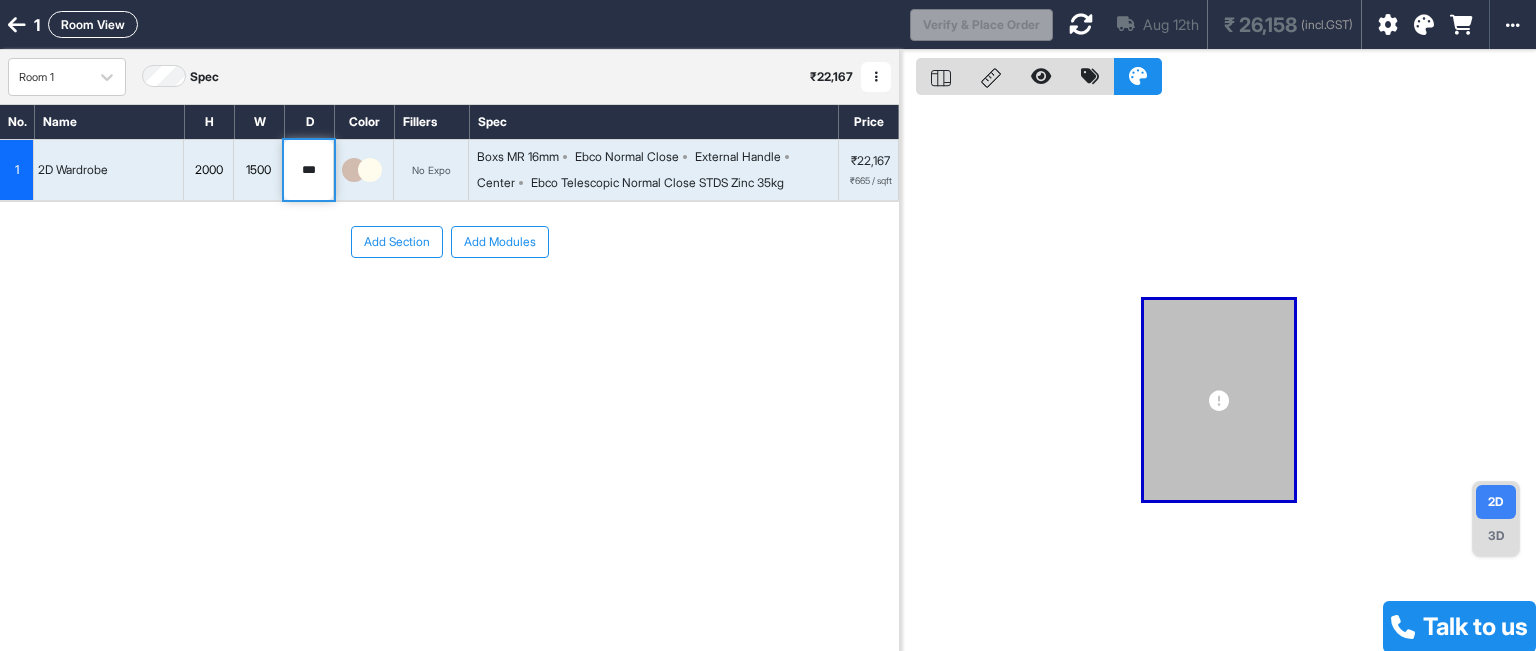 click on "Aug 12th ₹   26,158 (incl.GST)" at bounding box center (1207, 24) 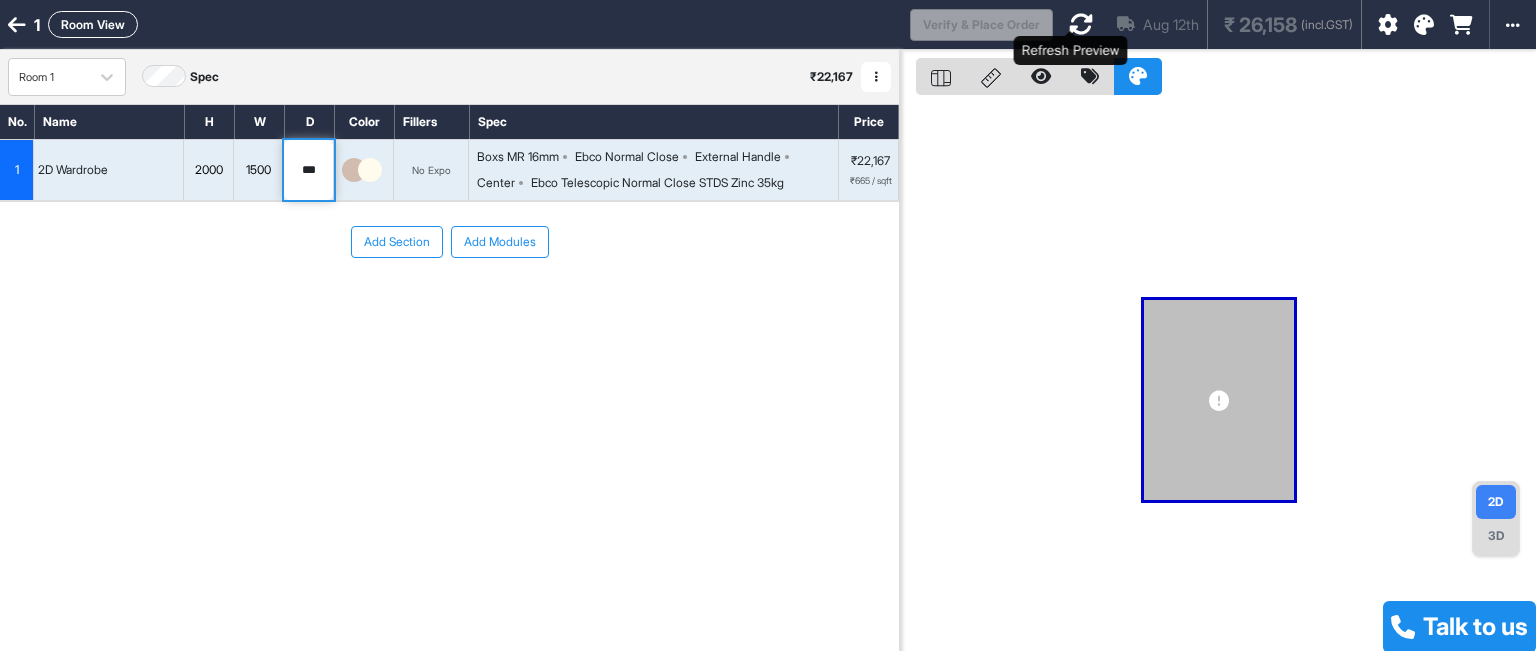 click at bounding box center (1081, 24) 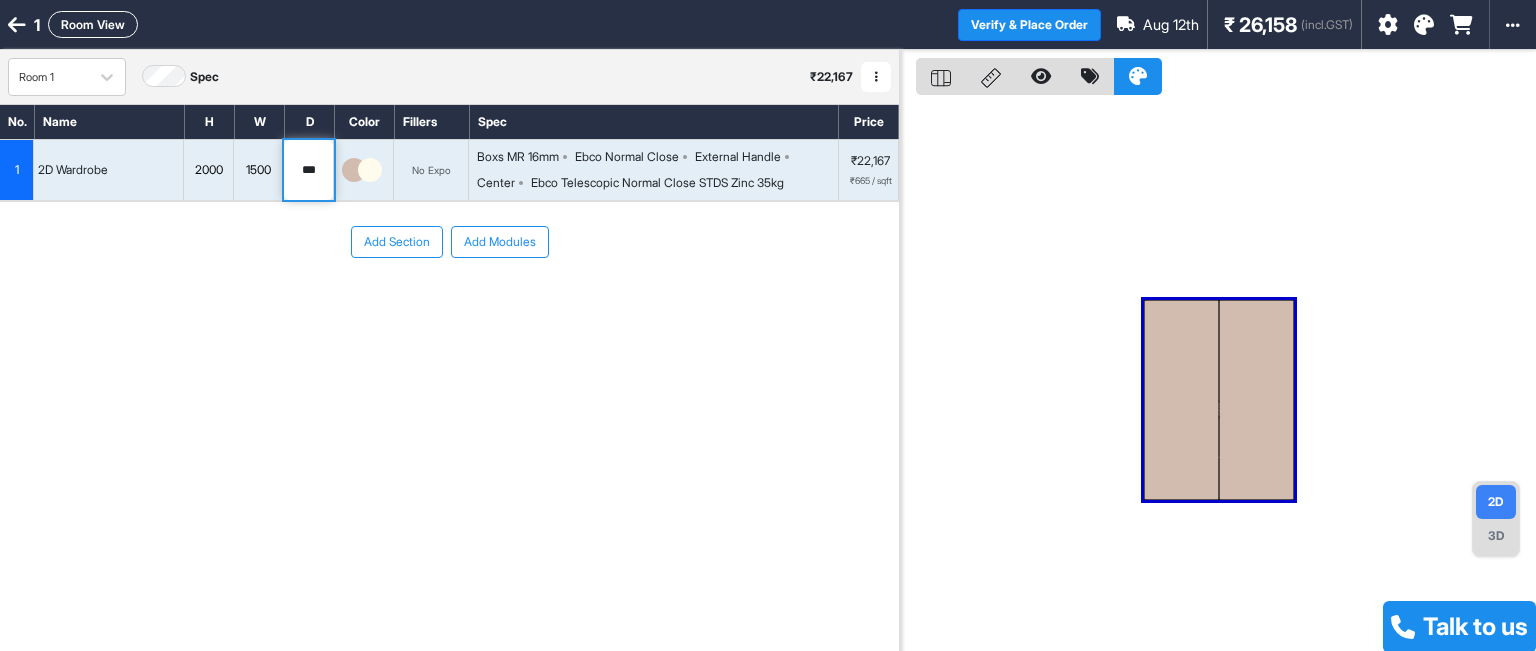 click on "Ebco Telescopic Normal Close STDS Zinc 35kg" at bounding box center (657, 183) 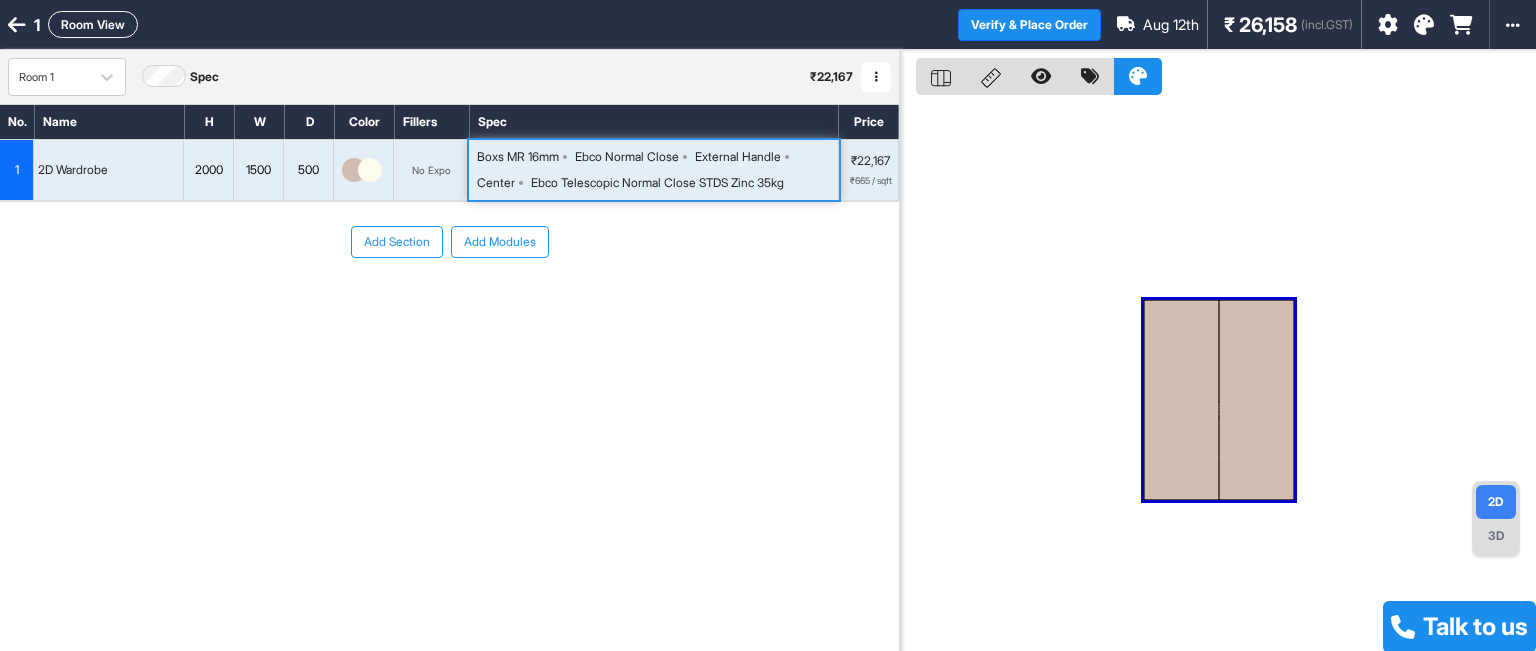 click on "Ebco Telescopic Normal Close STDS Zinc 35kg" at bounding box center [657, 183] 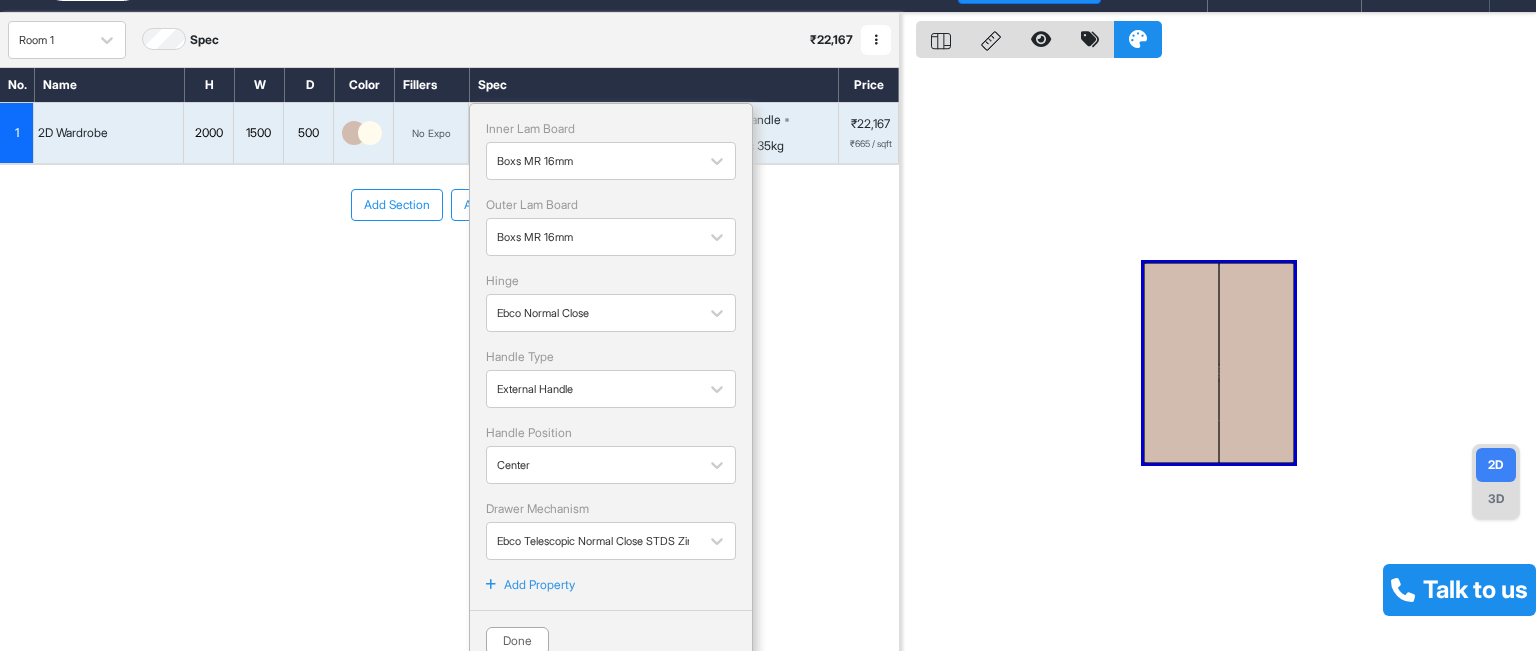scroll, scrollTop: 56, scrollLeft: 0, axis: vertical 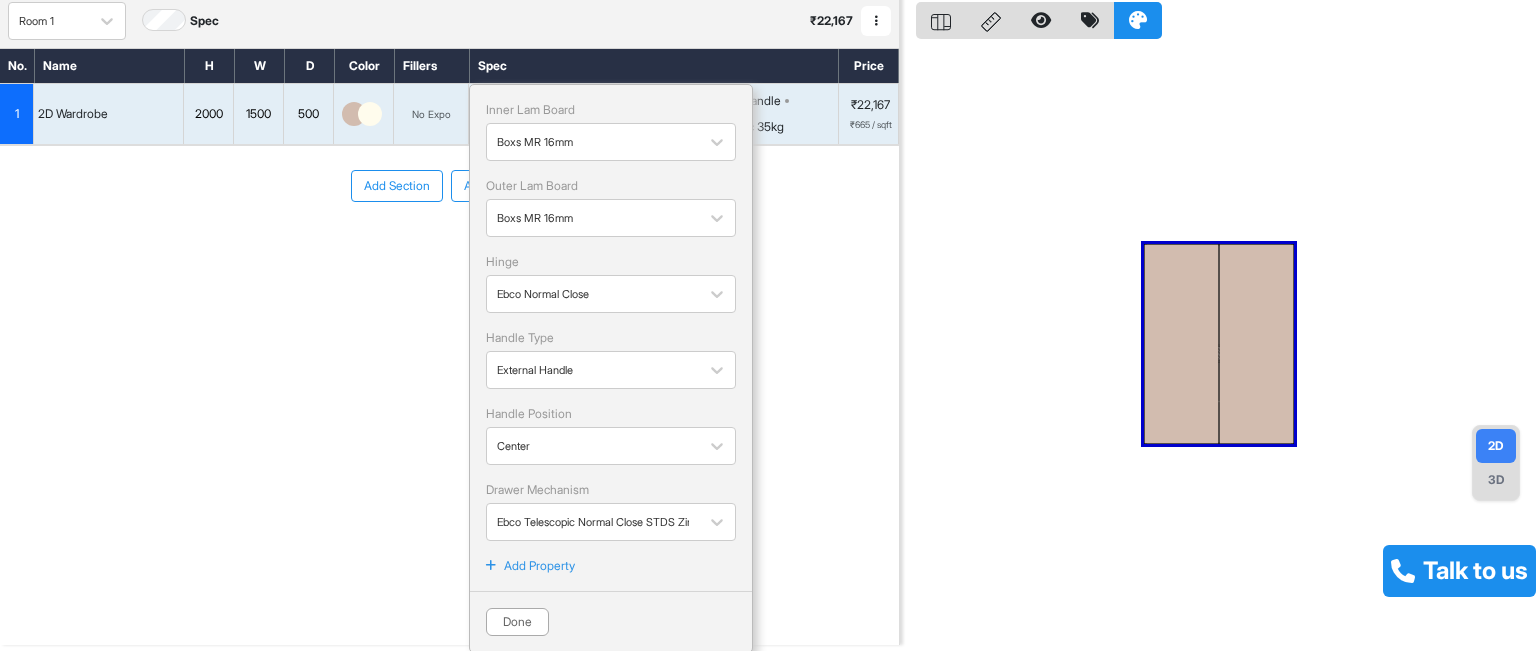 click on "Add Property" at bounding box center (539, 566) 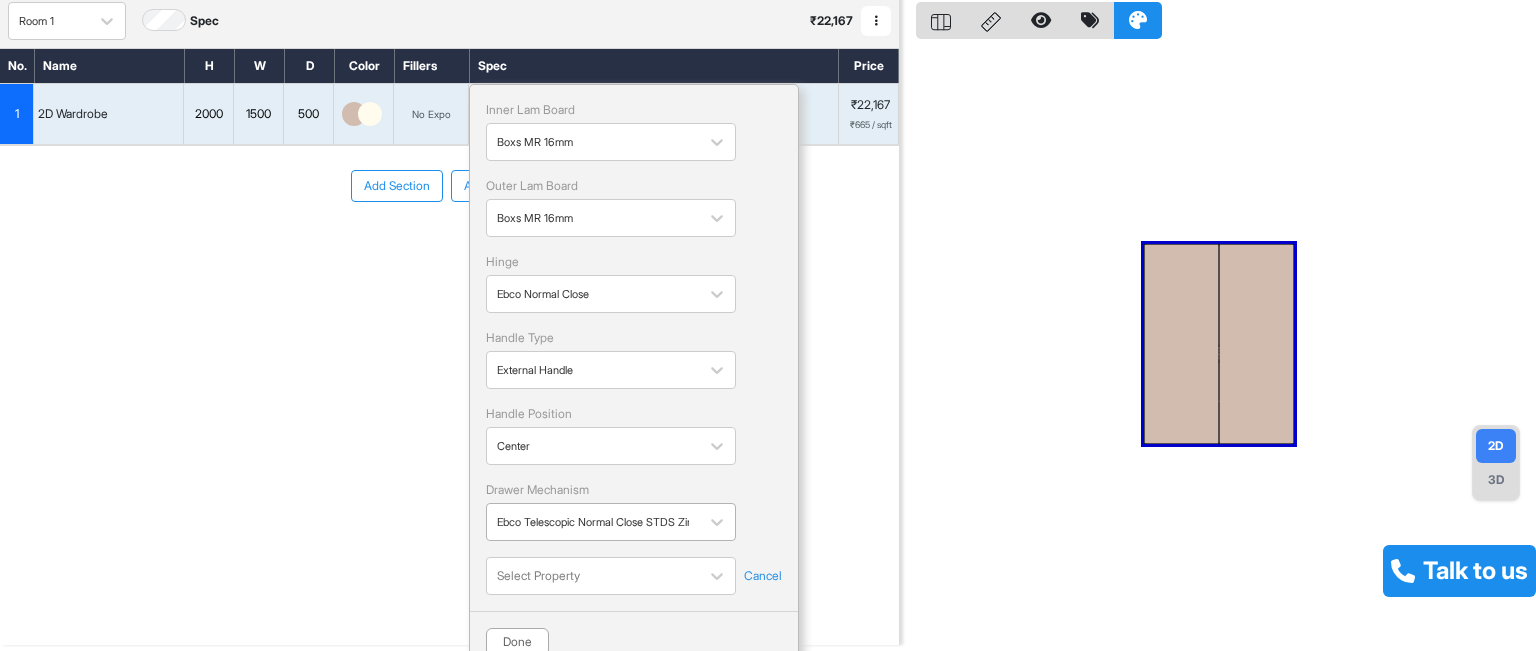 scroll, scrollTop: 76, scrollLeft: 0, axis: vertical 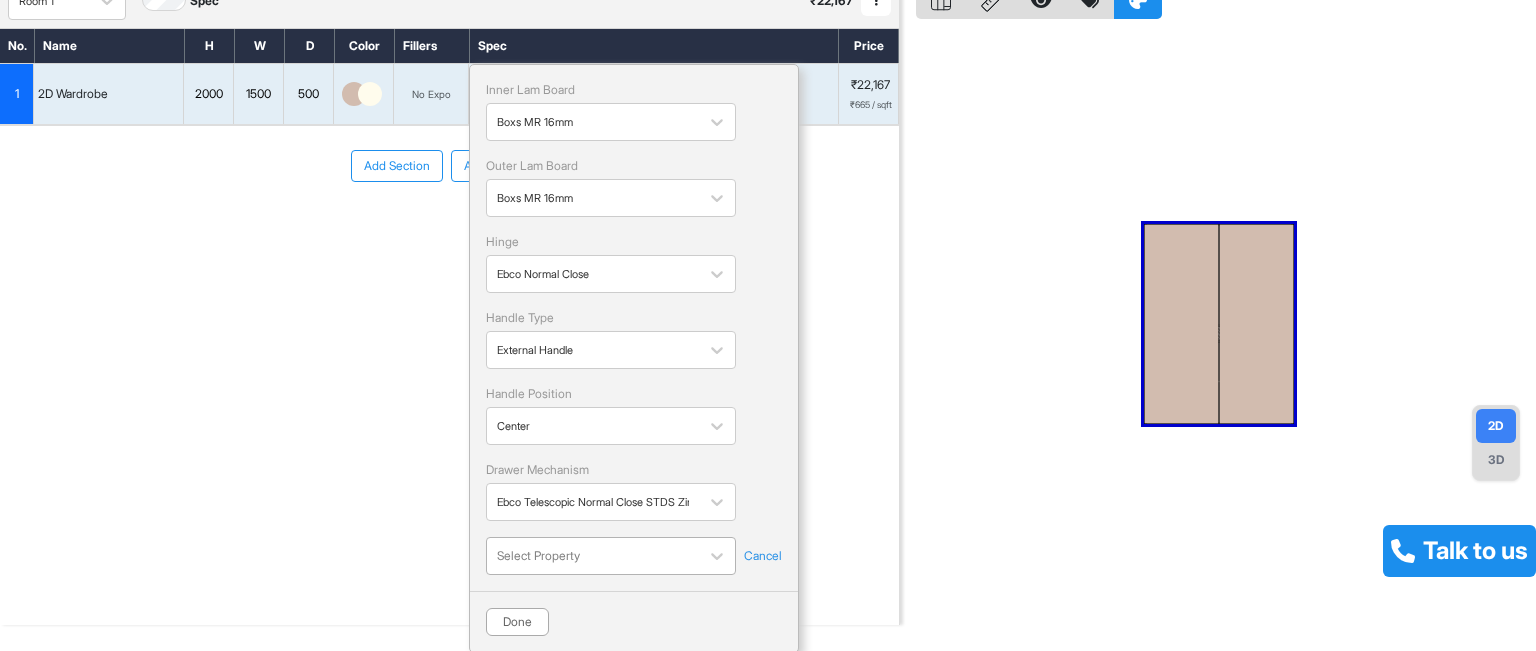 click at bounding box center [593, 556] 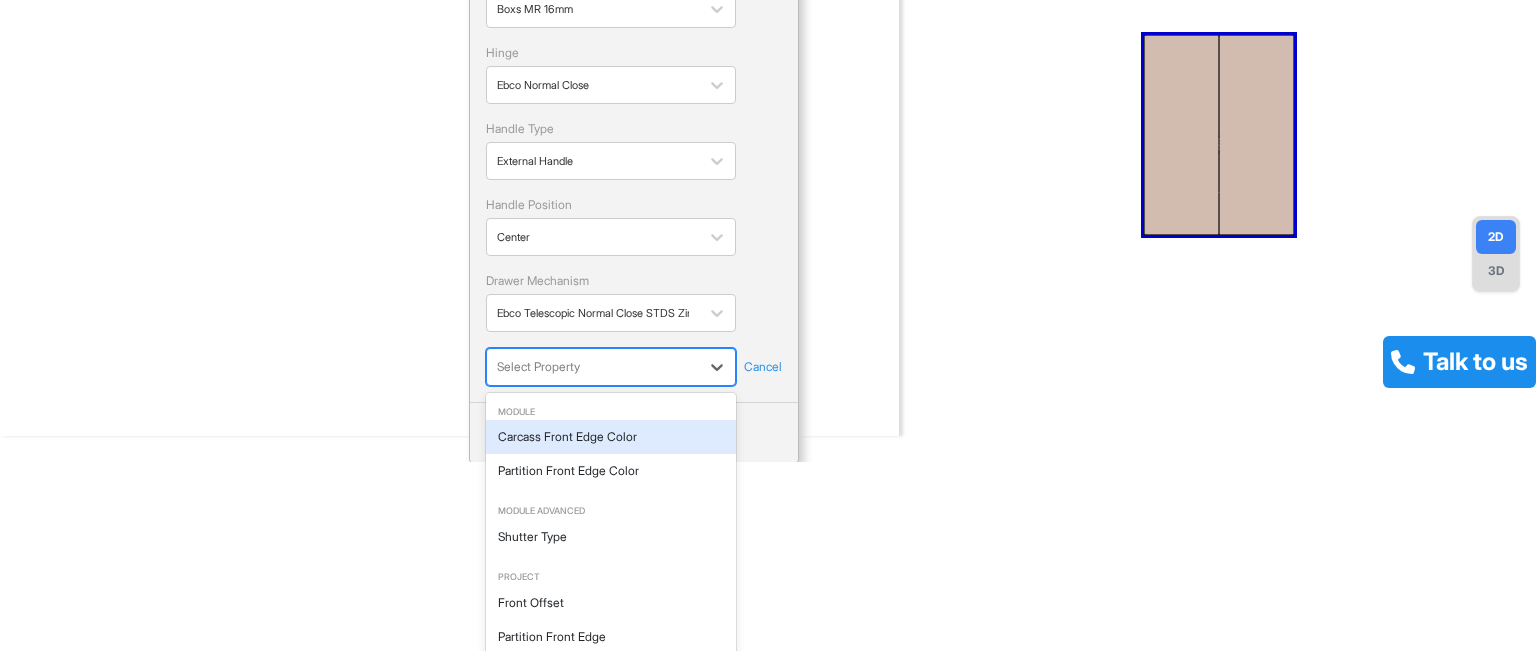 scroll, scrollTop: 230, scrollLeft: 0, axis: vertical 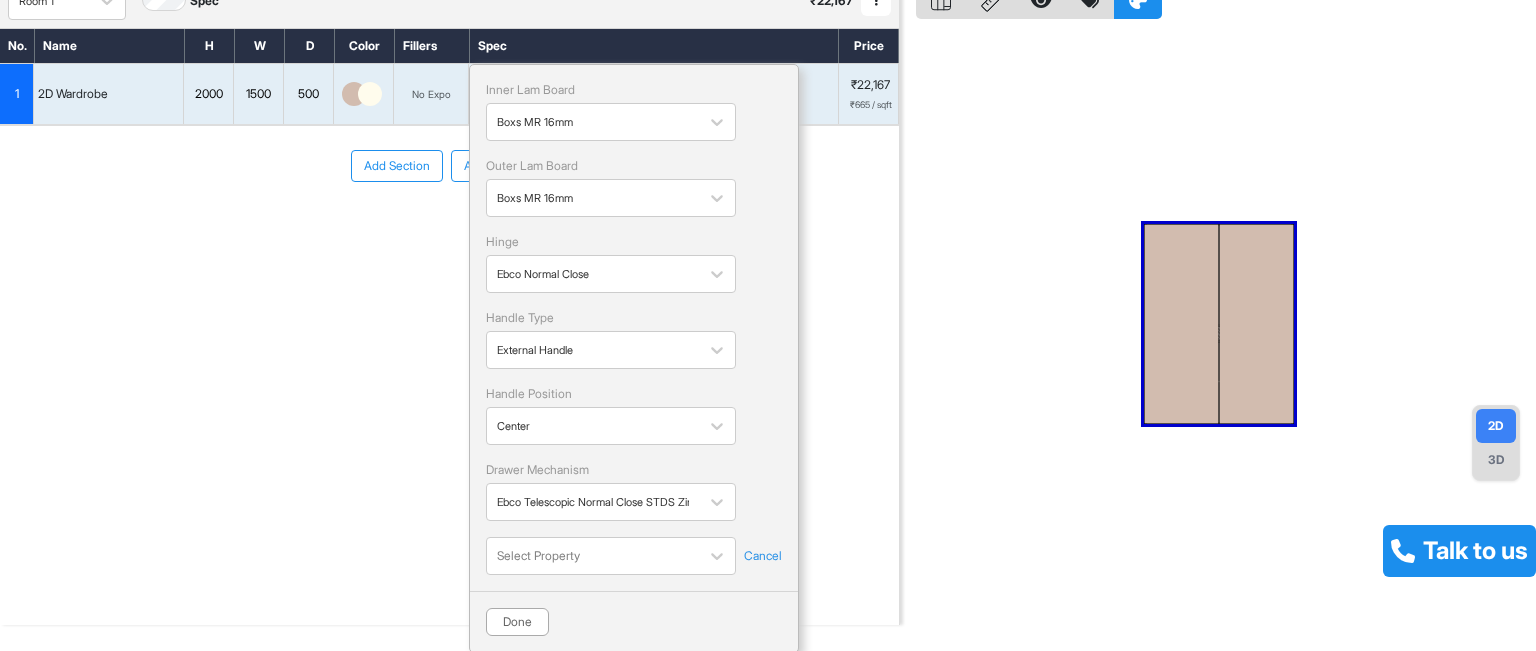 click on "No. Name H W D Color Fillers Spec Price 1 2D Wardrobe 2000 1500 500 No Expo Boxs MR 16mm Ebco Normal Close External Handle Center Ebco Telescopic Normal Close STDS Zinc 35kg Inner Lam Board Boxs MR 16mm Outer Lam Board Boxs MR 16mm Hinge Ebco Normal Close Handle Type External Handle Handle Position Center Drawer Mechanism Ebco Telescopic Normal Close STDS Zinc 35kg Select Property Cancel Done ₹22,167 ₹665 / sqft
To pick up a draggable item, press the space bar.
While dragging, use the arrow keys to move the item.
Press space again to drop the item in its new position, or press escape to cancel.
Add Section Add Modules" at bounding box center [449, 288] 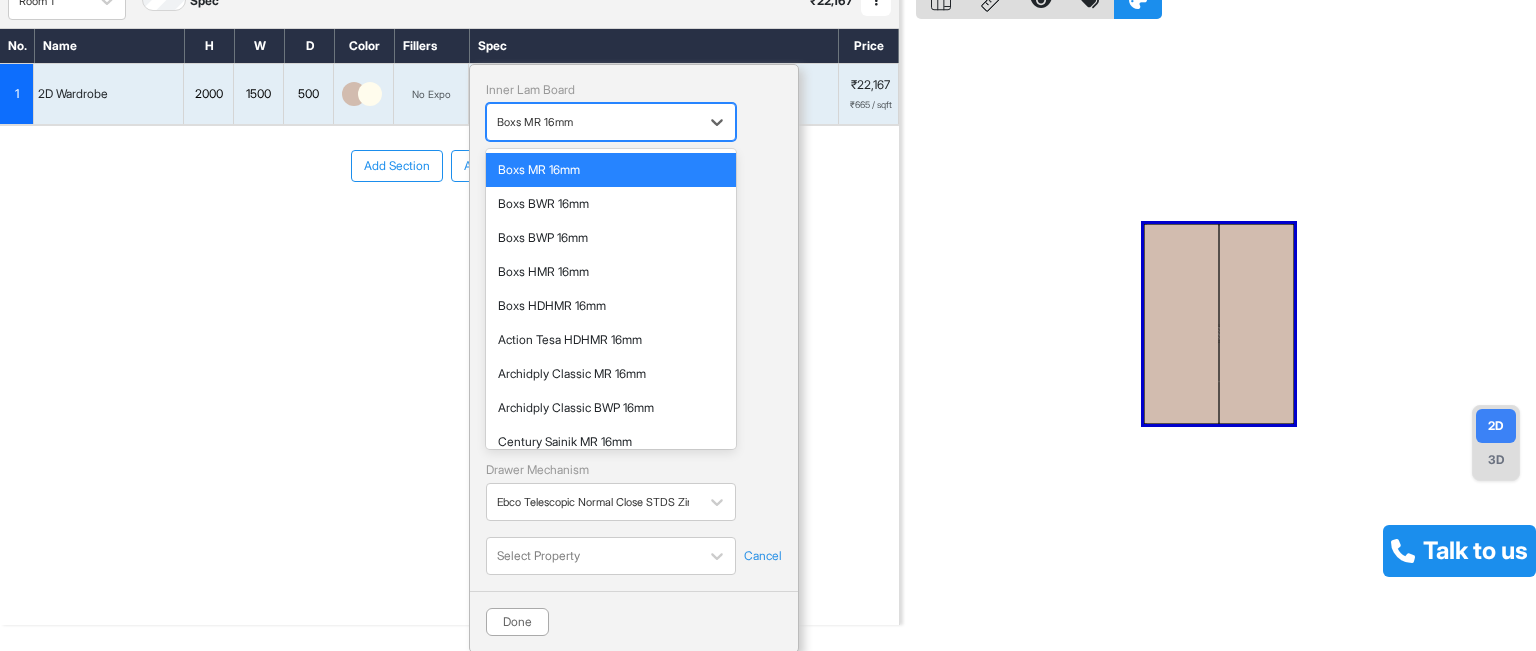 click at bounding box center [593, 122] 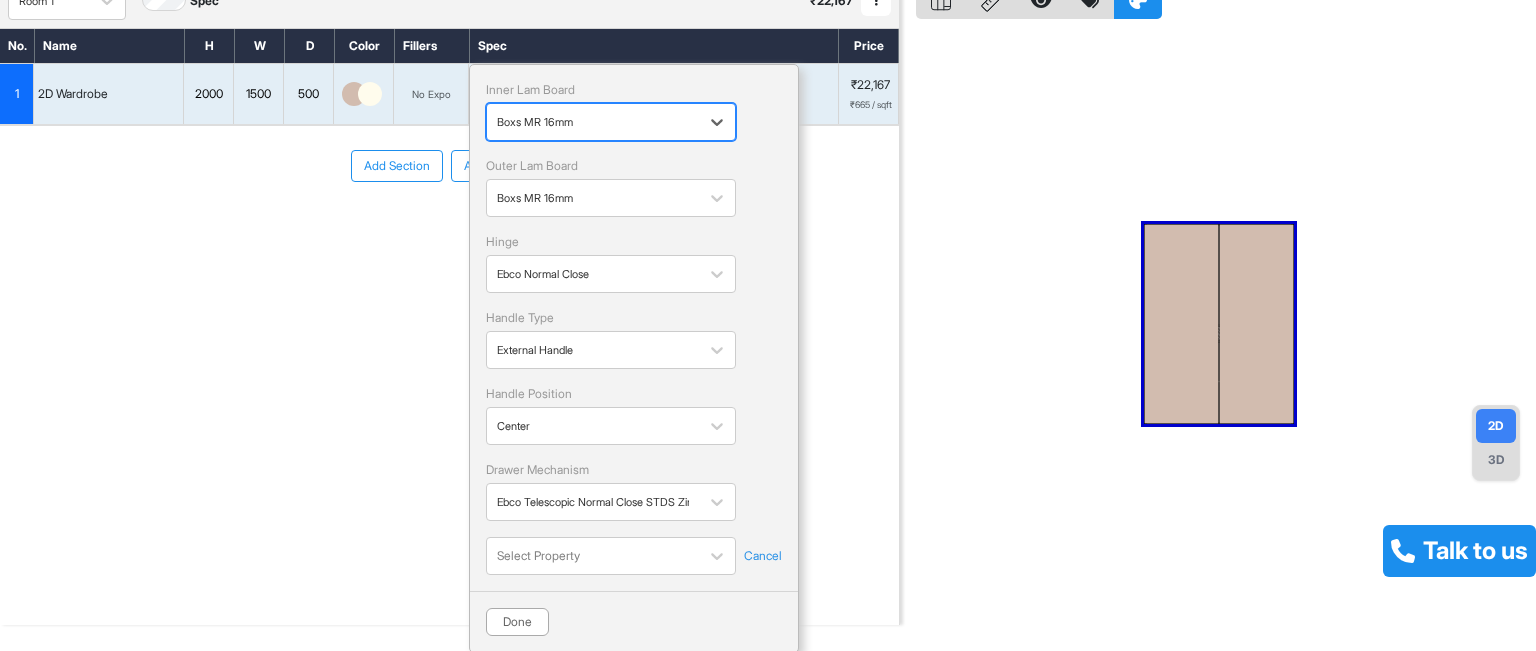 click at bounding box center [593, 122] 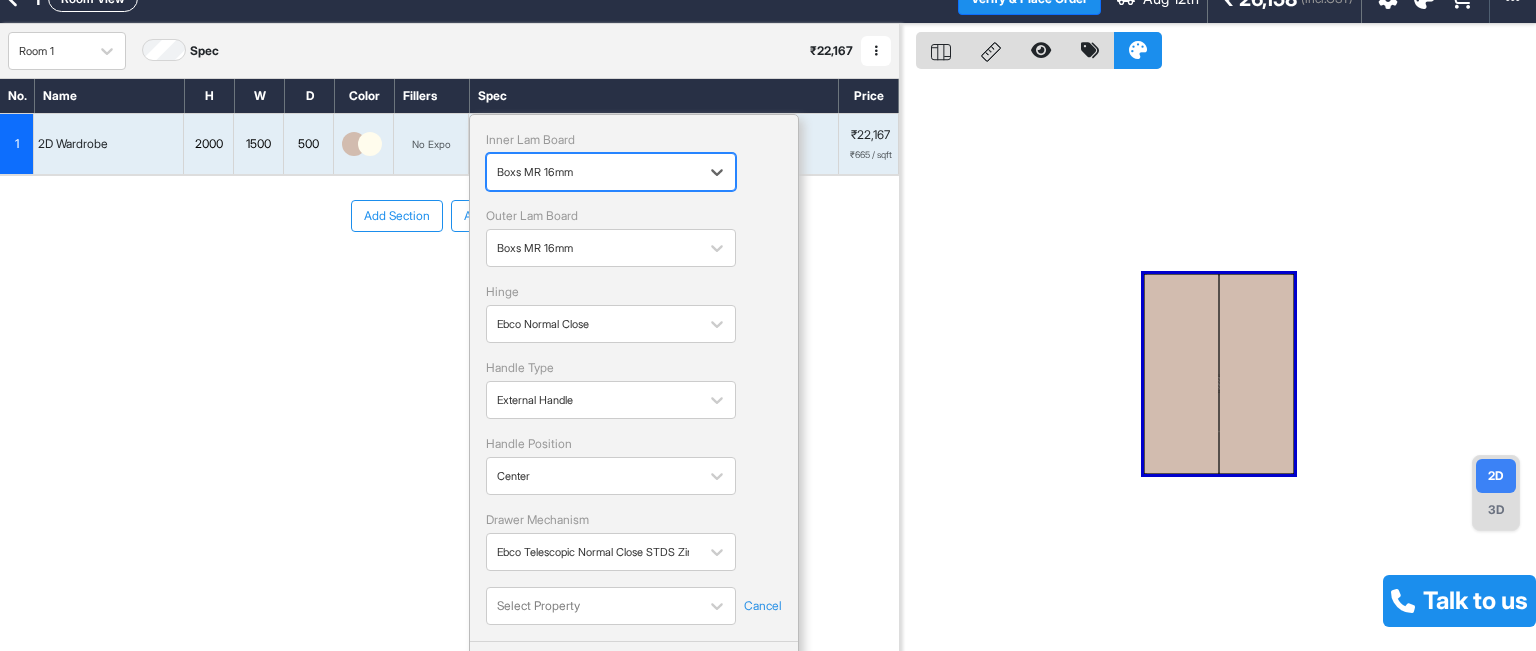 scroll, scrollTop: 0, scrollLeft: 0, axis: both 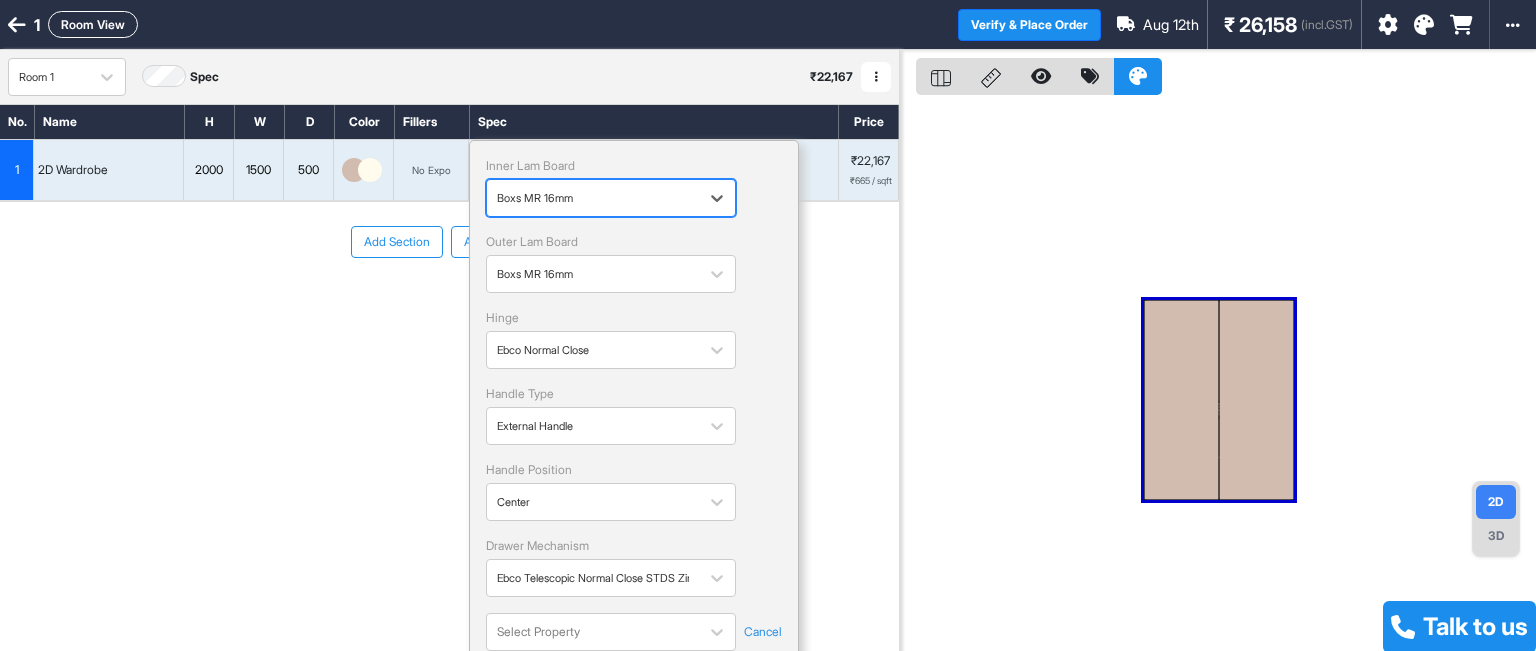 click on "No. Name H W D Color Fillers Spec Price 1 2D Wardrobe 2000 1500 500 No Expo Boxs MR 16mm Ebco Normal Close External Handle Center Ebco Telescopic Normal Close STDS Zinc 35kg Inner Lam Board Boxs MR 16mm Outer Lam Board Boxs MR 16mm Hinge Ebco Normal Close Handle Type External Handle Handle Position Center Drawer Mechanism Ebco Telescopic Normal Close STDS Zinc 35kg Select Property Cancel Done ₹22,167 ₹665 / sqft
To pick up a draggable item, press the space bar.
While dragging, use the arrow keys to move the item.
Press space again to drop the item in its new position, or press escape to cancel.
Add Section Add Modules" at bounding box center [449, 364] 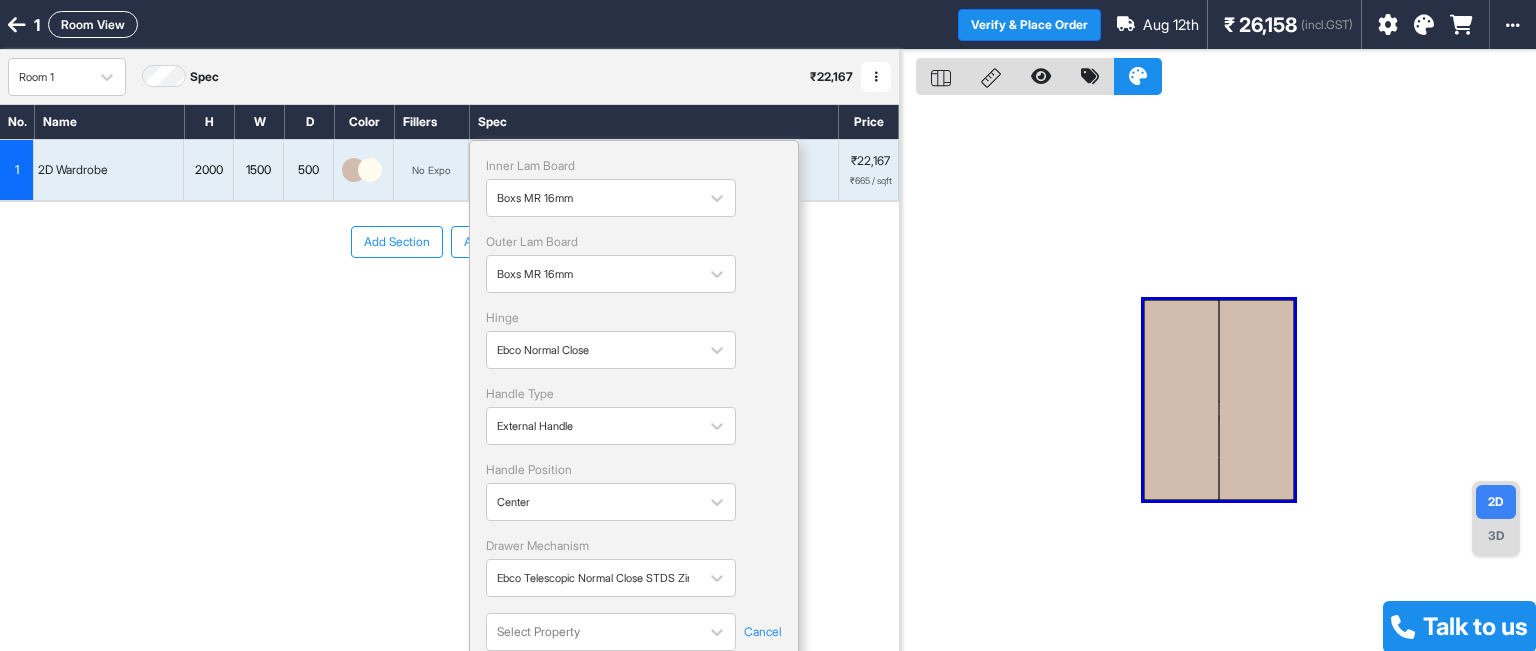 click on "Add Section Add Modules" at bounding box center (449, 302) 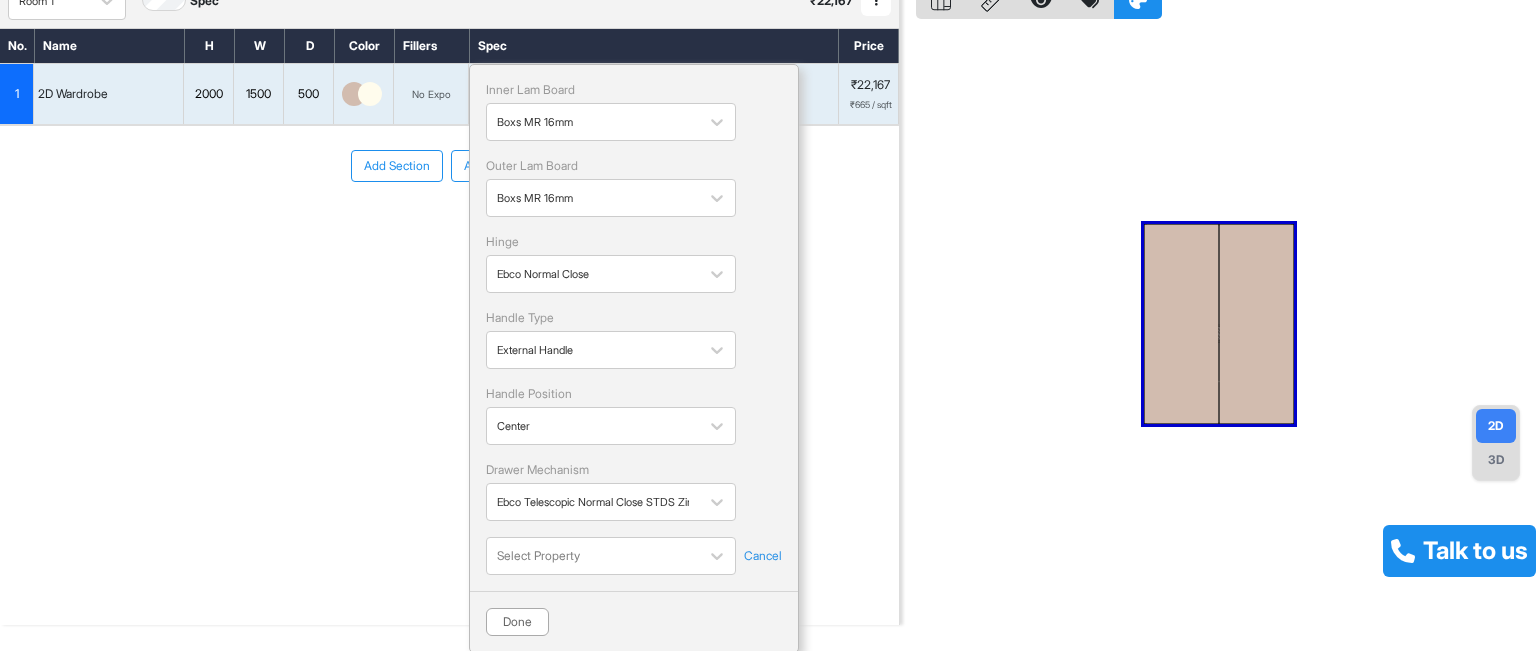 click on "No. Name H W D Color Fillers Spec Price 1 2D Wardrobe 2000 1500 500 No Expo Boxs MR 16mm Ebco Normal Close External Handle Center Ebco Telescopic Normal Close STDS Zinc 35kg Inner Lam Board Boxs MR 16mm Outer Lam Board Boxs MR 16mm Hinge Ebco Normal Close Handle Type External Handle Handle Position Center Drawer Mechanism Ebco Telescopic Normal Close STDS Zinc 35kg Select Property Cancel Done ₹22,167 ₹665 / sqft
To pick up a draggable item, press the space bar.
While dragging, use the arrow keys to move the item.
Press space again to drop the item in its new position, or press escape to cancel.
Add Section Add Modules" at bounding box center [449, 288] 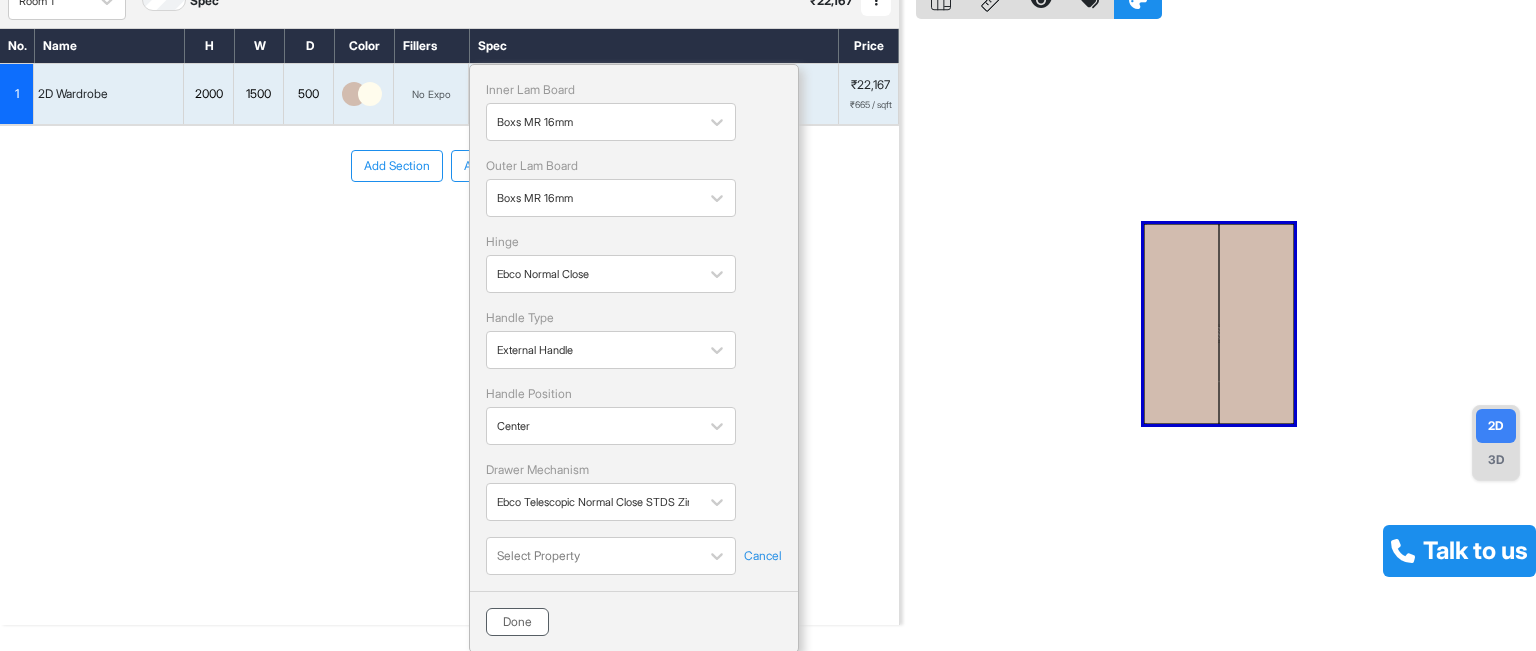 click on "Done" at bounding box center (517, 622) 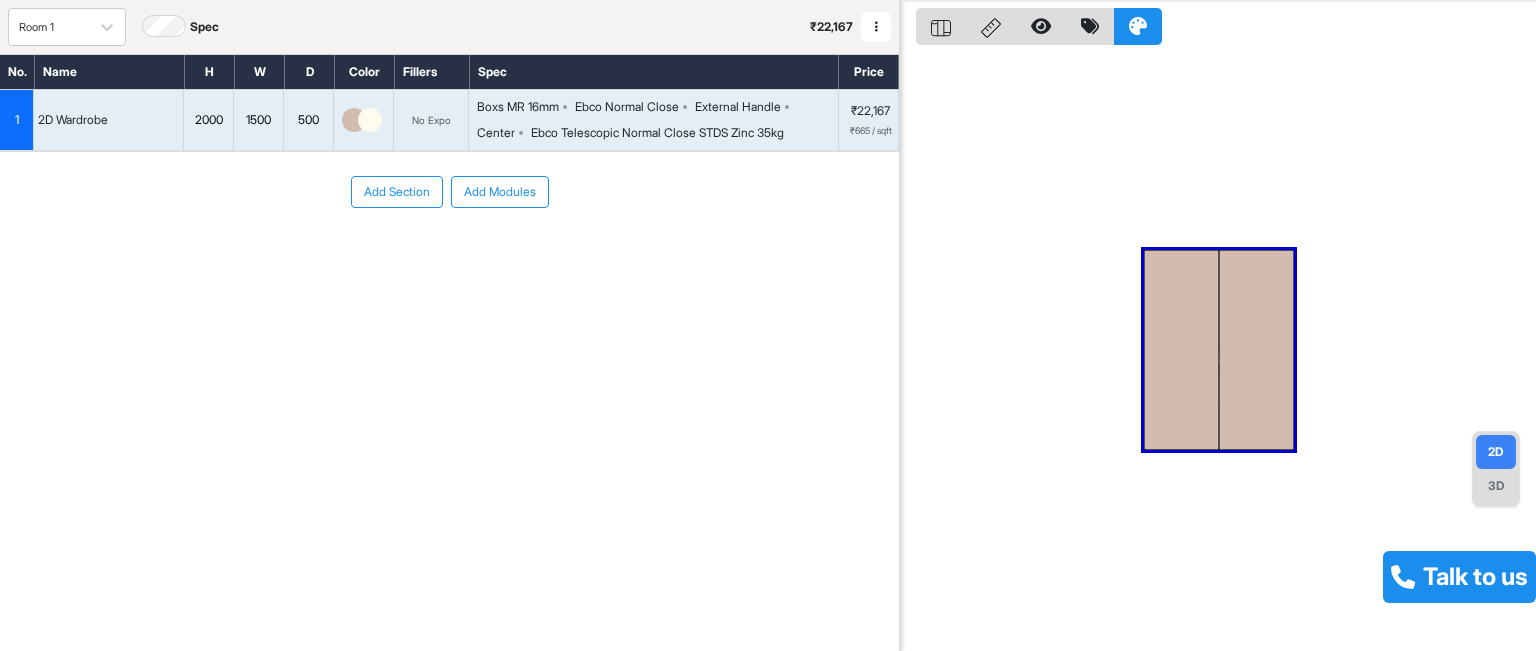 scroll, scrollTop: 50, scrollLeft: 0, axis: vertical 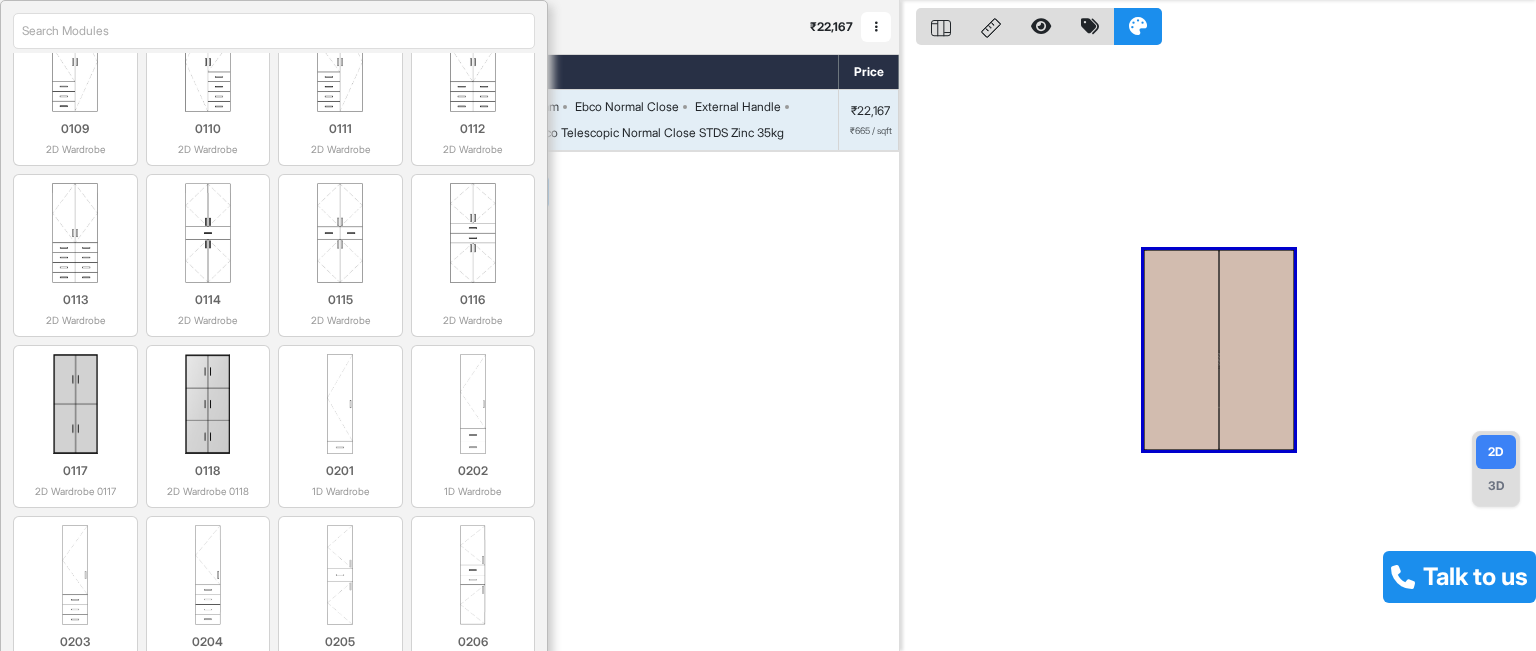 click on "Add Section Add Modules" at bounding box center [449, 252] 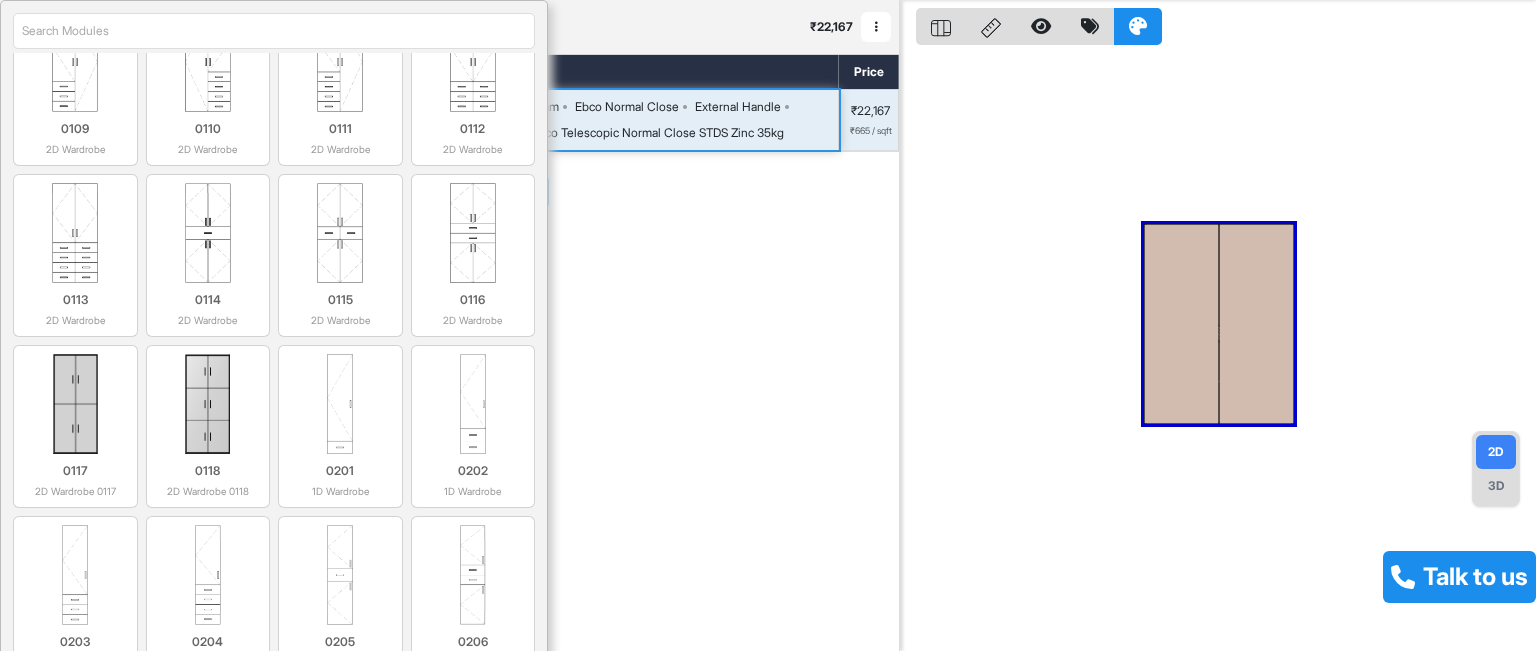 click on "External Handle" at bounding box center (738, 107) 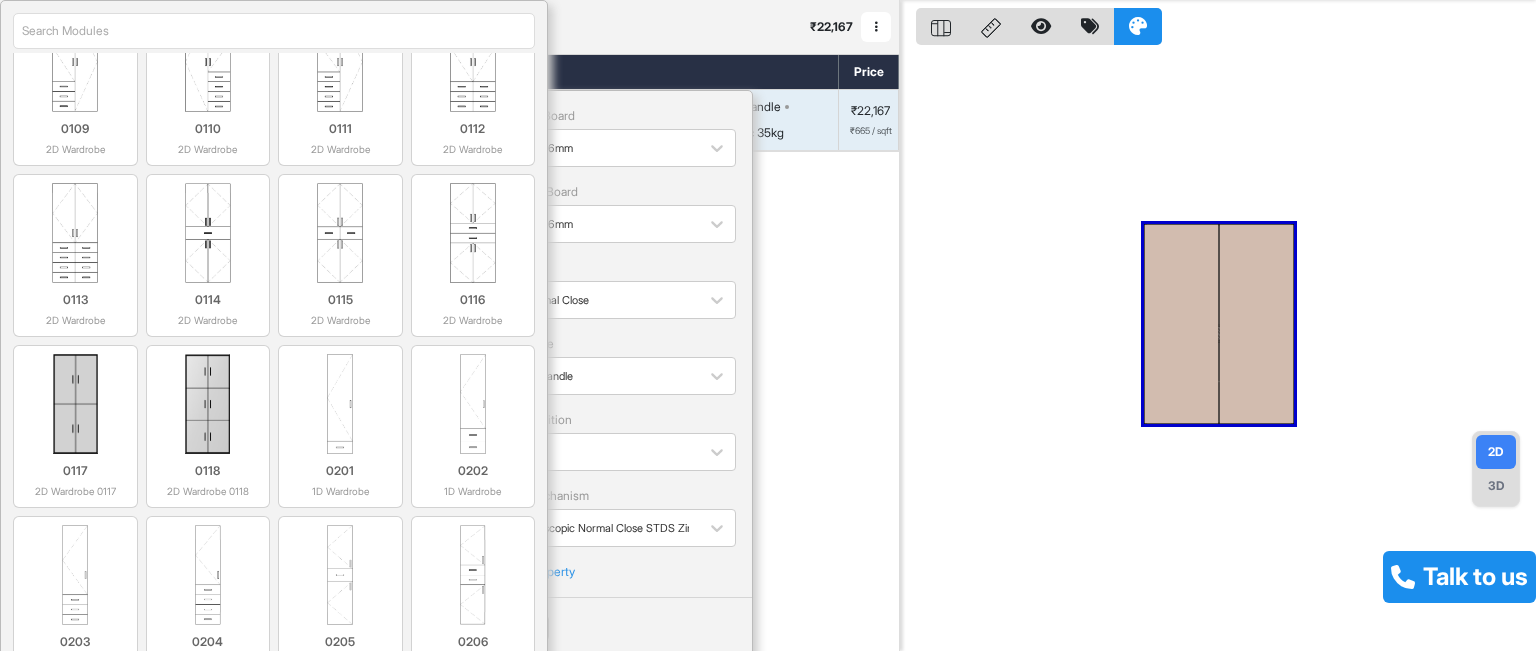 click on "Add Section Add Modules" at bounding box center (449, 252) 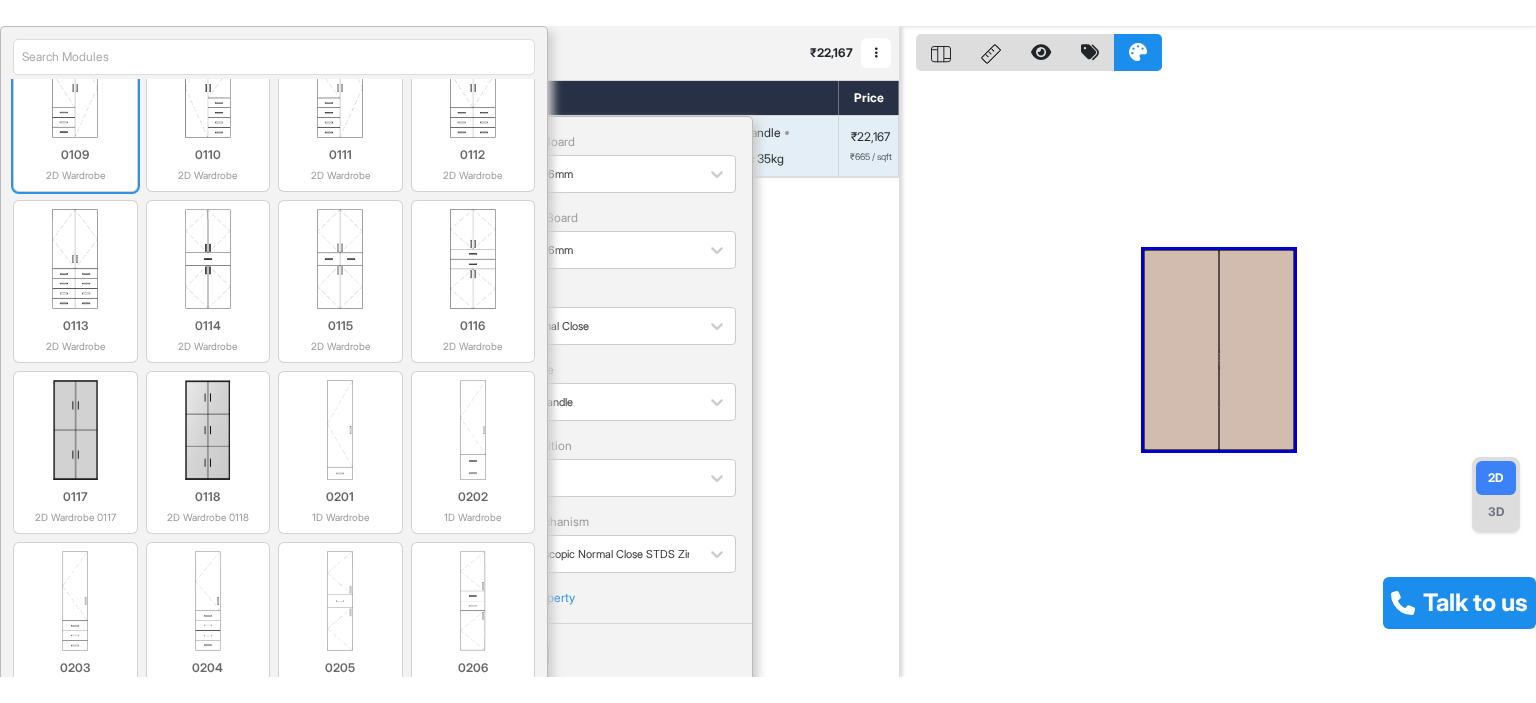 scroll, scrollTop: 0, scrollLeft: 0, axis: both 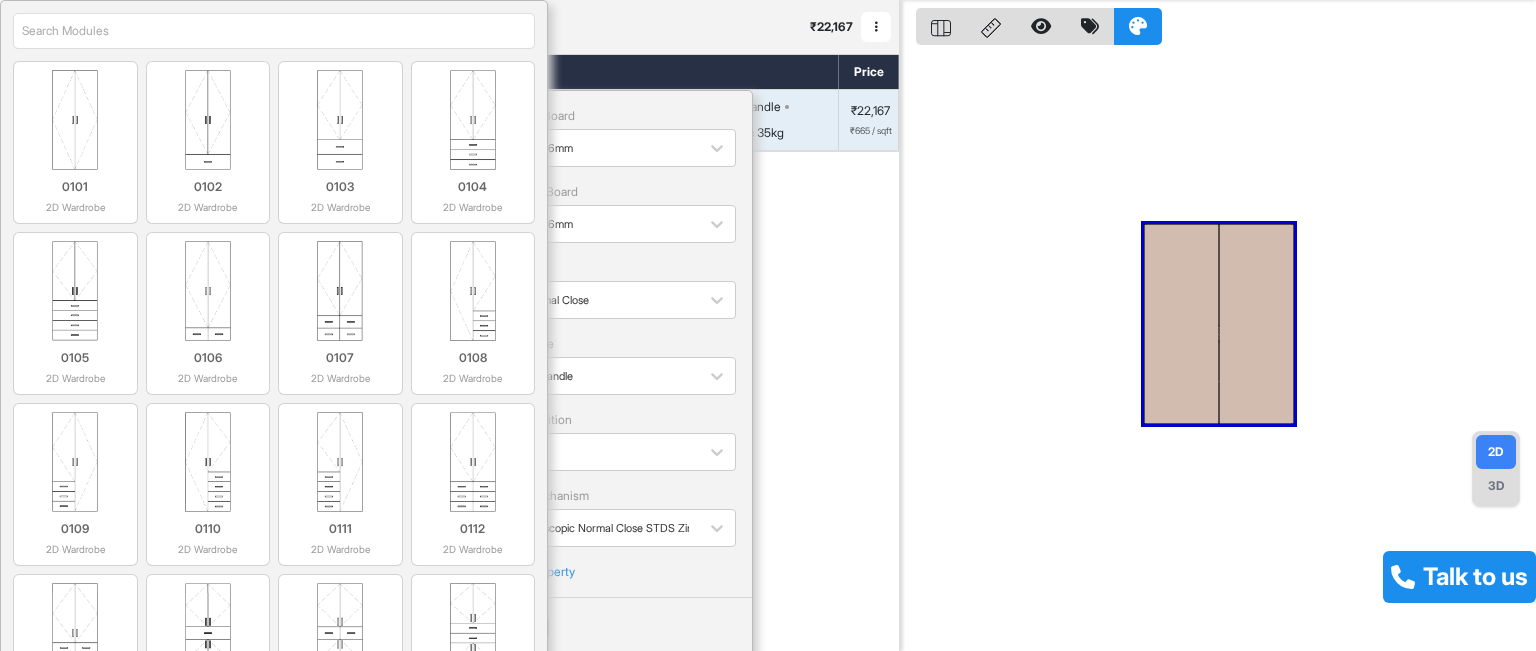click on "0101 2D Wardrobe 0102 2D Wardrobe 0103 2D Wardrobe 0104 2D Wardrobe 0105 2D Wardrobe 0106 2D Wardrobe 0107 2D Wardrobe 0108 2D Wardrobe 0109 2D Wardrobe 0110 2D Wardrobe 0111 2D Wardrobe 0112 2D Wardrobe 0113 2D Wardrobe 0114 2D Wardrobe 0115 2D Wardrobe 0116 2D Wardrobe 0117 2D Wardrobe 0117 0118 2D Wardrobe 0118 0201 1D Wardrobe 0202 1D Wardrobe 0203 1D Wardrobe 0204 1D Wardrobe 0205 1D Wardrobe 0206 1D Wardrobe 0217 1D Wardrobe 0207 1D Wardrobe 0207 0208 1D Wardrobe 0208 0301 2 Door Sliding Wardrobe 0302 3 Door Sliding Wardrobe 0401 1D Floor Unit 0402 2D Floor Unit 0403 1D Sink Unit 0404 2D Sink Unit 0405 1D Cylinder Unit 0406 2D Cylinder Unit 0407 1 Tandem Box Unit 0408 2 Tandem Box Unit 0409 3 Tandem Box Unit 0410 Bottle Pullout Unit 0411 1 Wire Basket Unit 0412 2 Wire Basket Unit 0413 3 Wire Basket Unit 0414 1 Wicker Basket Unit 0415 2 Wicker Basket Unit 0416 3 Wicker Basket Unit 0417 4 Wicker Basket Unit 0418 1D Right Blind Corner Unit 0419 1D Left Blind Corner Unit 0420 1D Kitchen Frame & Shutter 0421" at bounding box center (274, 356) 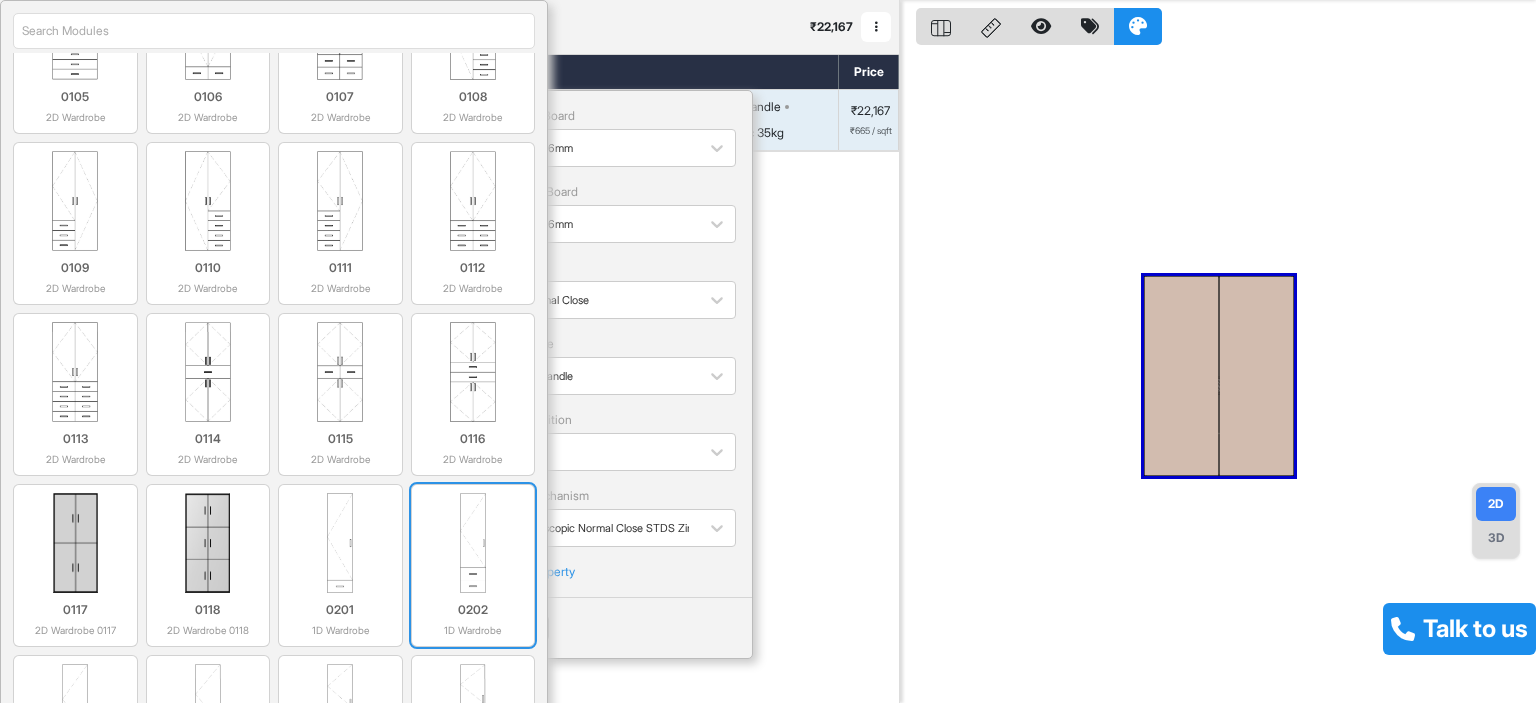 scroll, scrollTop: 600, scrollLeft: 0, axis: vertical 